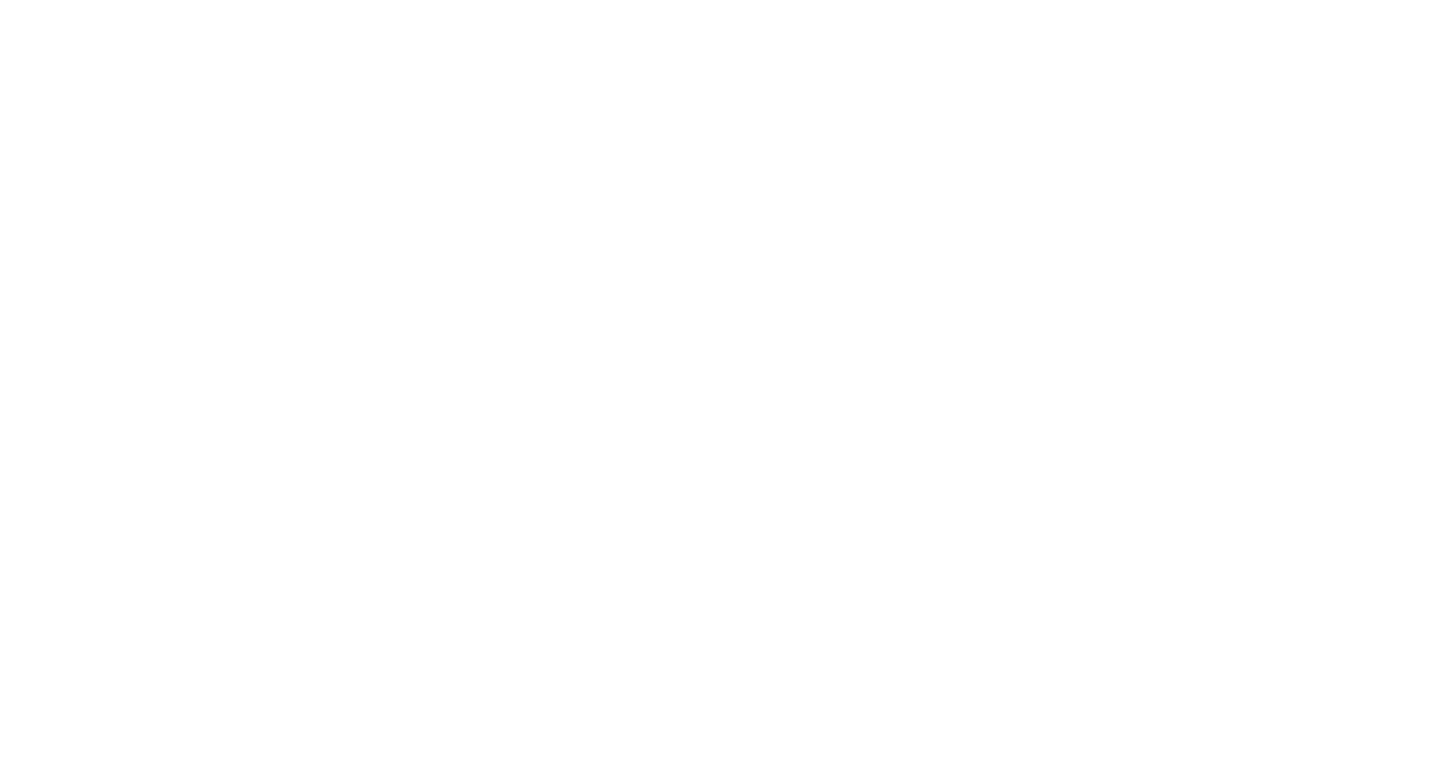scroll, scrollTop: 0, scrollLeft: 0, axis: both 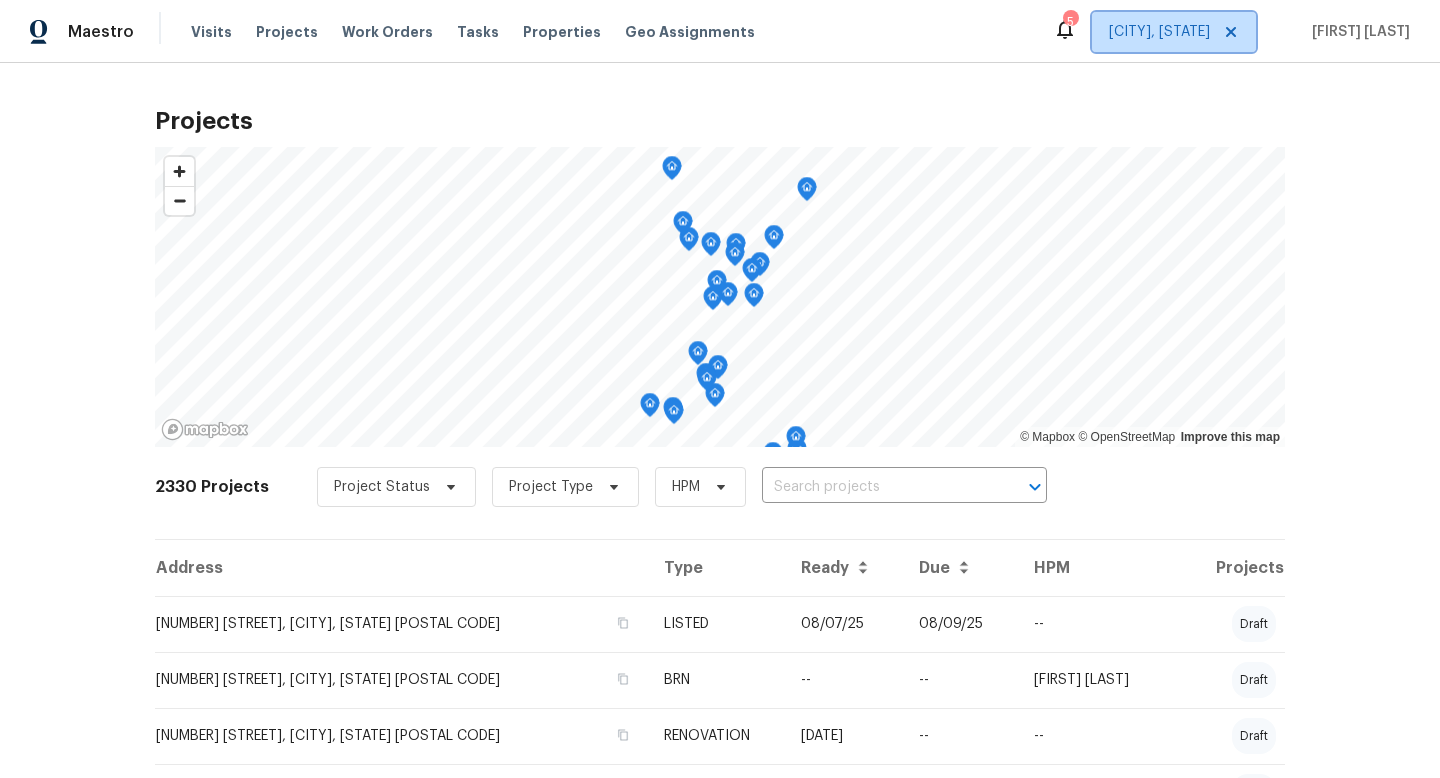 click on "[CITY], [STATE]" at bounding box center [1159, 32] 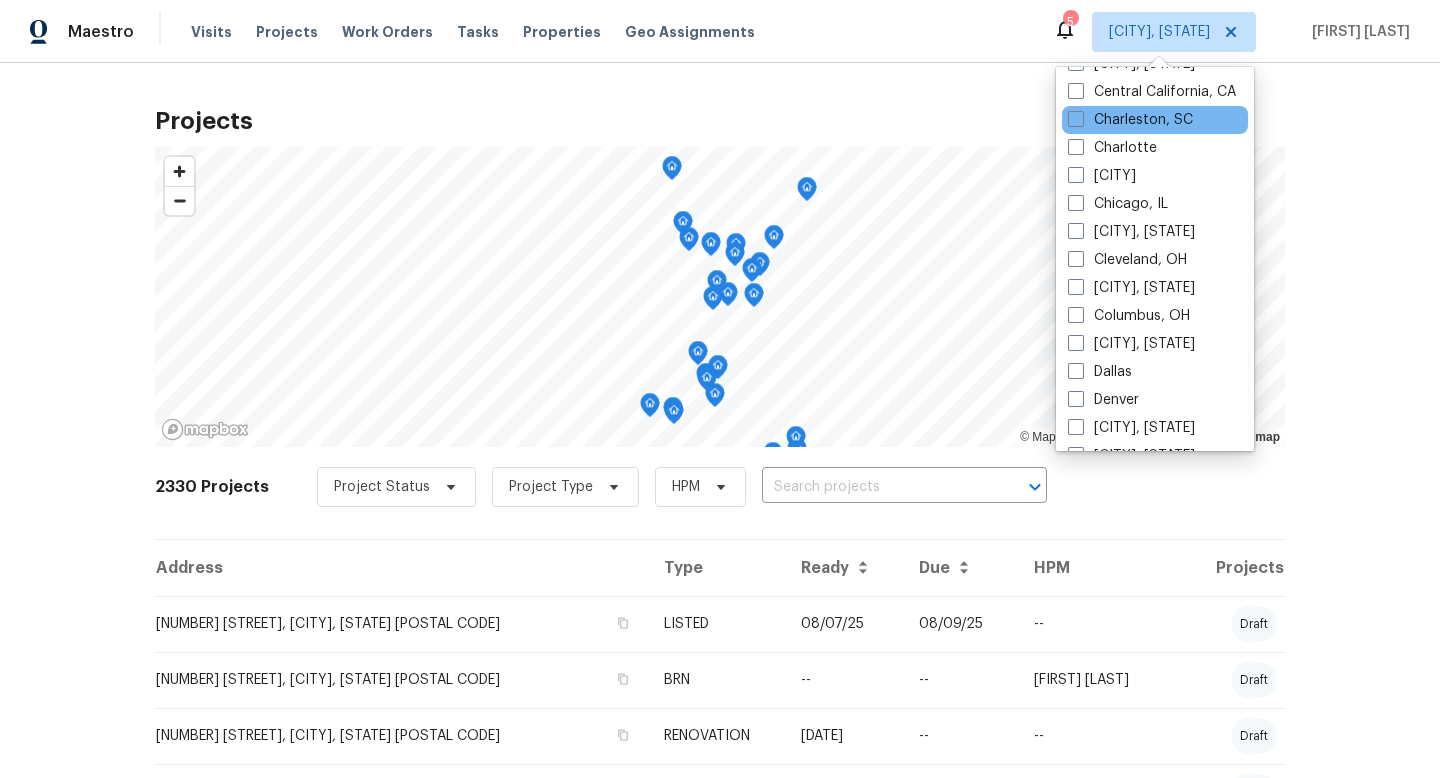scroll, scrollTop: 400, scrollLeft: 0, axis: vertical 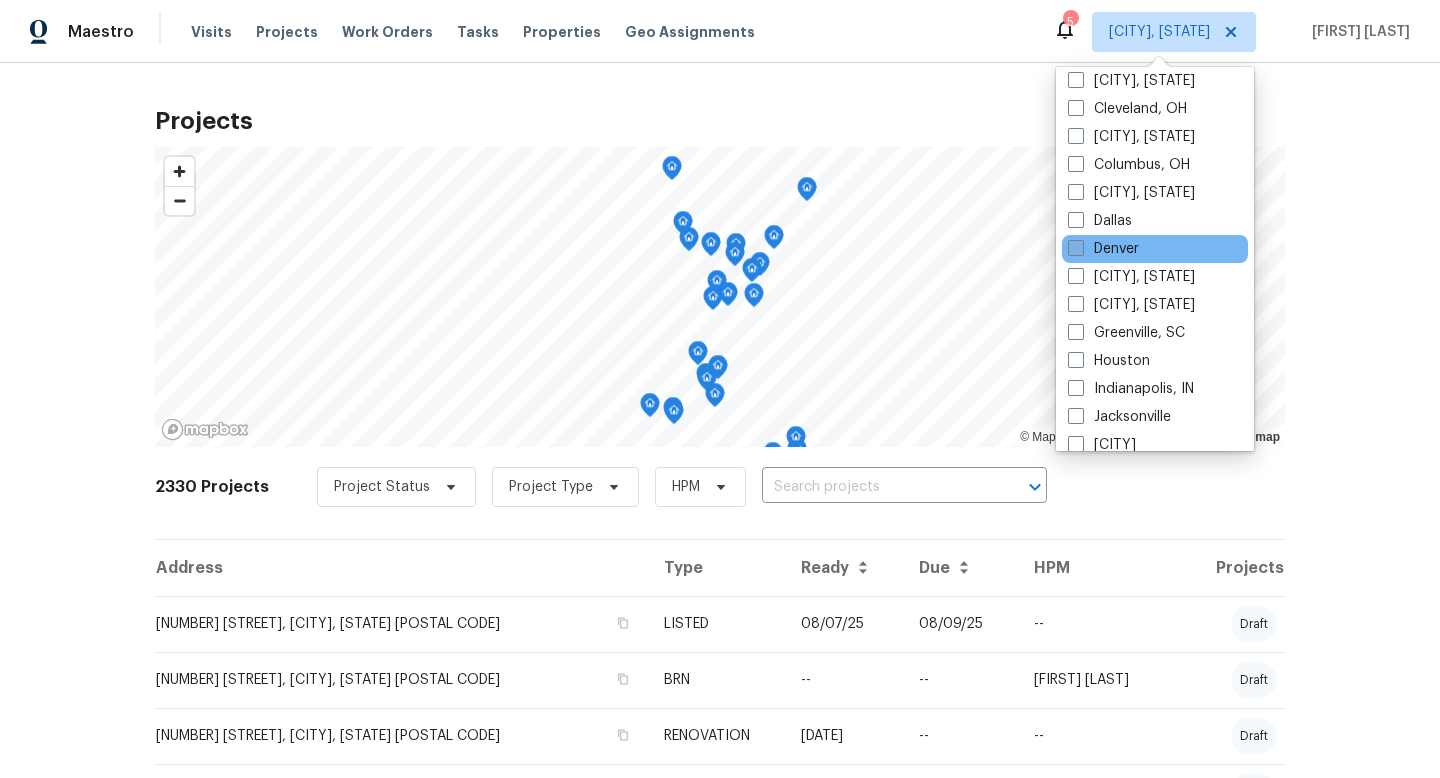 click at bounding box center [1076, 248] 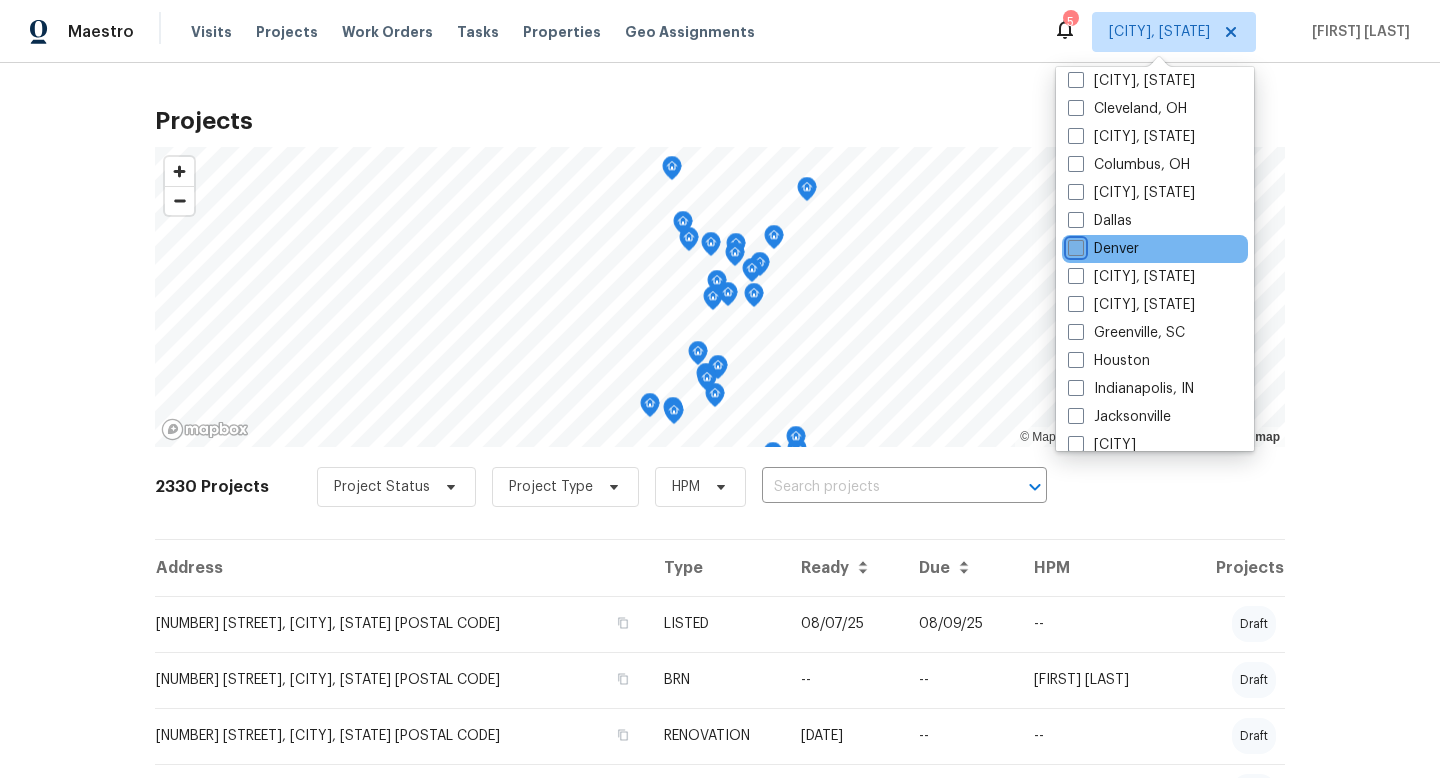 click on "Denver" at bounding box center [1074, 245] 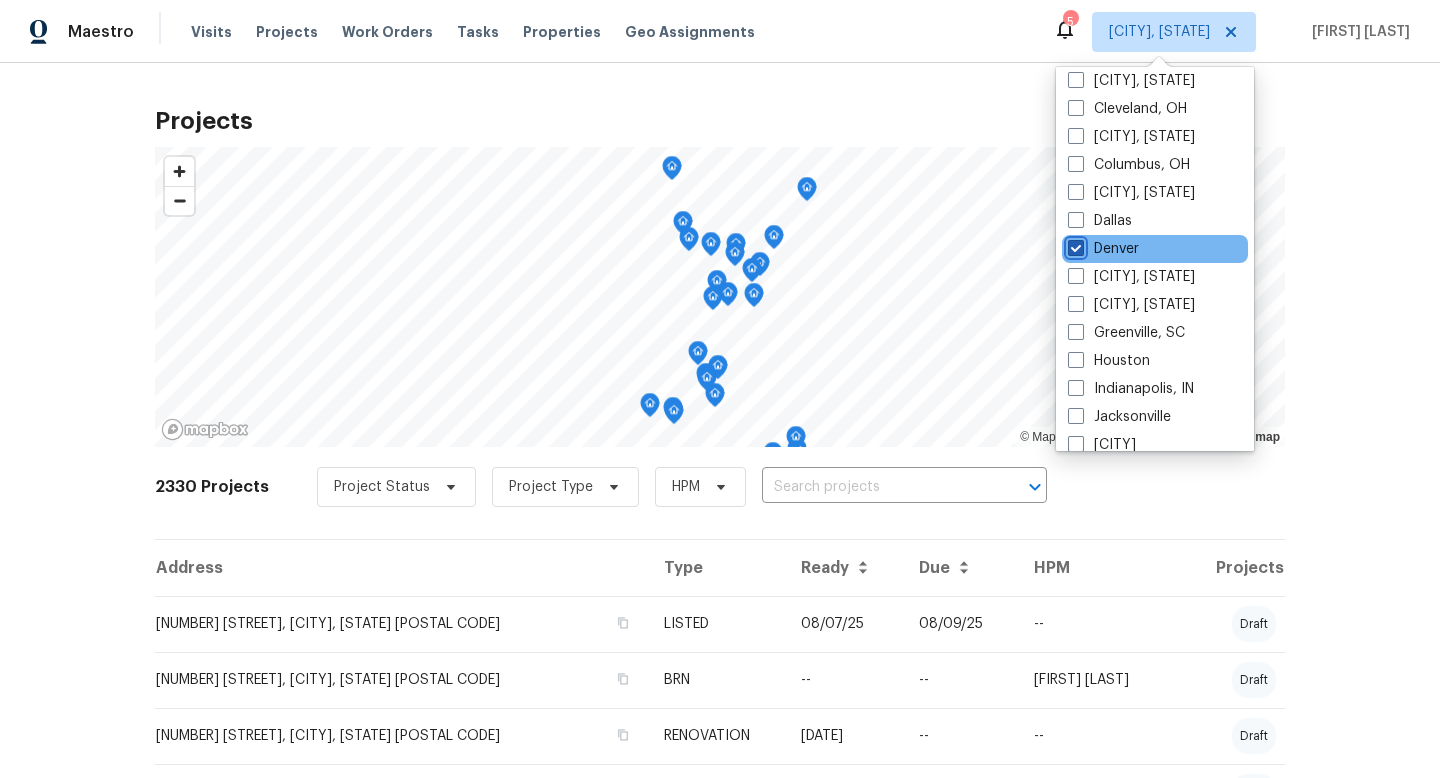 checkbox on "true" 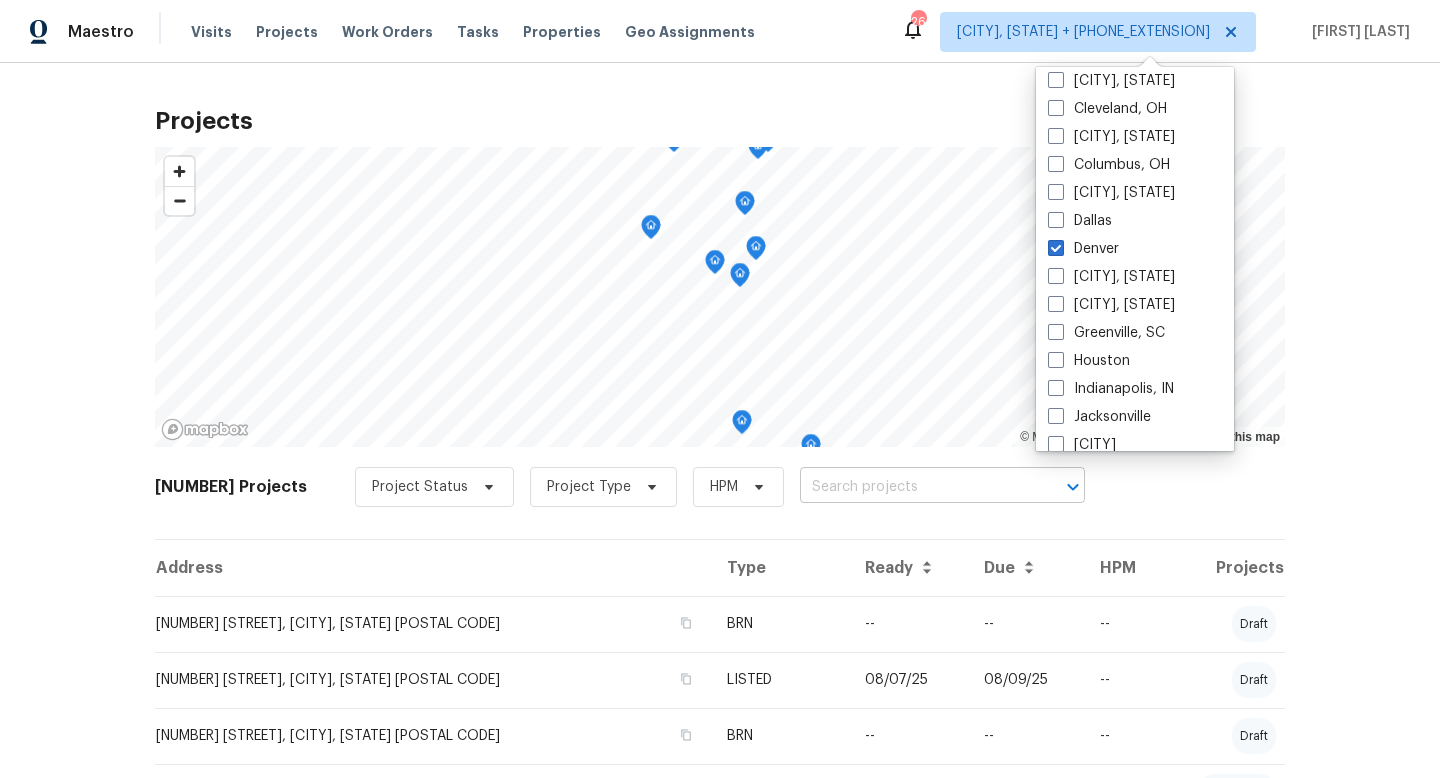 click at bounding box center [914, 487] 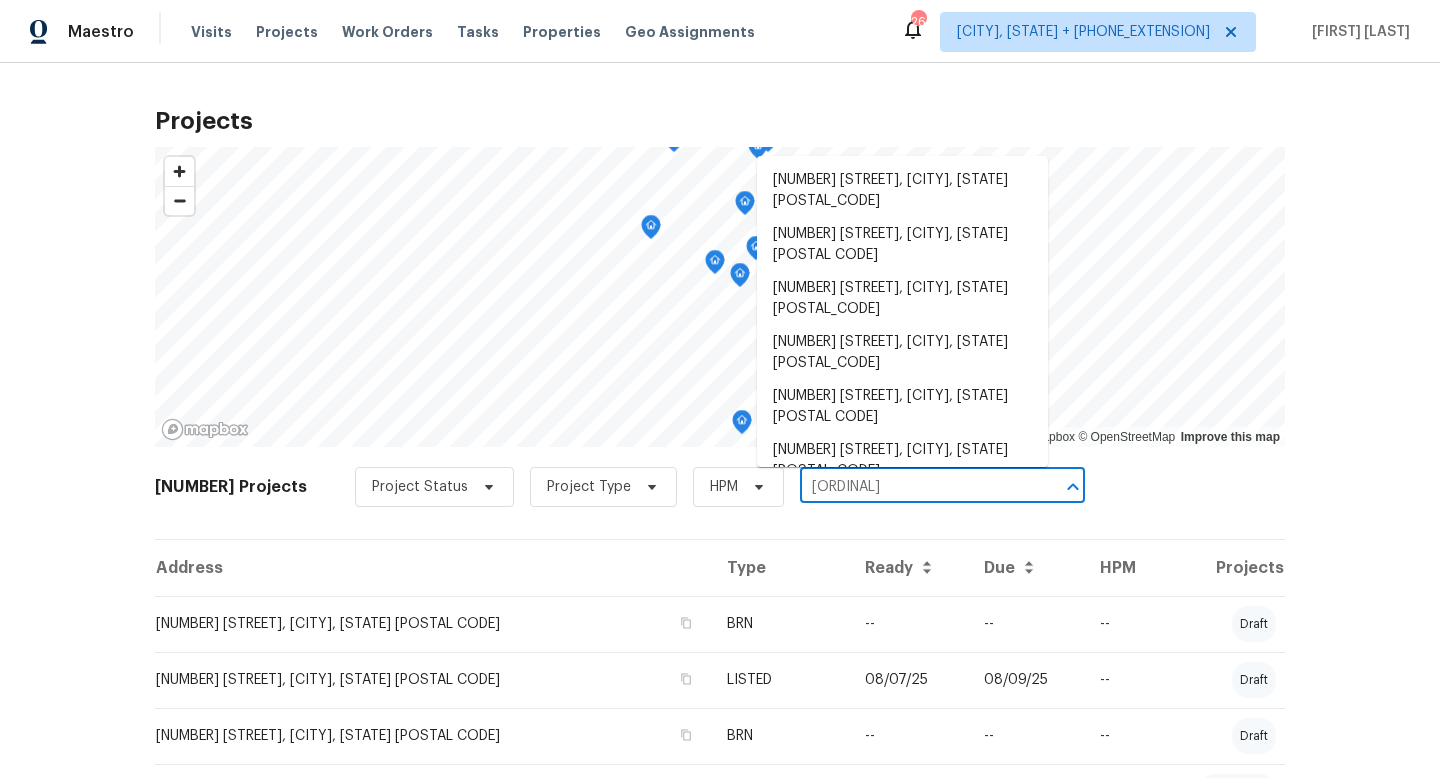 type on "[ORDINAL]" 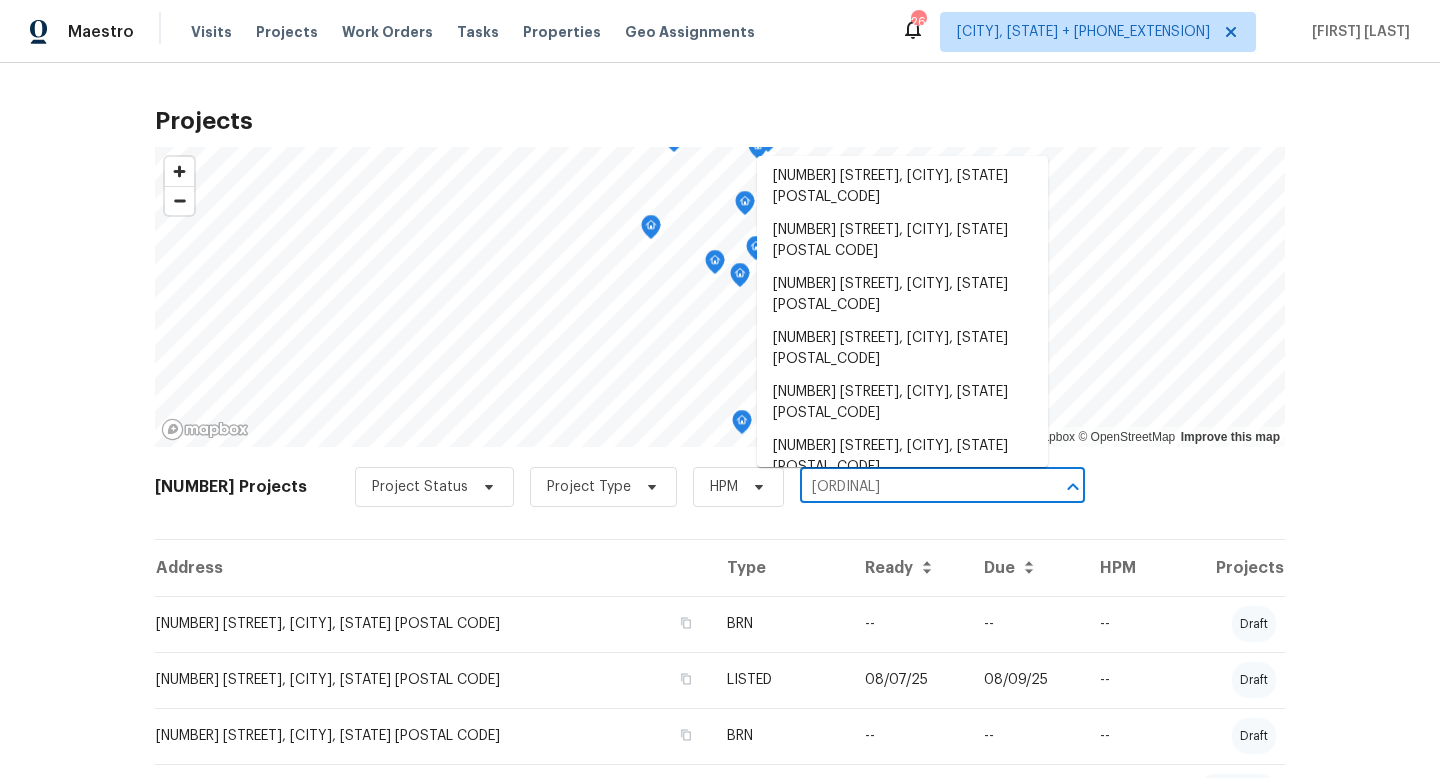 scroll, scrollTop: 165, scrollLeft: 0, axis: vertical 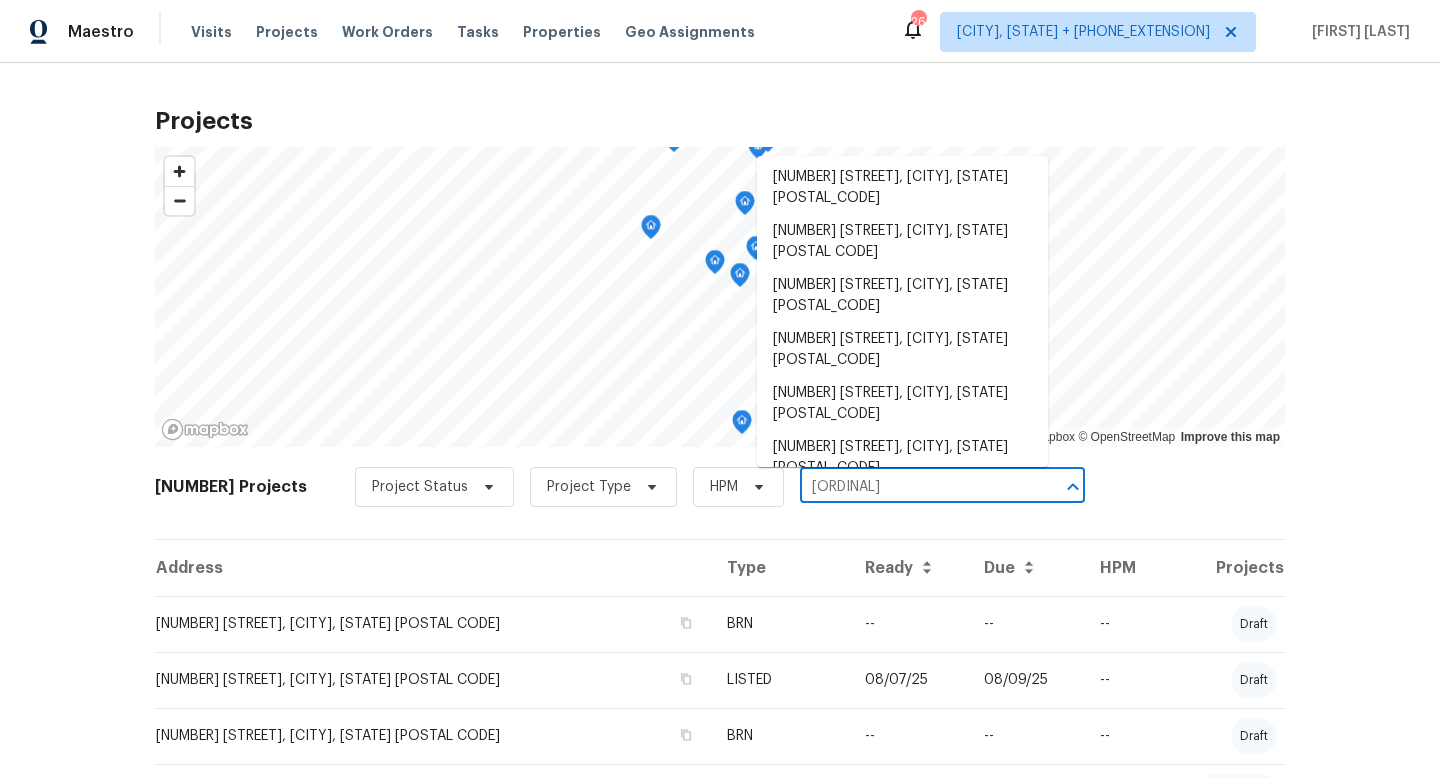 click on "[NUMBER] [STREET], [CITY], [STATE] [POSTAL_CODE]" at bounding box center [902, 512] 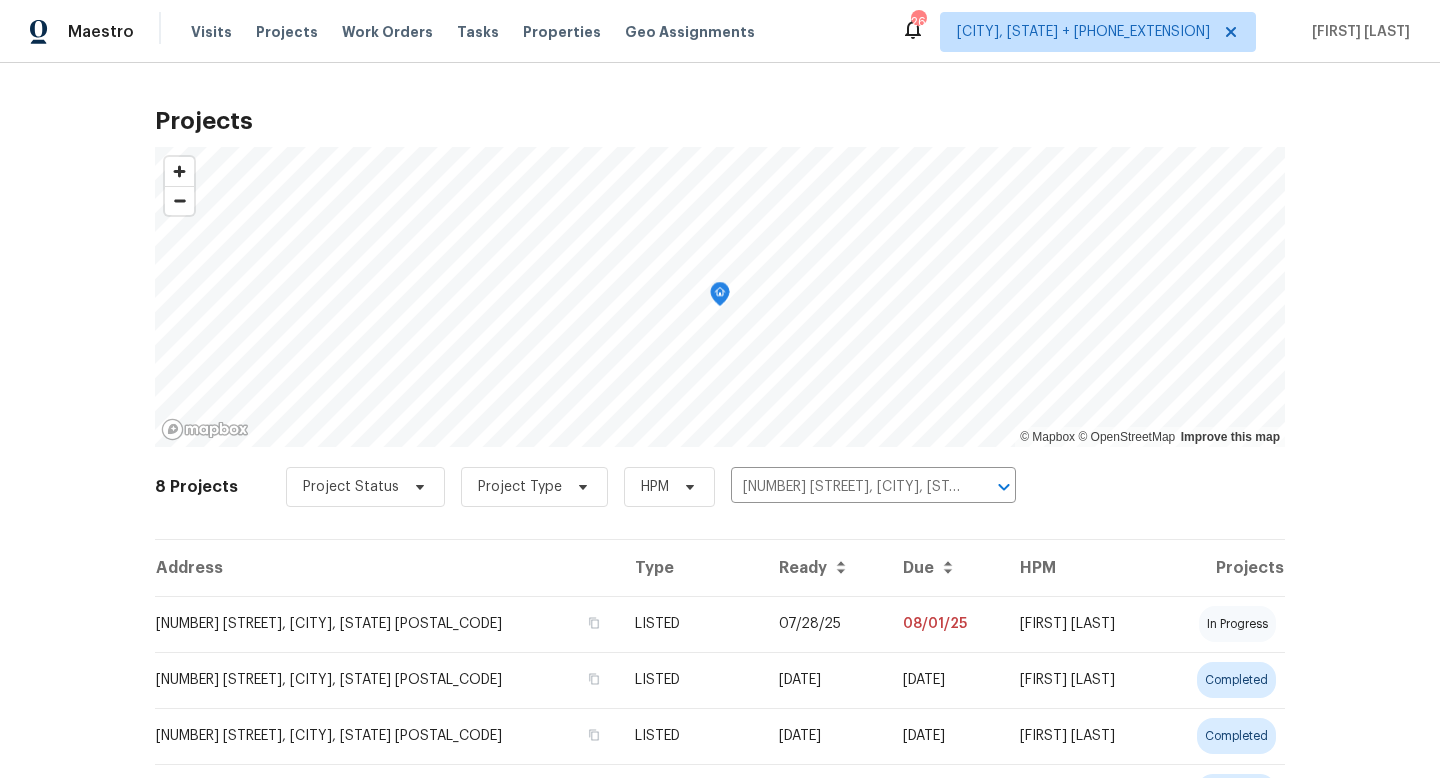 click on "[NUMBER] [STREET], [CITY], [STATE] [POSTAL_CODE]" at bounding box center (387, 624) 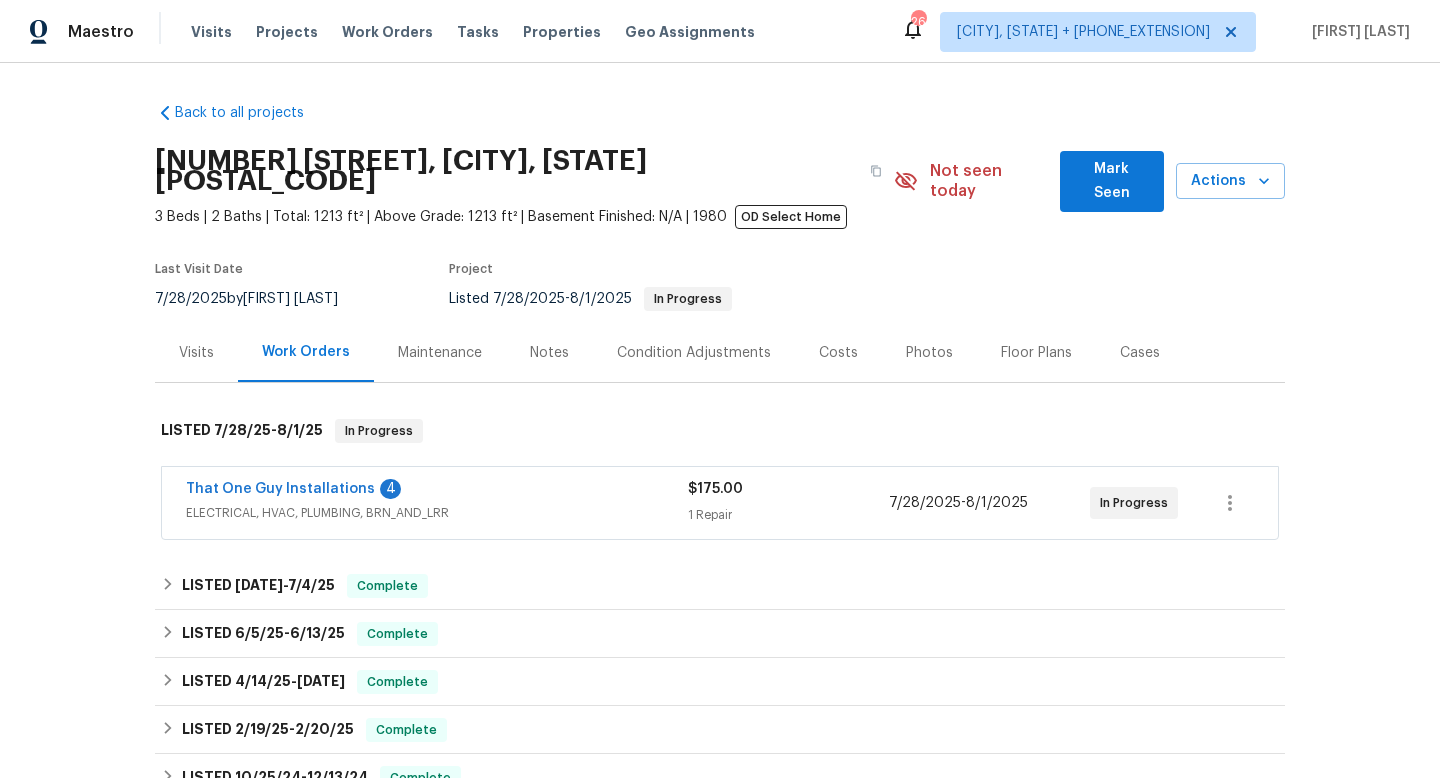 scroll, scrollTop: 25, scrollLeft: 0, axis: vertical 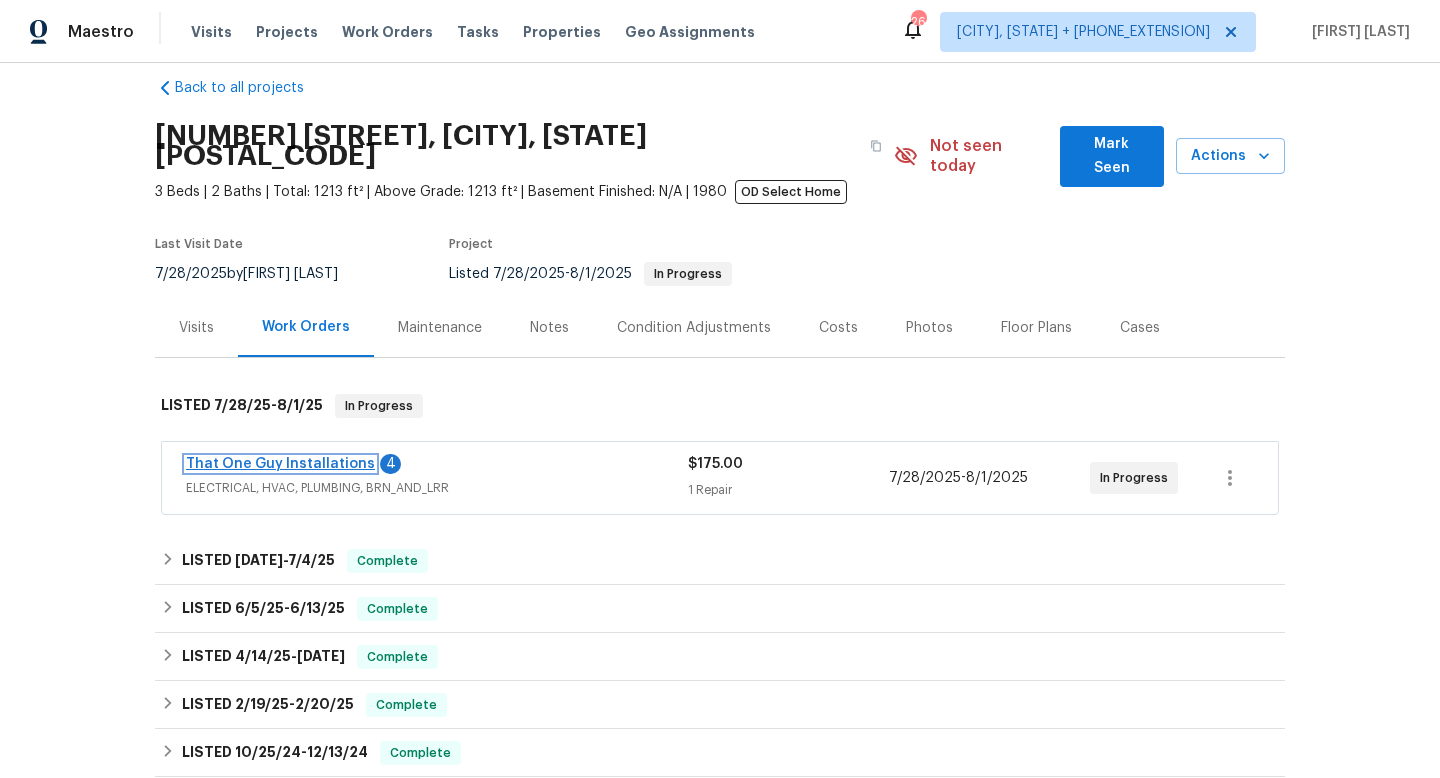 click on "That One Guy Installations" at bounding box center [280, 464] 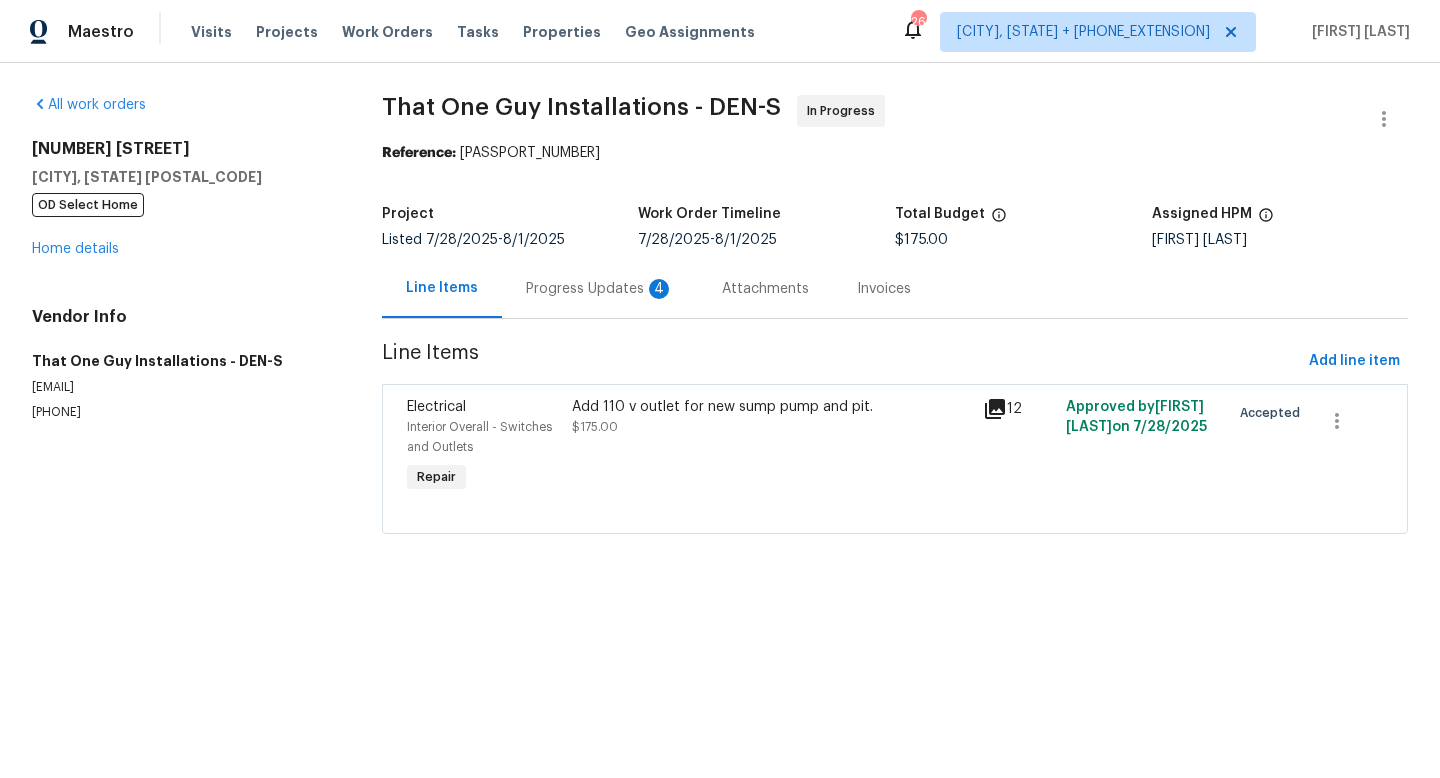 click on "Progress Updates 4" at bounding box center (600, 289) 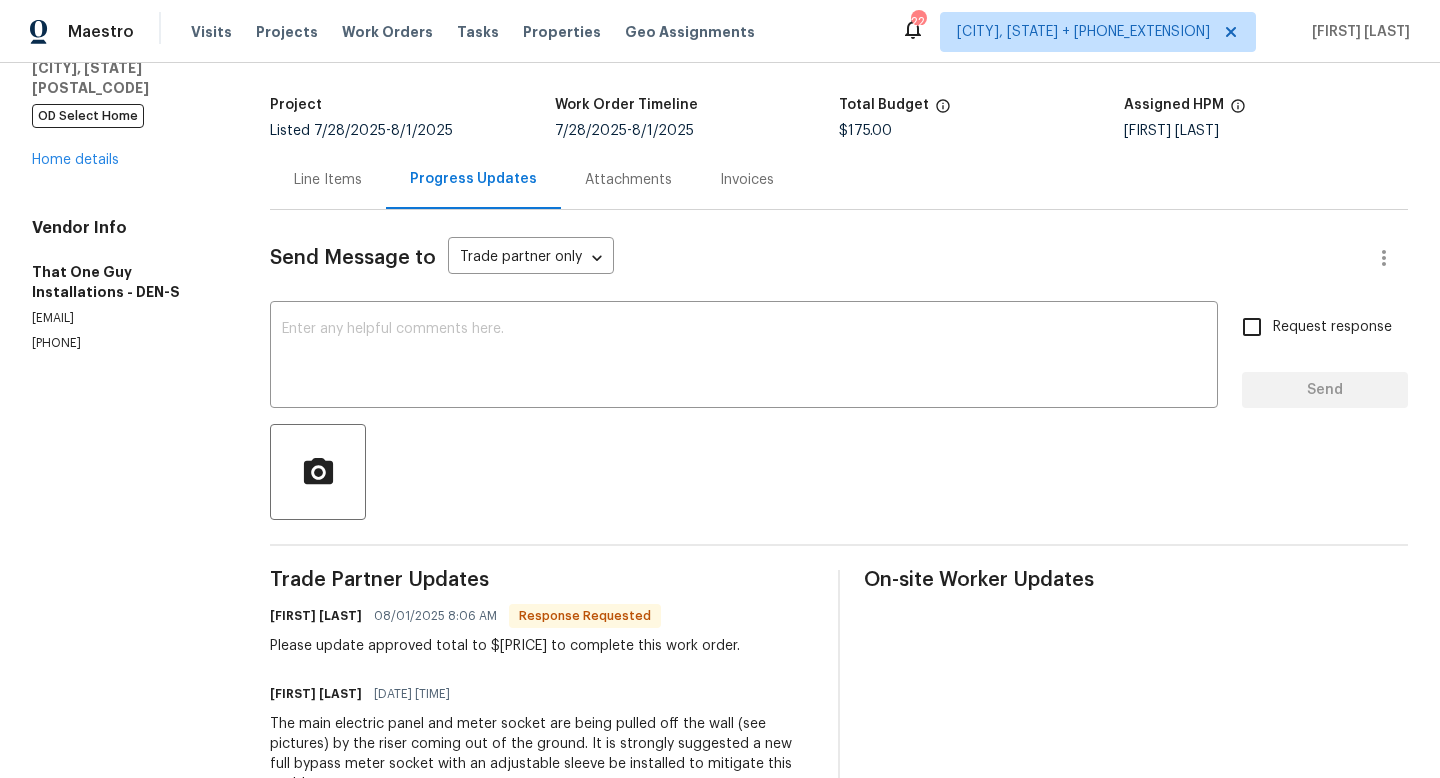 scroll, scrollTop: 210, scrollLeft: 0, axis: vertical 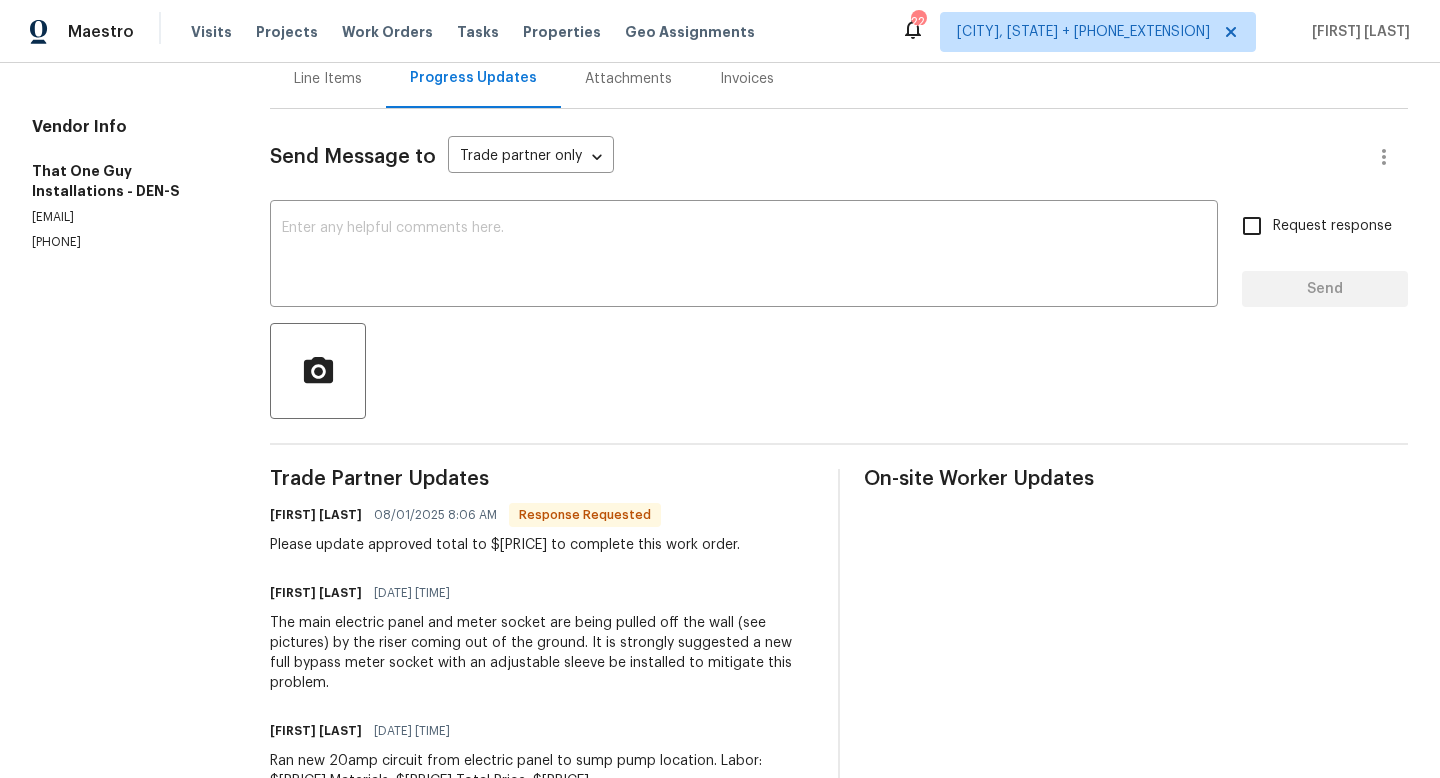 click on "Line Items" at bounding box center [328, 79] 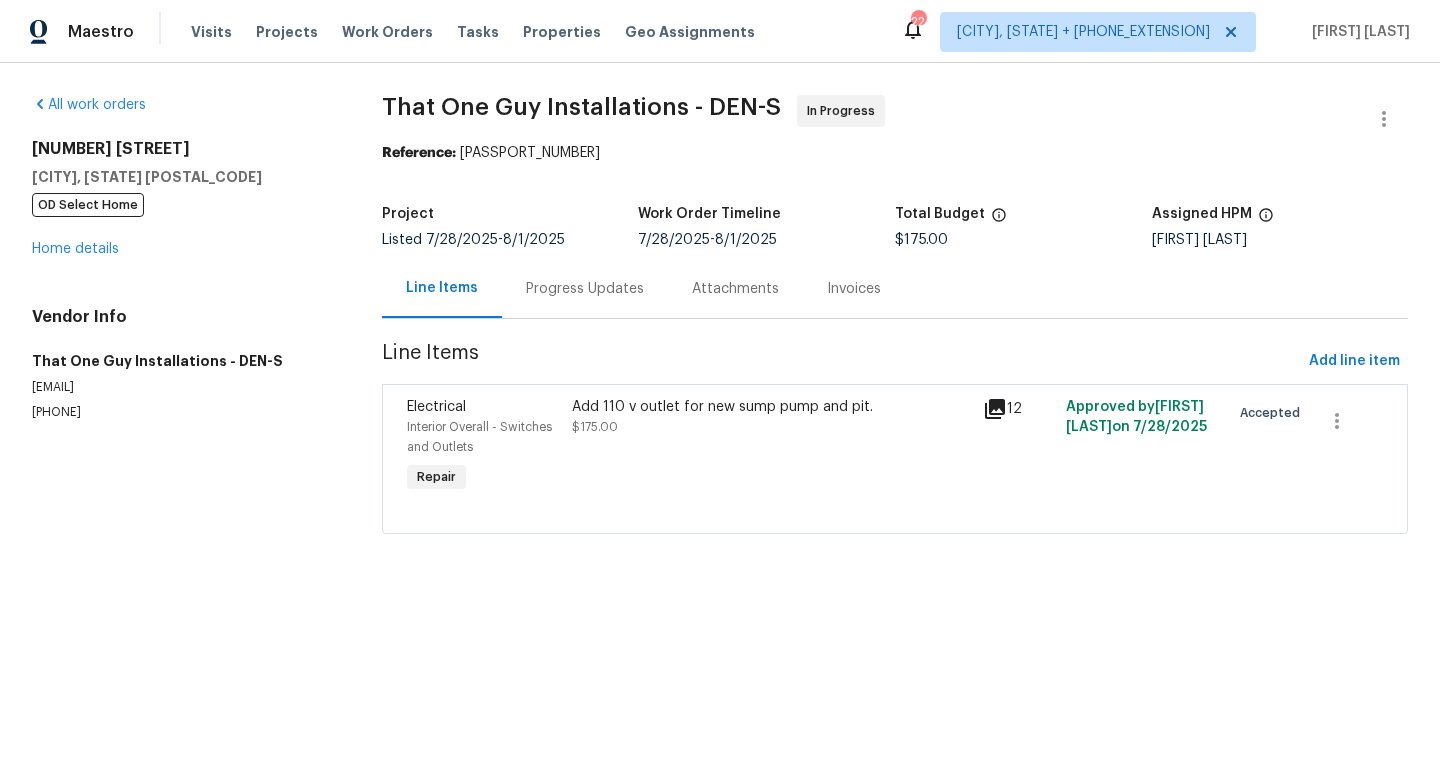 scroll, scrollTop: 0, scrollLeft: 0, axis: both 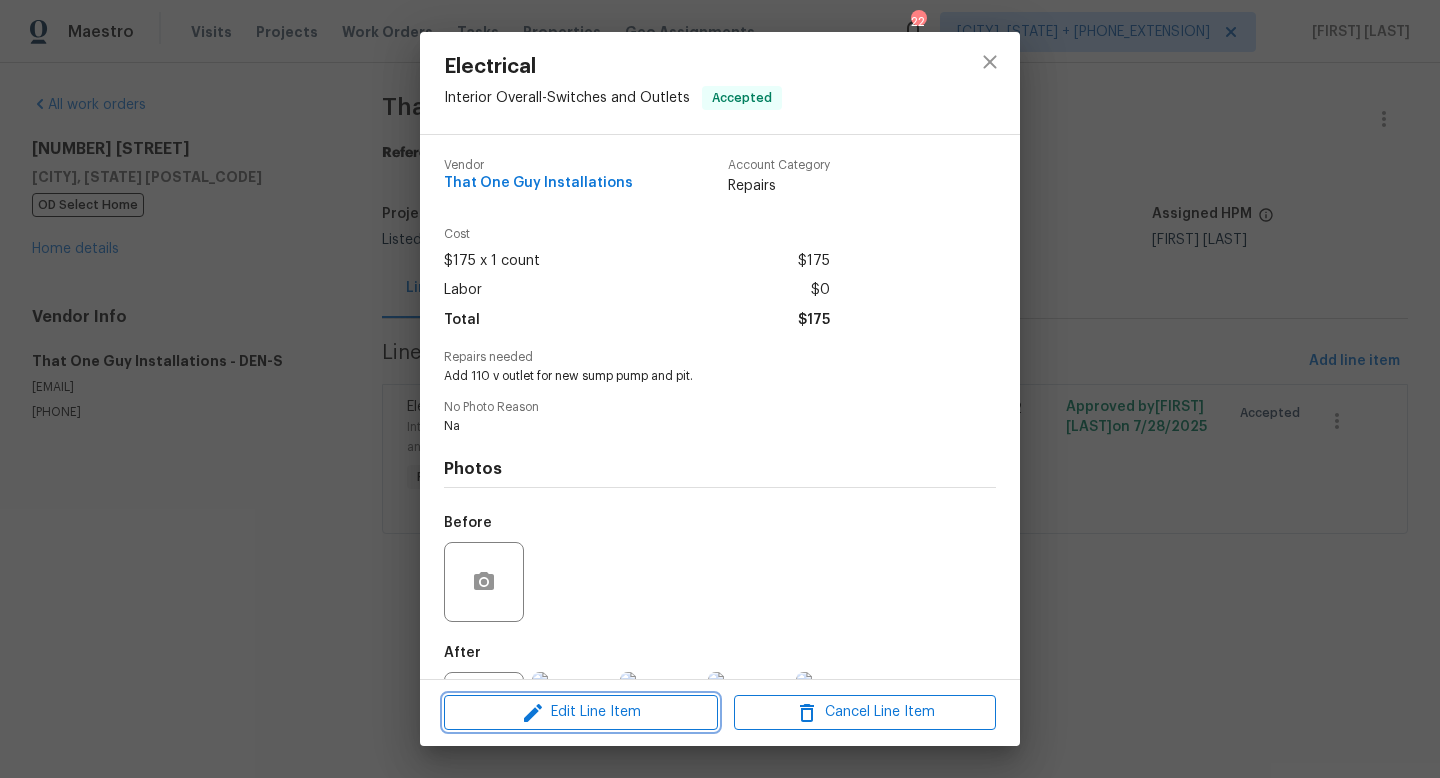 click on "Edit Line Item" at bounding box center (581, 712) 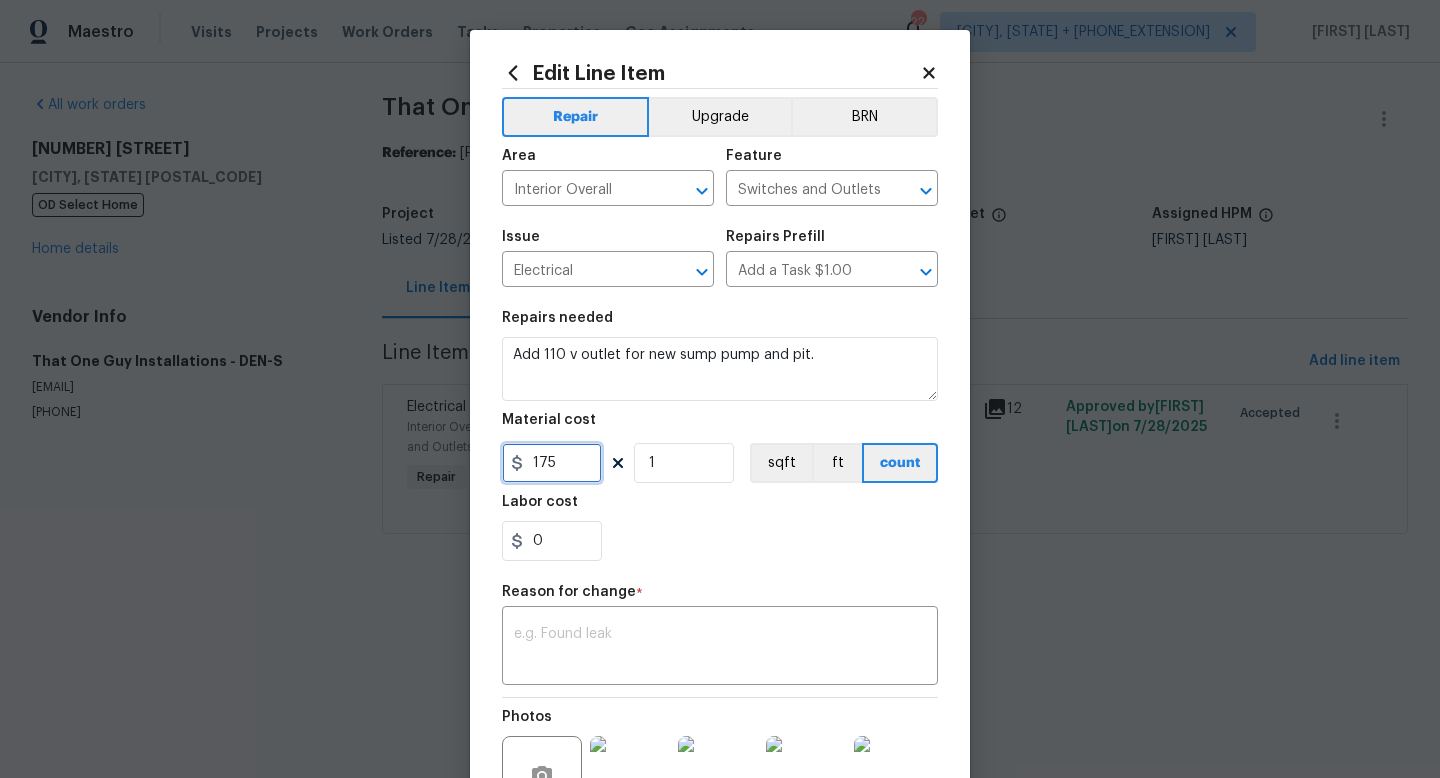 drag, startPoint x: 566, startPoint y: 469, endPoint x: 419, endPoint y: 450, distance: 148.22281 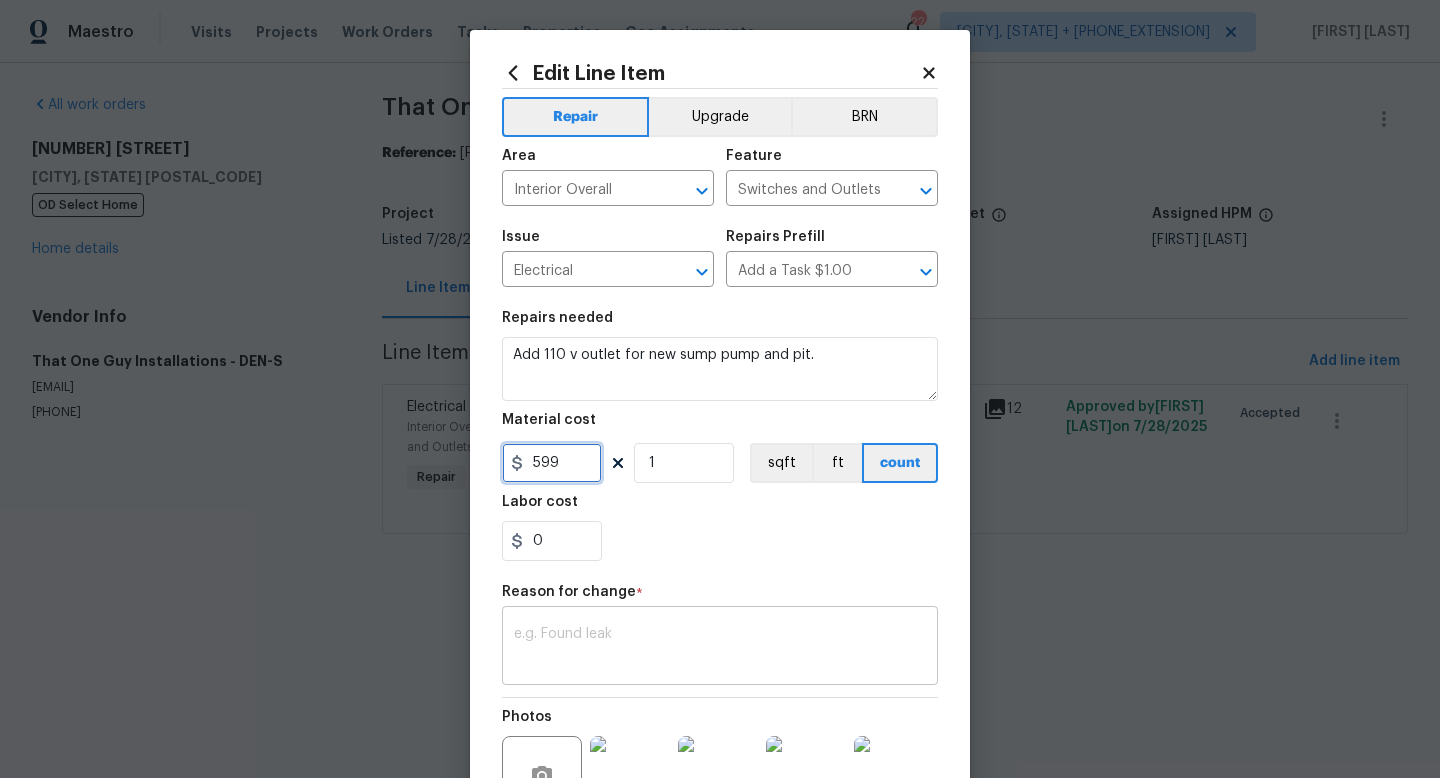 type on "599" 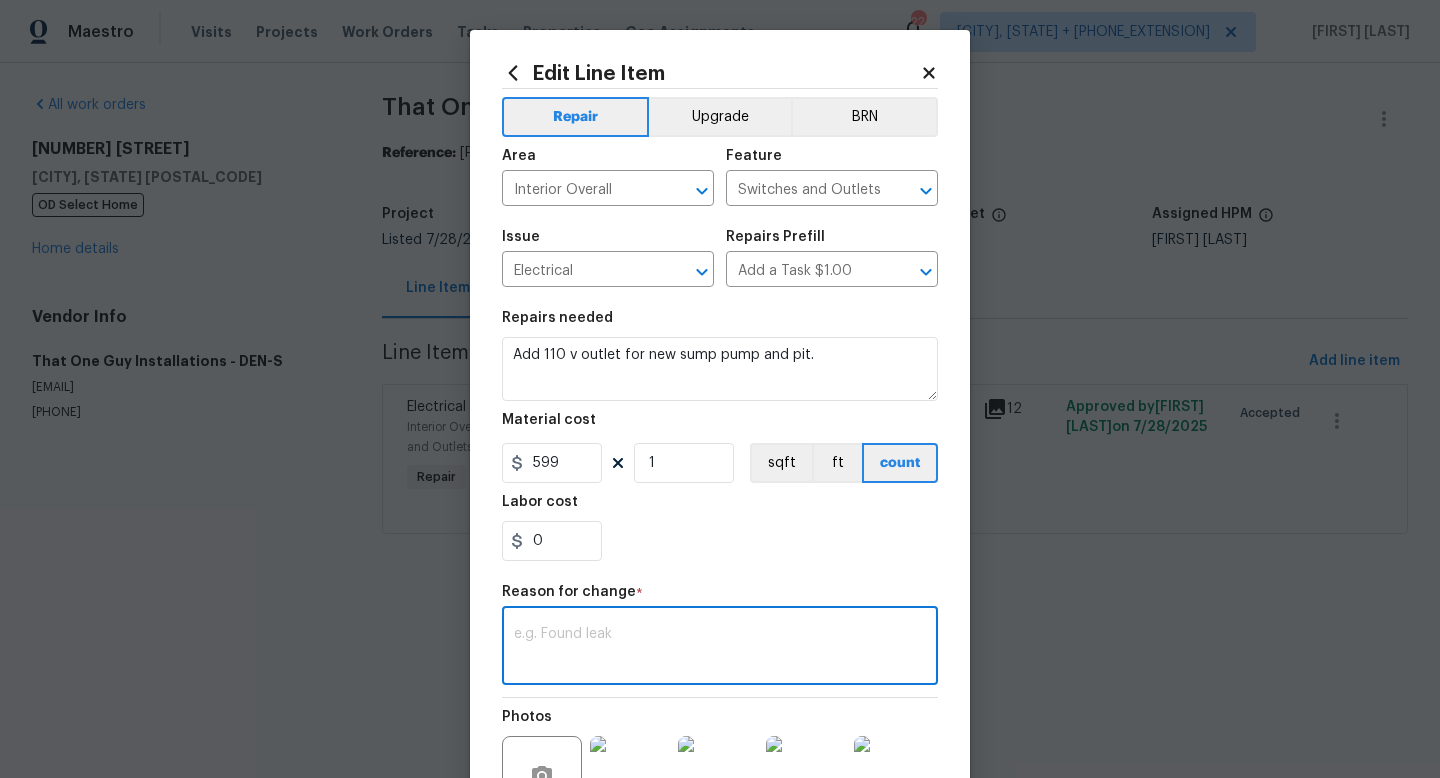 click at bounding box center (720, 648) 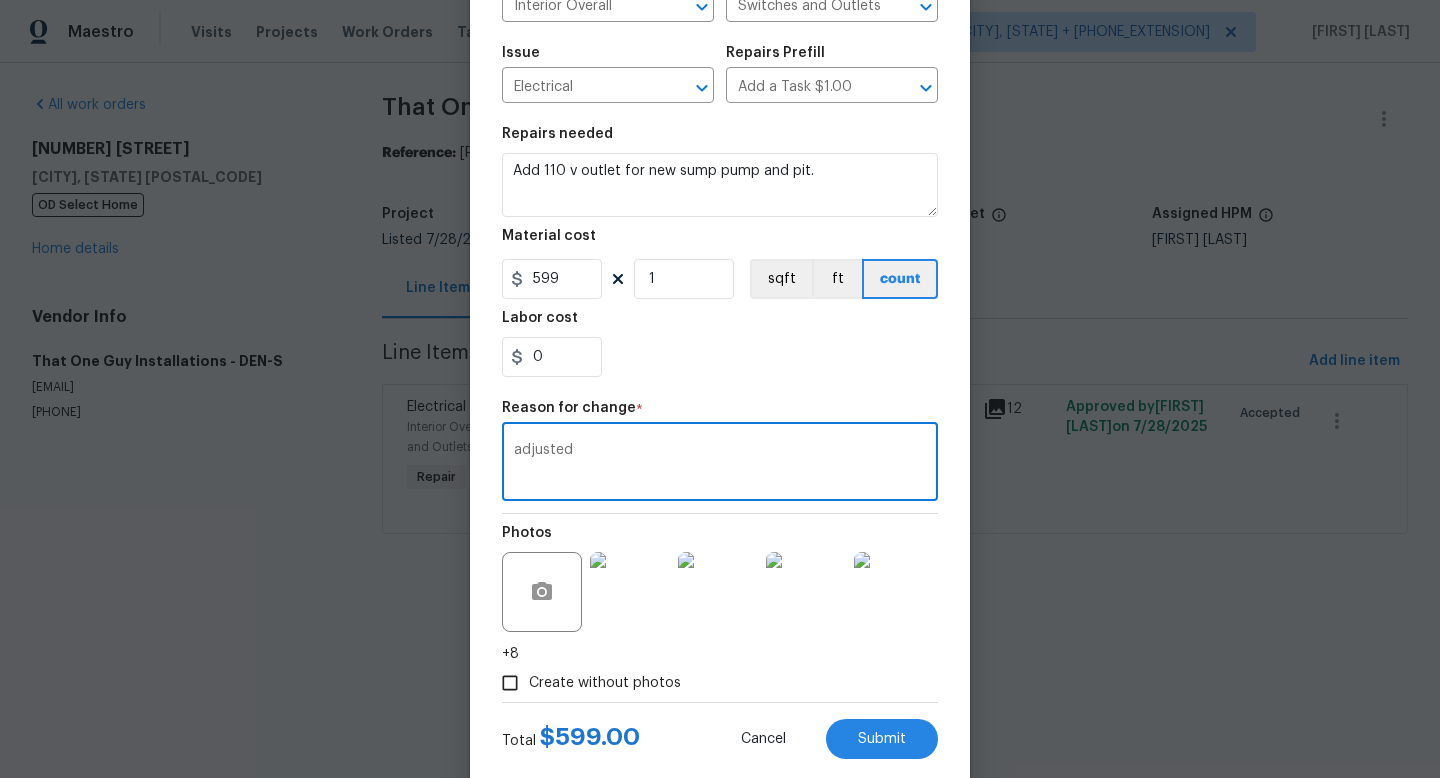 scroll, scrollTop: 228, scrollLeft: 0, axis: vertical 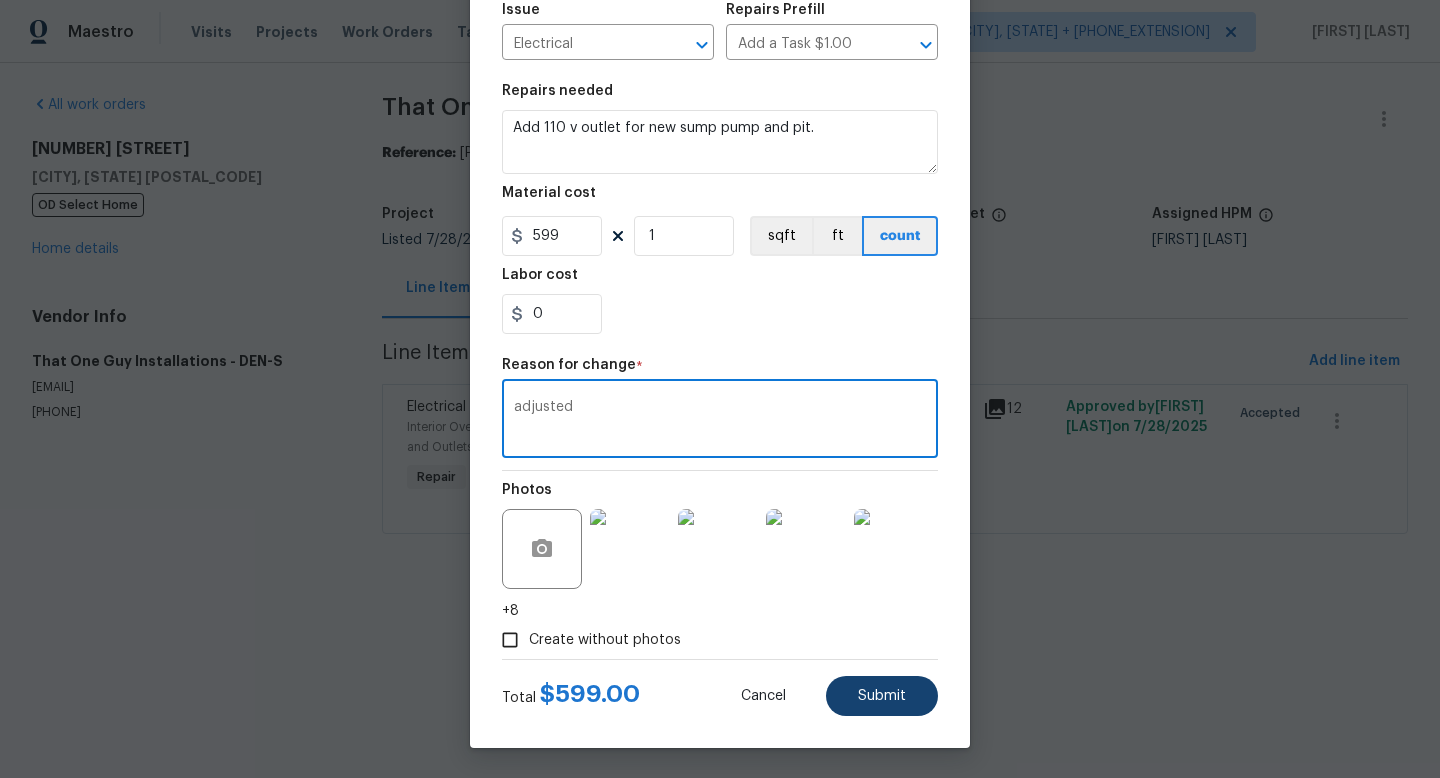 type on "adjusted" 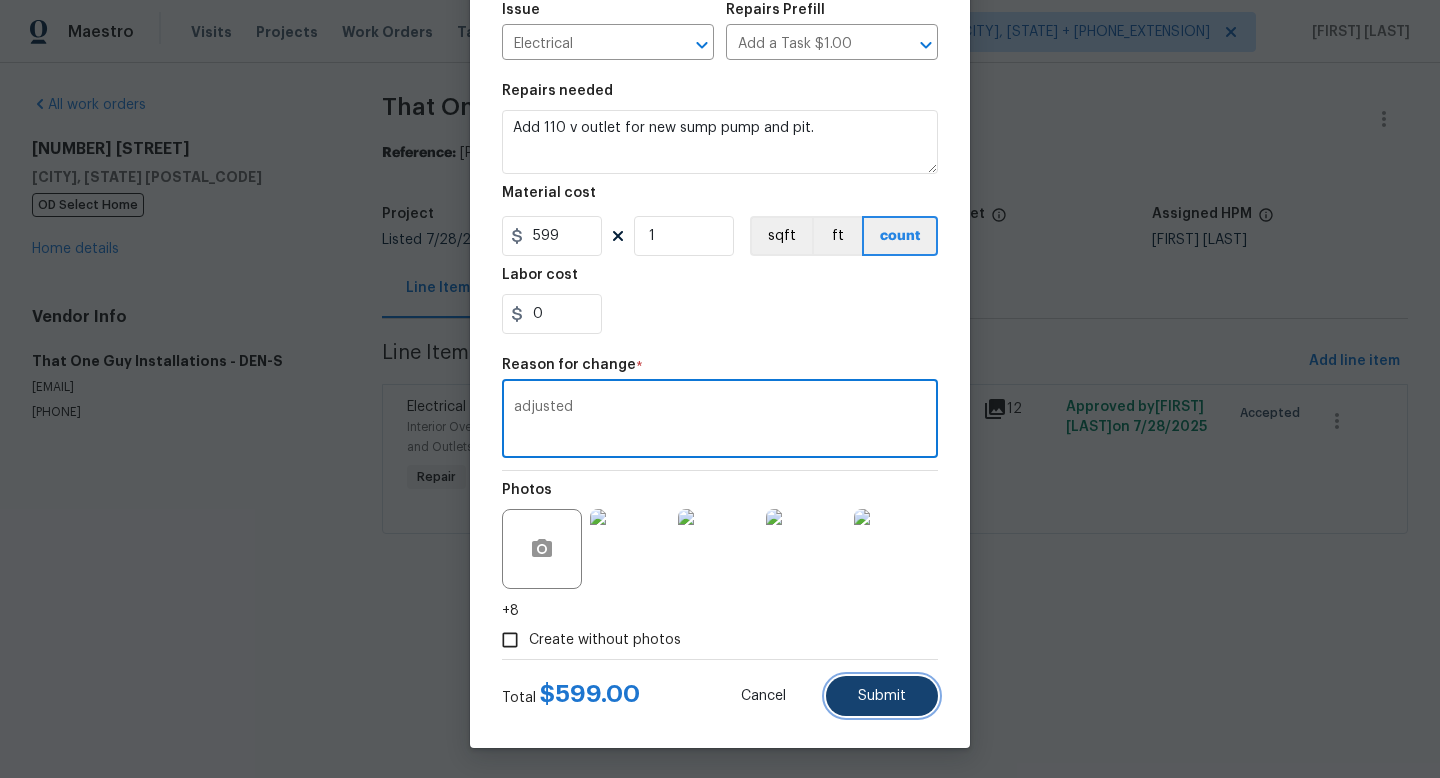click on "Submit" at bounding box center [882, 696] 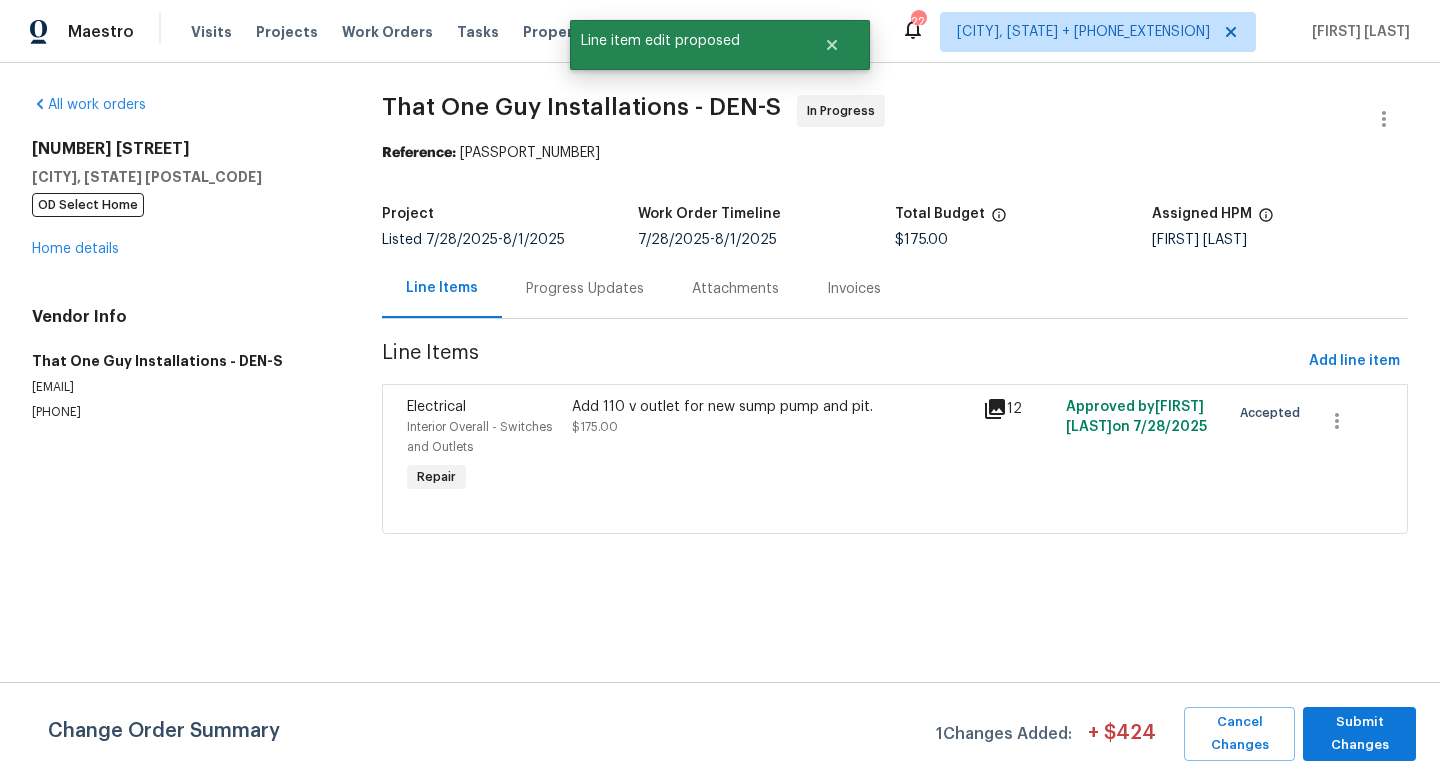scroll, scrollTop: 0, scrollLeft: 0, axis: both 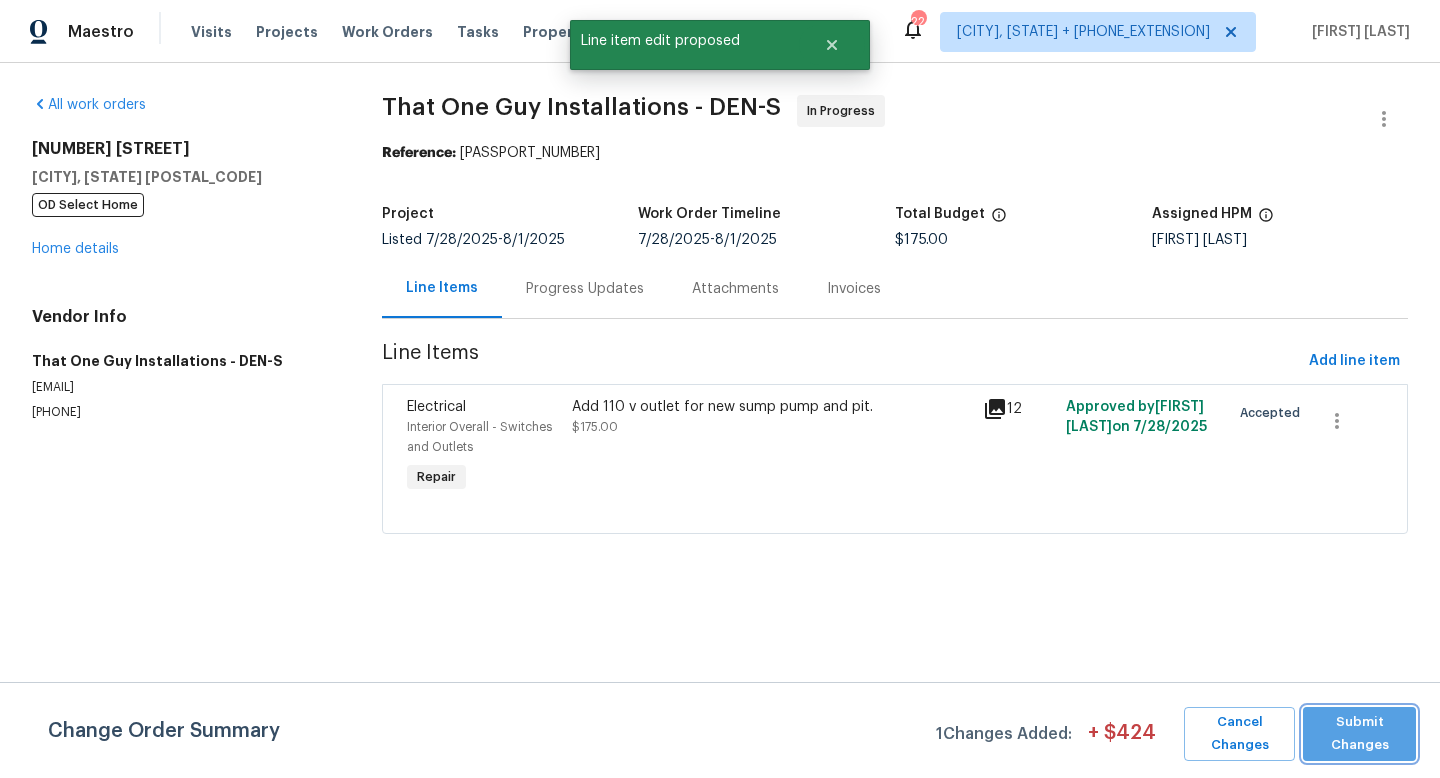 click on "Submit Changes" at bounding box center (1359, 734) 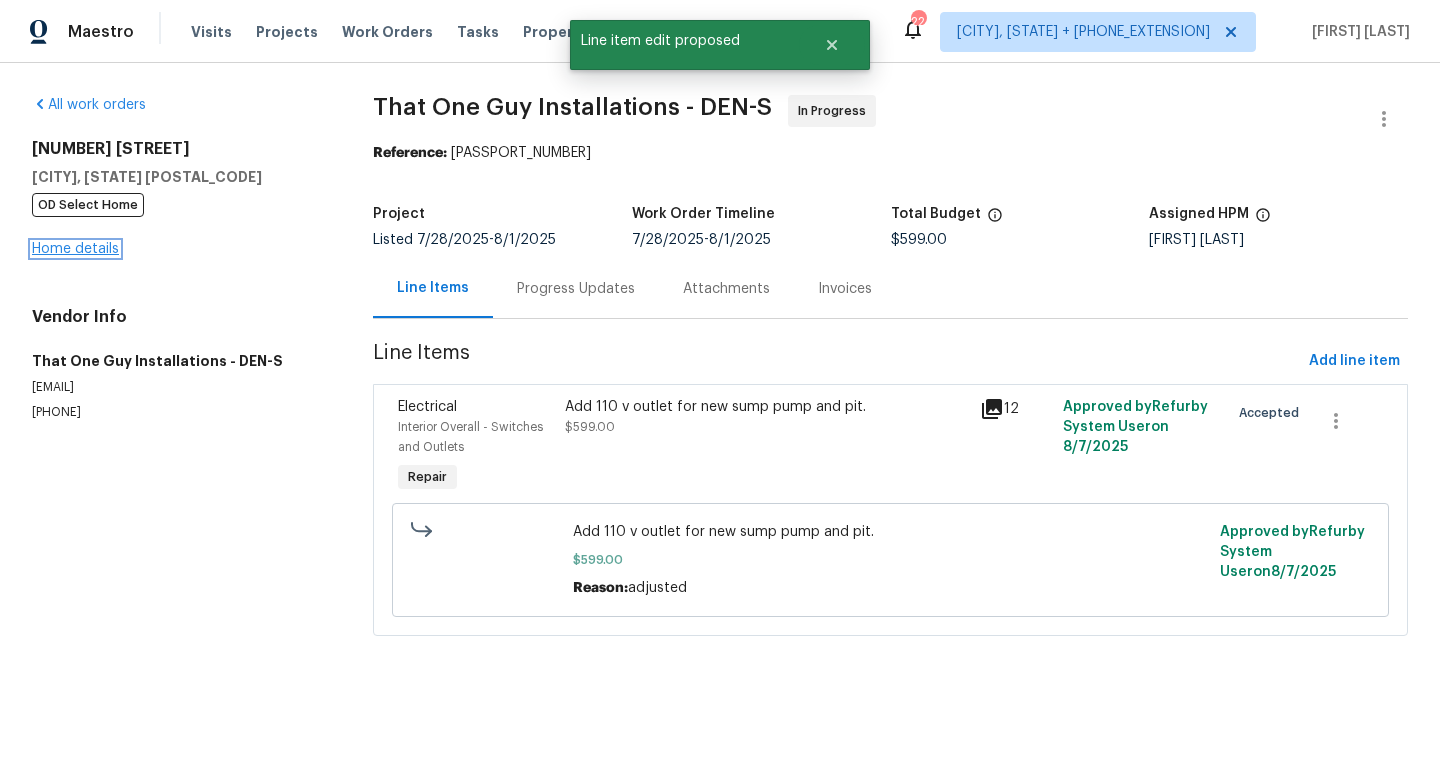 click on "Home details" at bounding box center (75, 249) 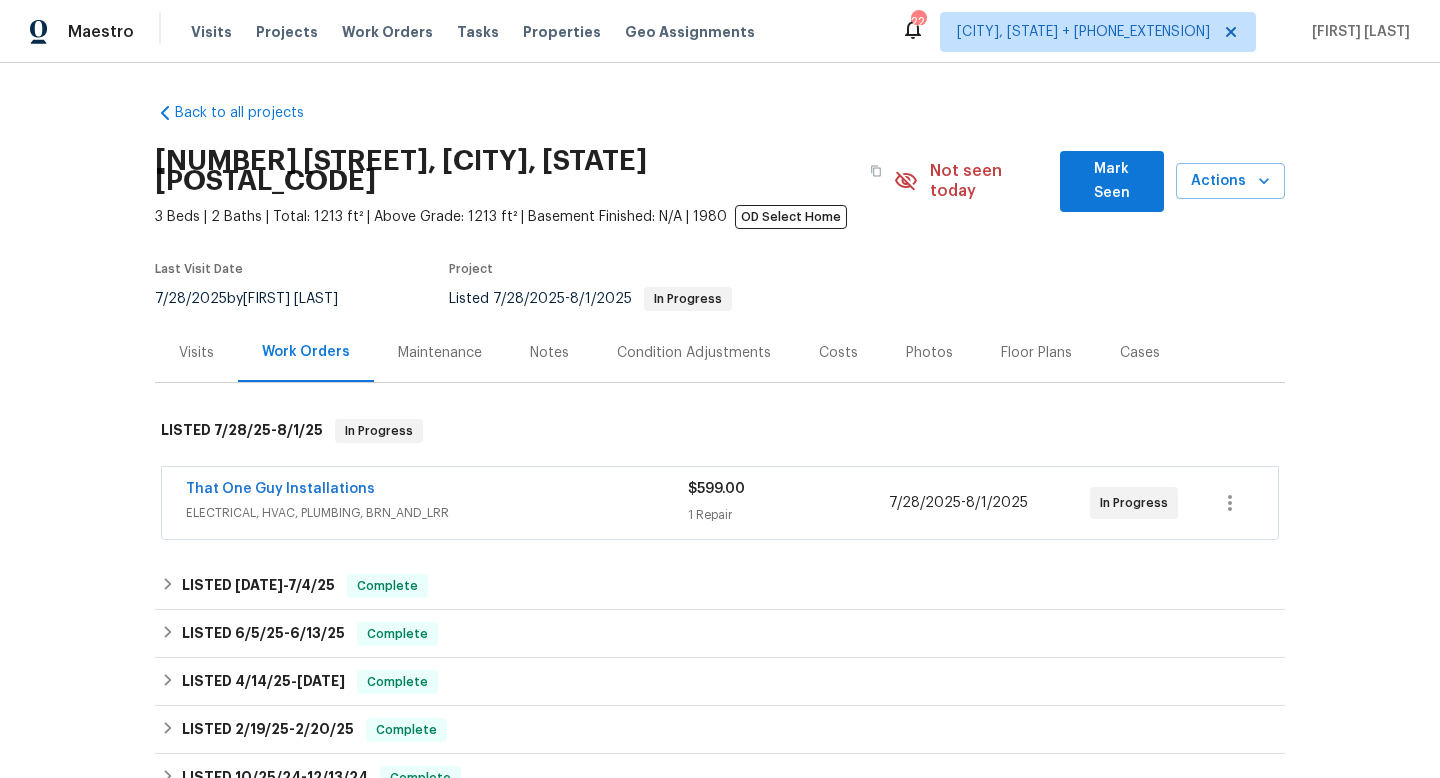 scroll, scrollTop: 23, scrollLeft: 0, axis: vertical 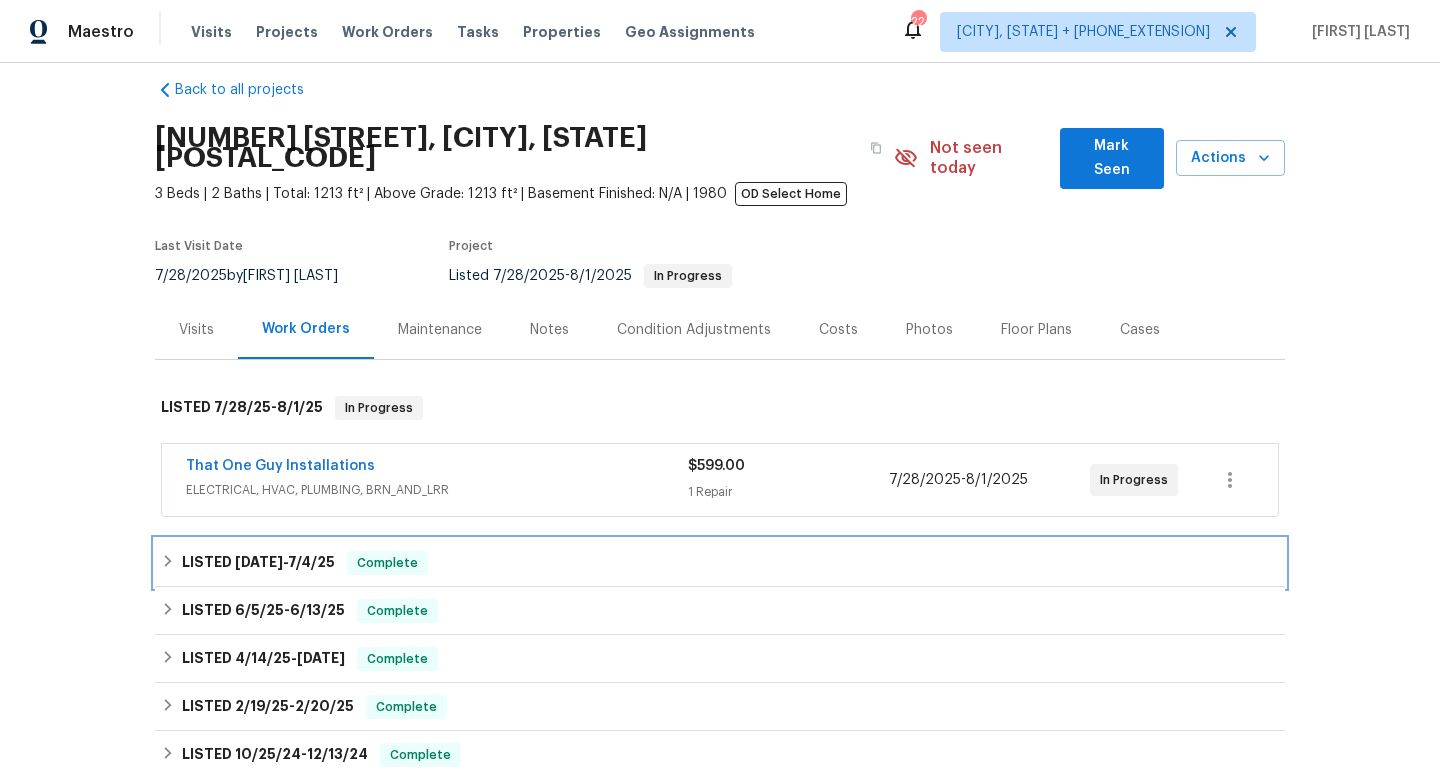 click on "LISTED   6/30/25  -  7/4/25 Complete" at bounding box center (720, 563) 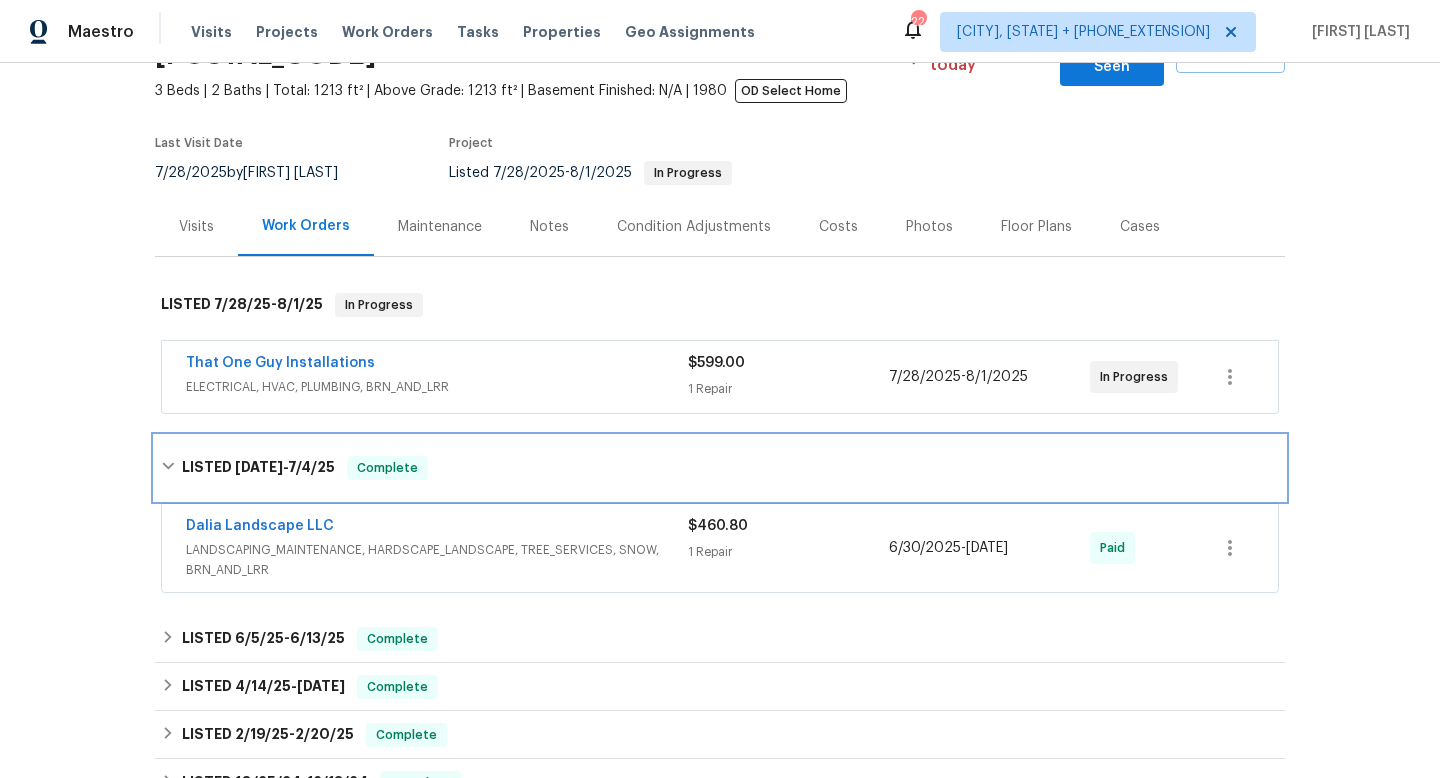 scroll, scrollTop: 127, scrollLeft: 0, axis: vertical 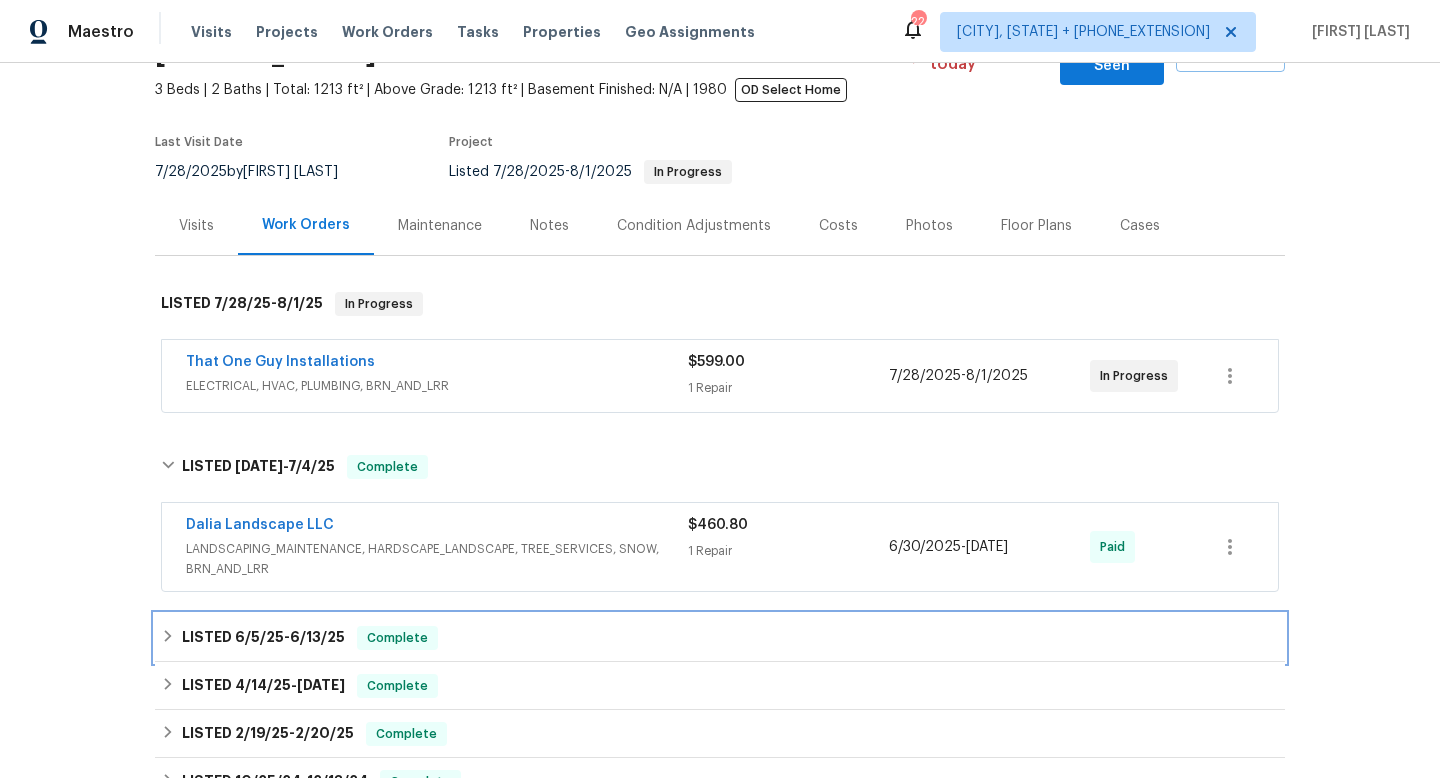 click on "LISTED   6/5/25  -  6/13/25" at bounding box center [263, 638] 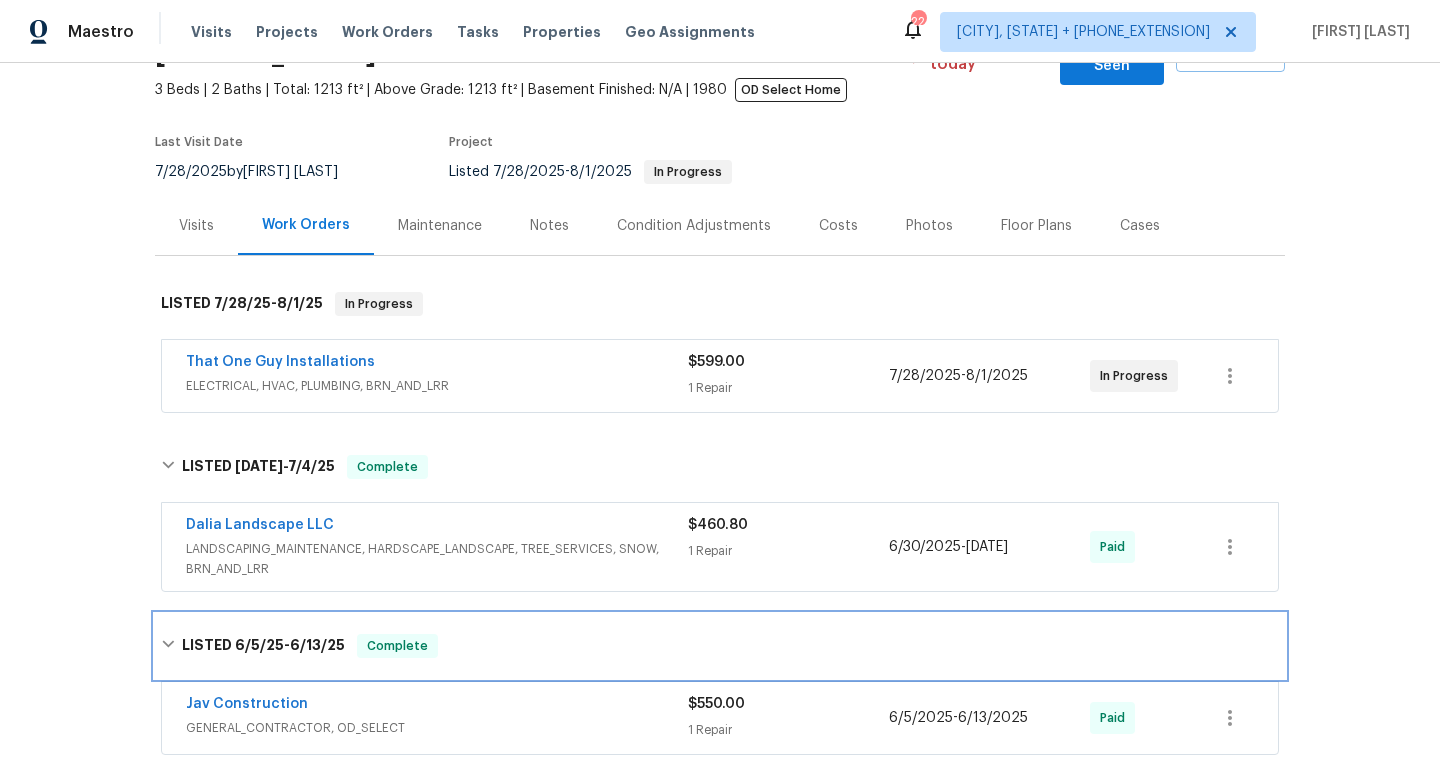 scroll, scrollTop: 242, scrollLeft: 0, axis: vertical 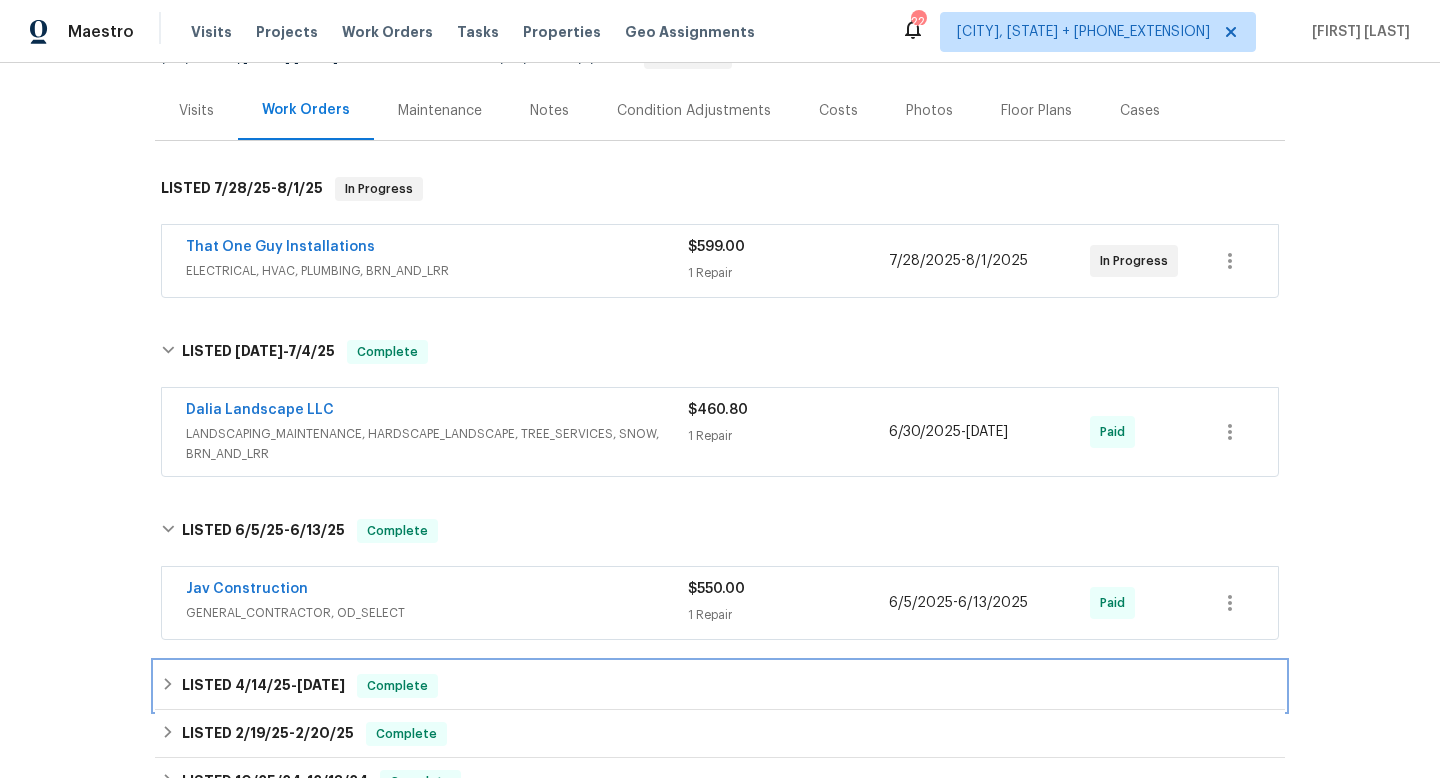 click on "LISTED   4/14/25  -  5/13/25" at bounding box center (263, 686) 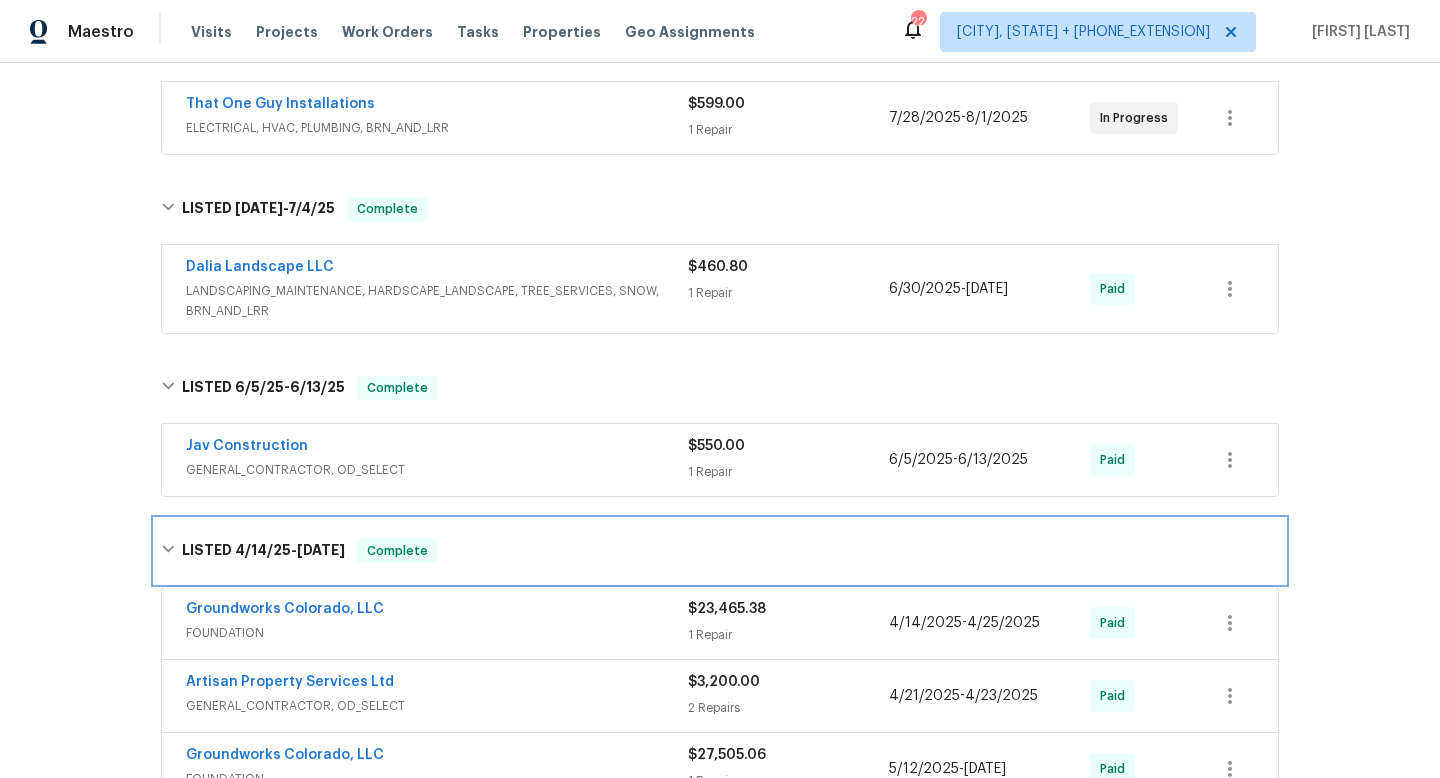 scroll, scrollTop: 387, scrollLeft: 0, axis: vertical 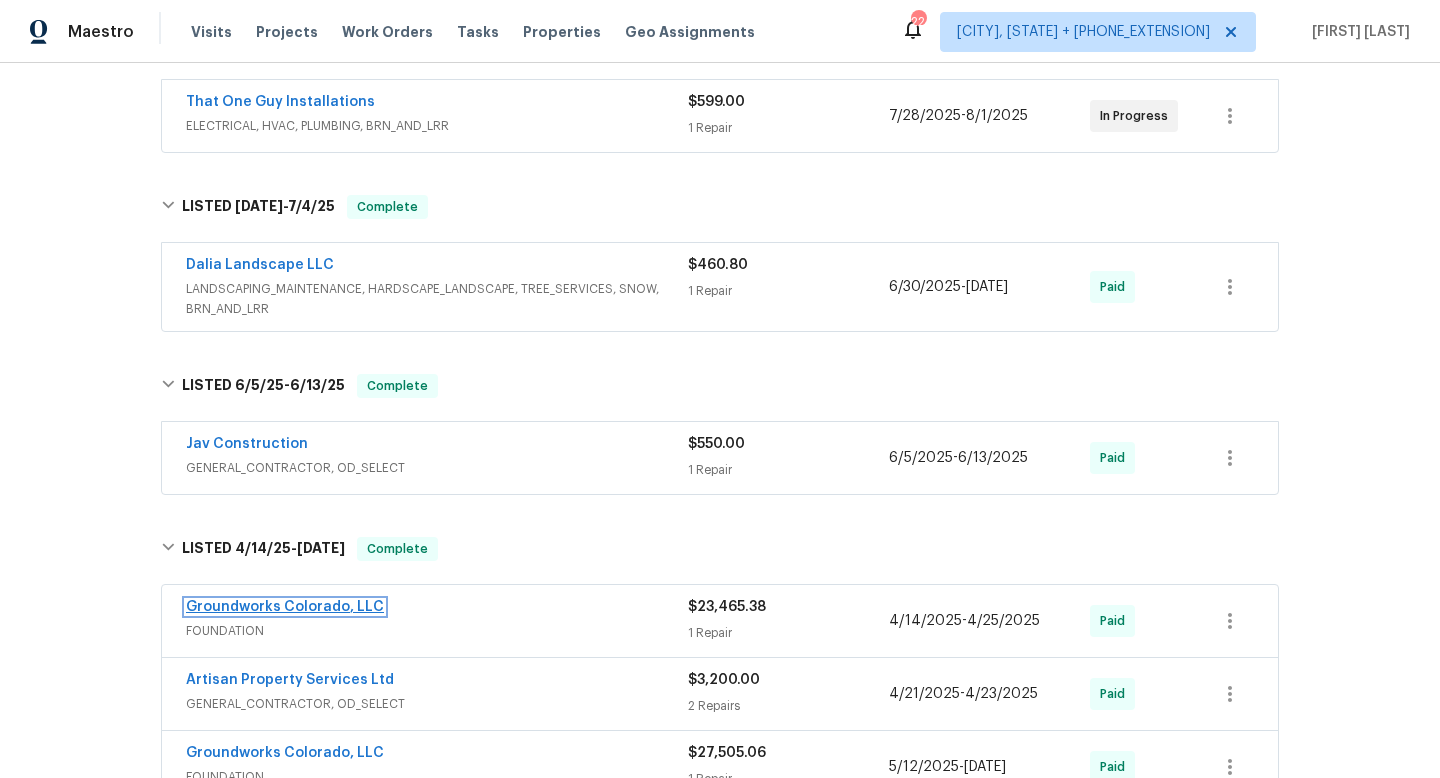 click on "Groundworks Colorado, LLC" at bounding box center (285, 607) 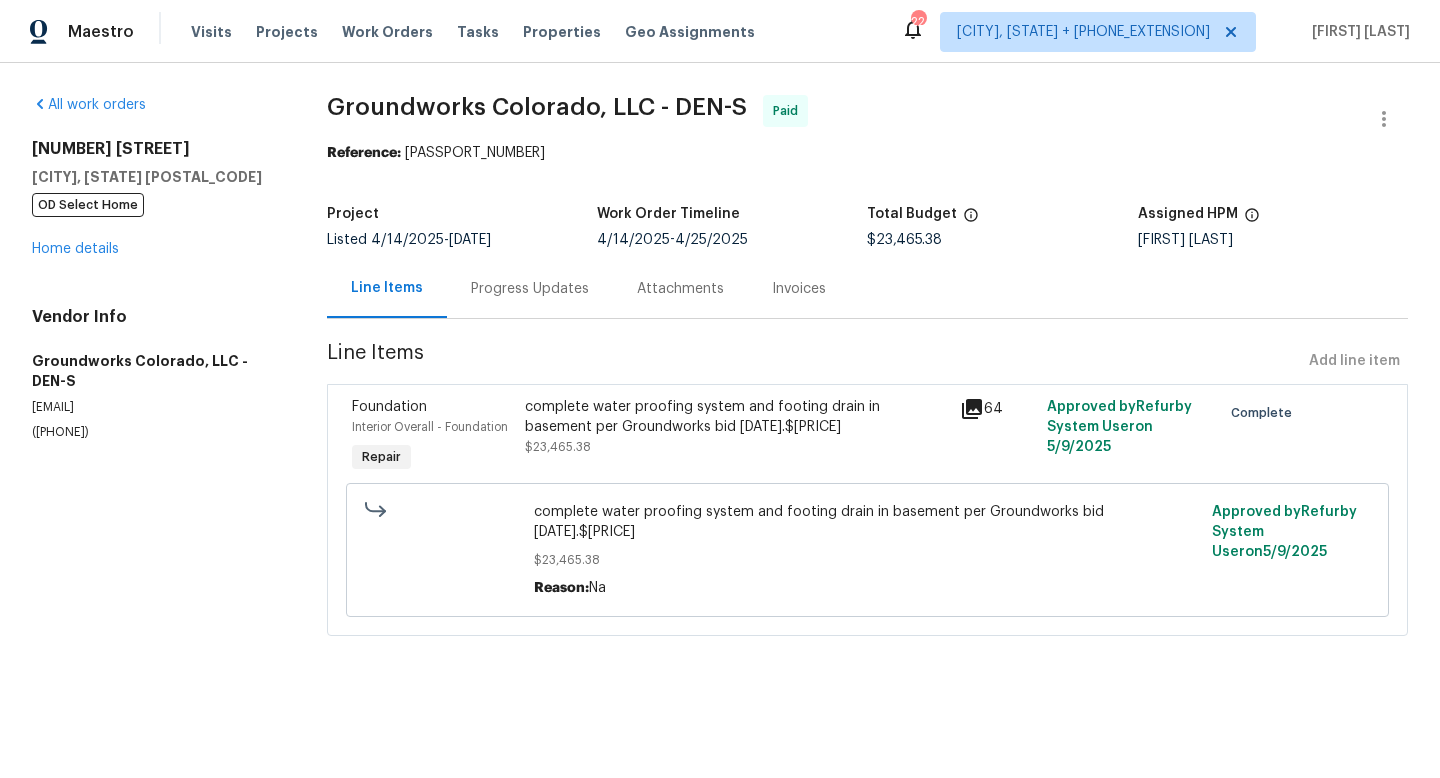 click on "Progress Updates" at bounding box center [530, 288] 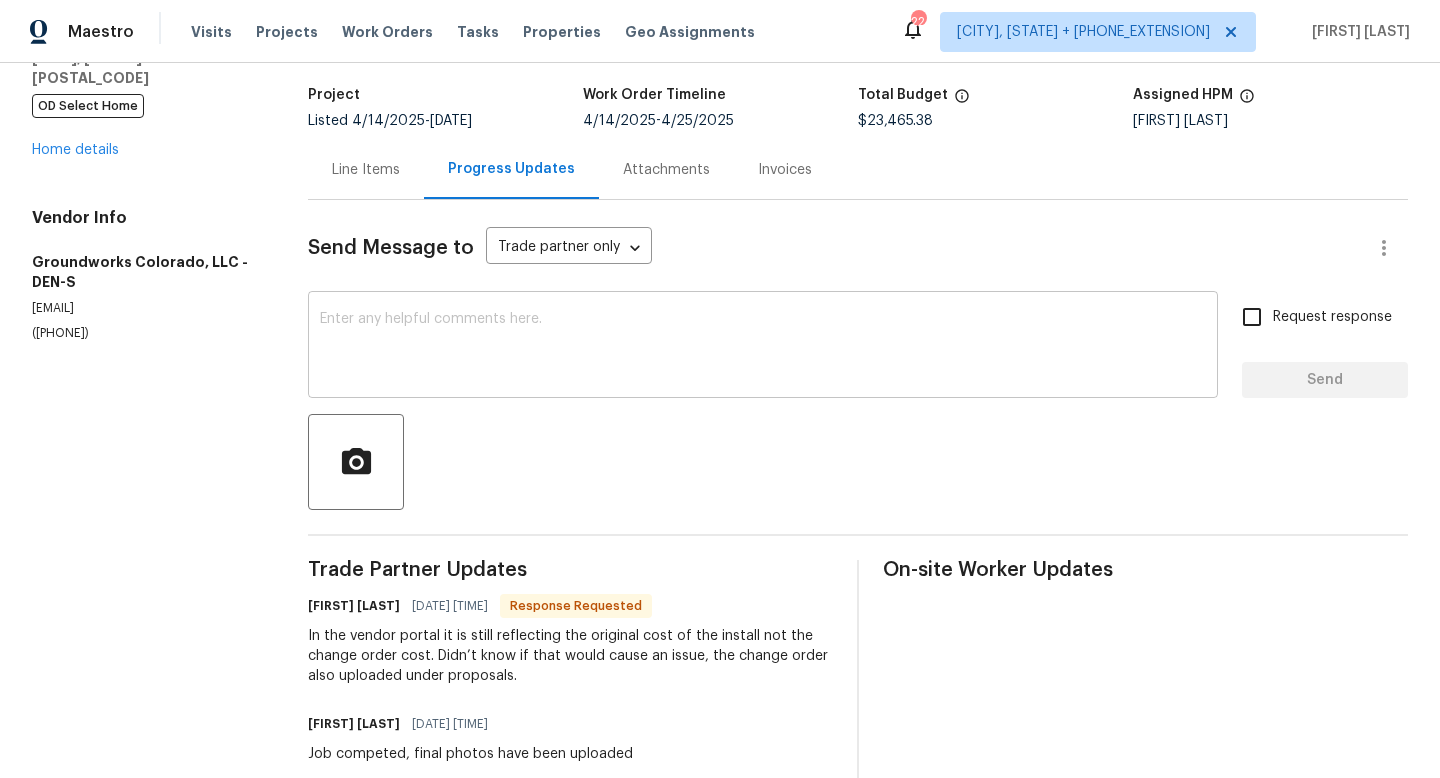 scroll, scrollTop: 215, scrollLeft: 0, axis: vertical 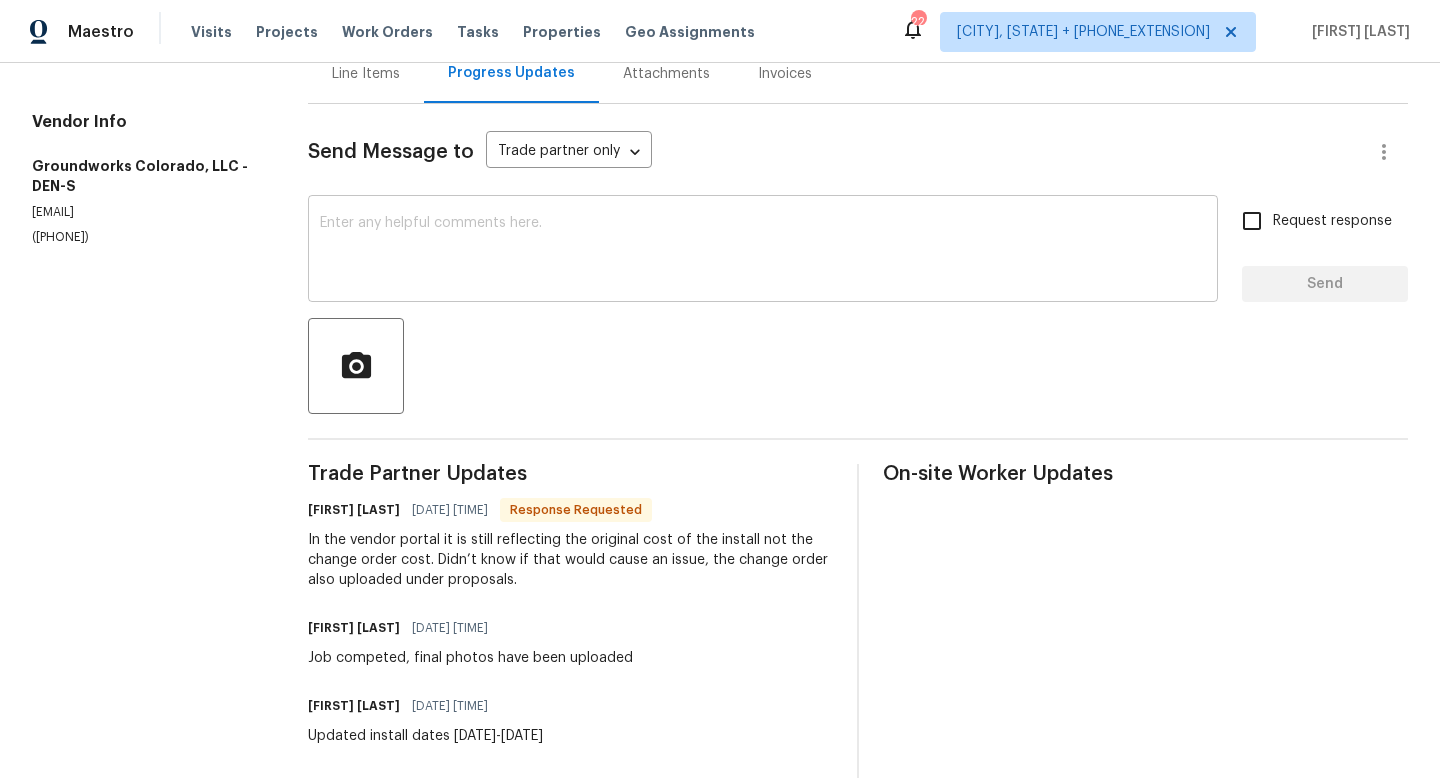 click at bounding box center (763, 251) 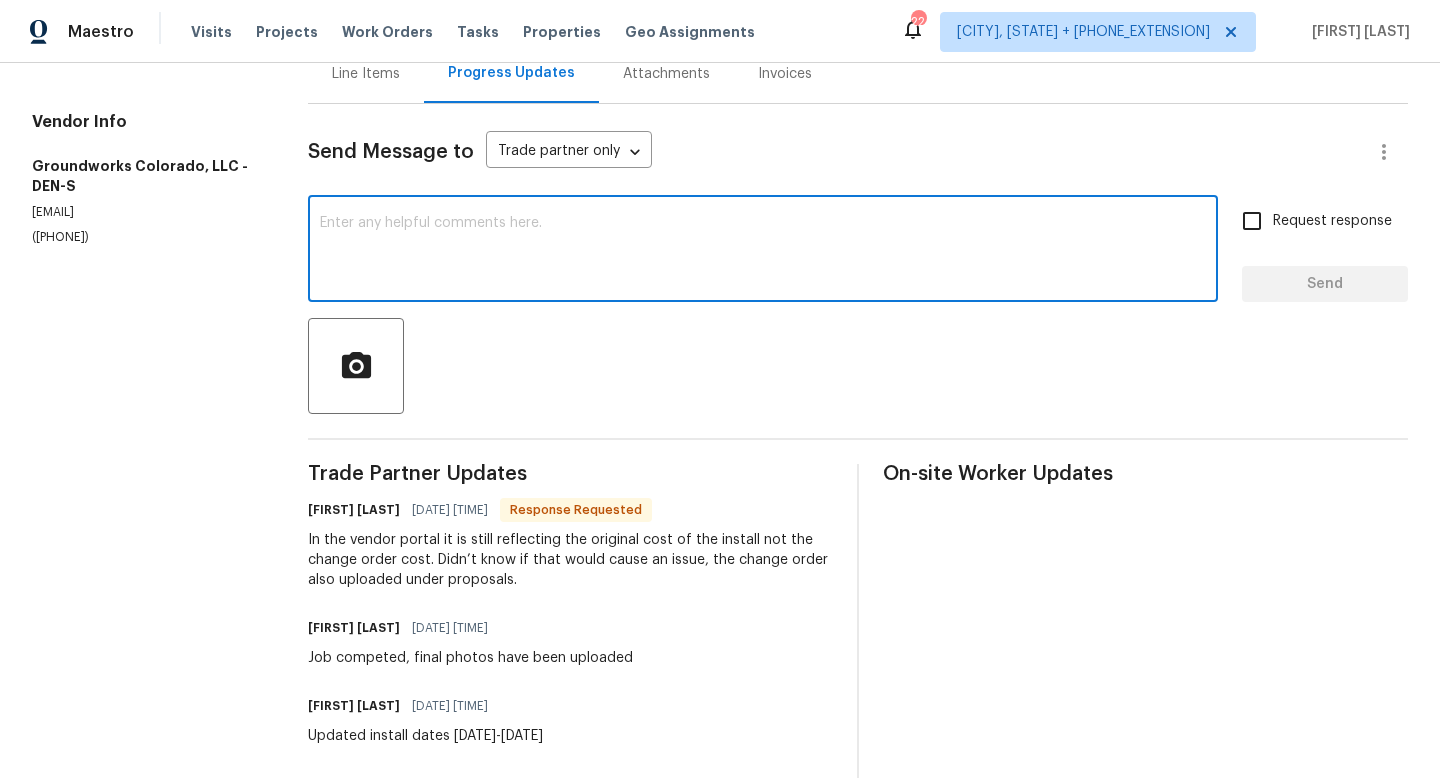 type on "G" 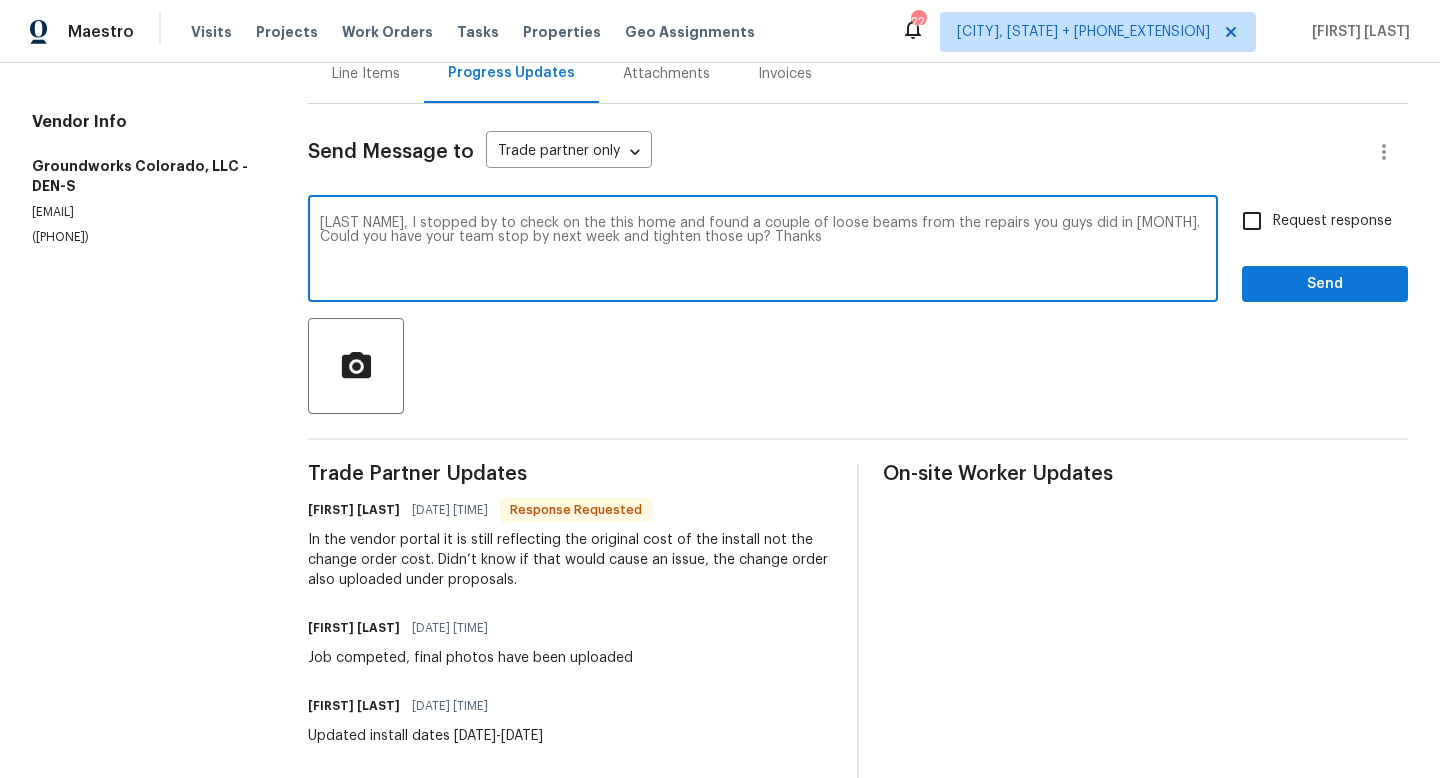 type on "Jacob, I stopped by to check on the this home and found a couple of loose beams from the repairs you guys did in April.  Could you have your team stop by next week and tighten those up?  Thanks" 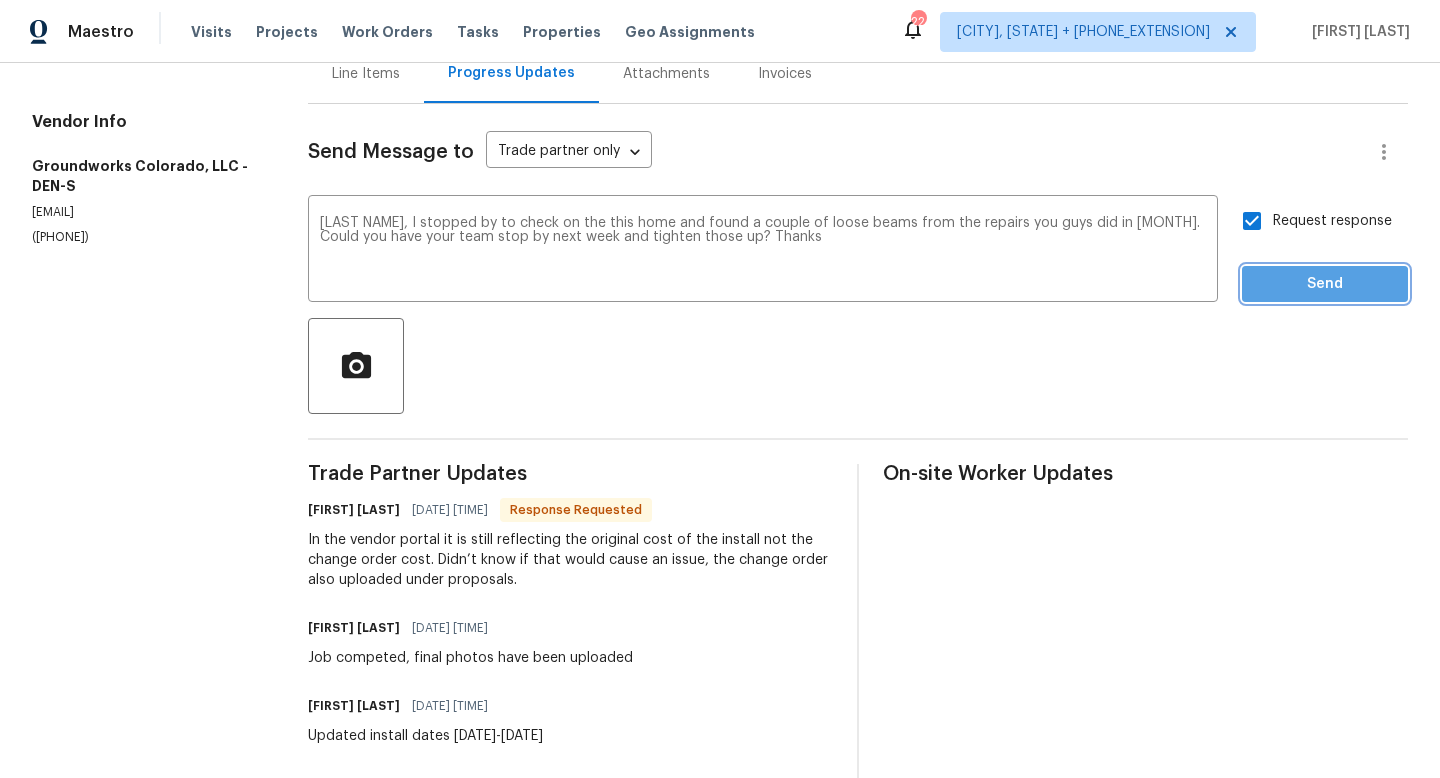 click on "Send" at bounding box center (1325, 284) 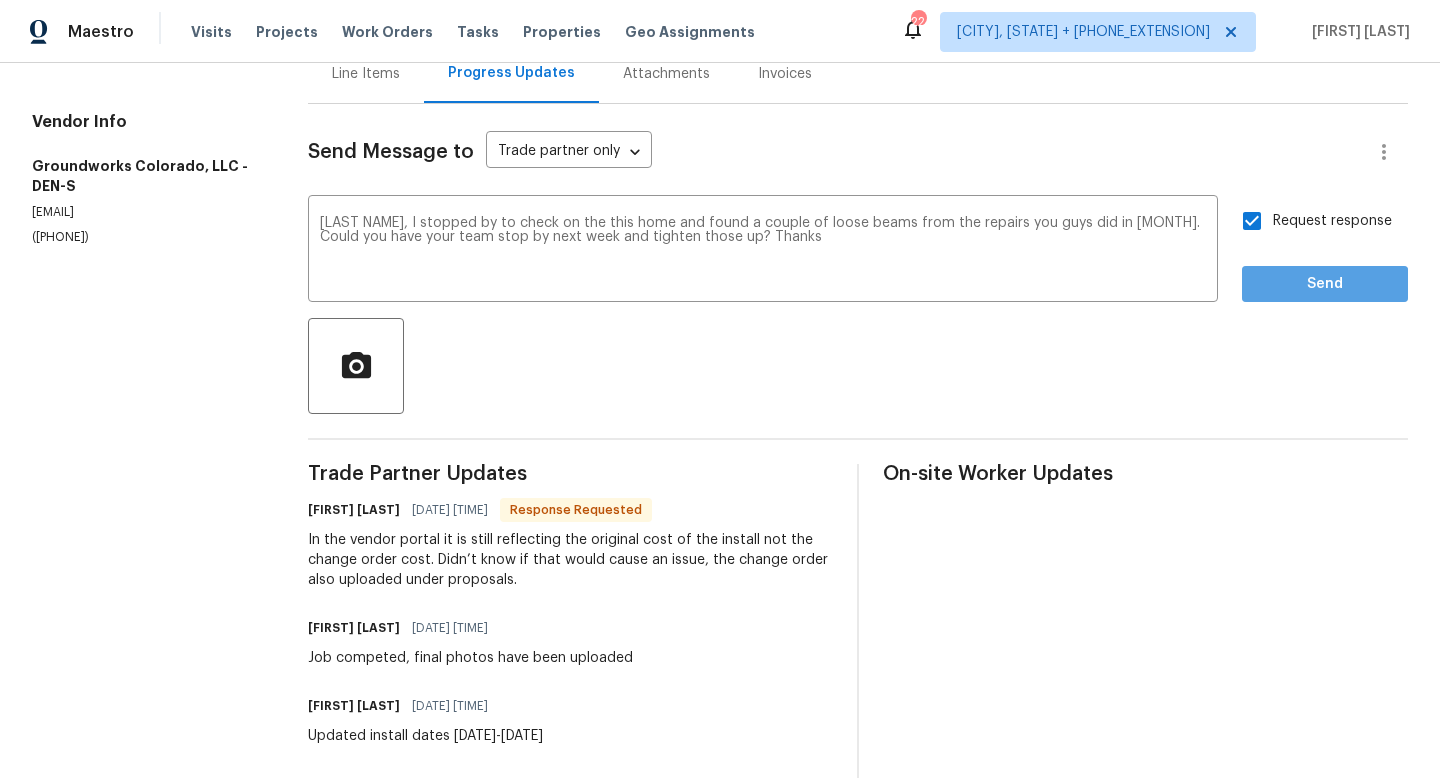 scroll, scrollTop: 0, scrollLeft: 0, axis: both 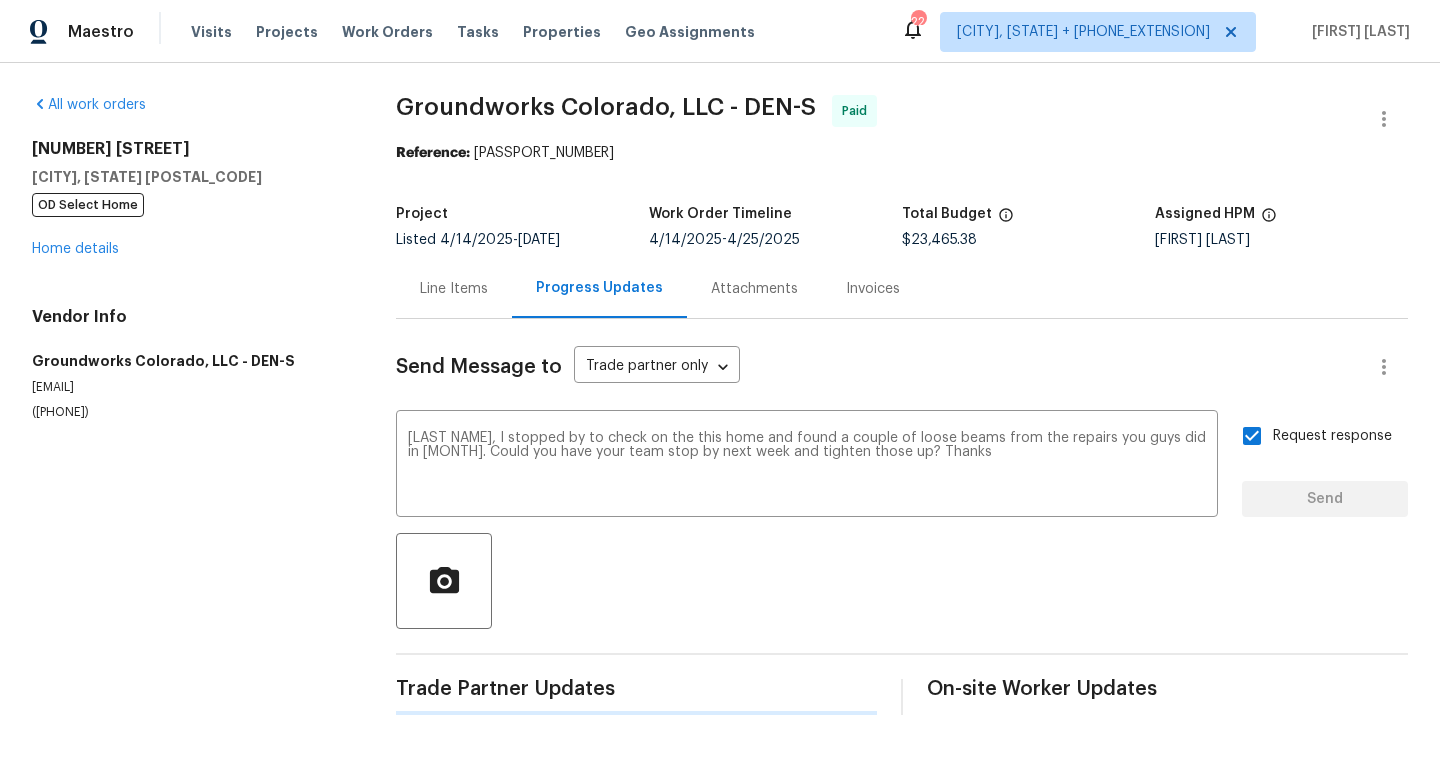 type 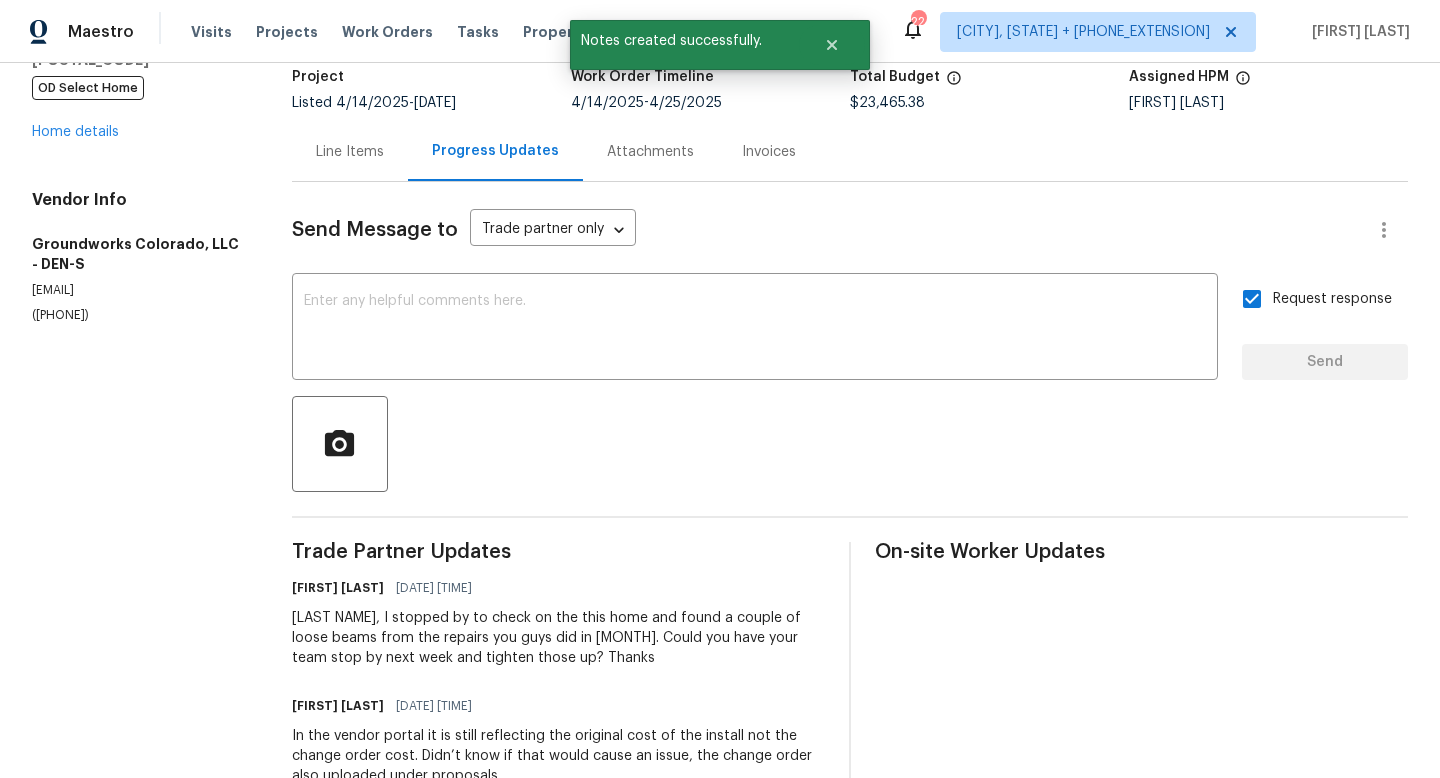 scroll, scrollTop: 0, scrollLeft: 0, axis: both 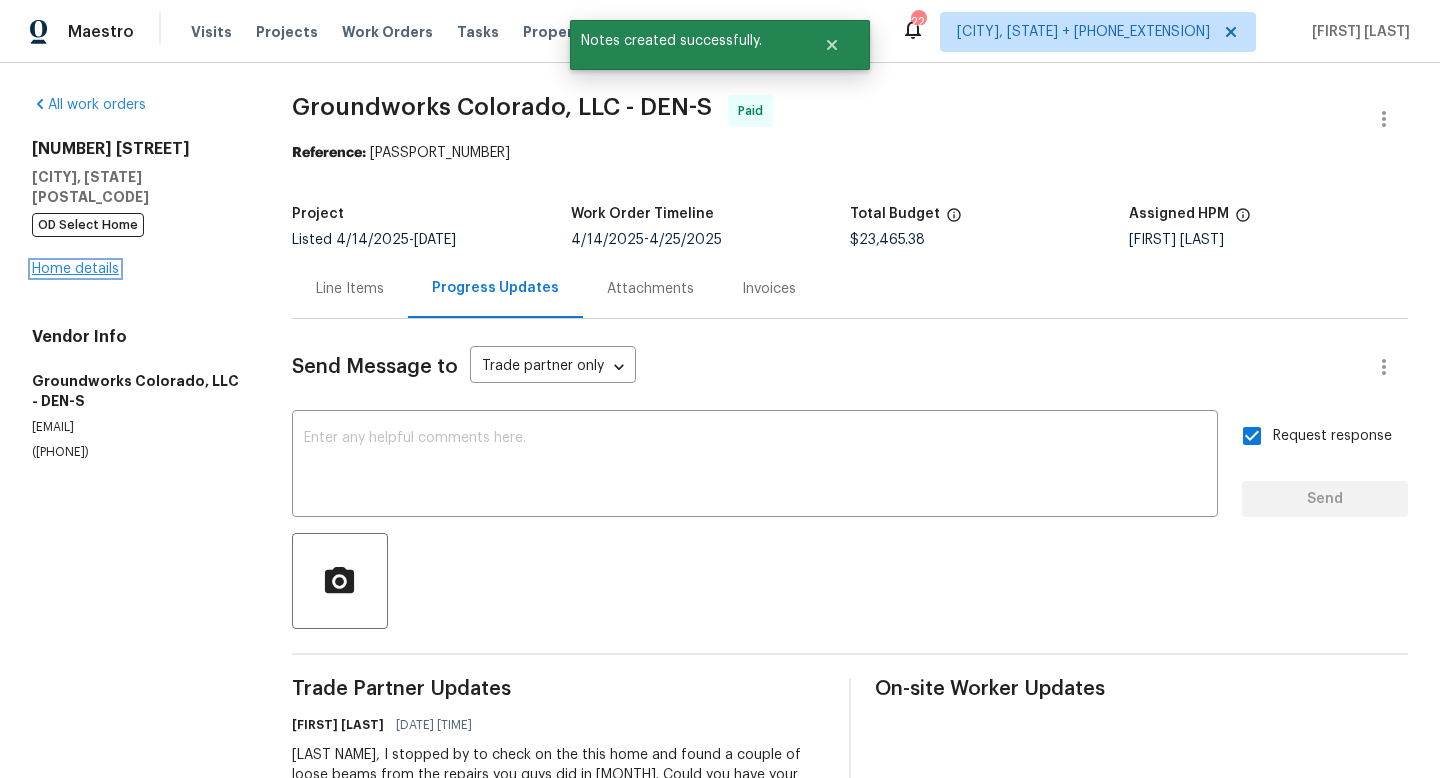 click on "Home details" at bounding box center (75, 269) 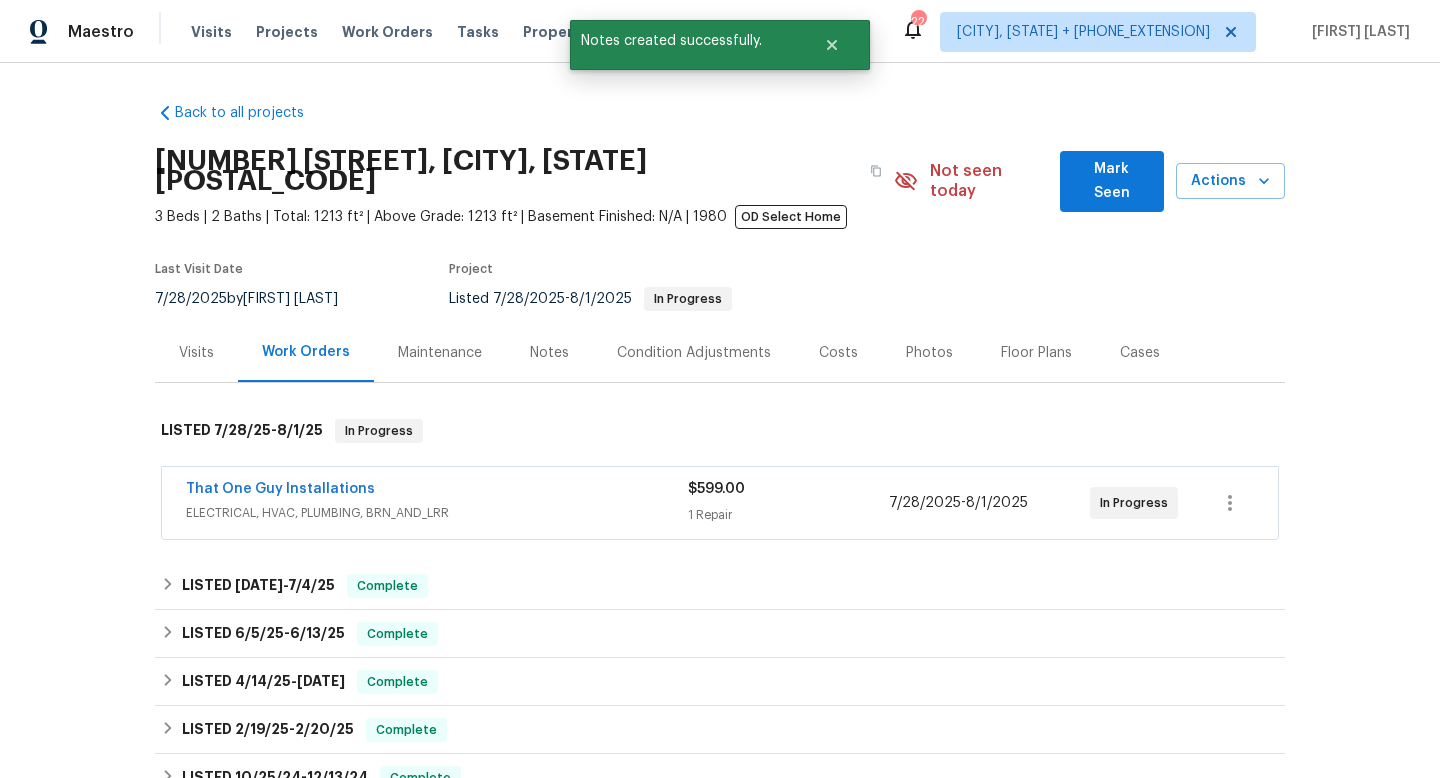 click on "Notes" at bounding box center (549, 353) 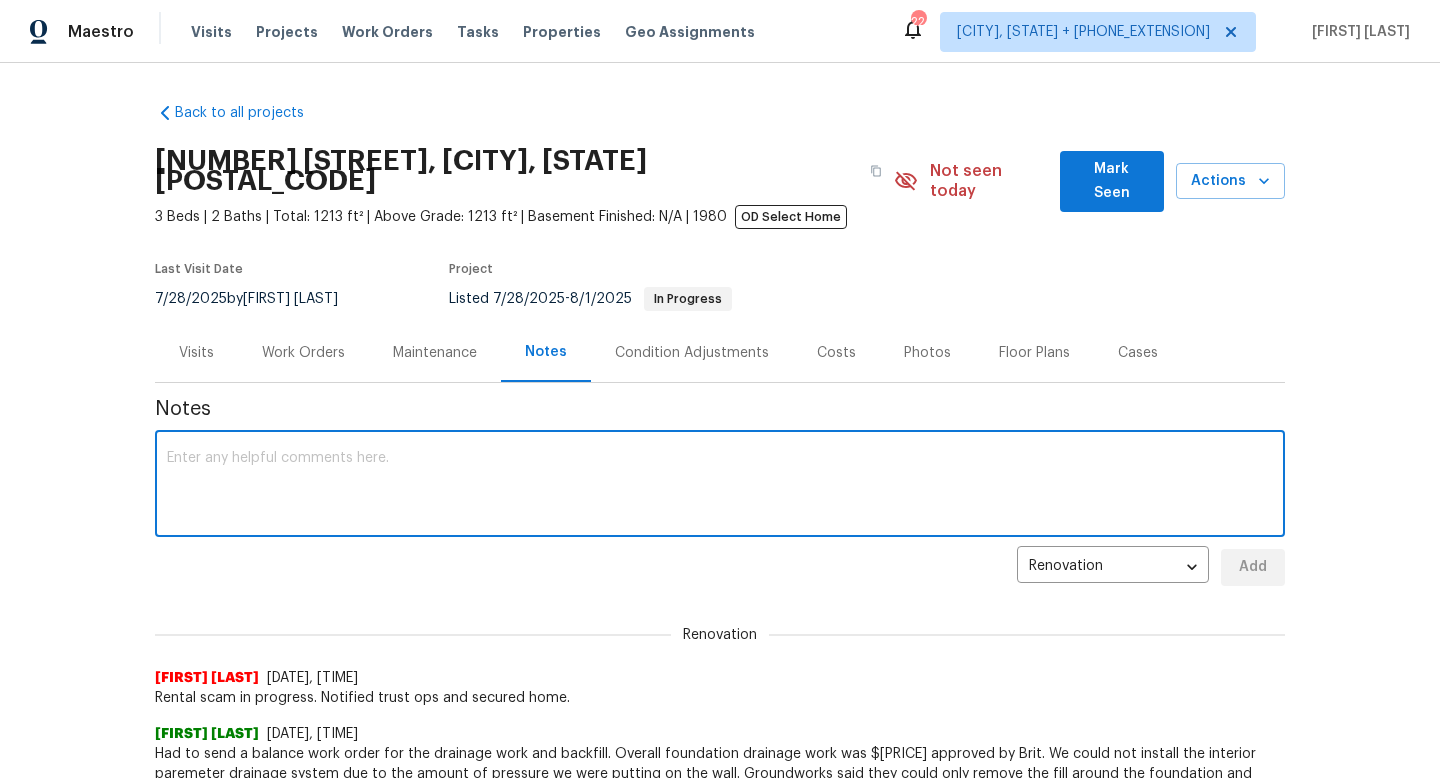 click at bounding box center (720, 486) 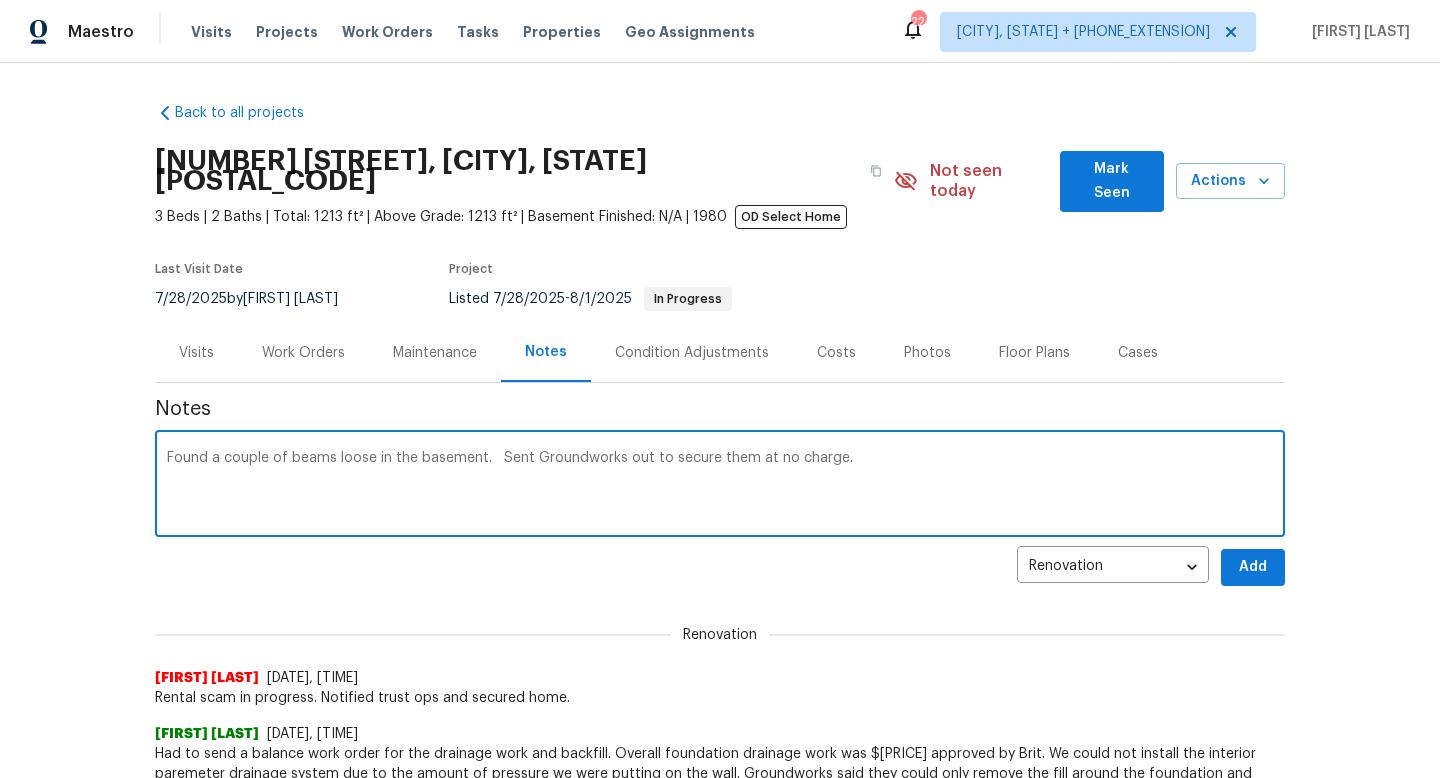 type on "Found a couple of beams loose in the basement.   Sent Groundworks out to secure them at no charge." 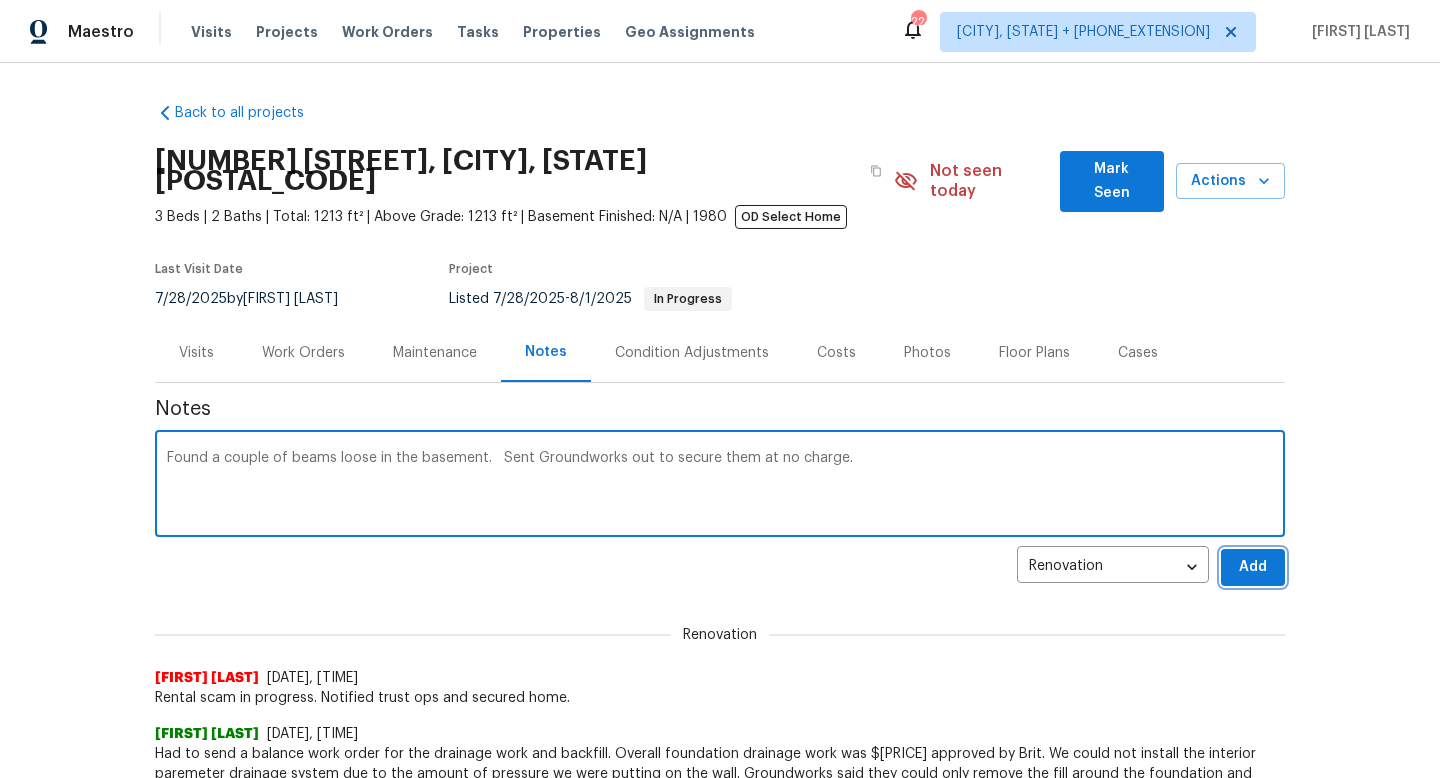 click on "Add" at bounding box center [1253, 567] 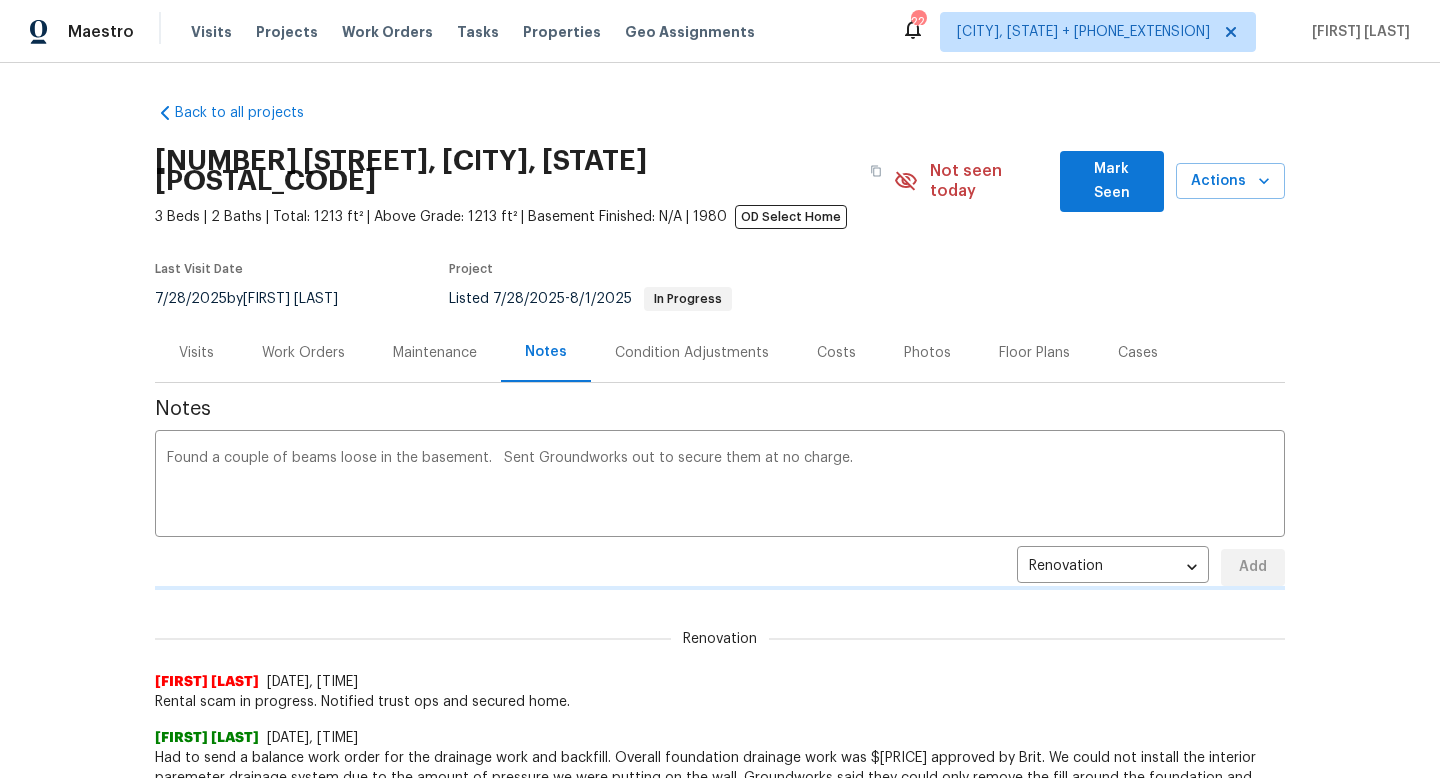type 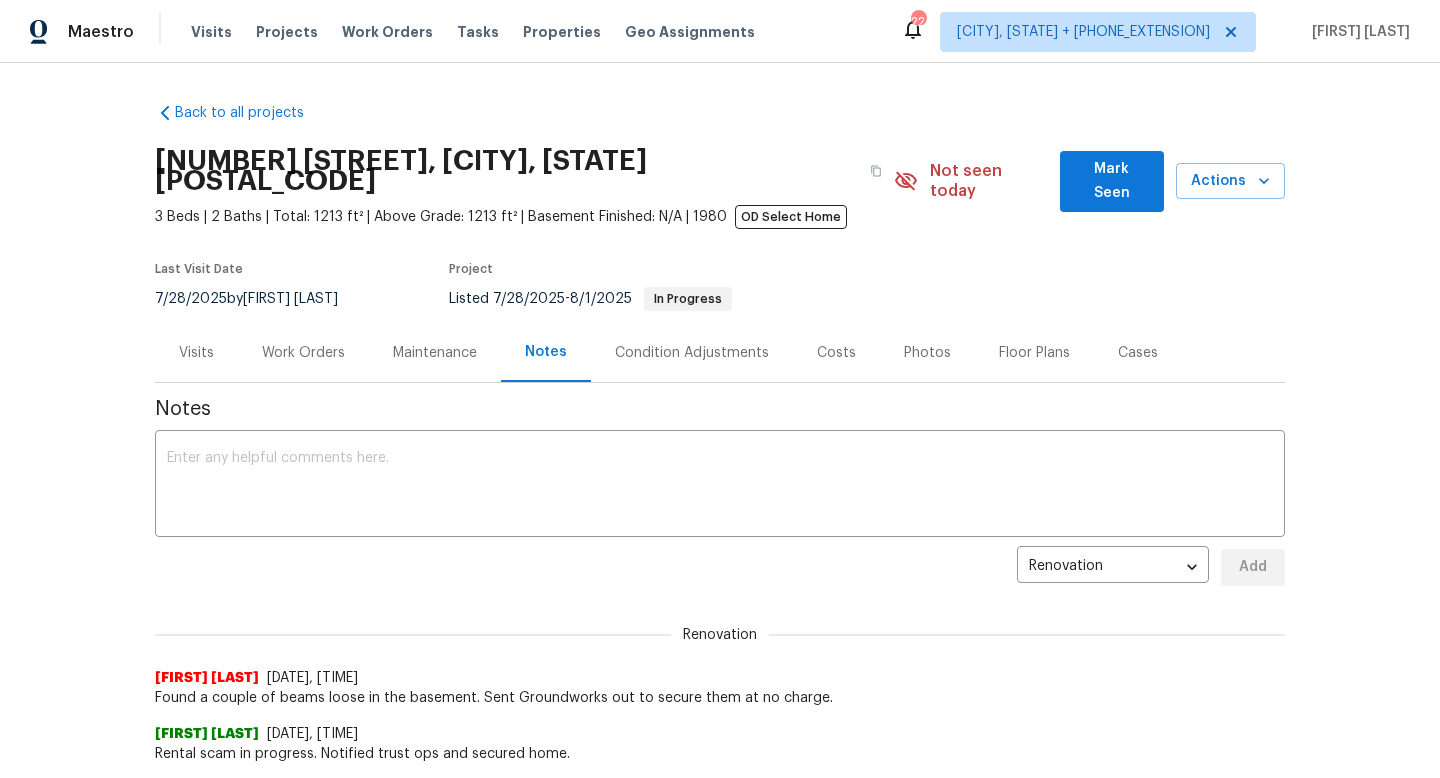 click on "Mark Seen" at bounding box center (1112, 181) 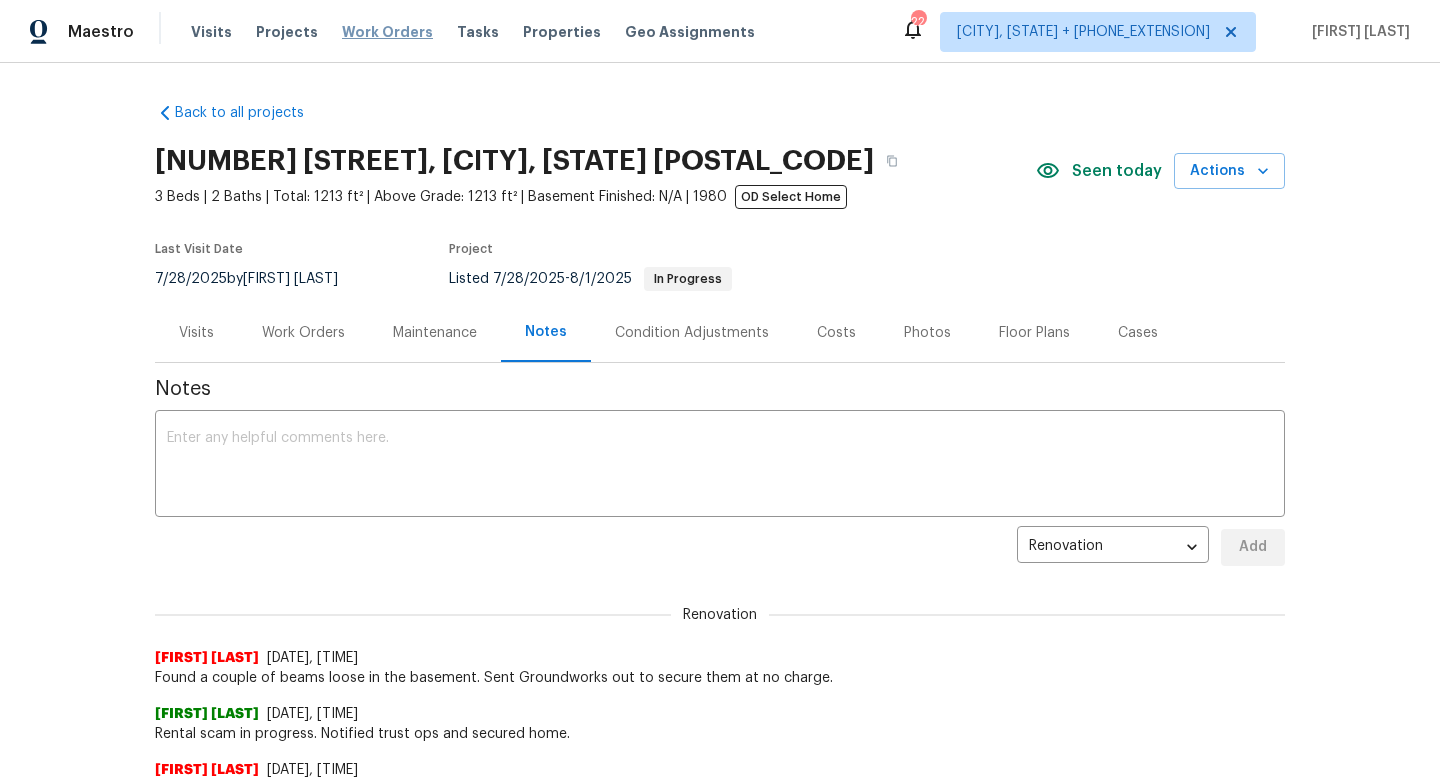 click on "Work Orders" at bounding box center [387, 32] 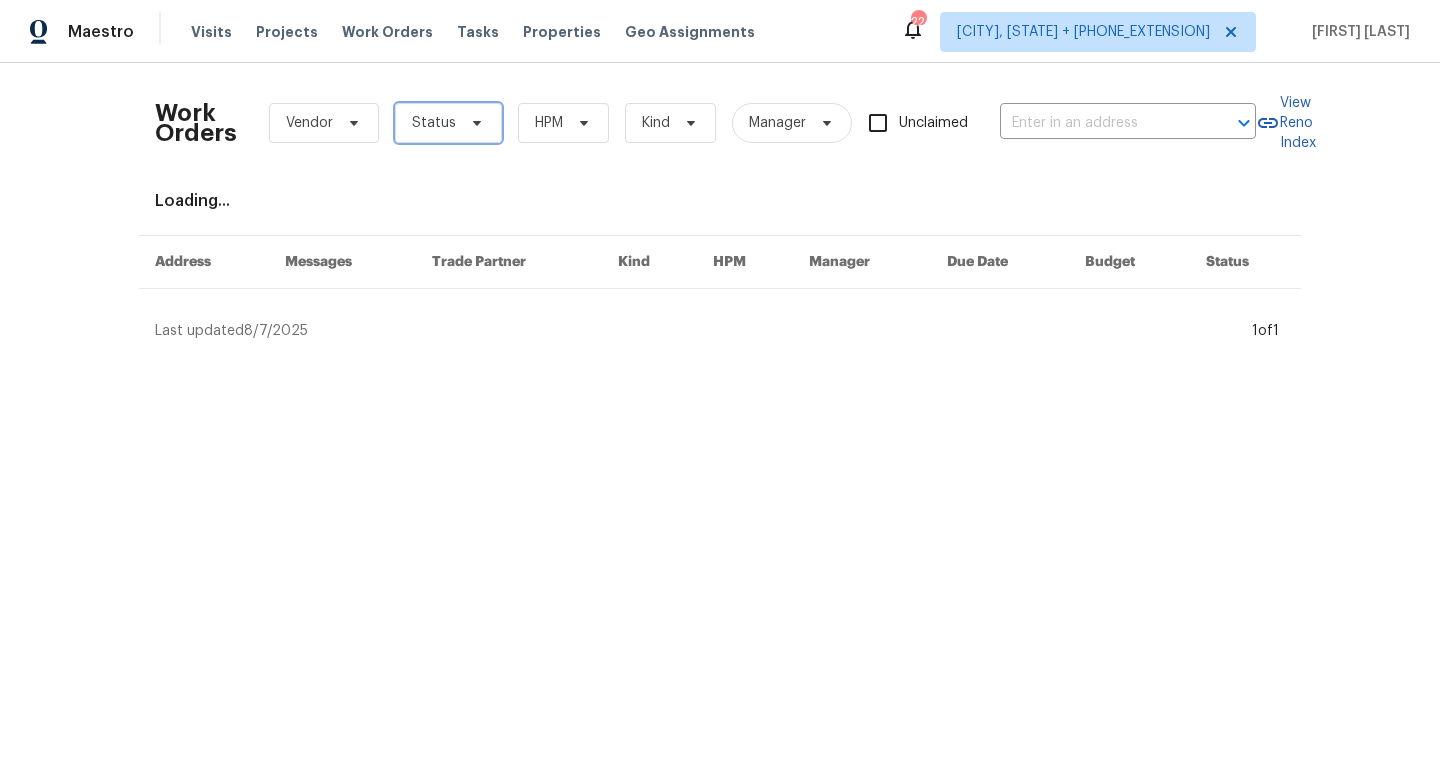 click on "Status" at bounding box center [448, 123] 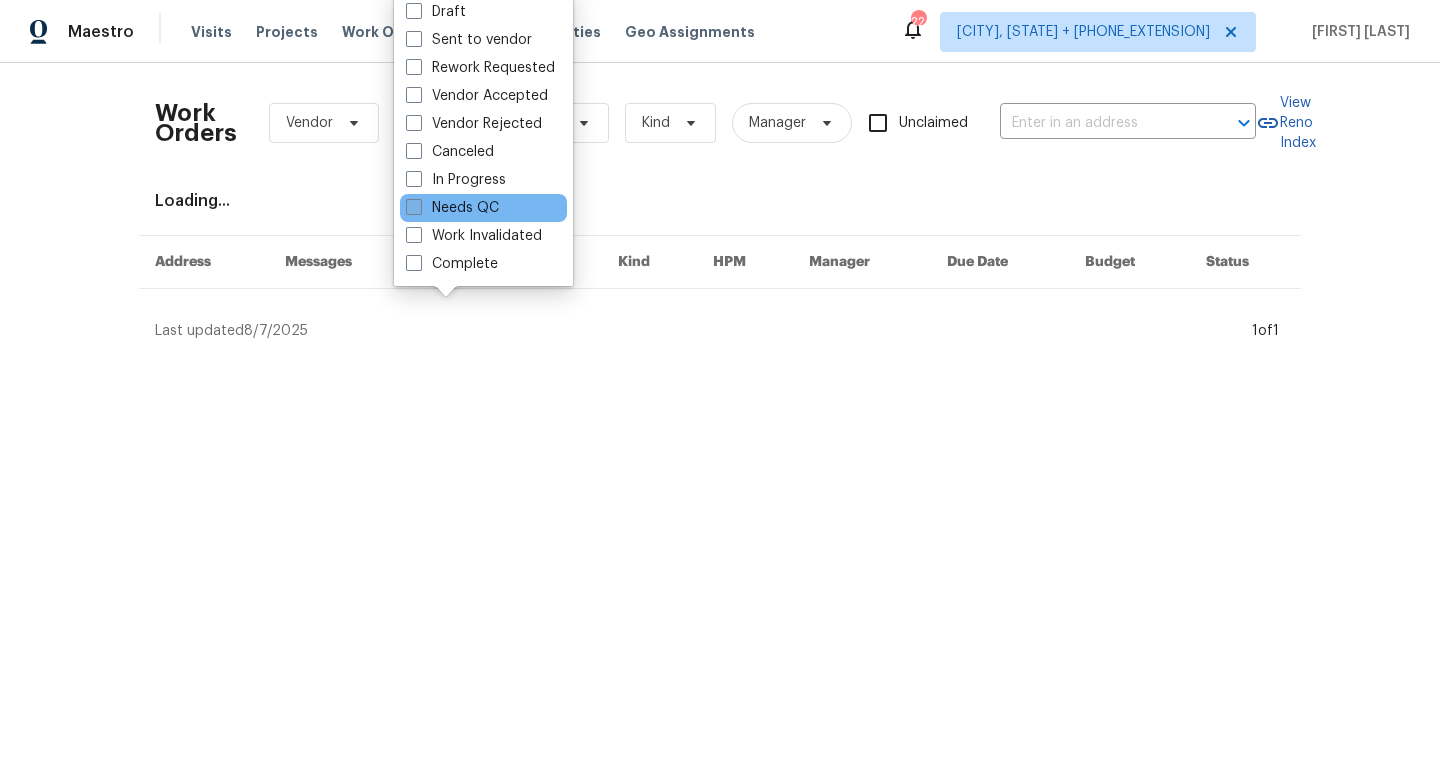 click on "Needs QC" at bounding box center [452, 208] 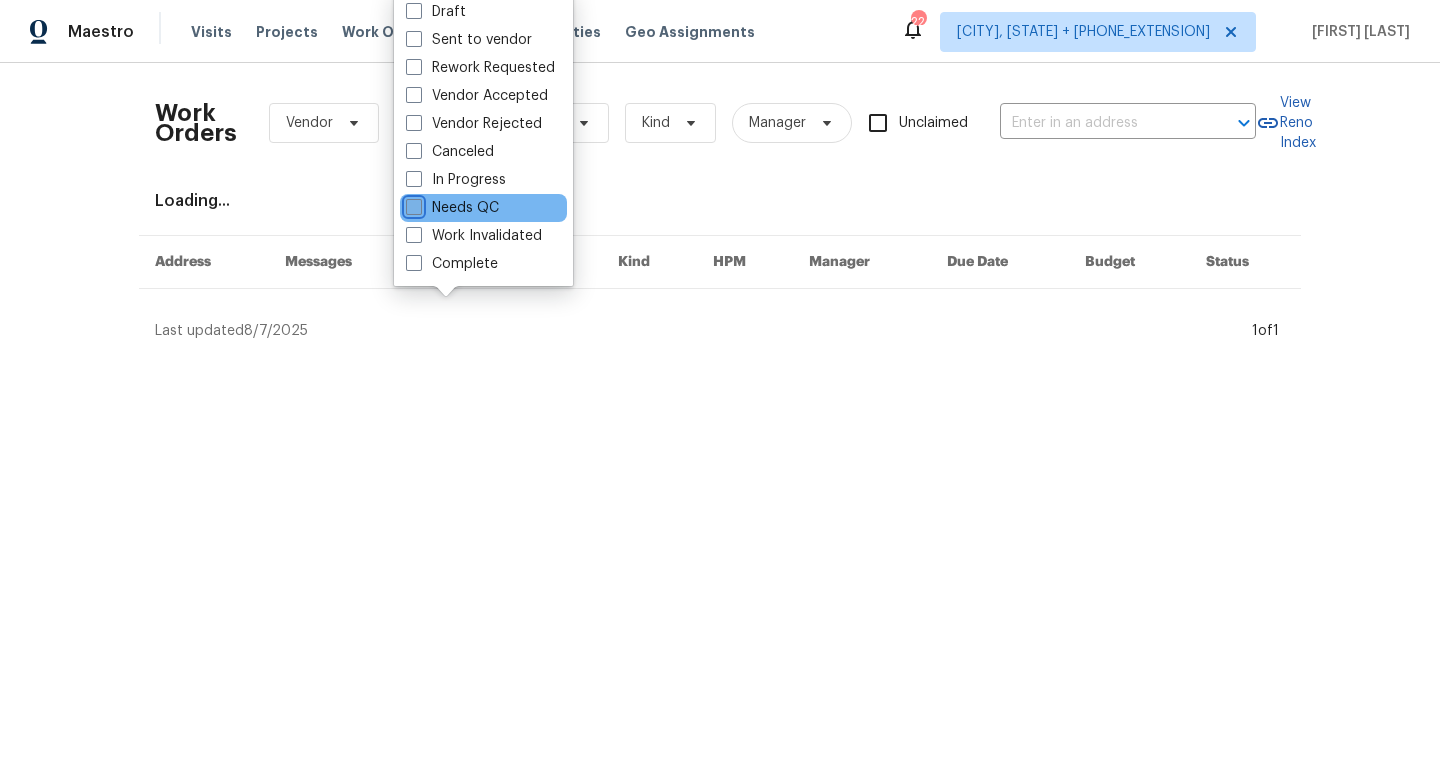 click on "Needs QC" at bounding box center (412, 204) 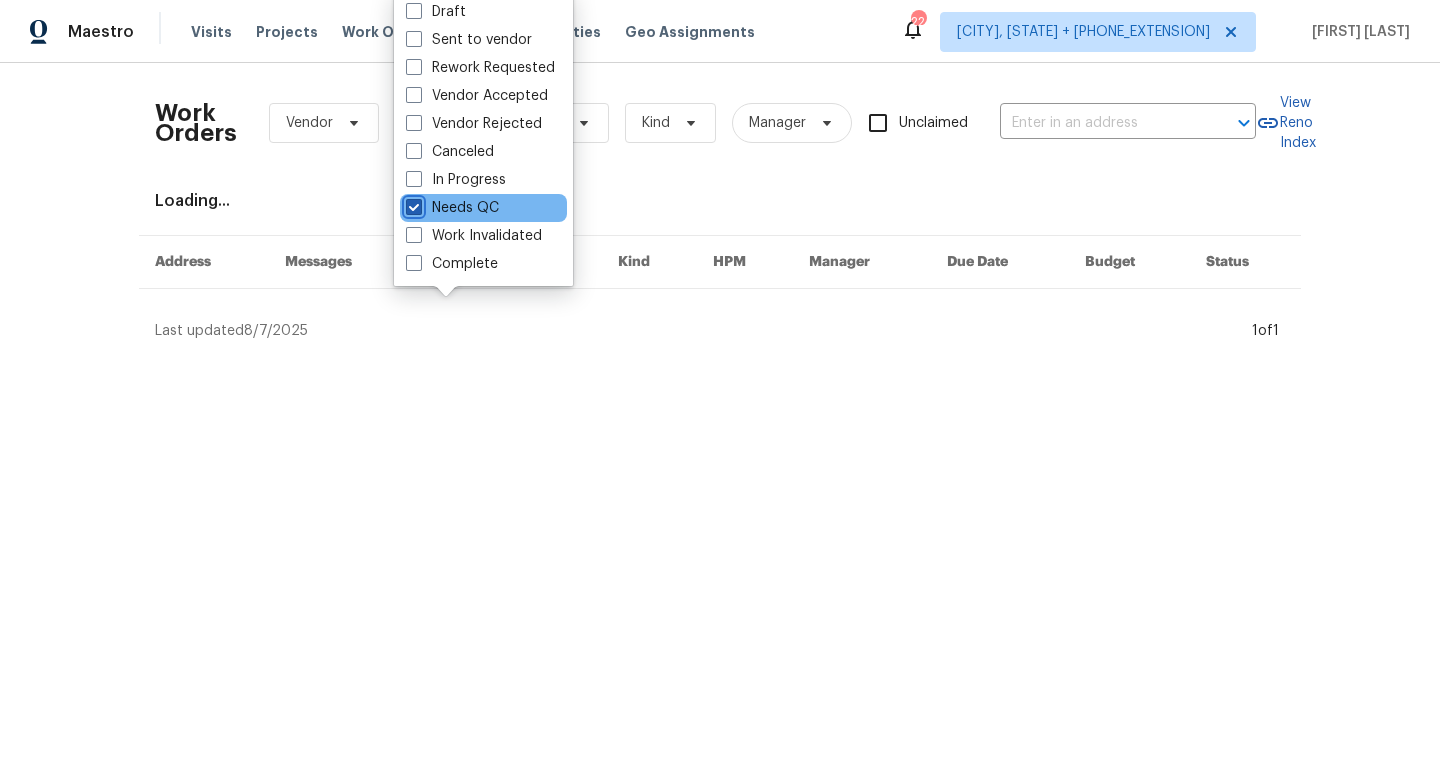 checkbox on "true" 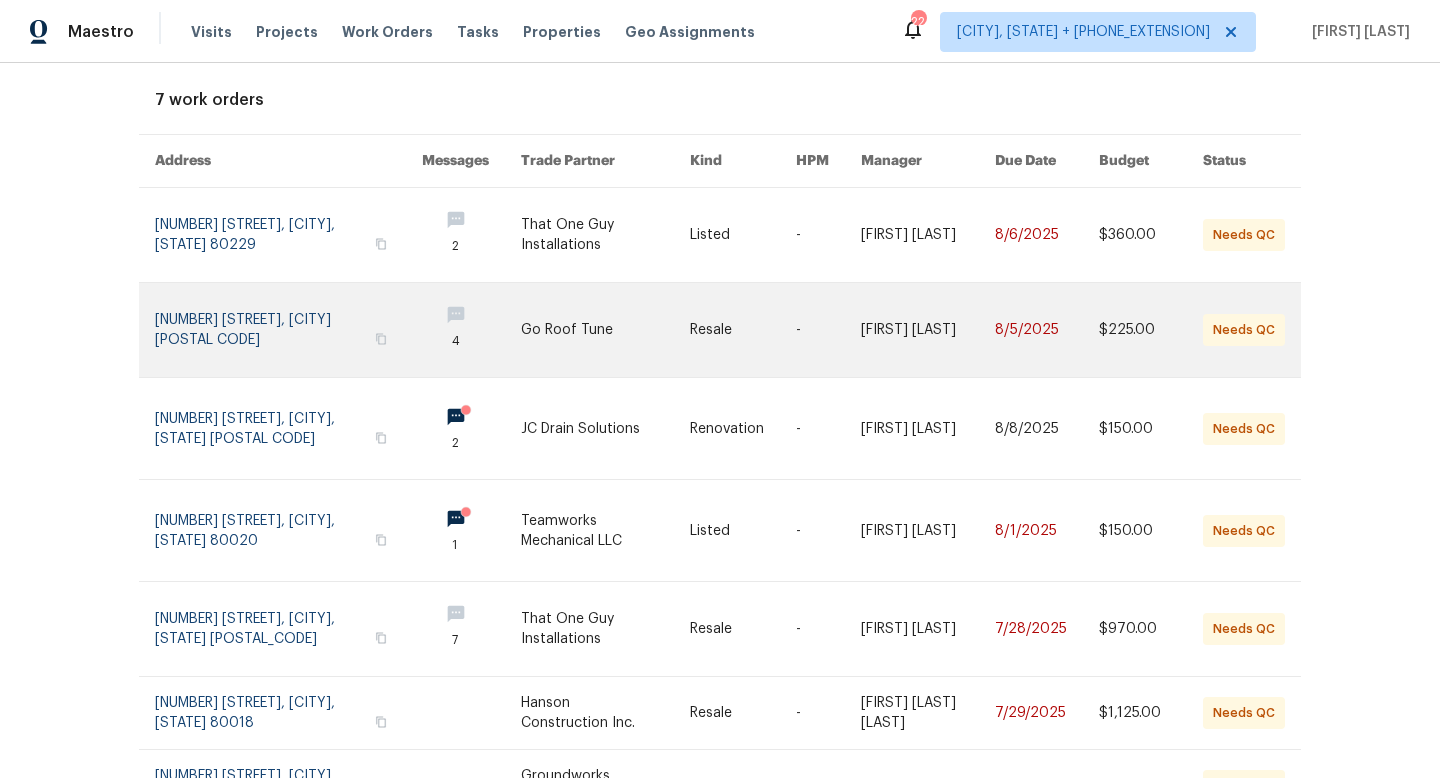 scroll, scrollTop: 211, scrollLeft: 0, axis: vertical 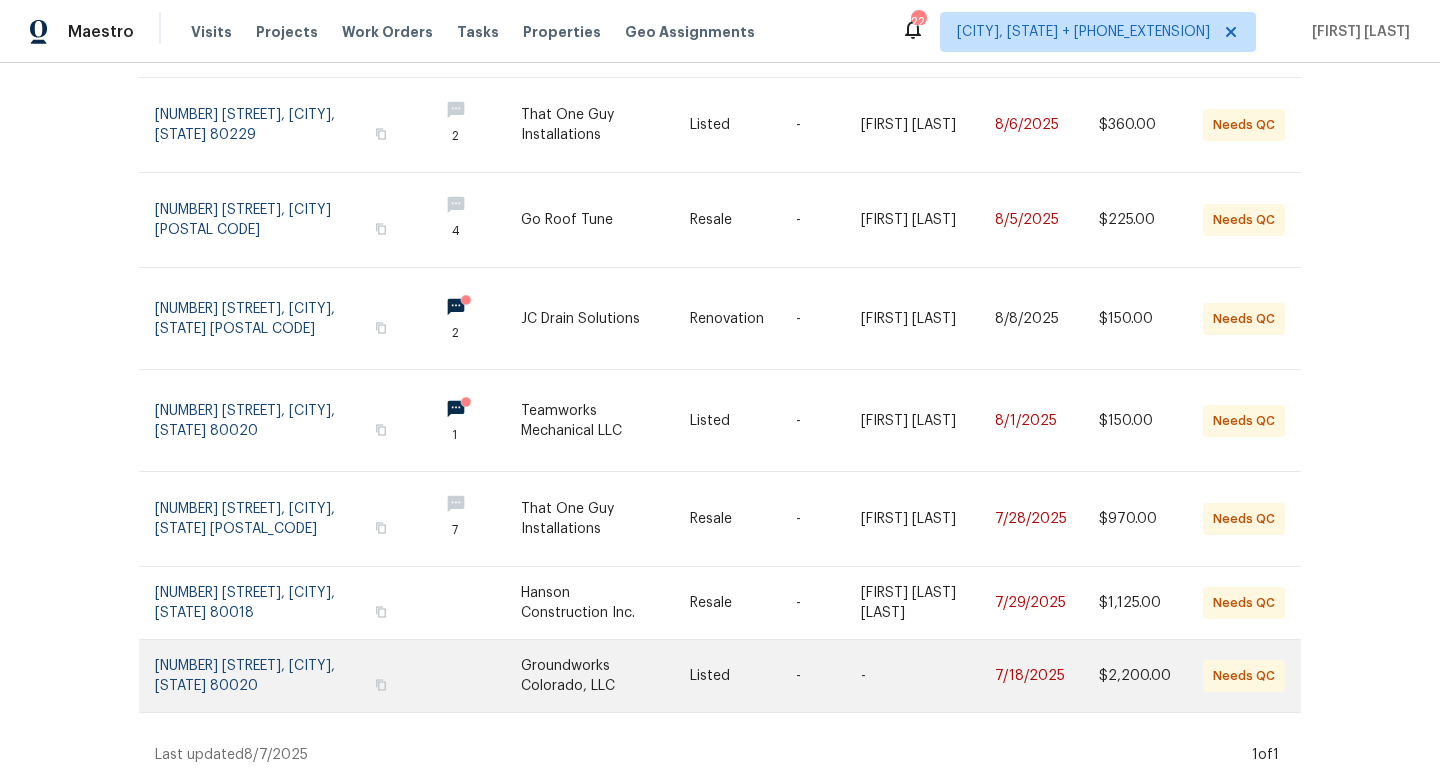 click at bounding box center (606, 676) 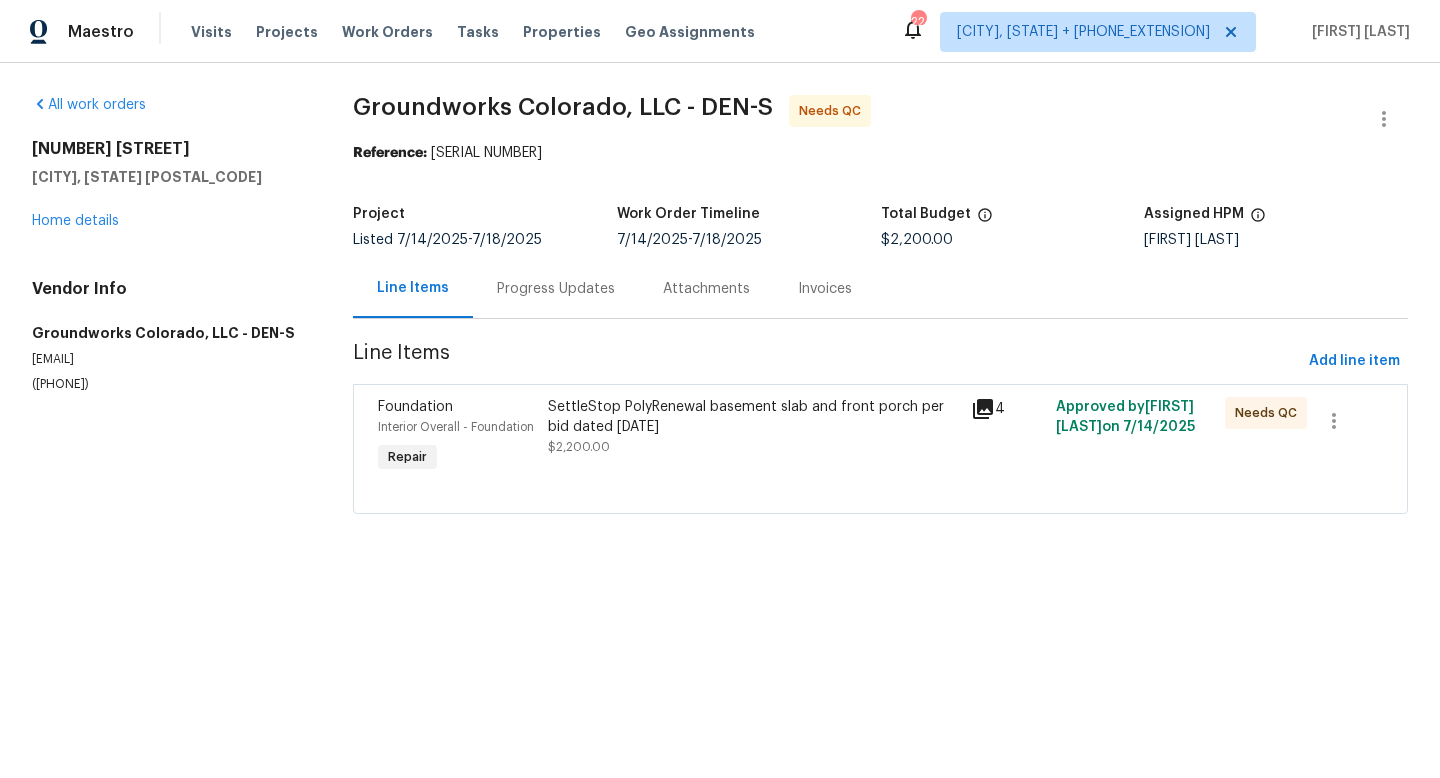 click on "SettleStop PolyRenewal basement slab and front porch per bid dated july 14th 2025" at bounding box center (754, 417) 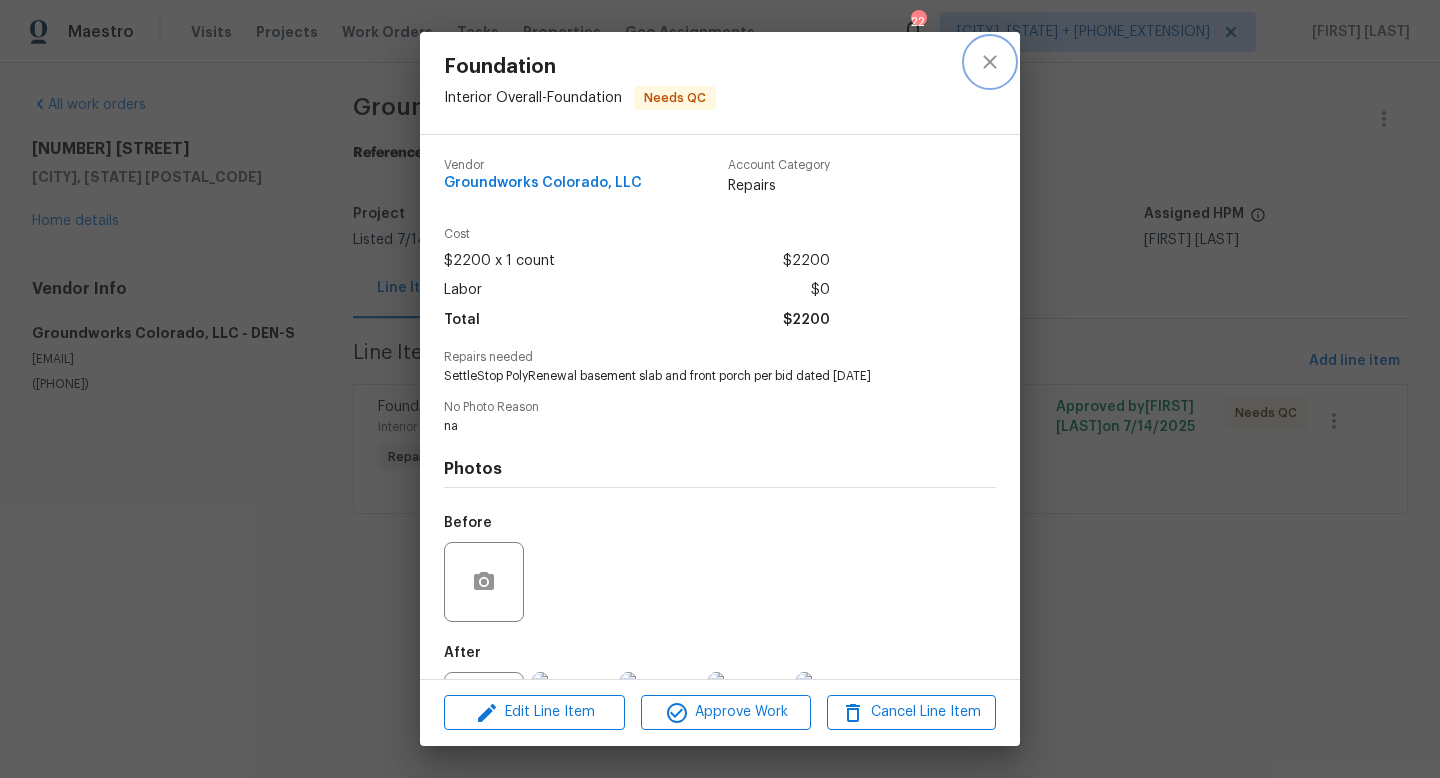 click 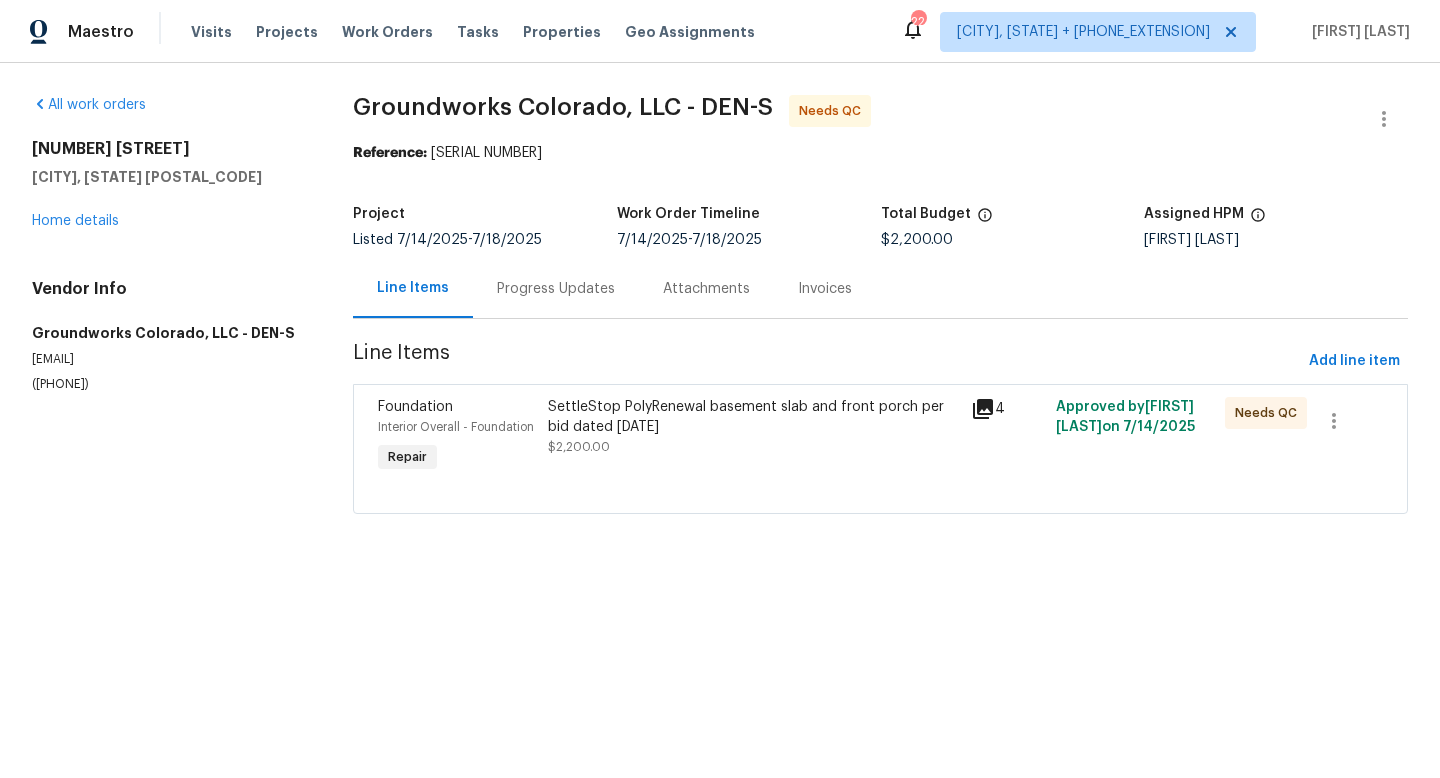 click on "Progress Updates" at bounding box center [556, 289] 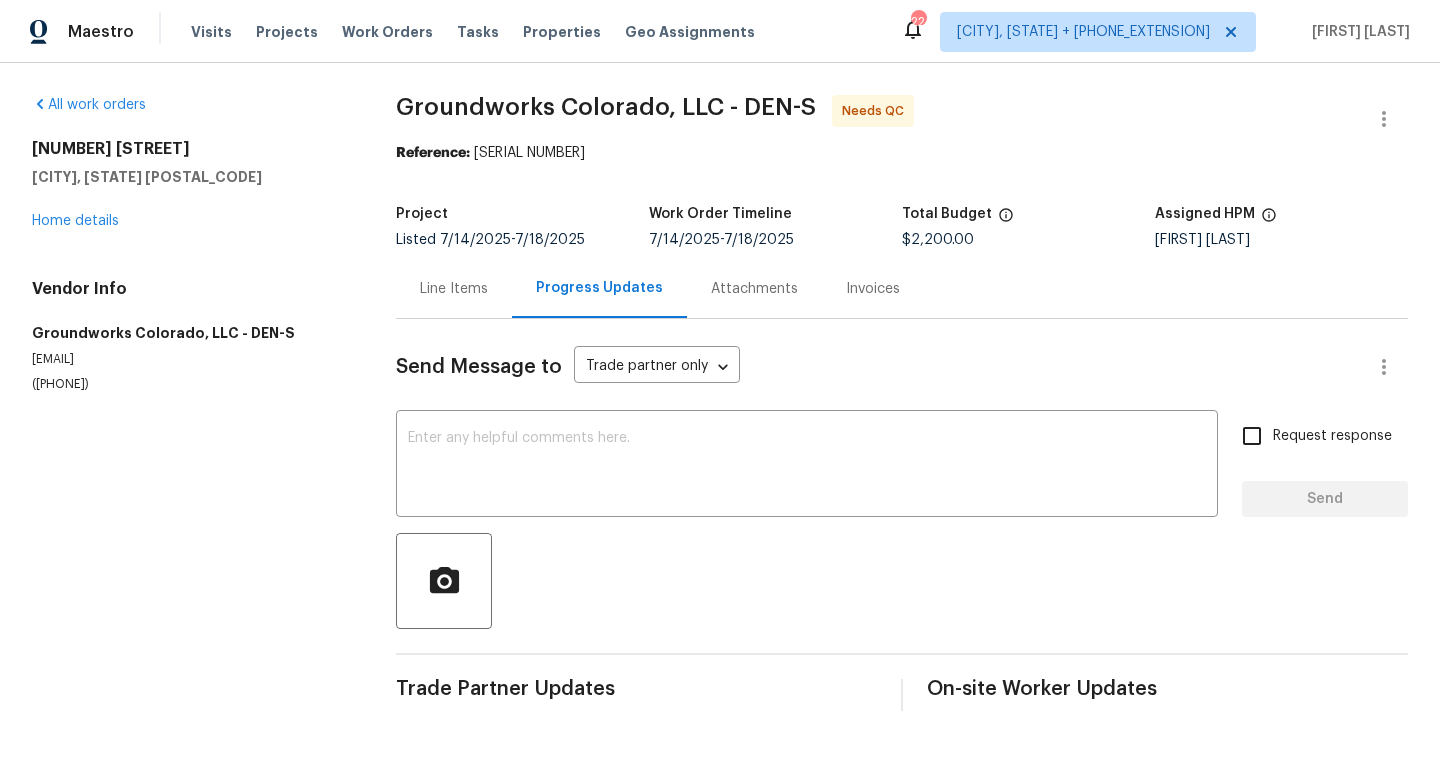 click on "Line Items" at bounding box center [454, 288] 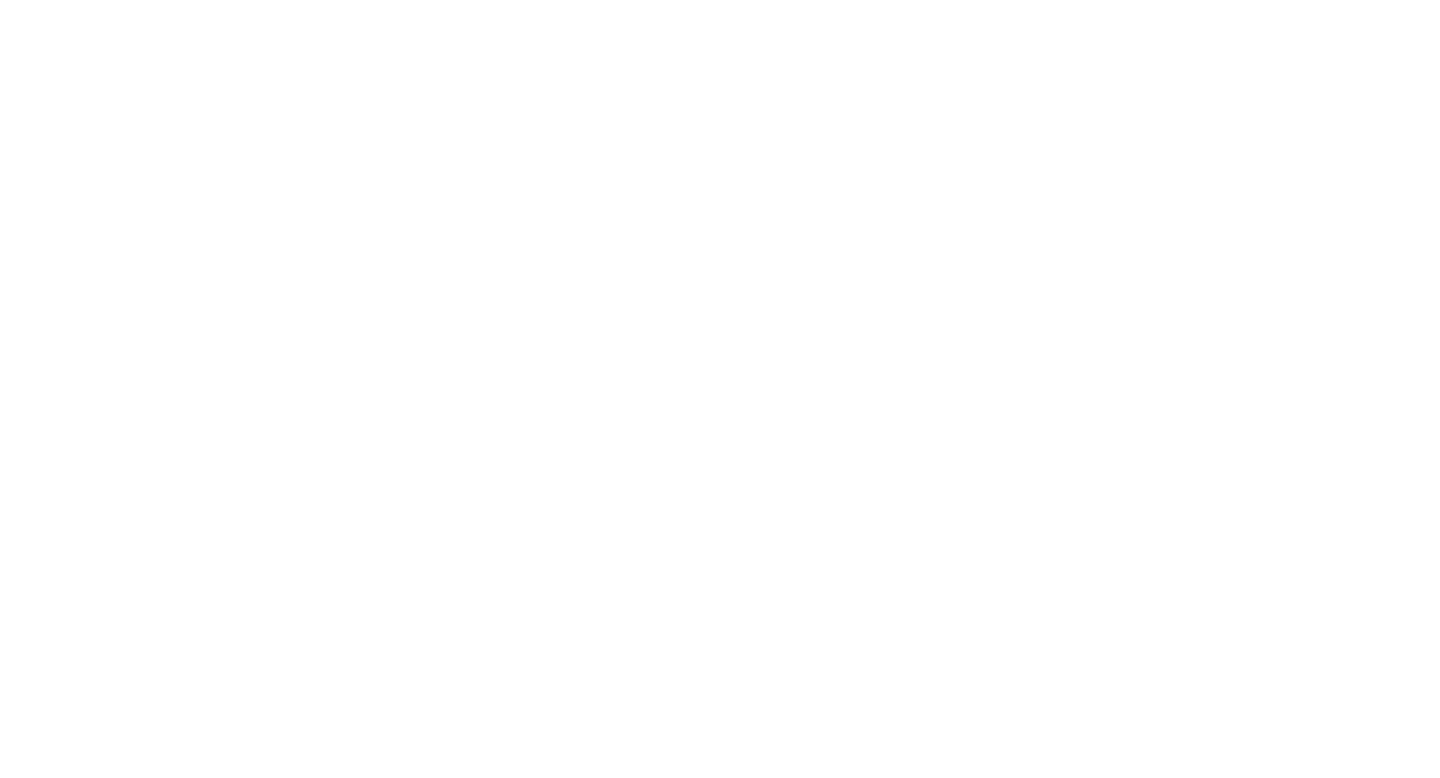 scroll, scrollTop: 0, scrollLeft: 0, axis: both 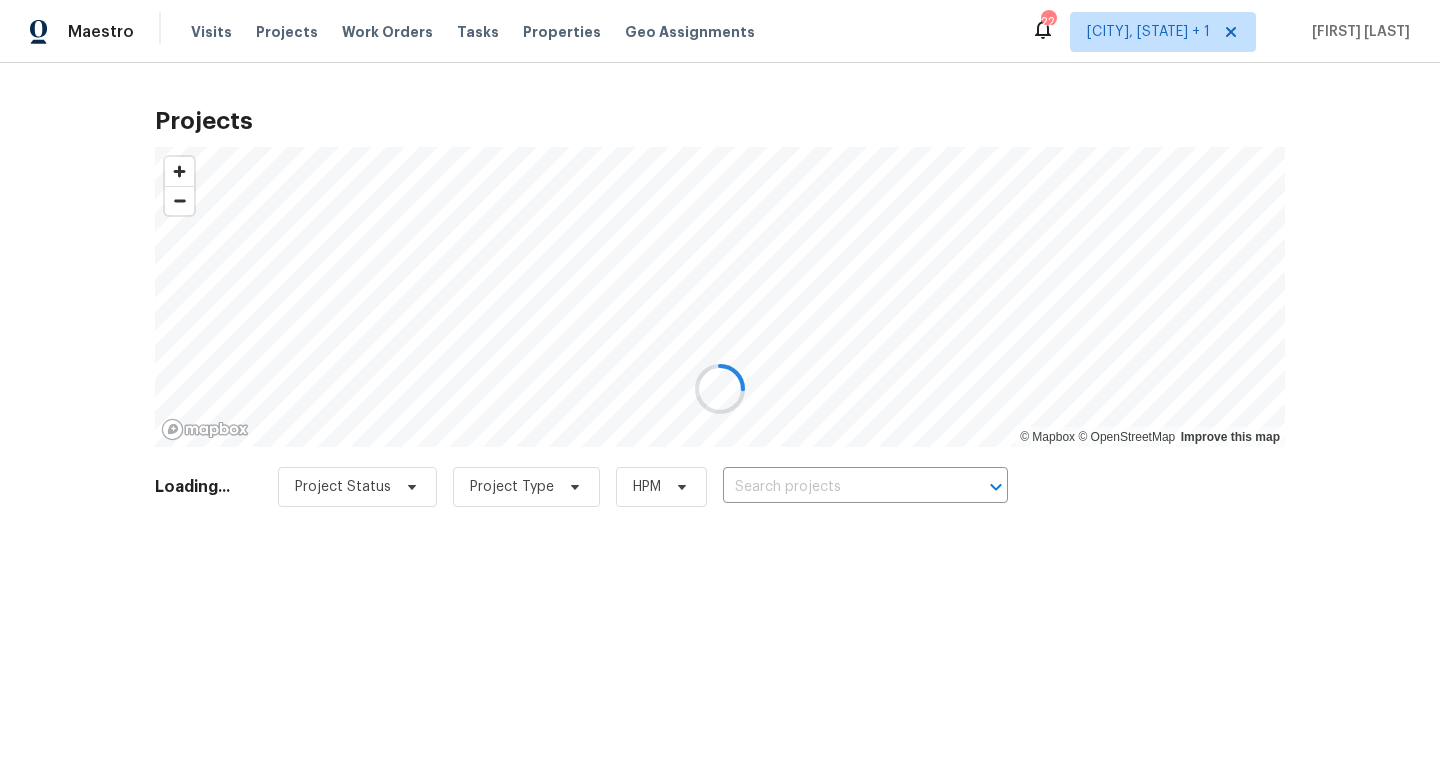 click at bounding box center [720, 389] 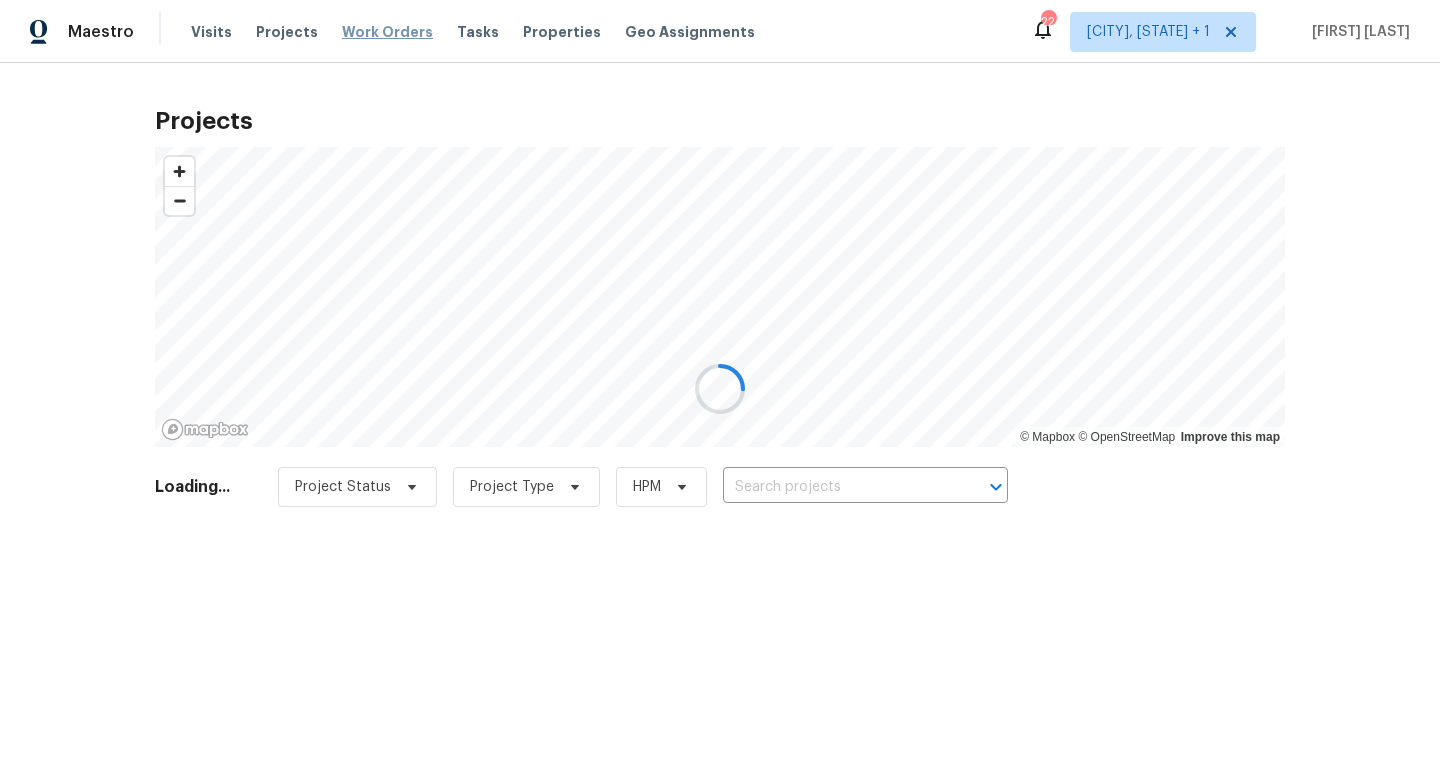 click on "Work Orders" at bounding box center (387, 32) 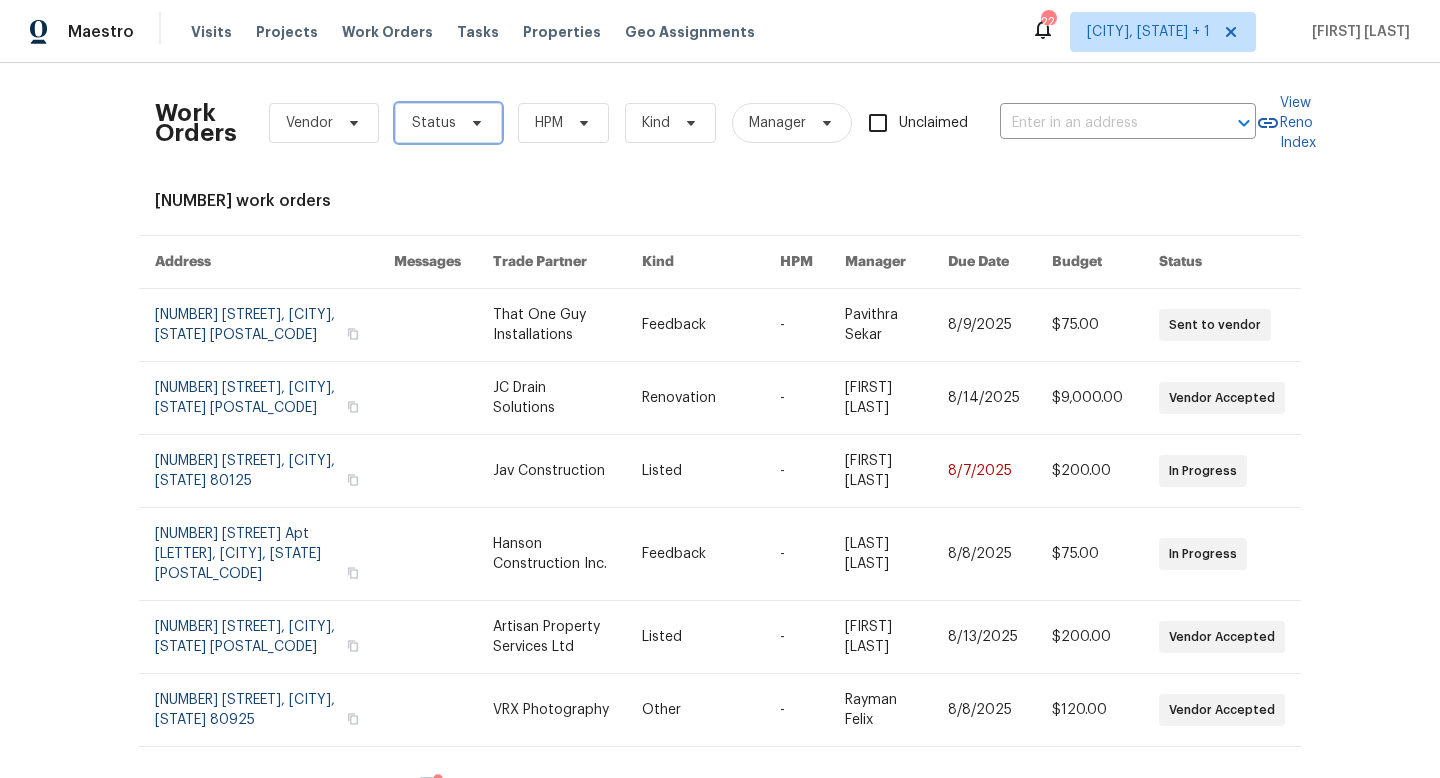 click 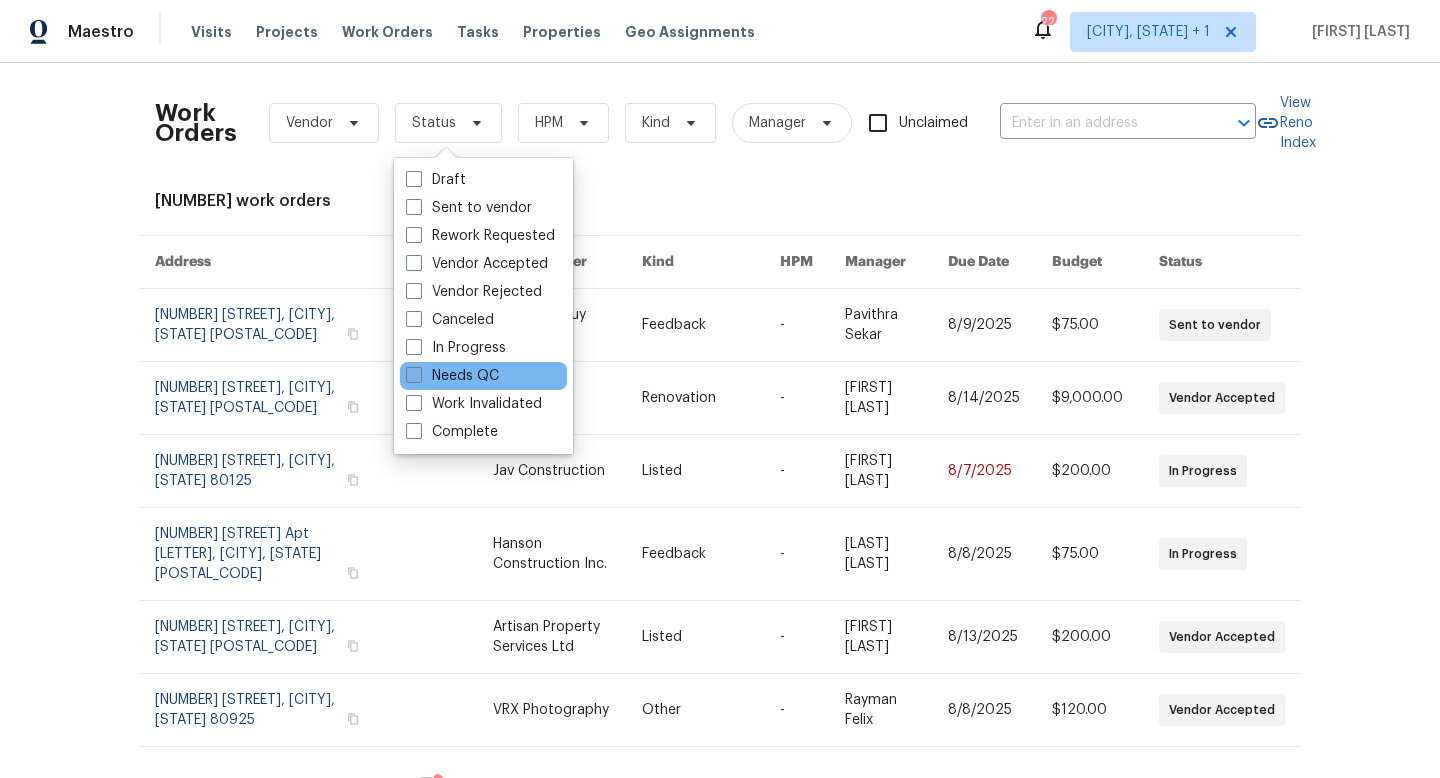 click at bounding box center [414, 375] 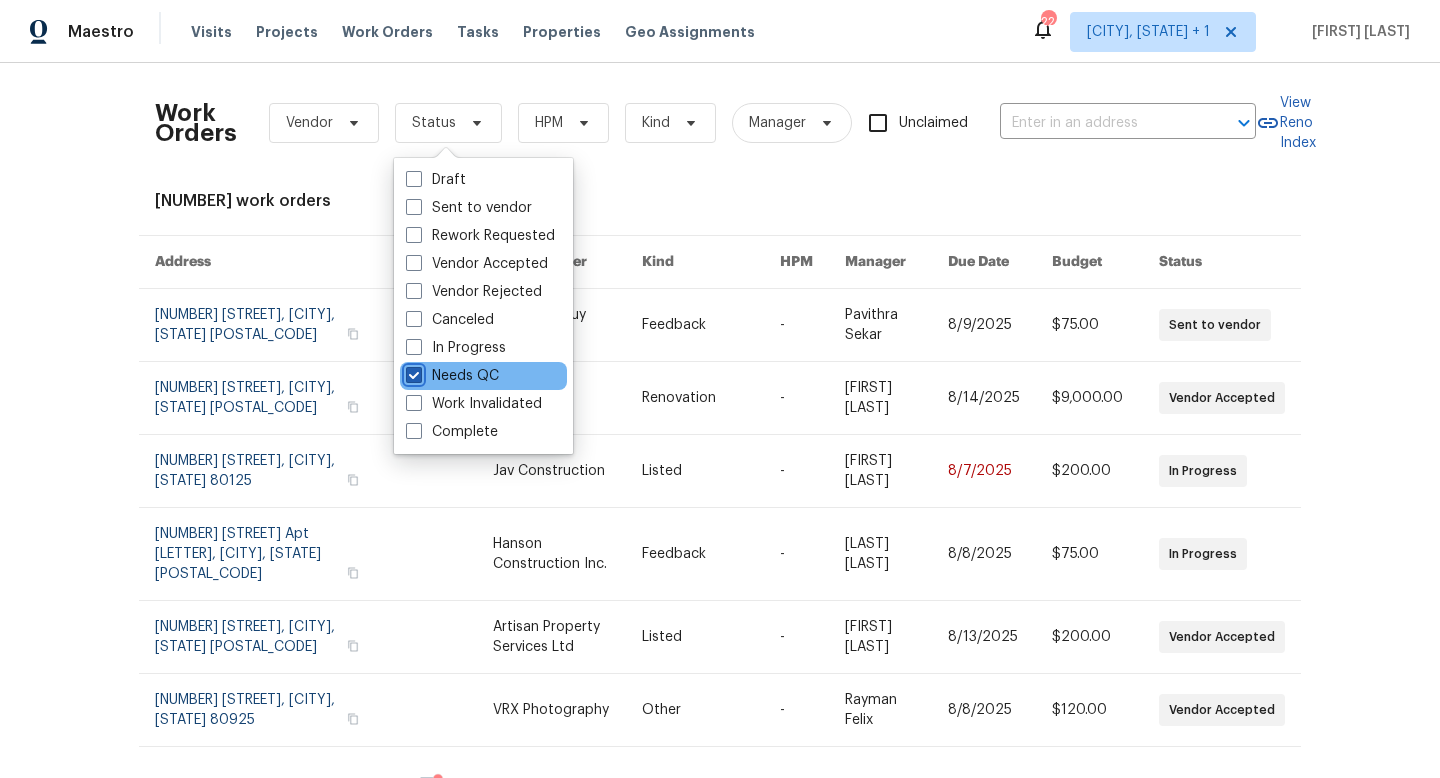 checkbox on "true" 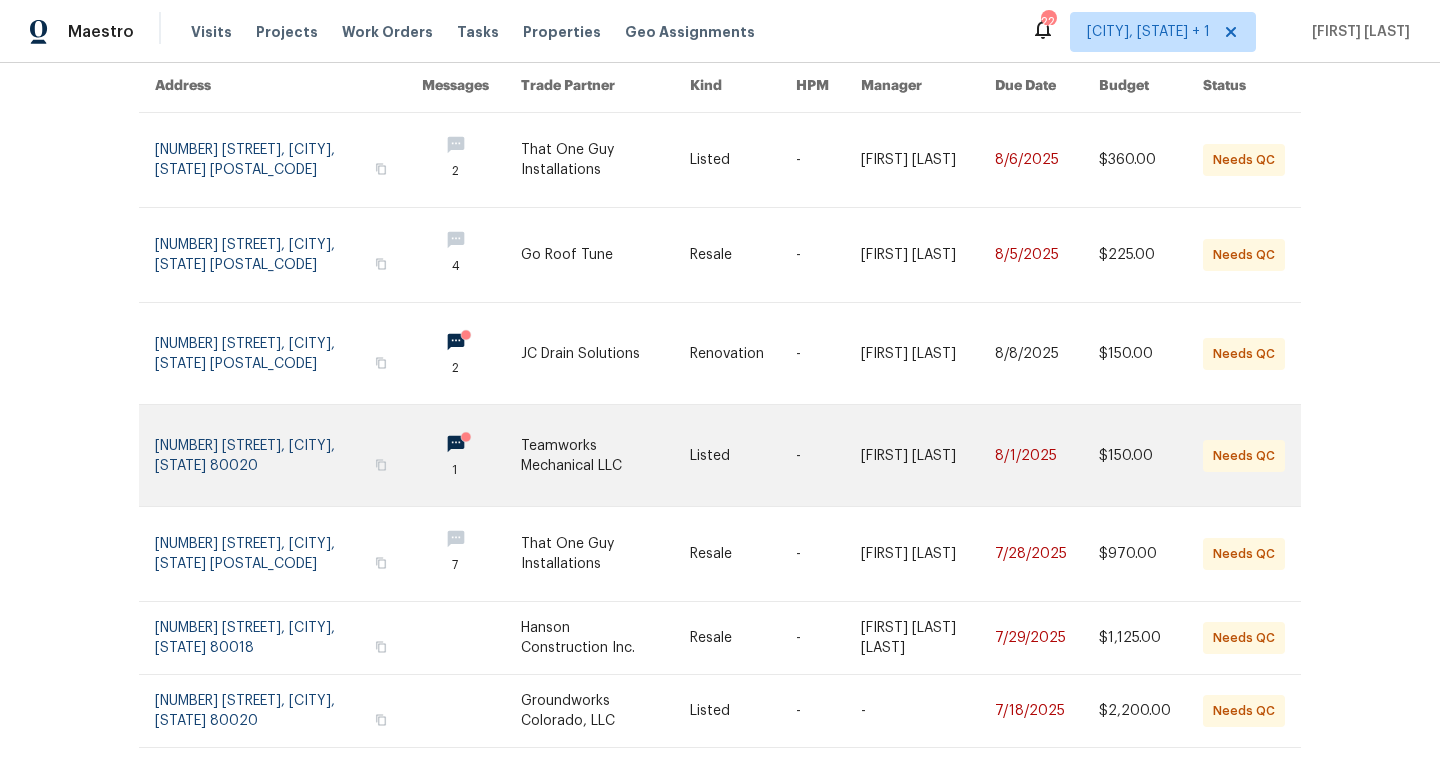 scroll, scrollTop: 211, scrollLeft: 0, axis: vertical 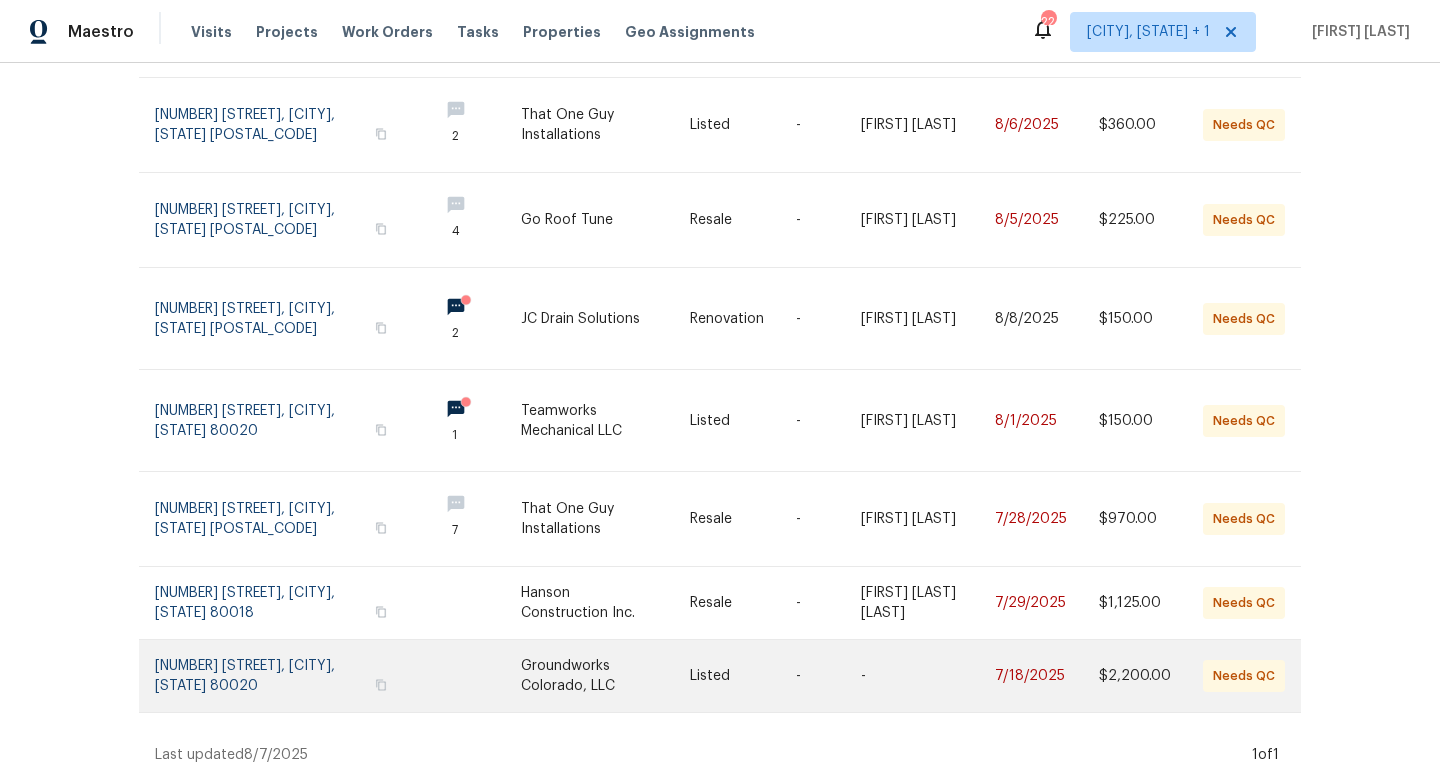 click at bounding box center [606, 676] 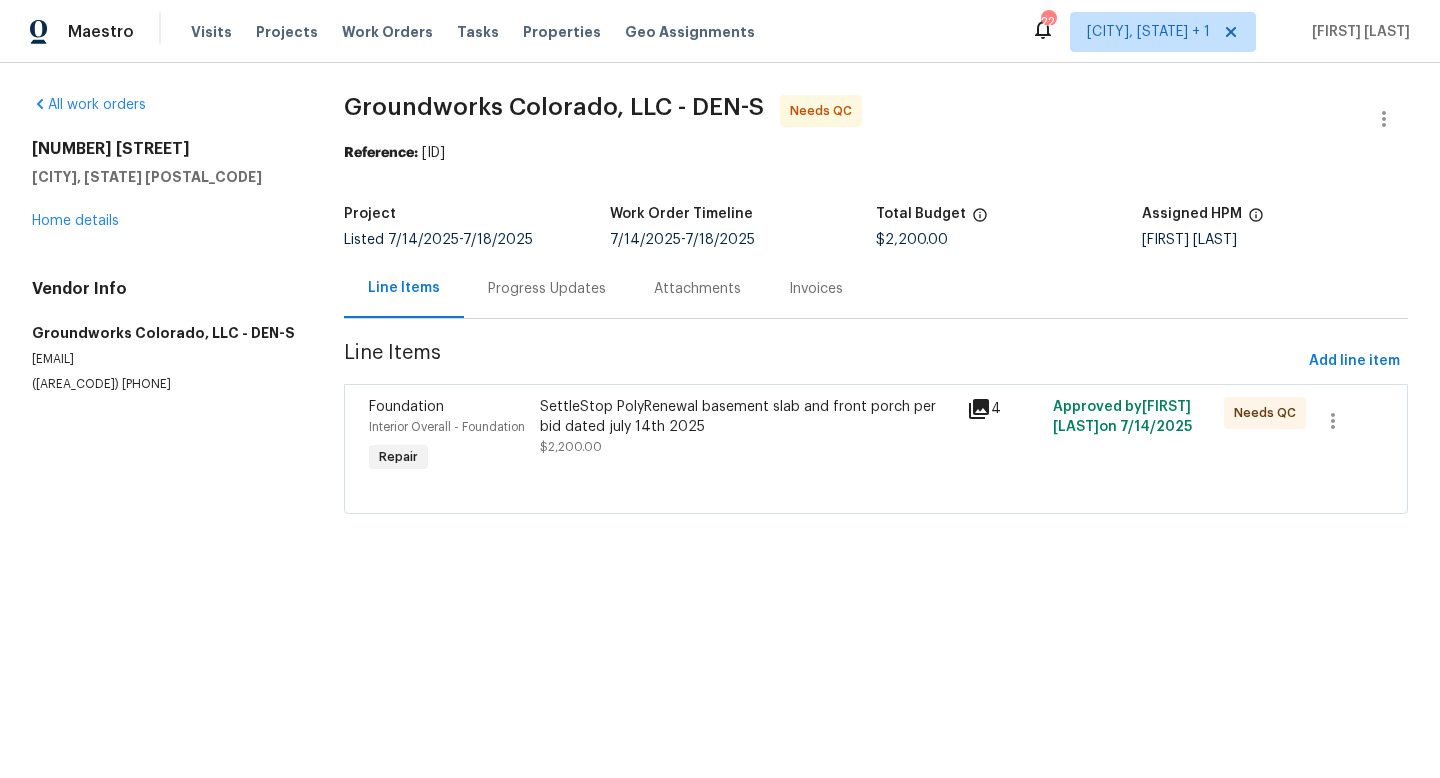 click on "SettleStop PolyRenewal basement slab and front porch per bid dated july 14th 2025" at bounding box center [748, 417] 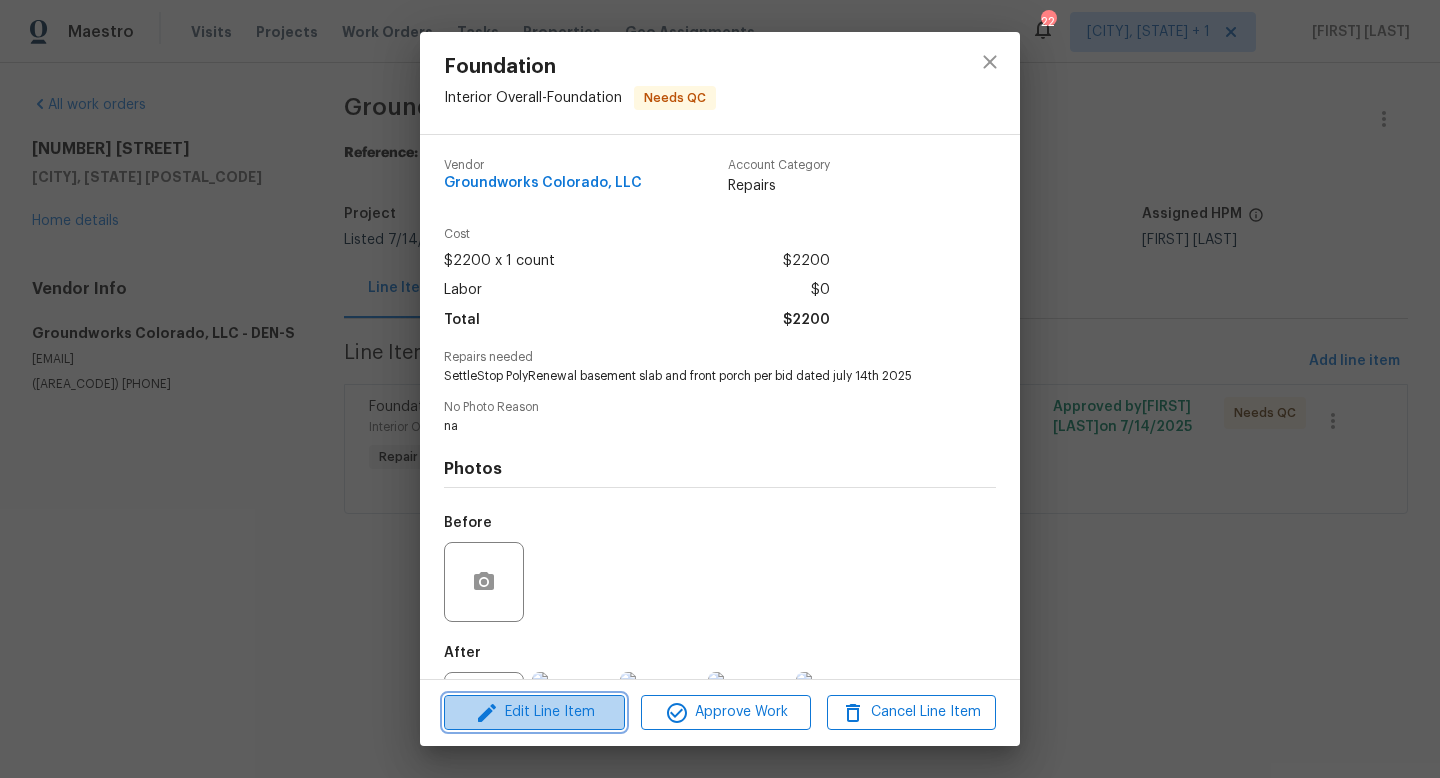 click on "Edit Line Item" at bounding box center [534, 712] 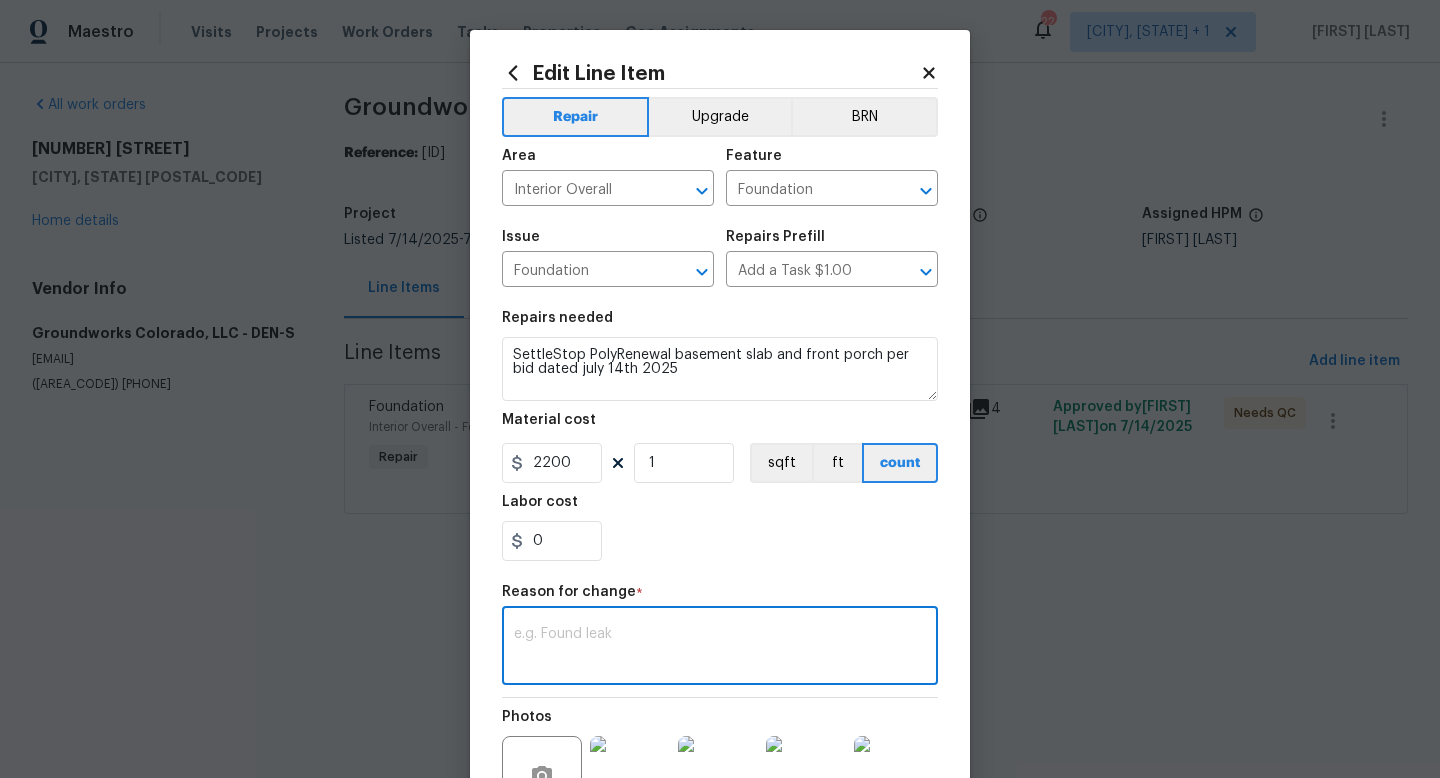 click at bounding box center (720, 648) 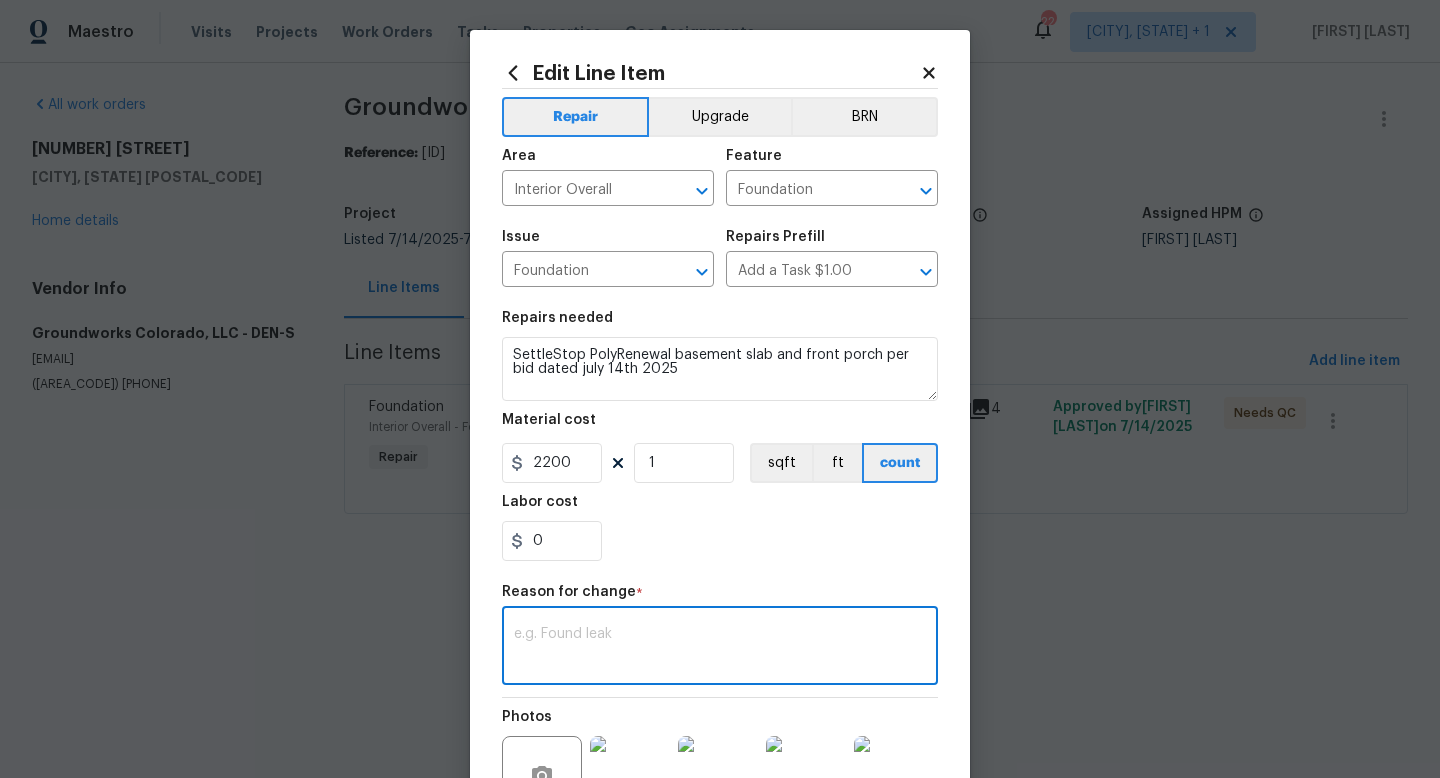 paste on "$2,340.36" 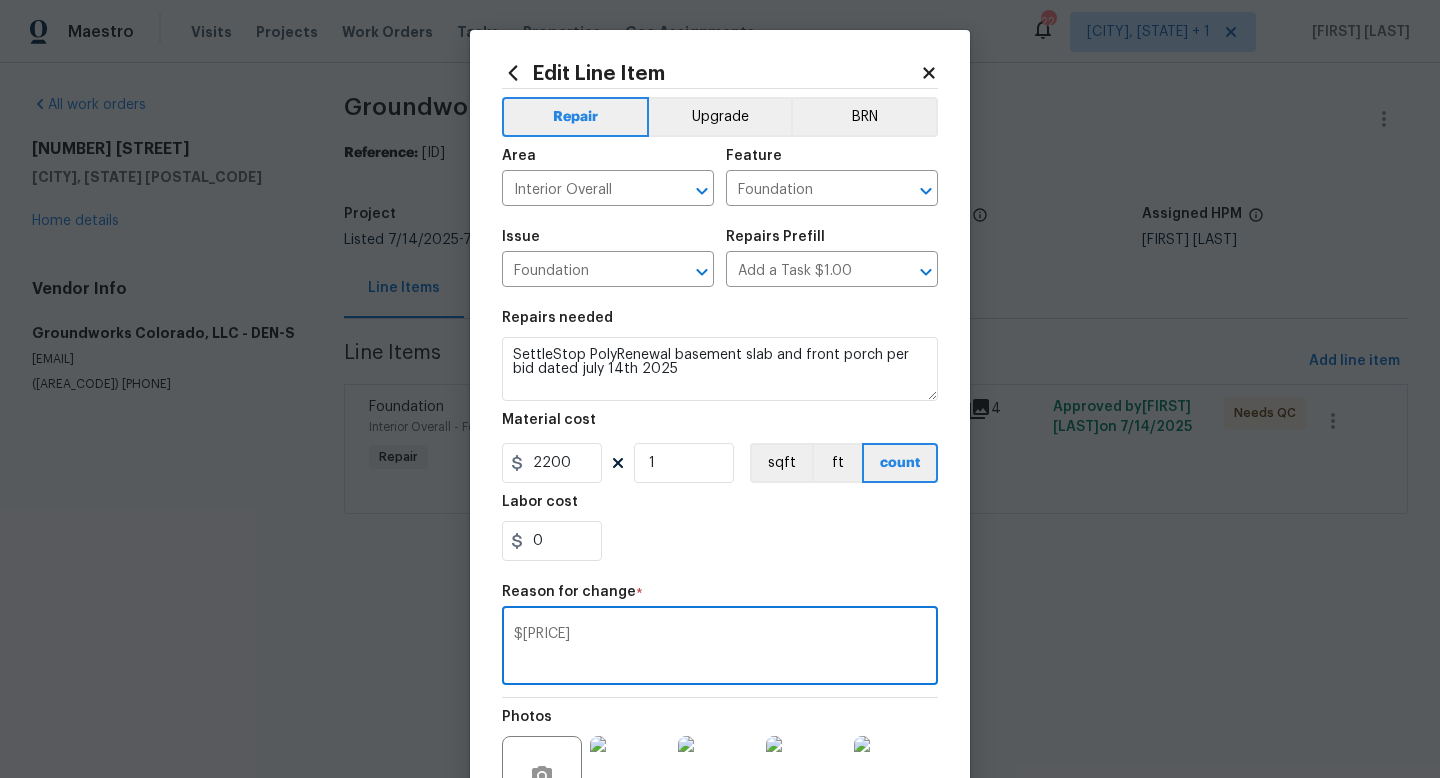 type on "$2,340.36" 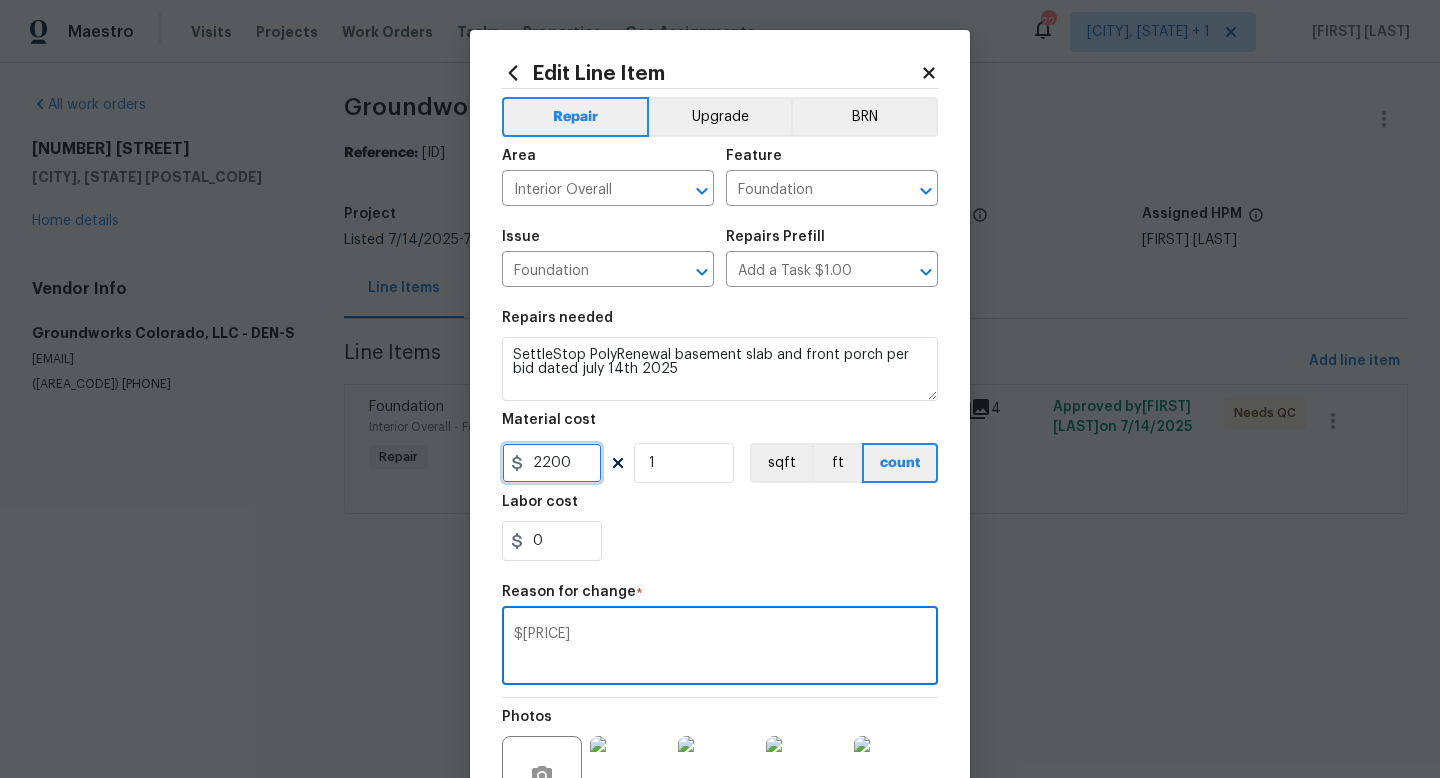drag, startPoint x: 577, startPoint y: 459, endPoint x: 451, endPoint y: 453, distance: 126.14278 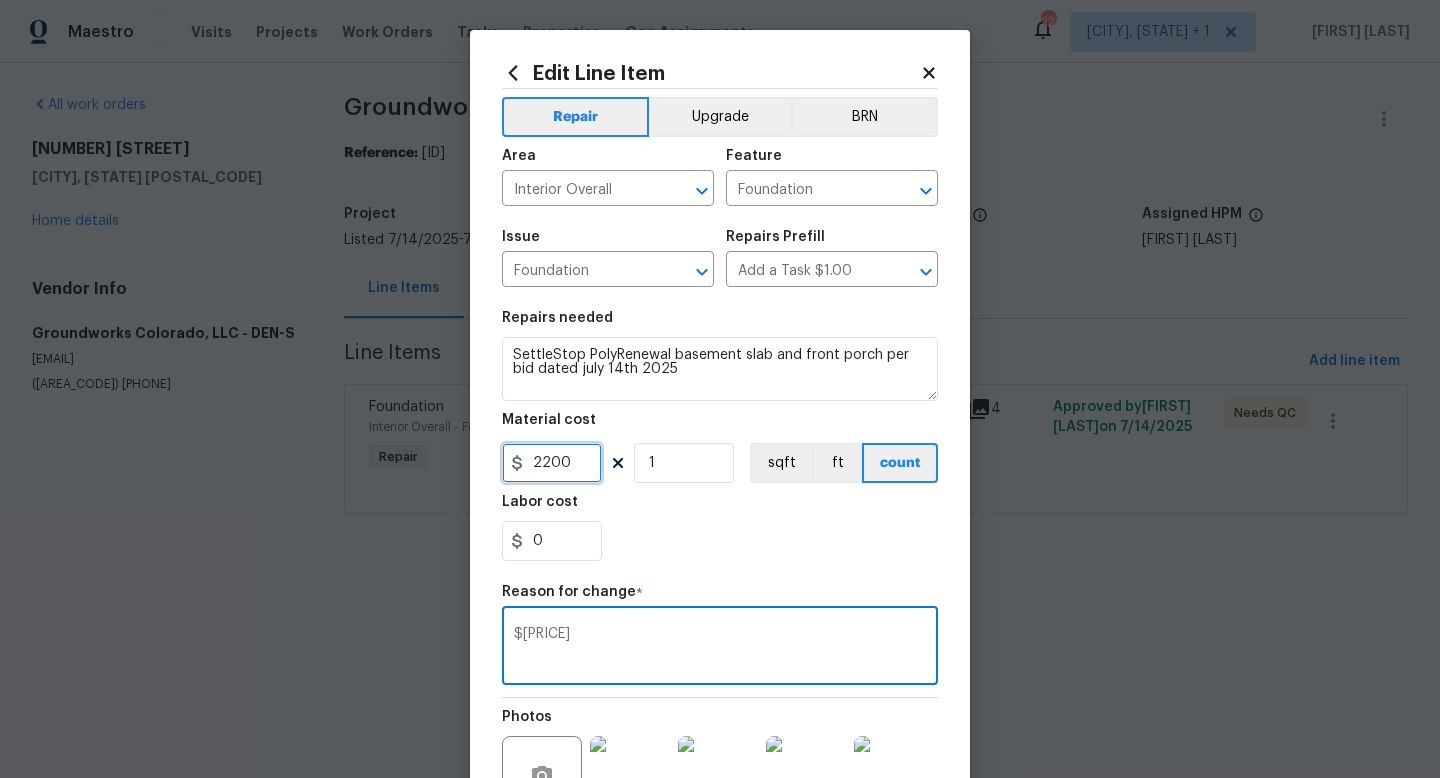 click on "Edit Line Item Repair Upgrade BRN Area Interior Overall ​ Feature Foundation ​ Issue Foundation ​ Repairs Prefill Add a Task $1.00 ​ Repairs needed SettleStop PolyRenewal basement slab and front porch per bid dated july 14th 2025 Material cost 2200 1 sqft ft count Labor cost 0 Reason for change * $2,340.36 x ​ Photos Create without photos Total   $ 2200.00 Cancel Submit" at bounding box center (720, 389) 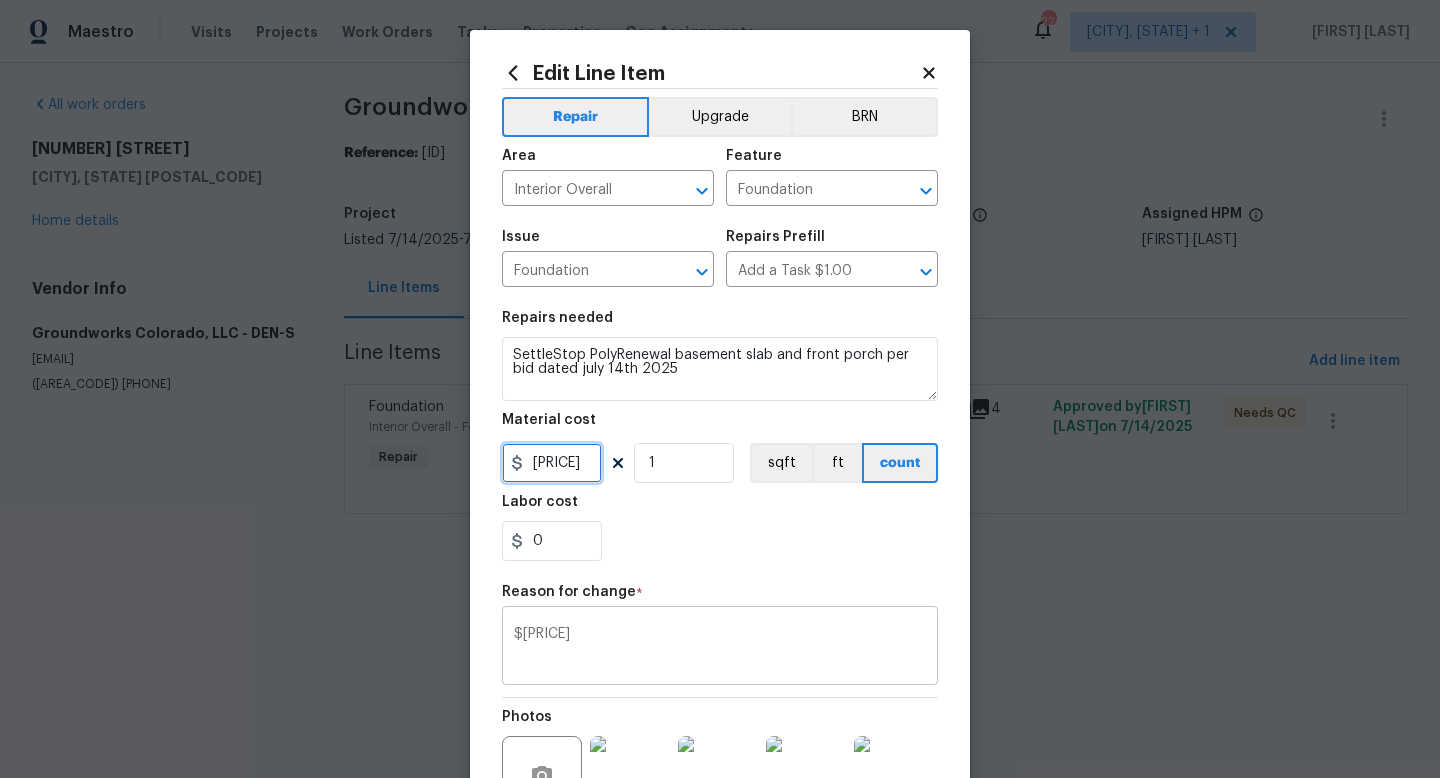 type on "2340.36" 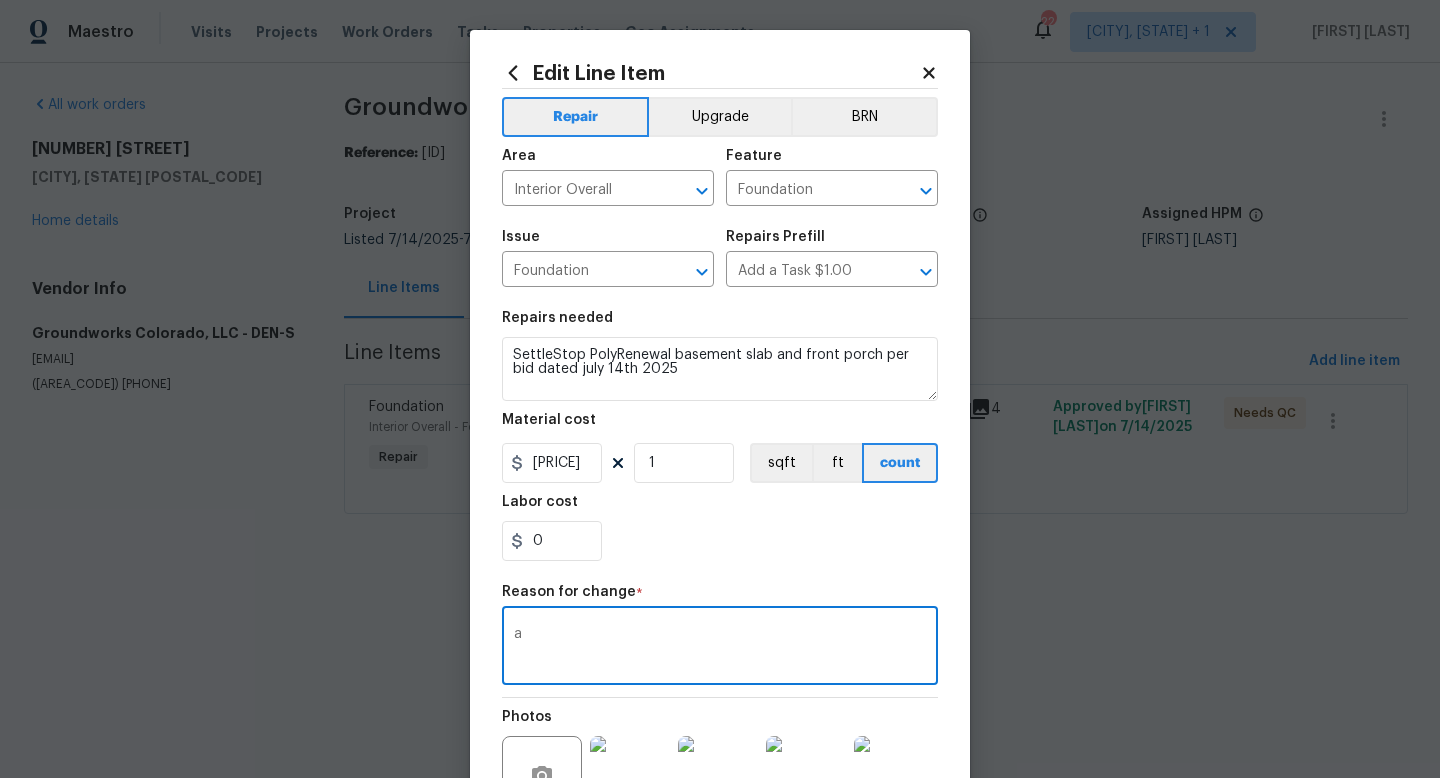 drag, startPoint x: 596, startPoint y: 635, endPoint x: 455, endPoint y: 631, distance: 141.05673 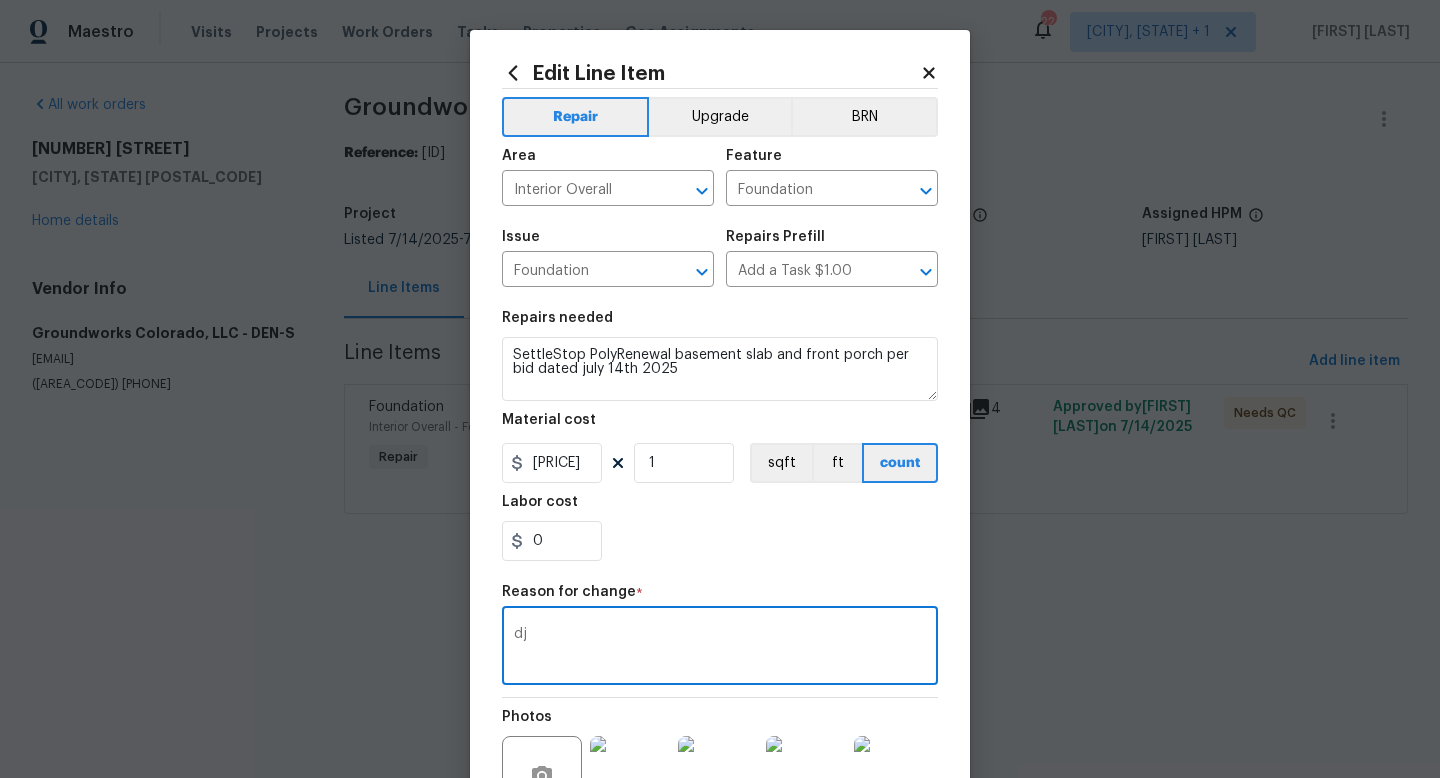 type on "d" 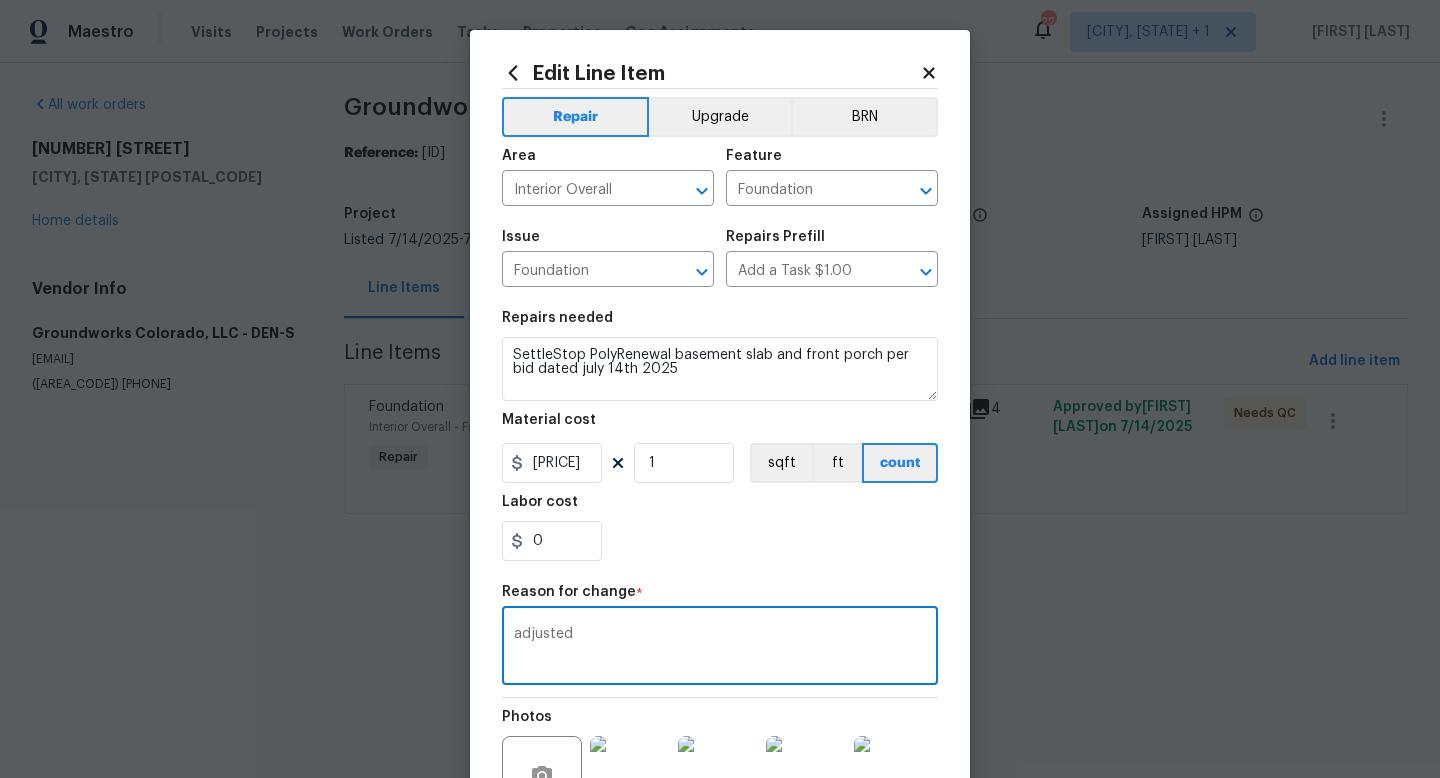 scroll, scrollTop: 208, scrollLeft: 0, axis: vertical 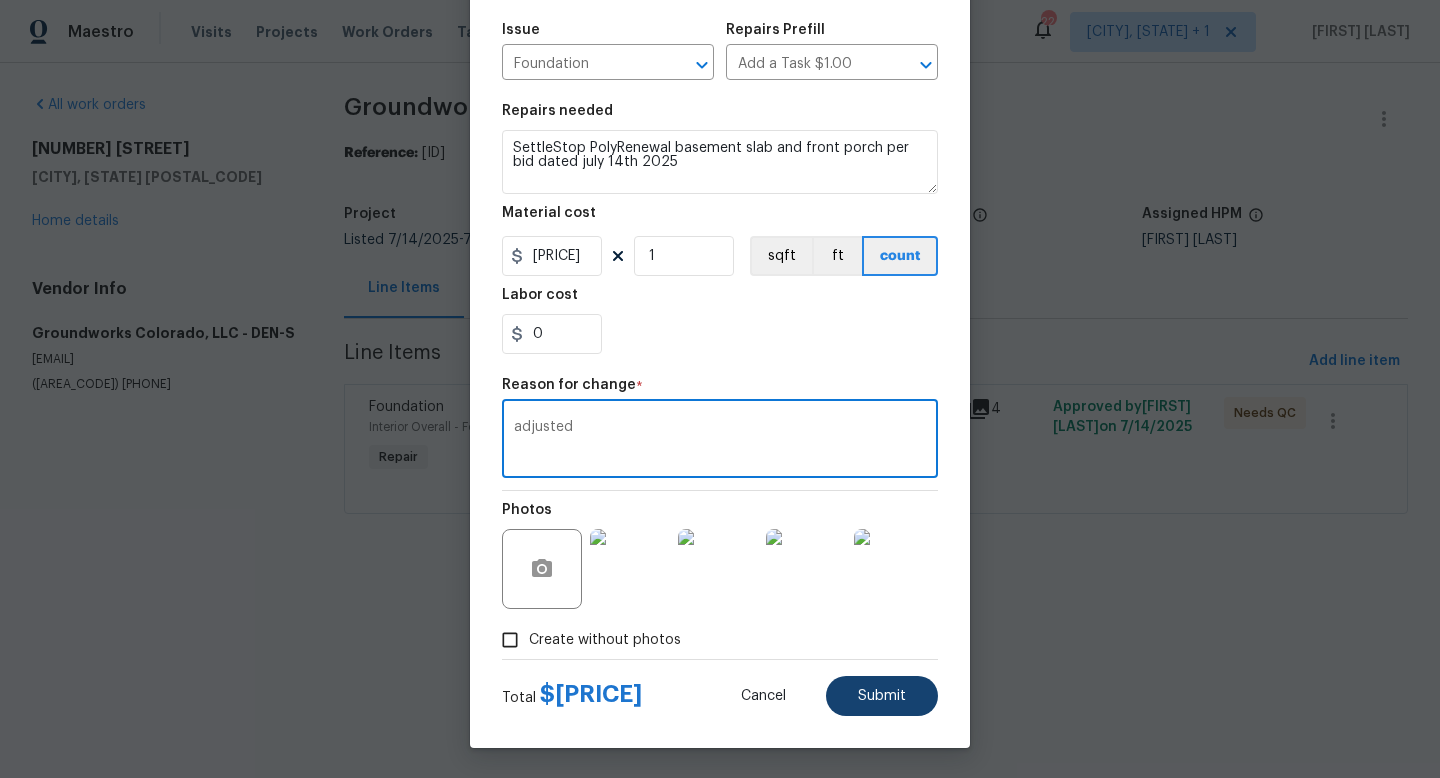 type on "adjusted" 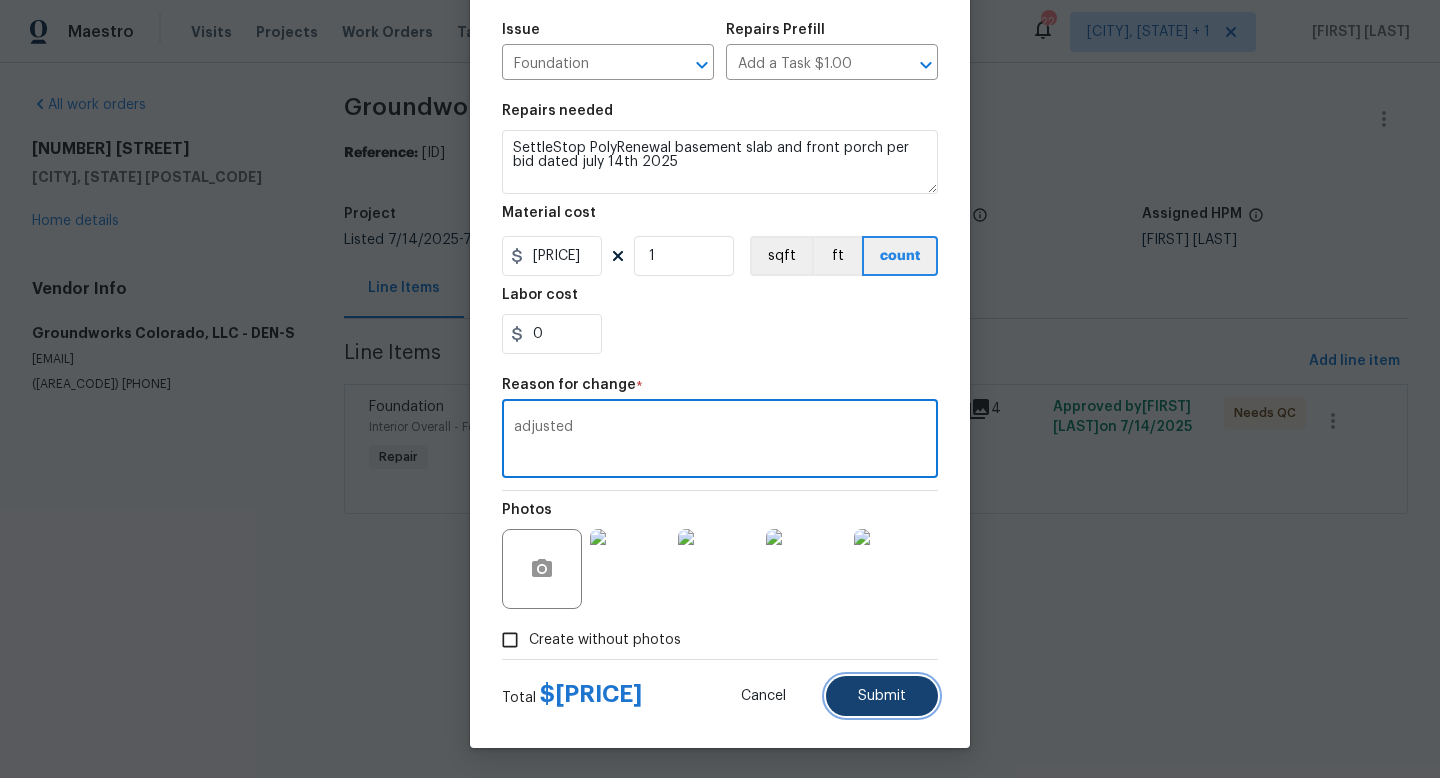 click on "Submit" at bounding box center [882, 696] 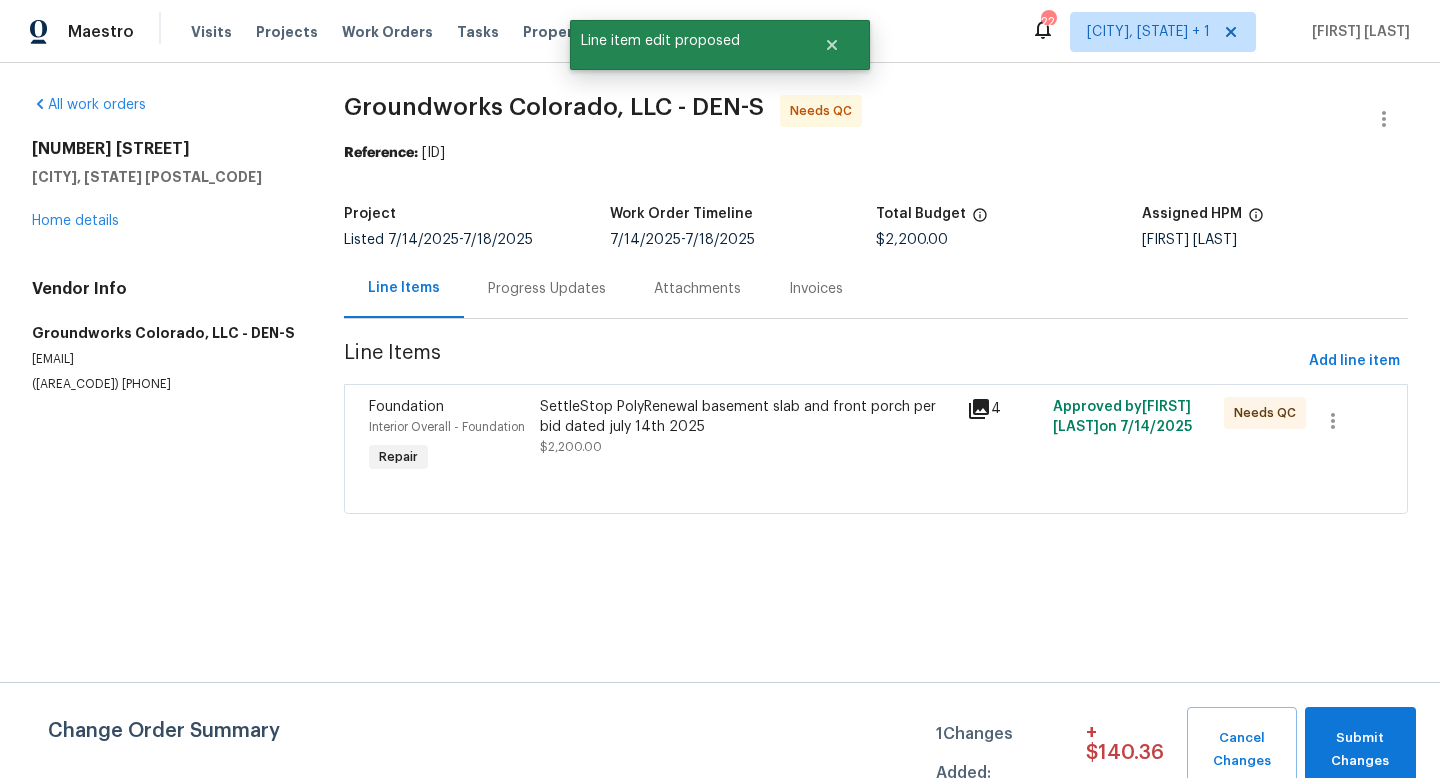 scroll, scrollTop: 0, scrollLeft: 0, axis: both 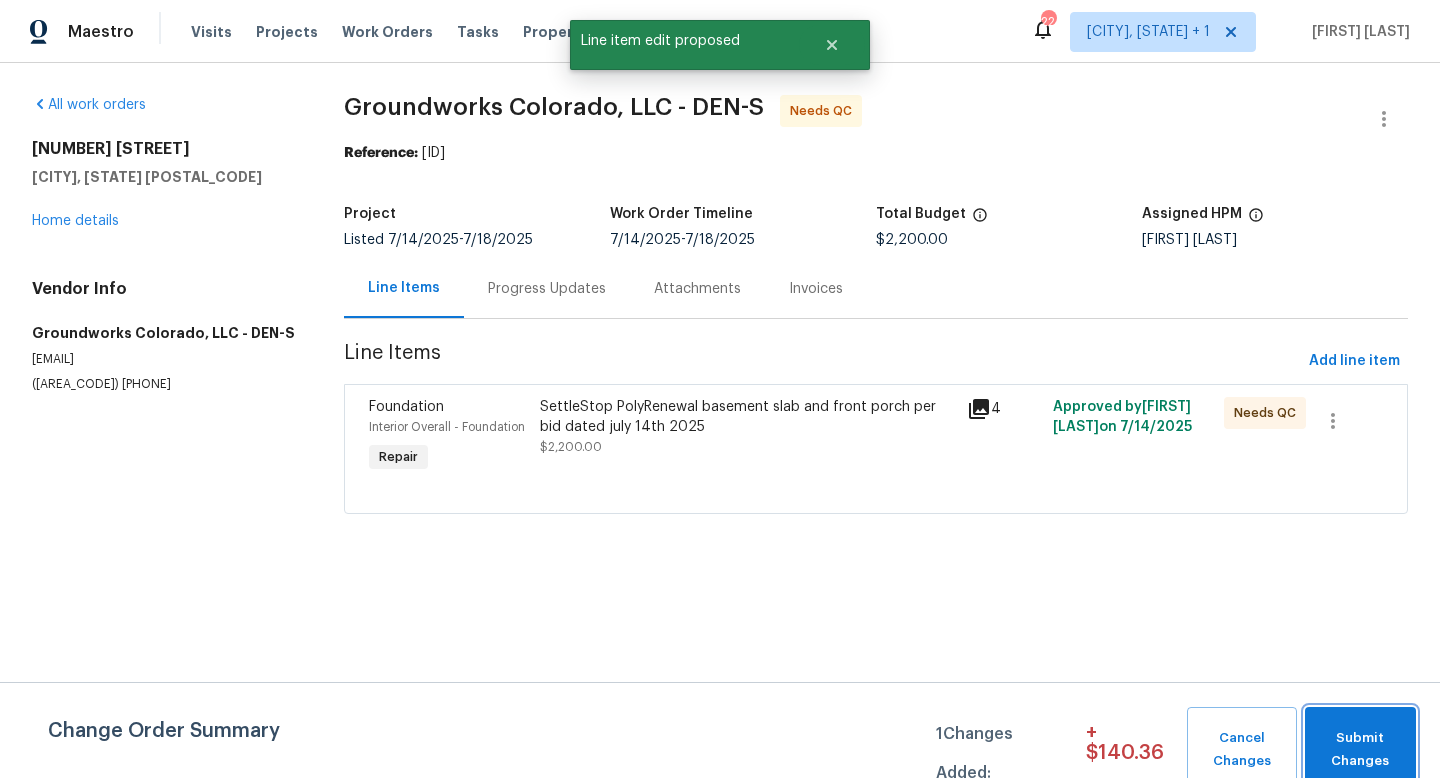 click on "Submit Changes" at bounding box center [1360, 750] 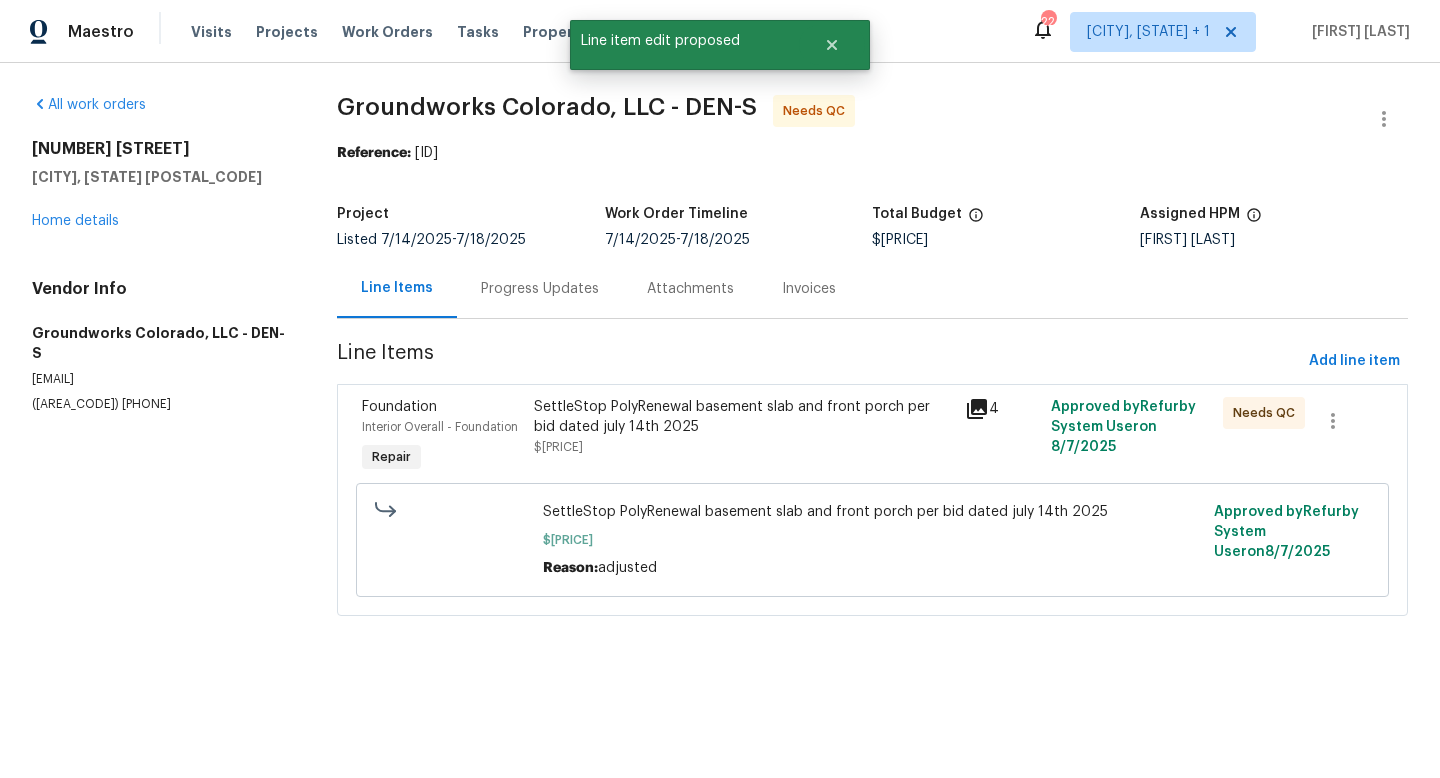 click on "SettleStop PolyRenewal basement slab and front porch per bid dated [DATE]" at bounding box center [743, 417] 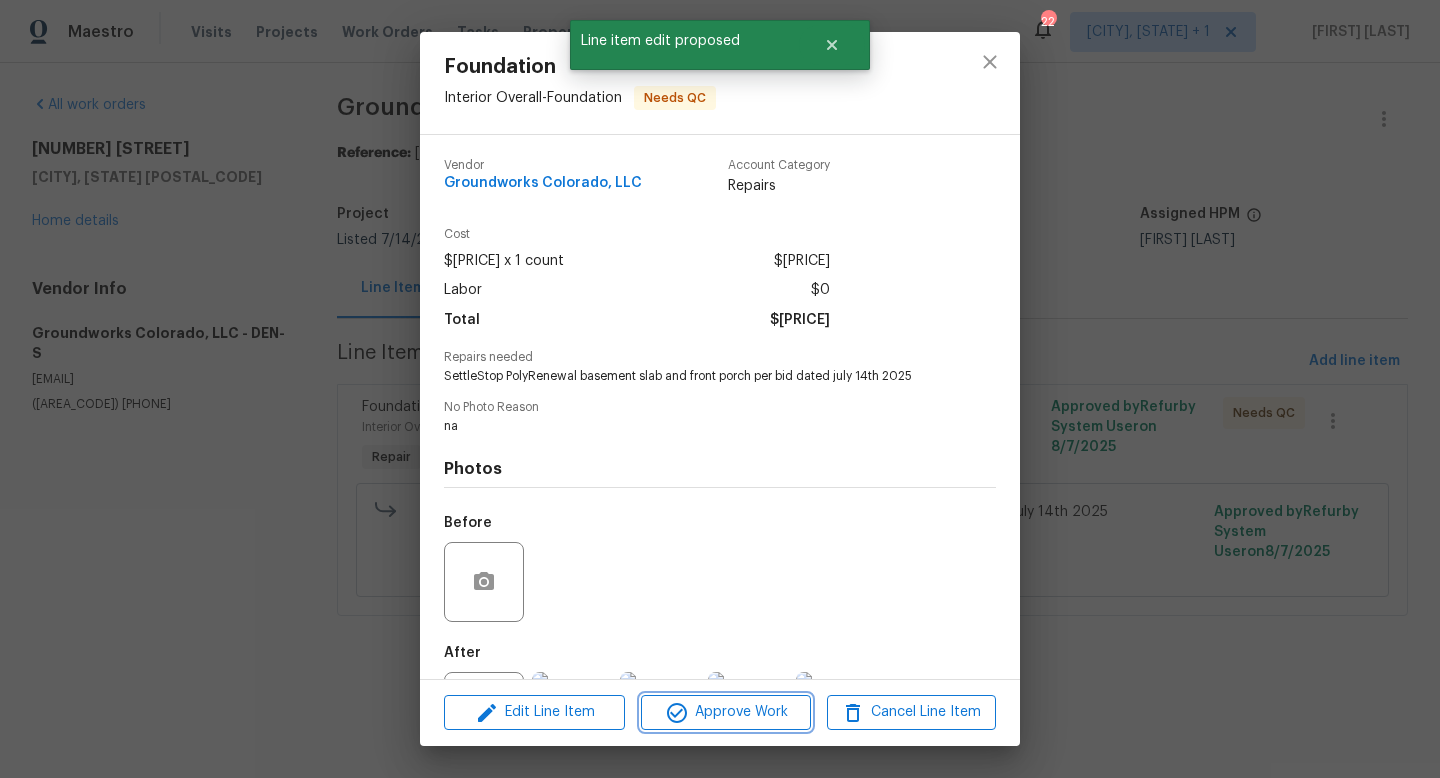 click on "Approve Work" at bounding box center (725, 712) 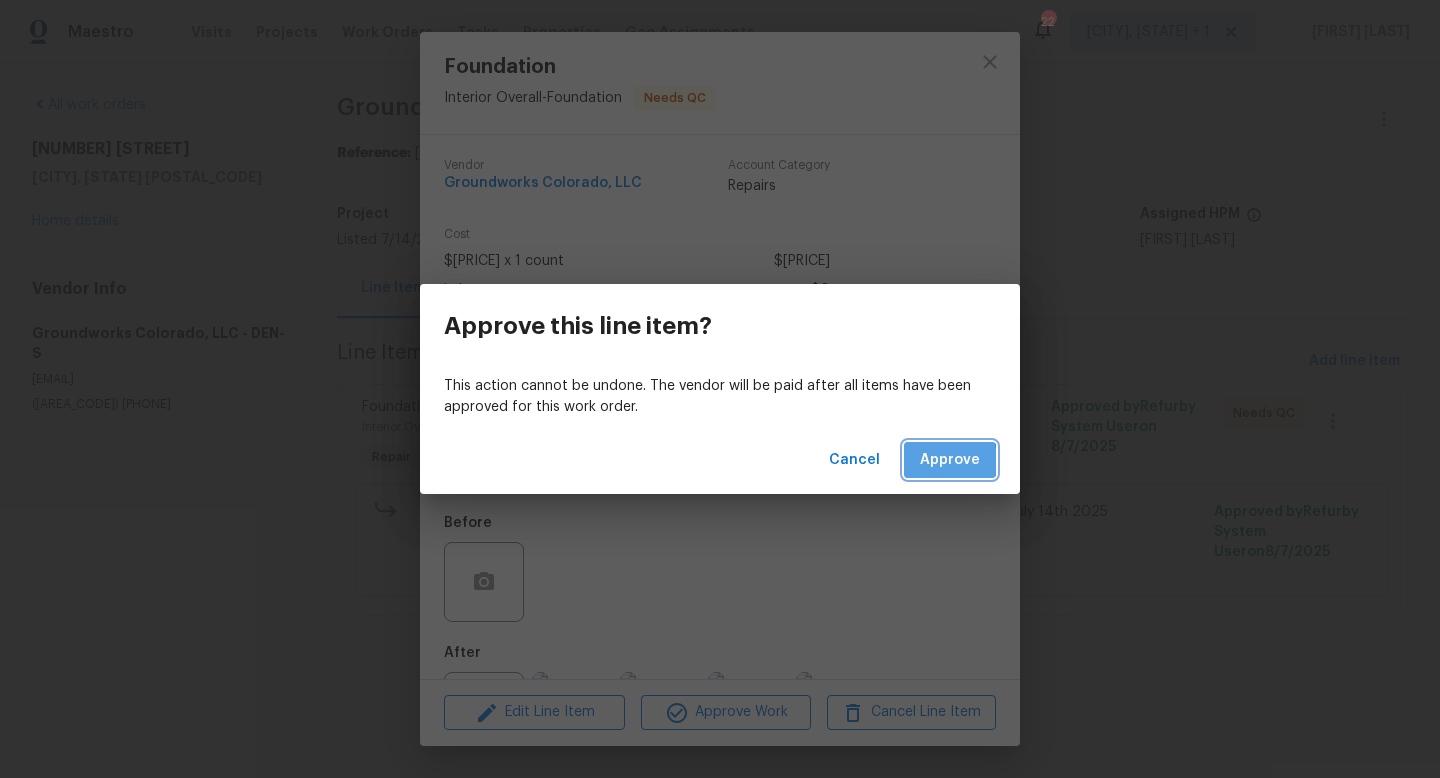 click on "Approve" at bounding box center (950, 460) 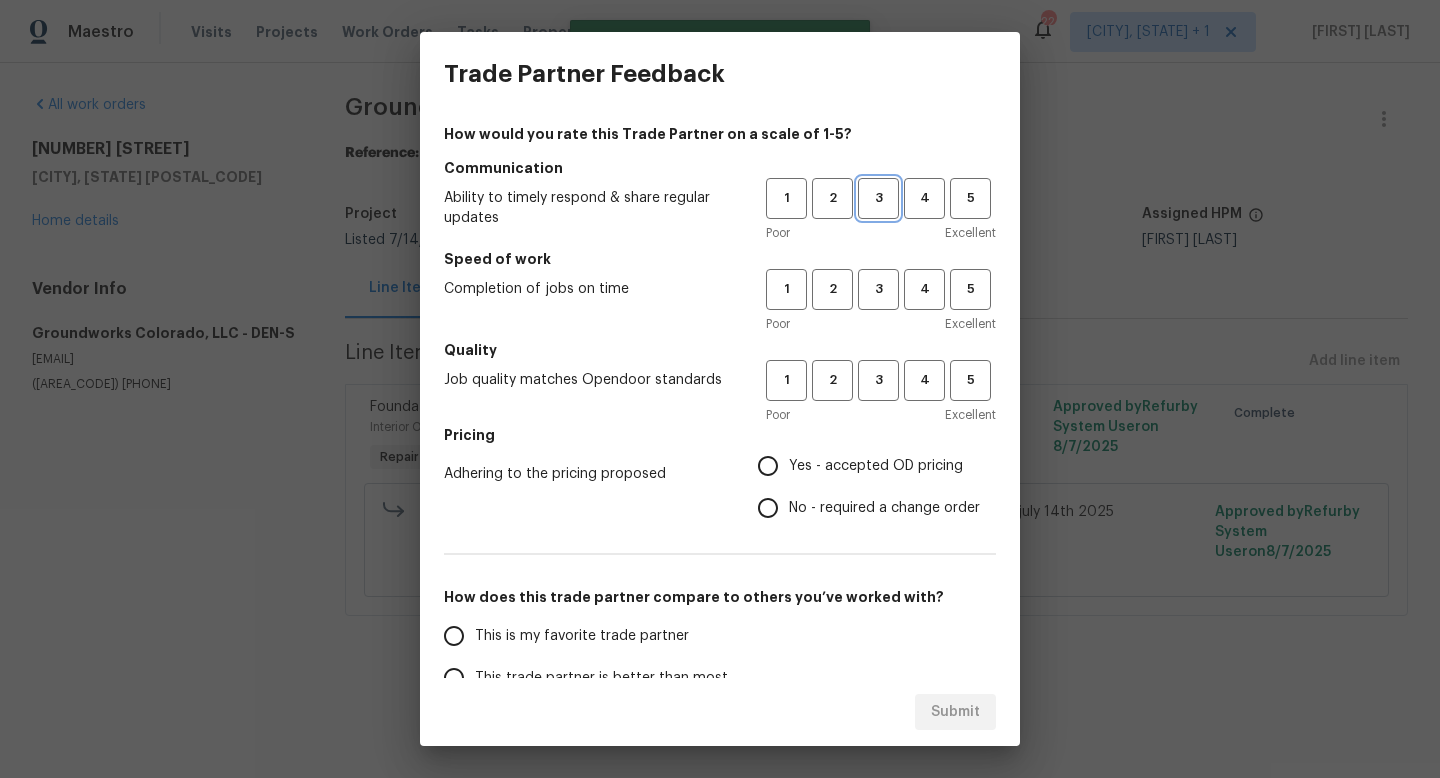 click on "3" at bounding box center [878, 198] 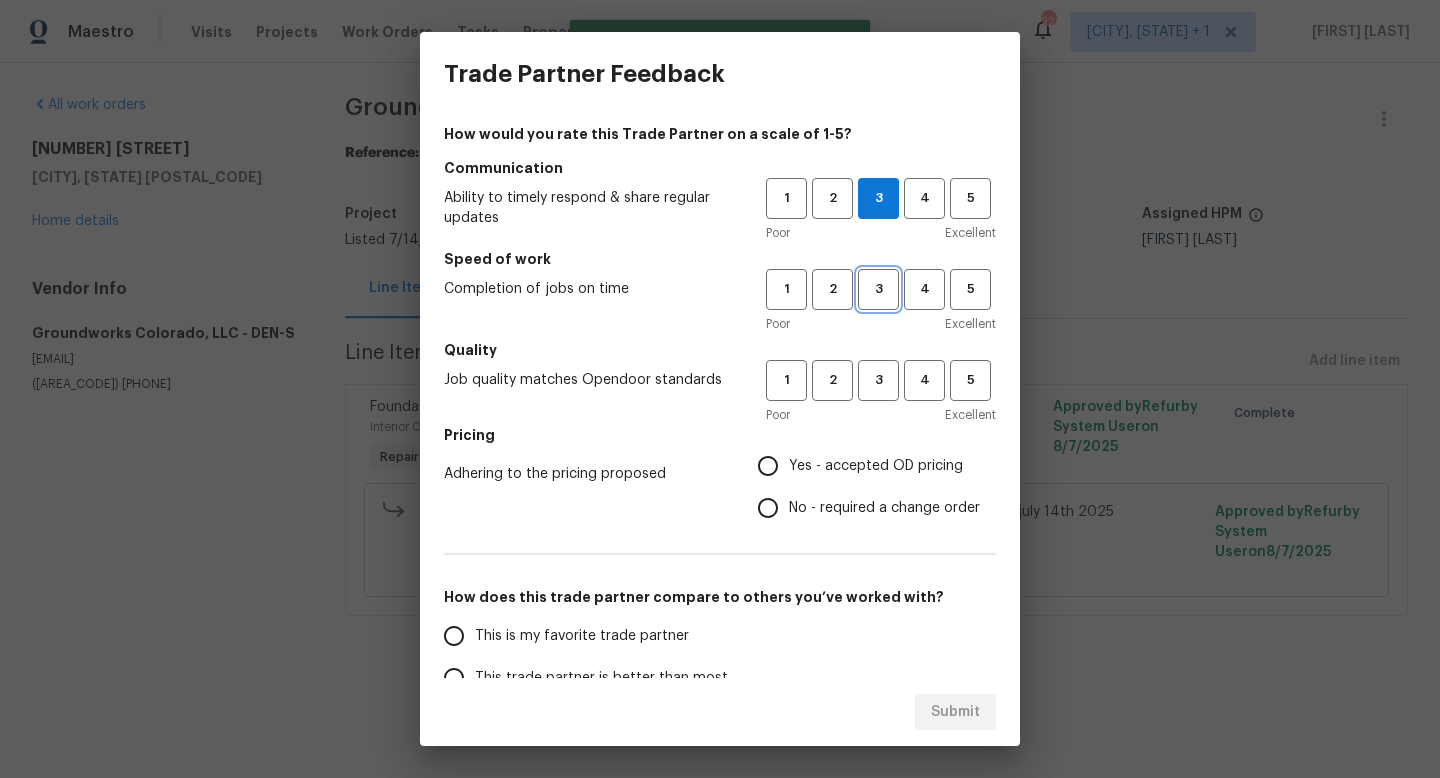 click on "3" at bounding box center (878, 289) 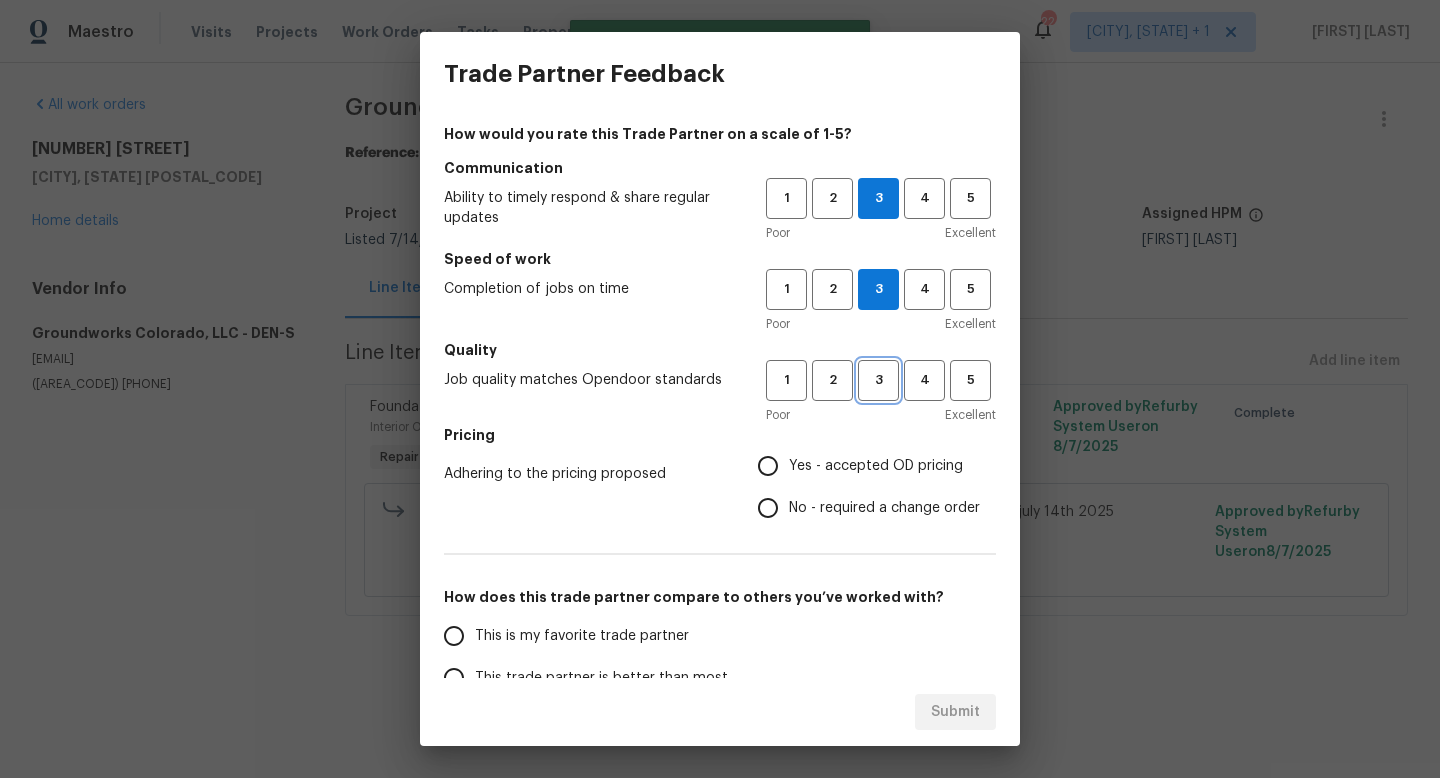 click on "3" at bounding box center (878, 380) 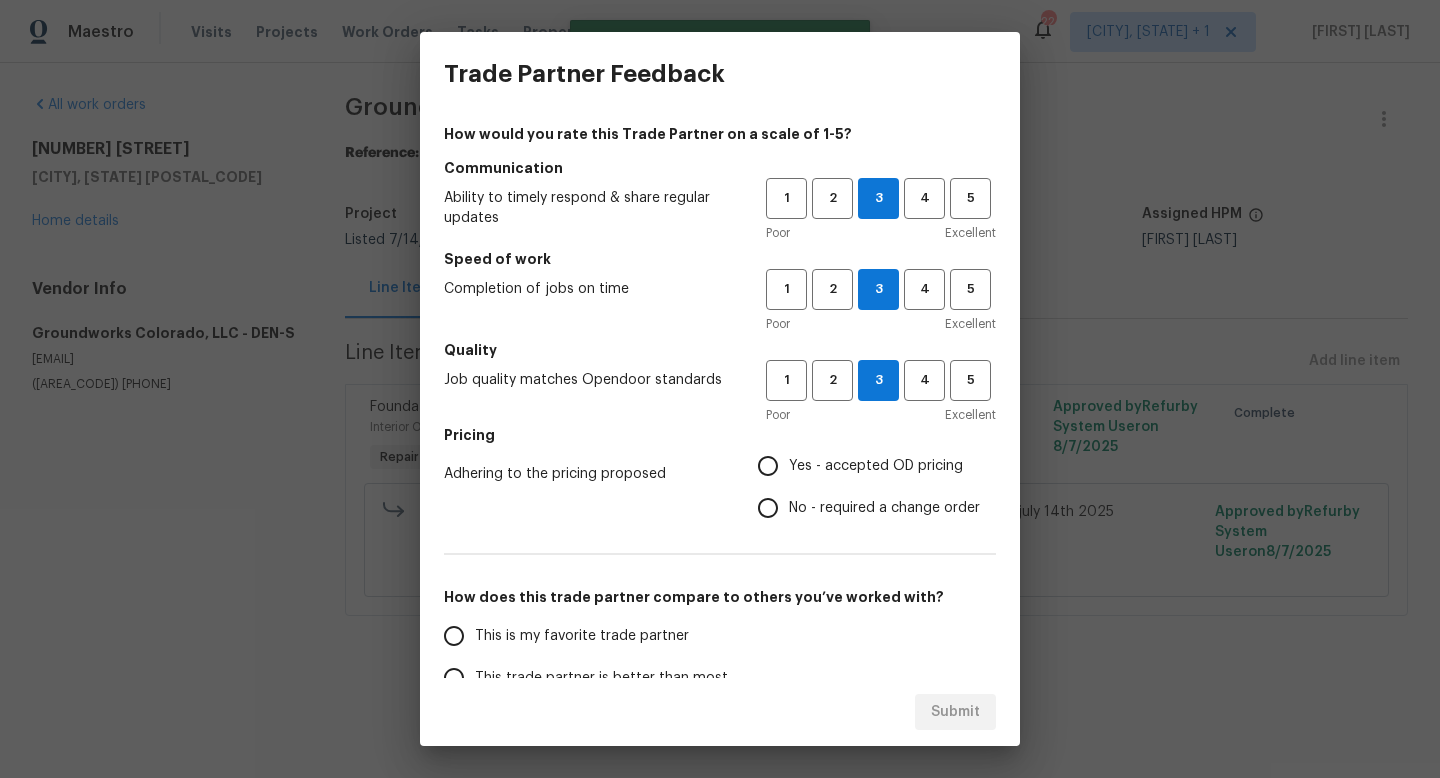 click on "Yes - accepted OD pricing" at bounding box center [768, 466] 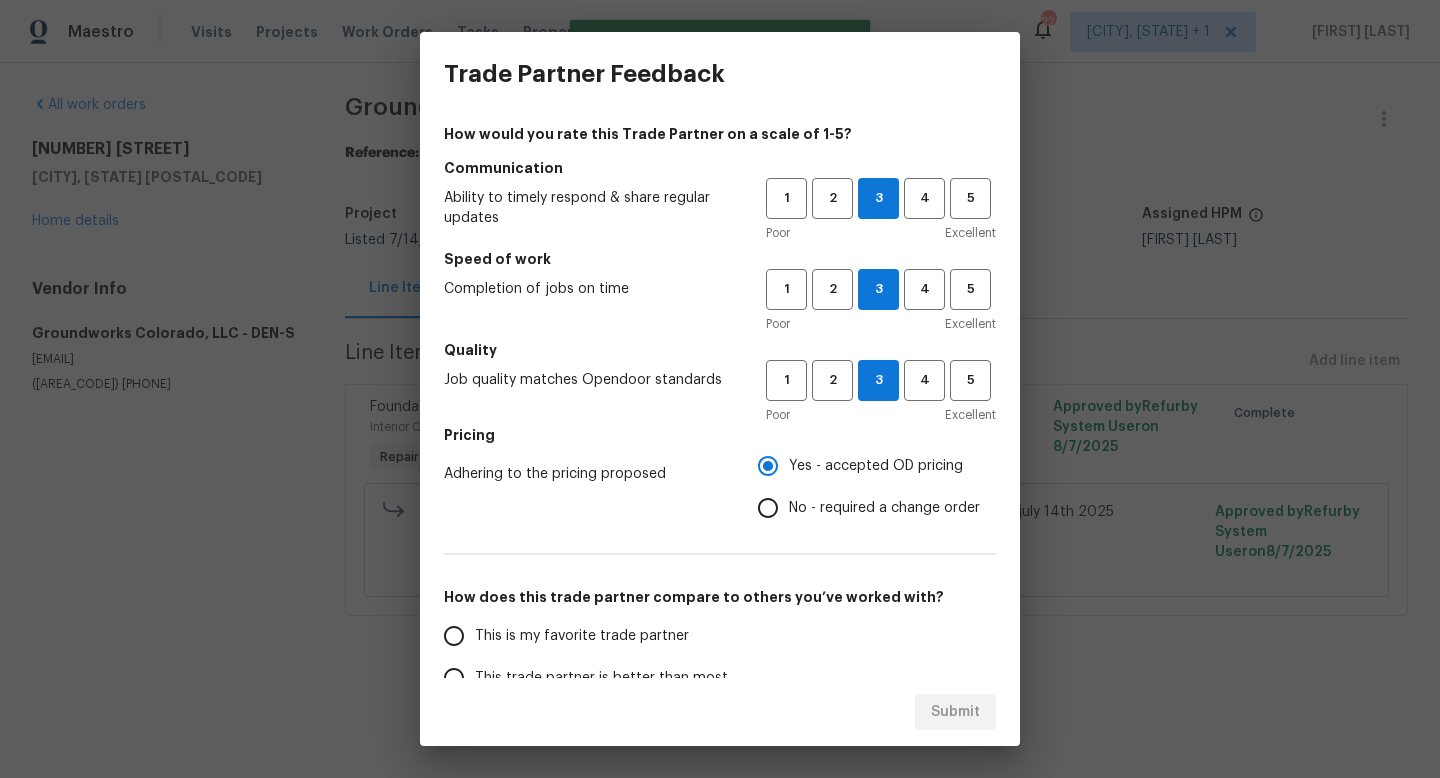scroll, scrollTop: 237, scrollLeft: 0, axis: vertical 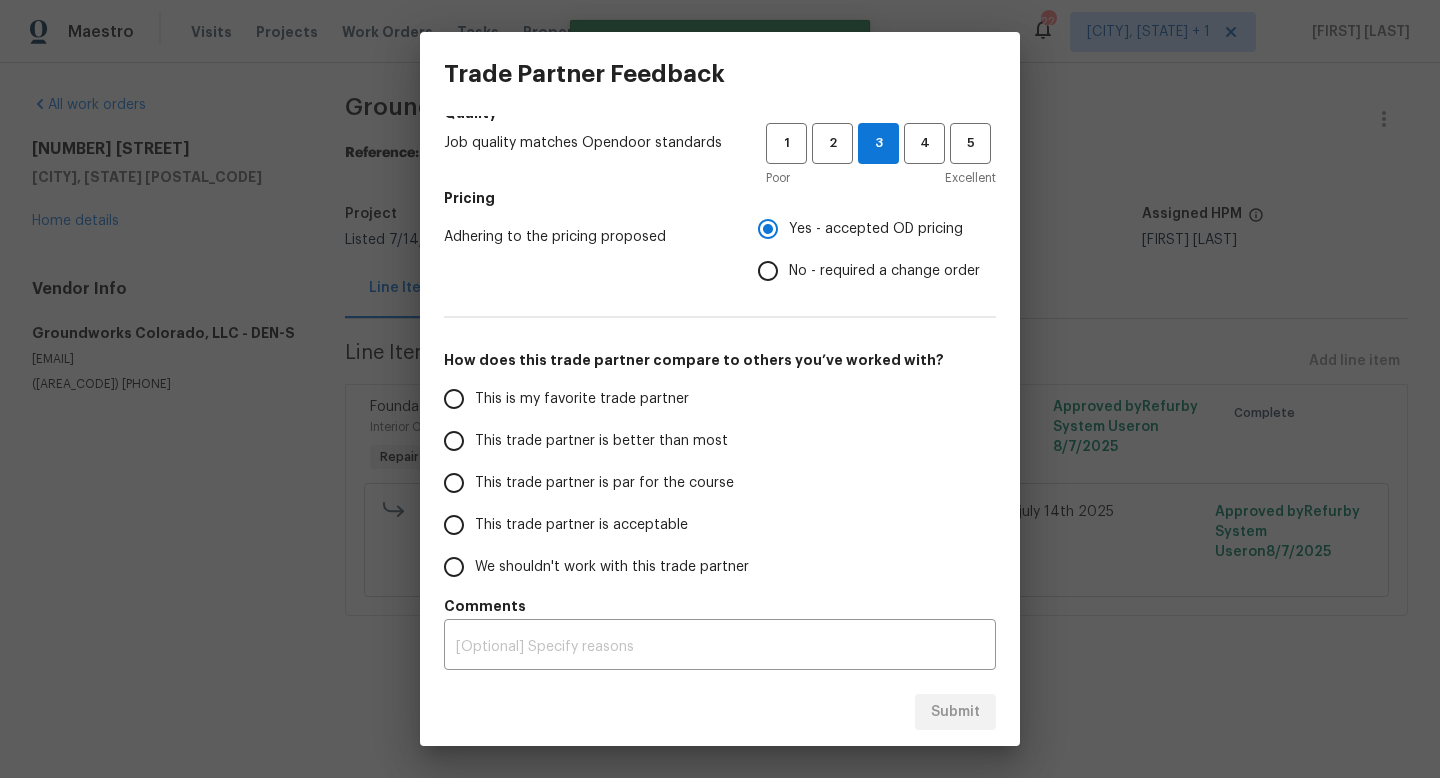 click on "This trade partner is acceptable" at bounding box center (591, 525) 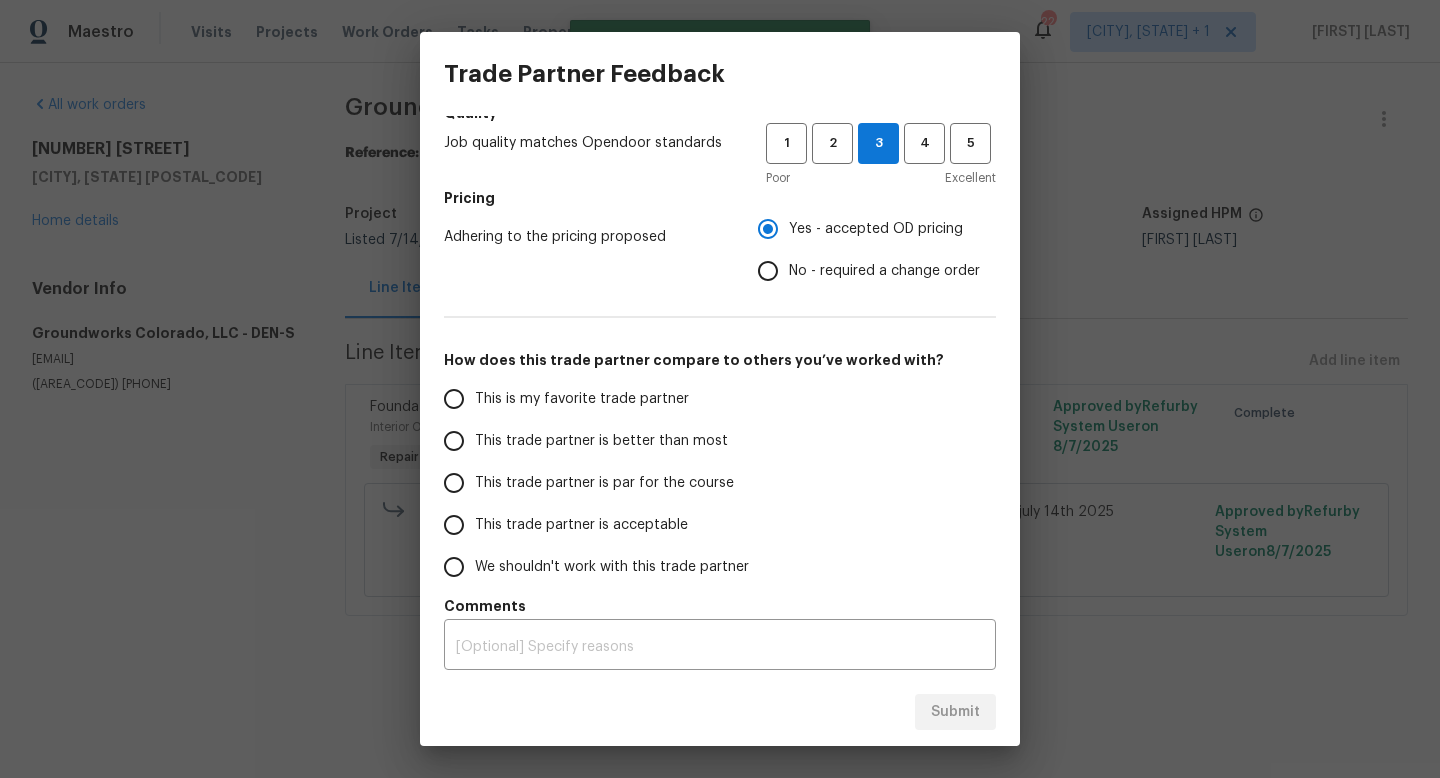 click on "This trade partner is acceptable" at bounding box center (454, 525) 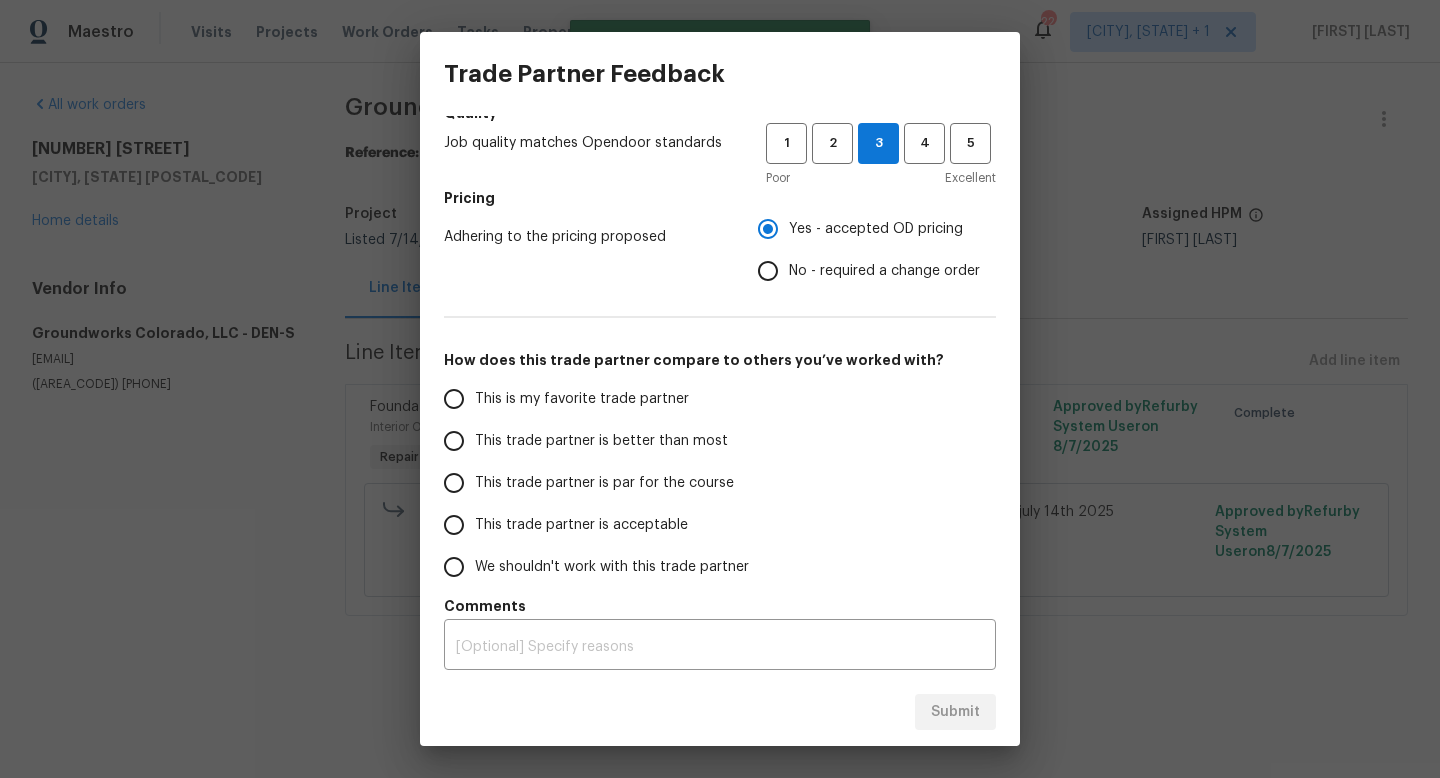 radio on "false" 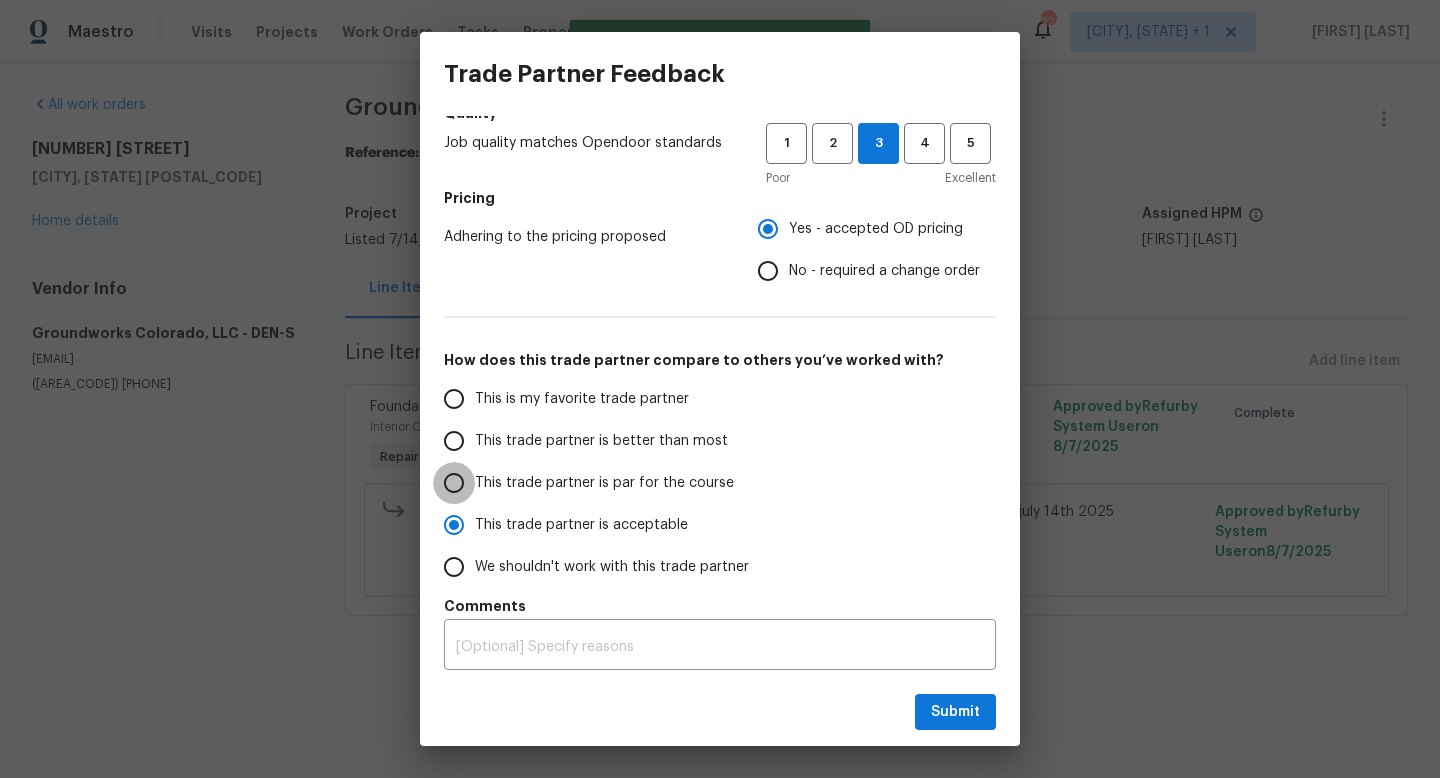 click on "This trade partner is par for the course" at bounding box center (454, 483) 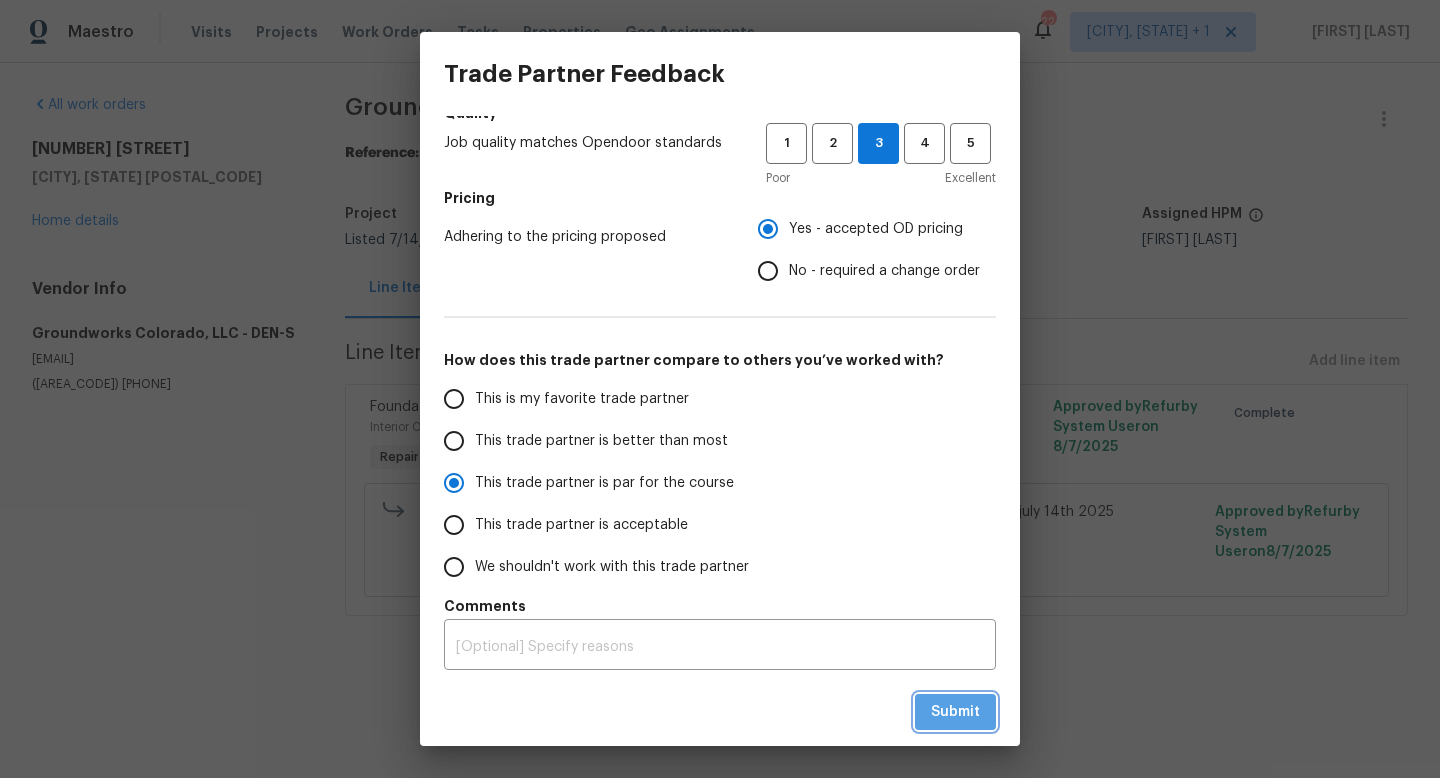 click on "Submit" at bounding box center [955, 712] 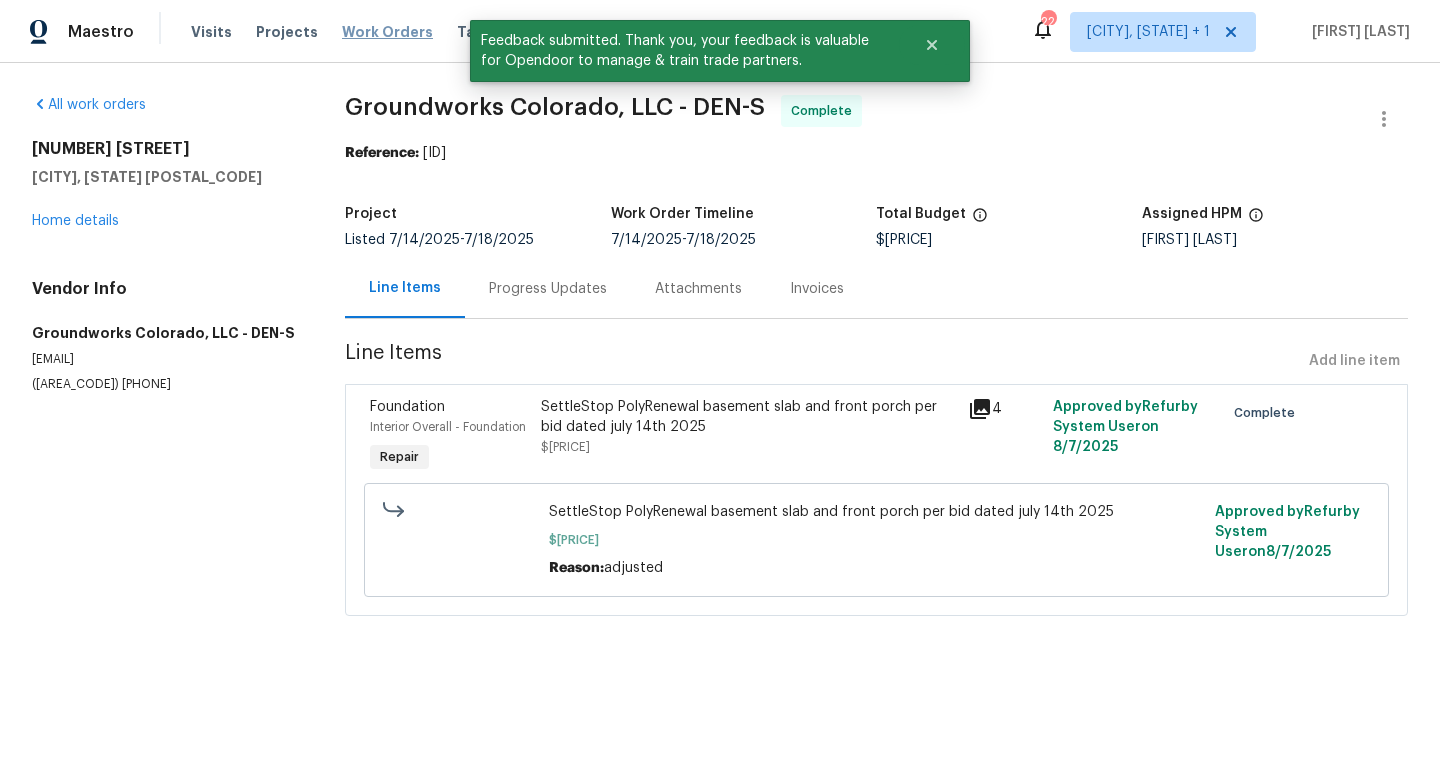 click on "Work Orders" at bounding box center [387, 32] 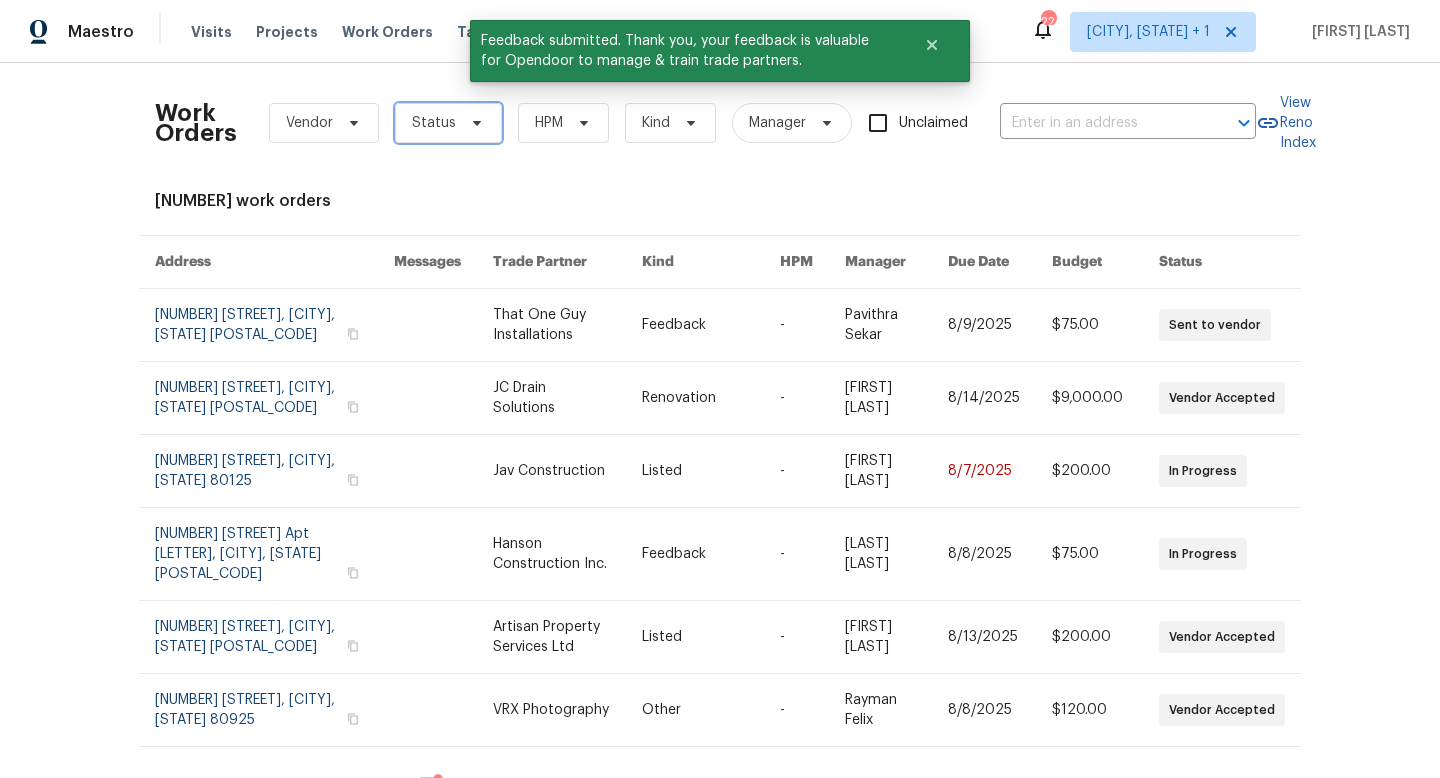 click on "Status" at bounding box center (434, 123) 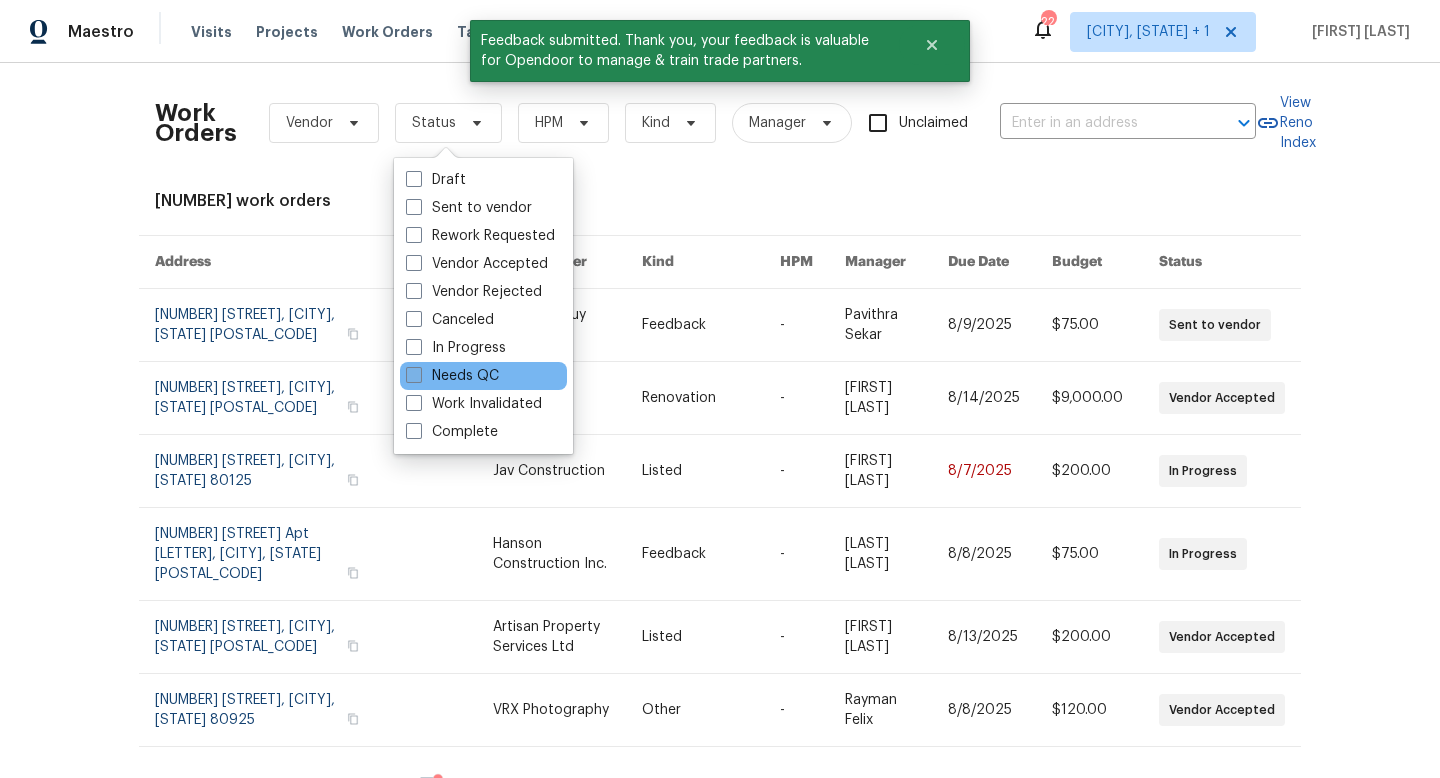 click at bounding box center (414, 375) 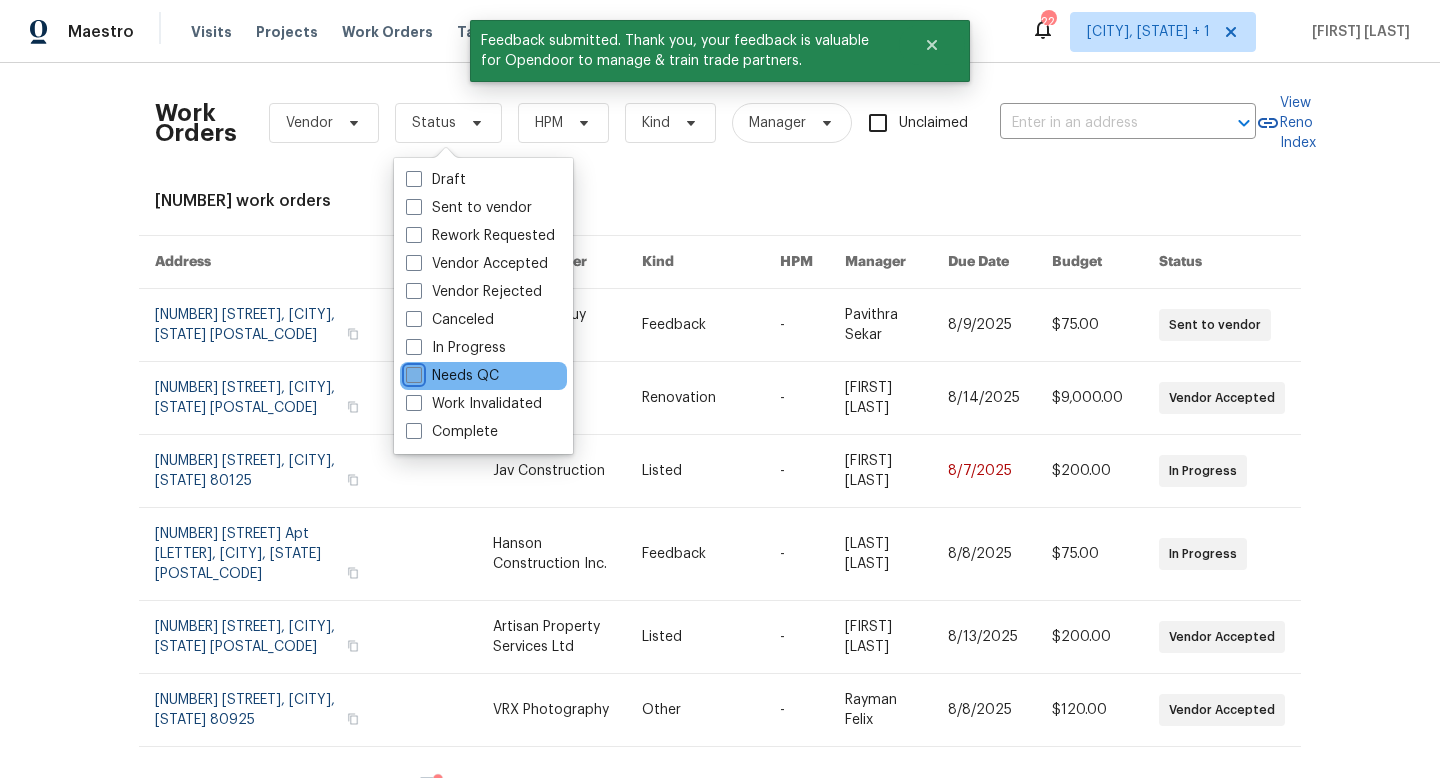 click on "Needs QC" at bounding box center [412, 372] 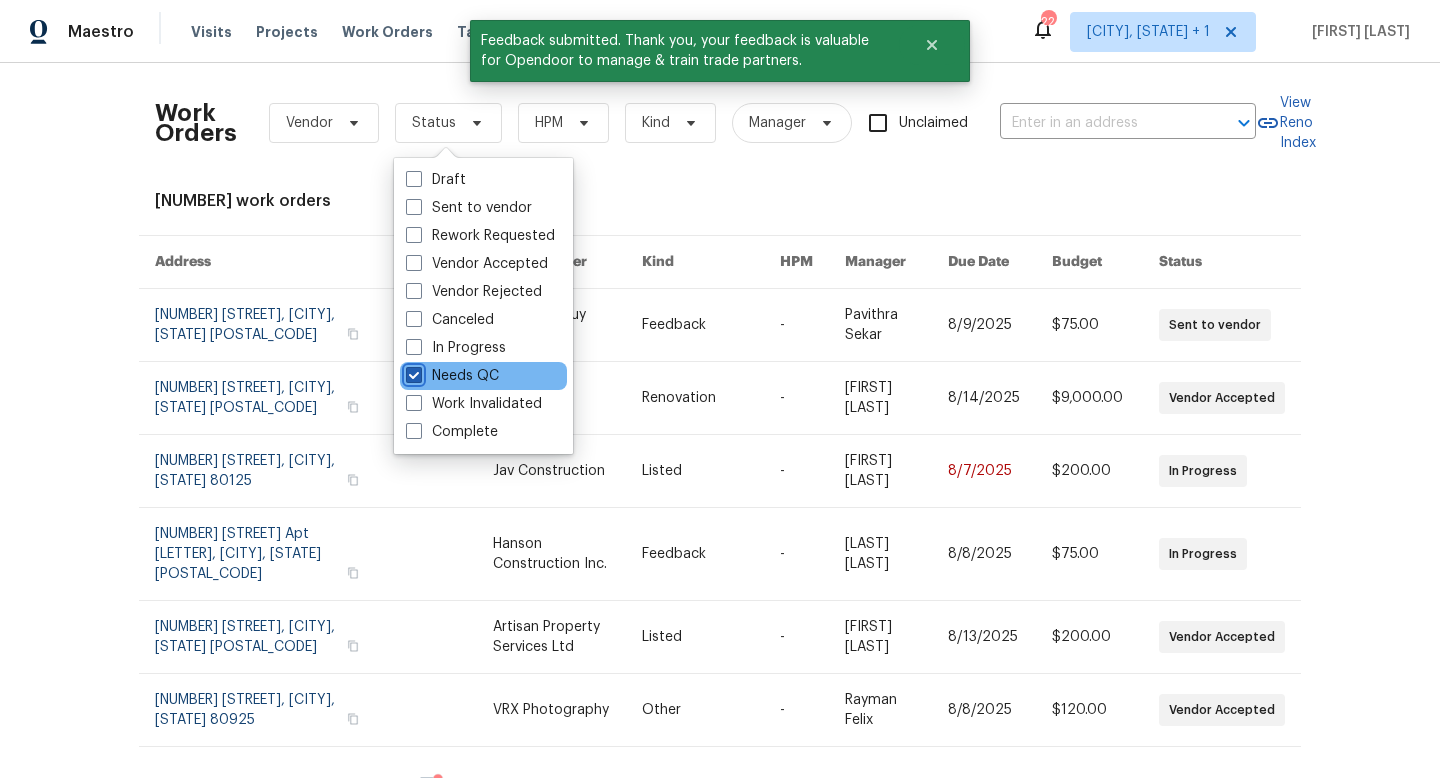 checkbox on "true" 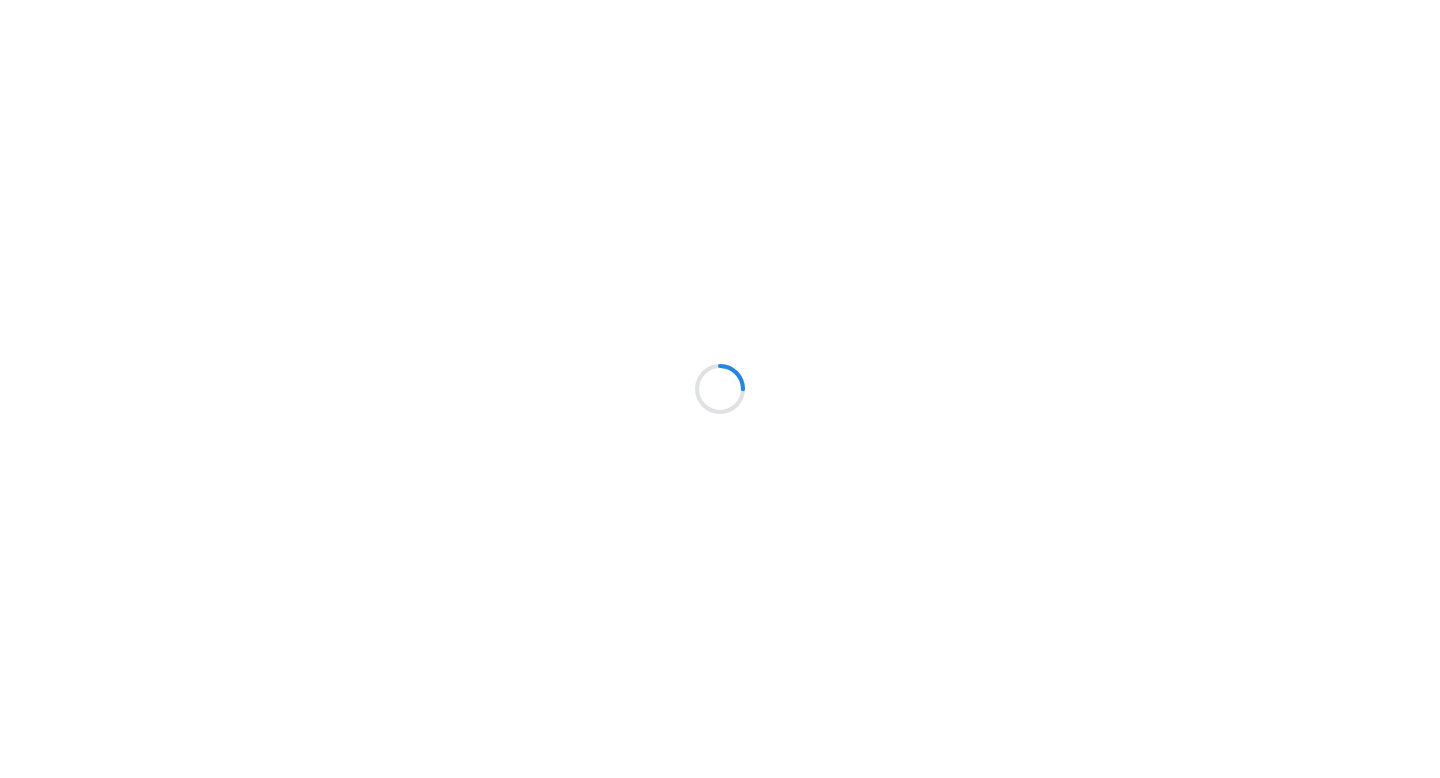 scroll, scrollTop: 0, scrollLeft: 0, axis: both 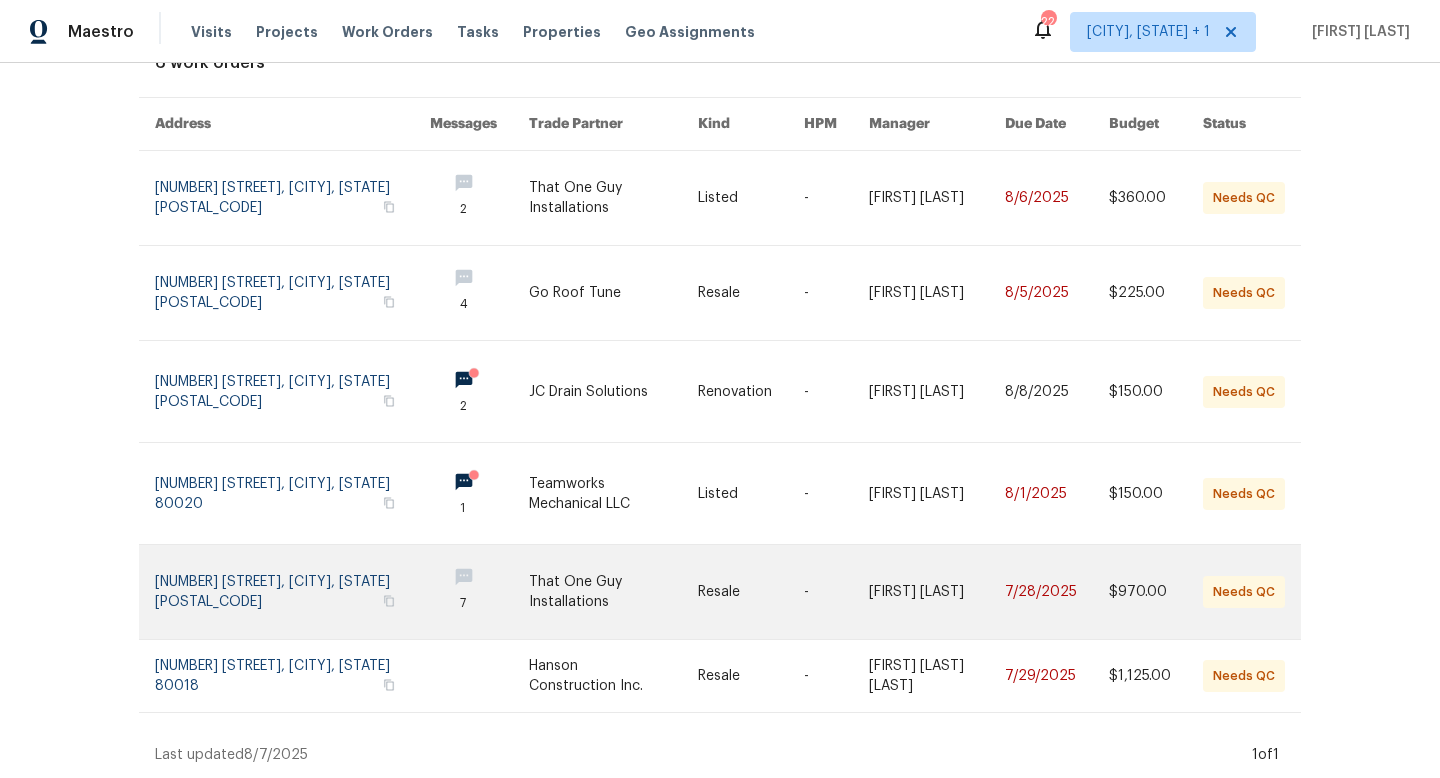 click at bounding box center (613, 592) 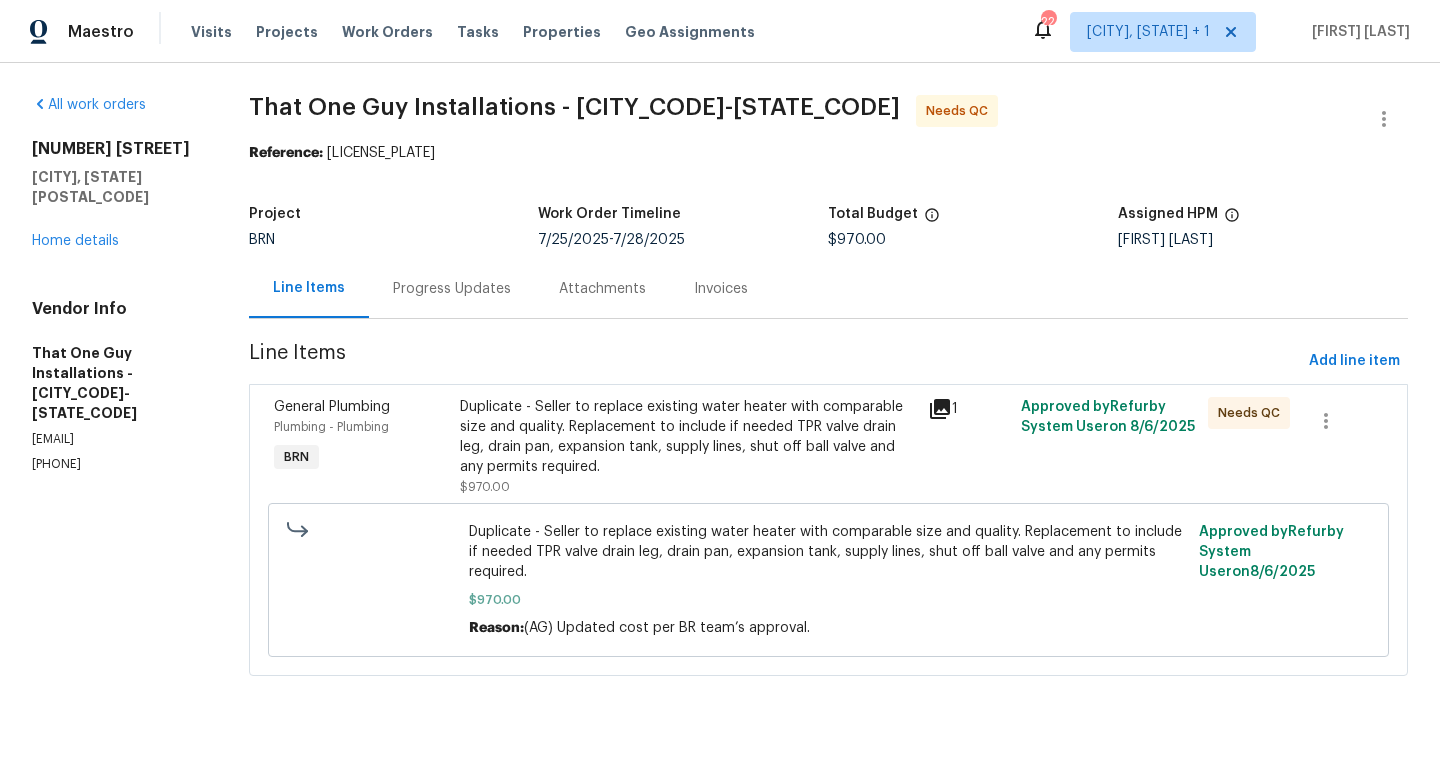 click on "Progress Updates" at bounding box center [452, 289] 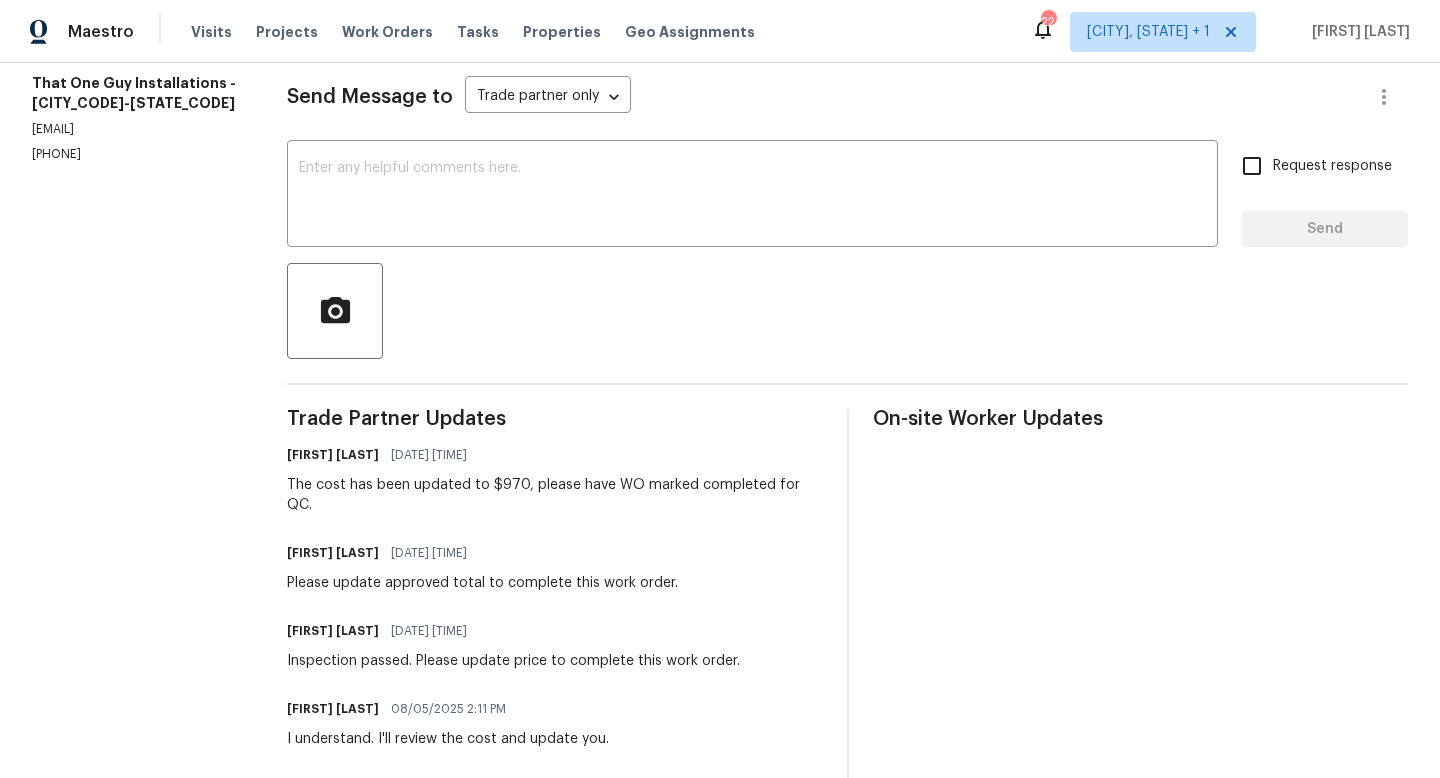 scroll, scrollTop: 147, scrollLeft: 0, axis: vertical 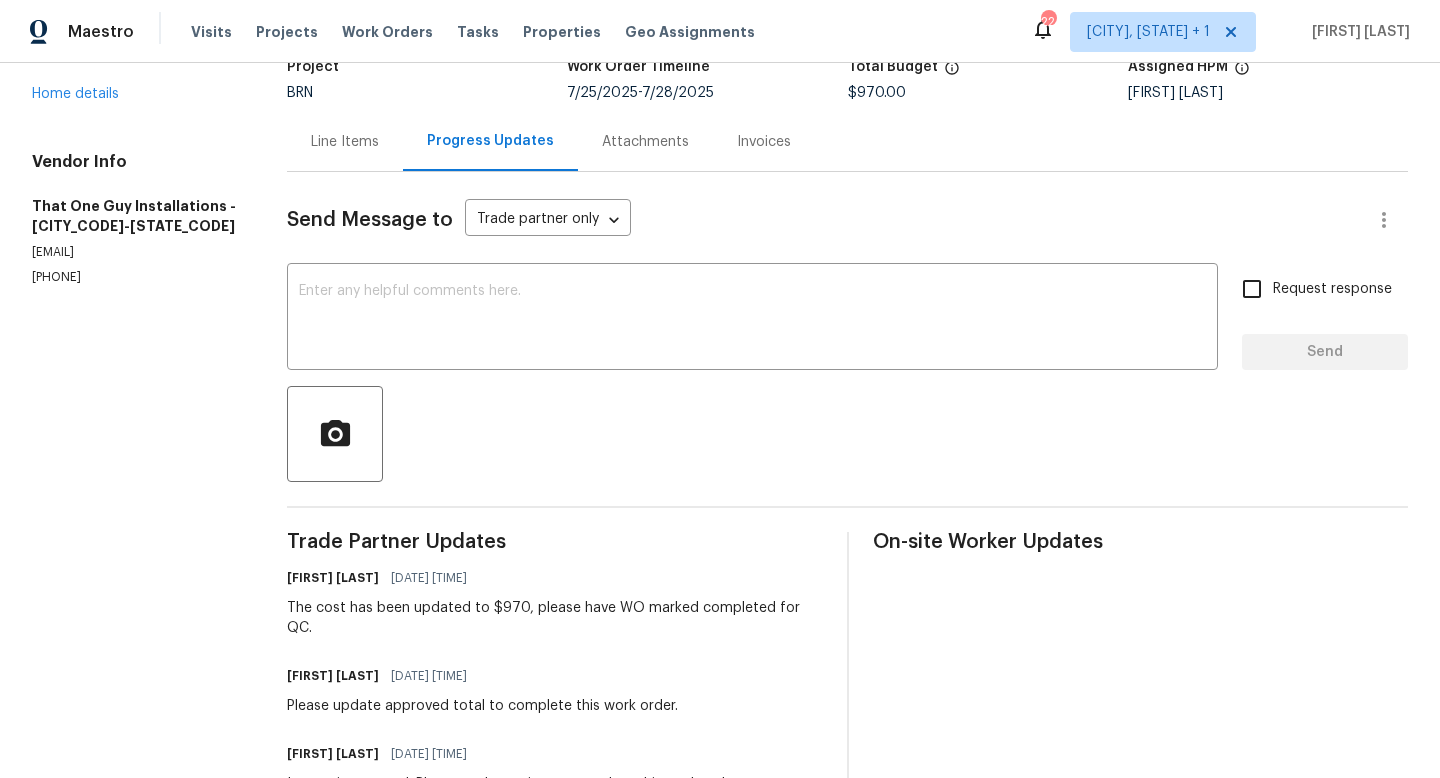 click on "Line Items" at bounding box center (345, 141) 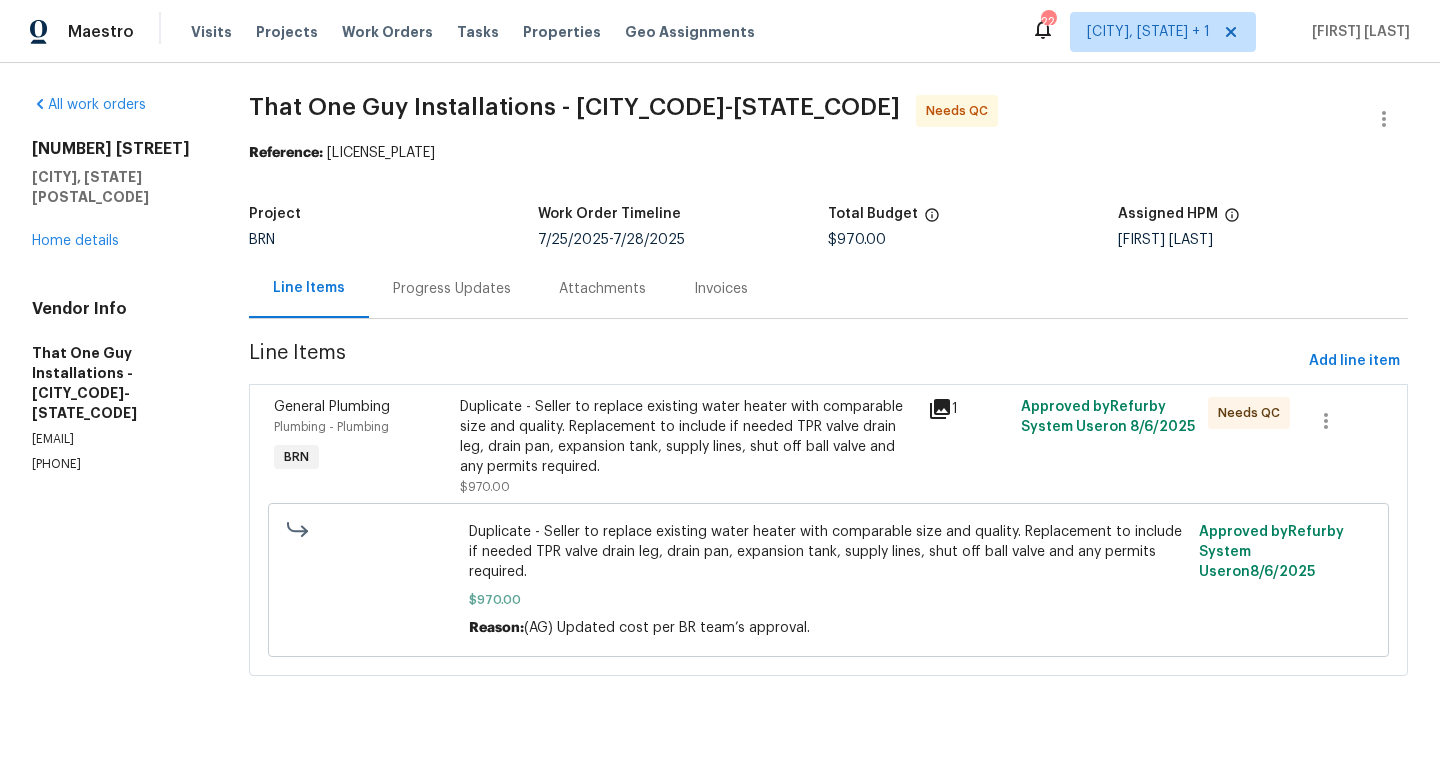 scroll, scrollTop: 0, scrollLeft: 0, axis: both 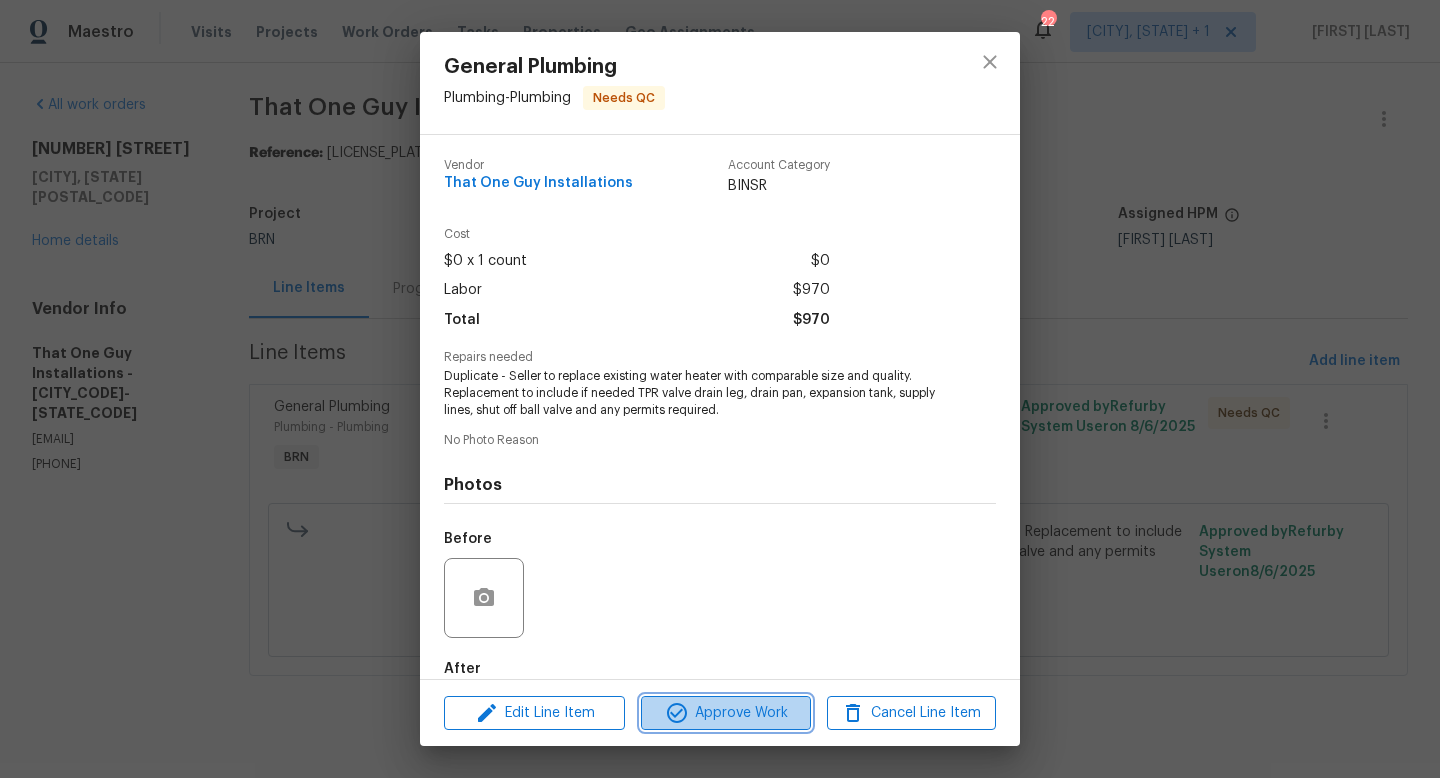 click on "Approve Work" at bounding box center [725, 713] 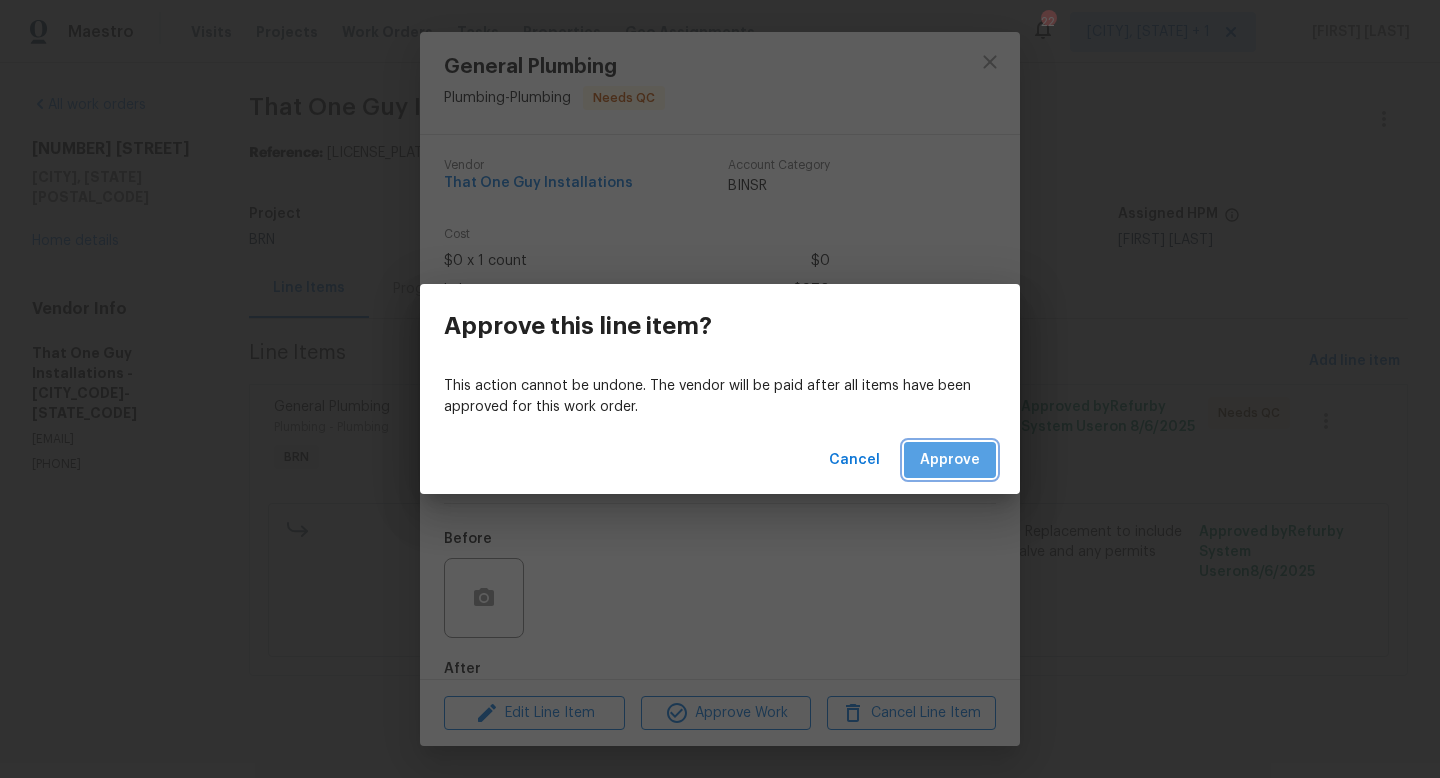 click on "Approve" at bounding box center [950, 460] 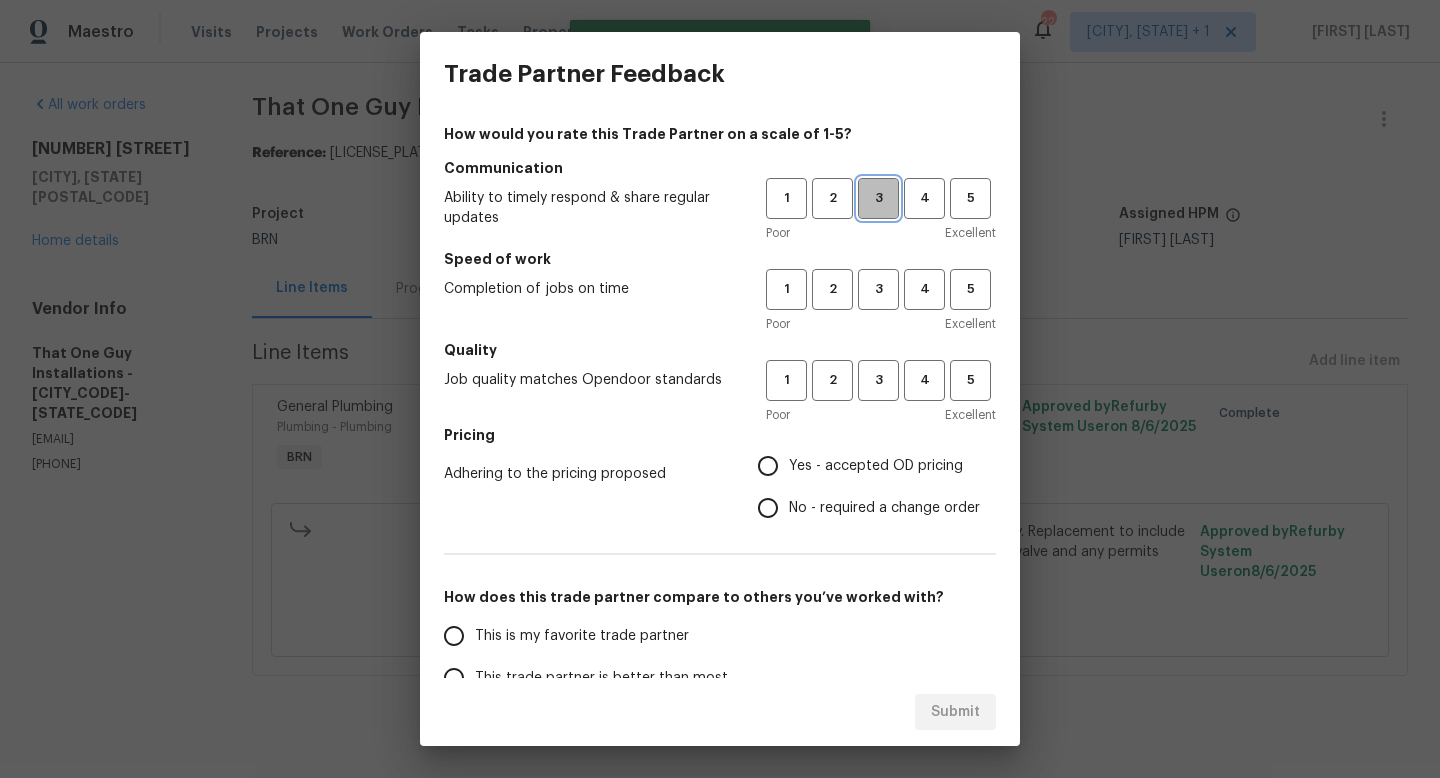 click on "3" at bounding box center [878, 198] 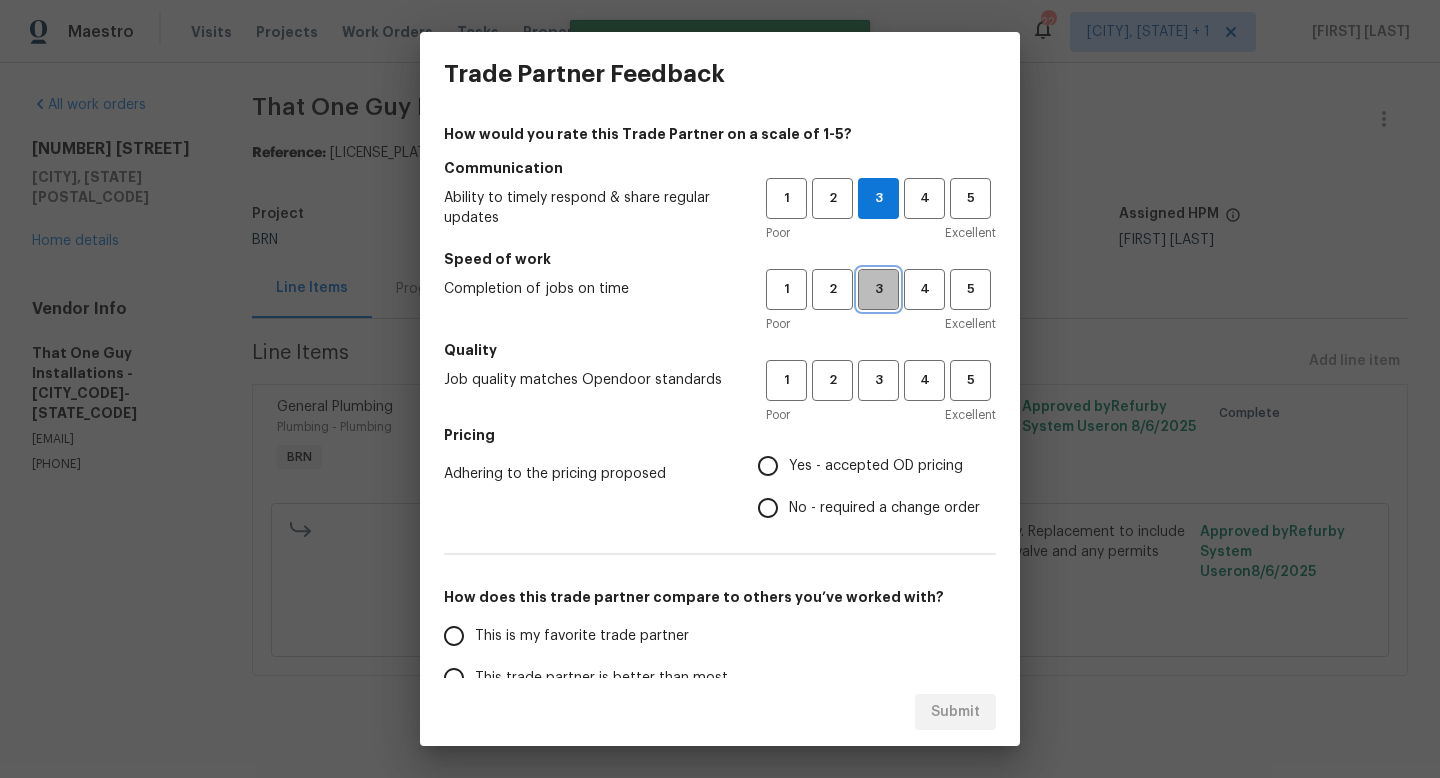 click on "3" at bounding box center (878, 289) 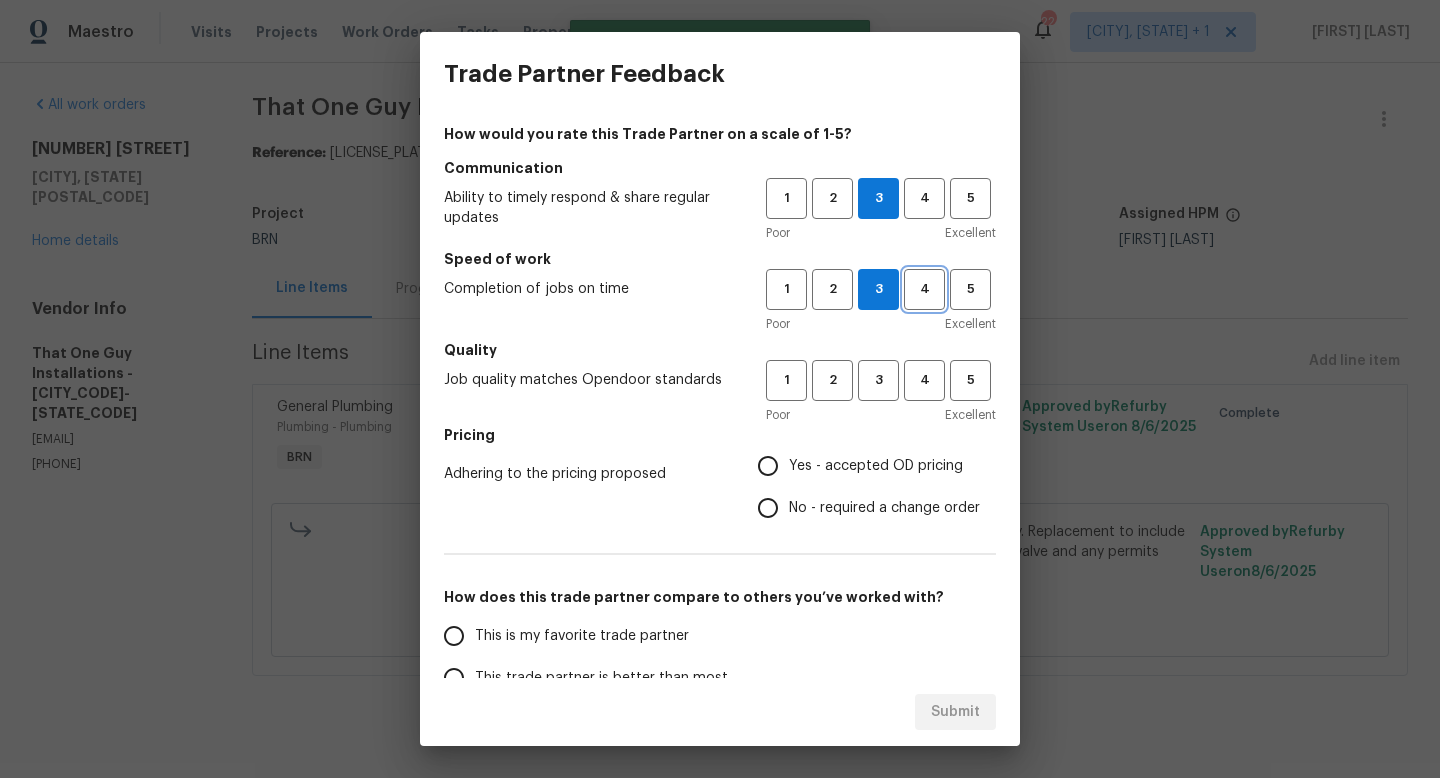 click on "4" at bounding box center (924, 289) 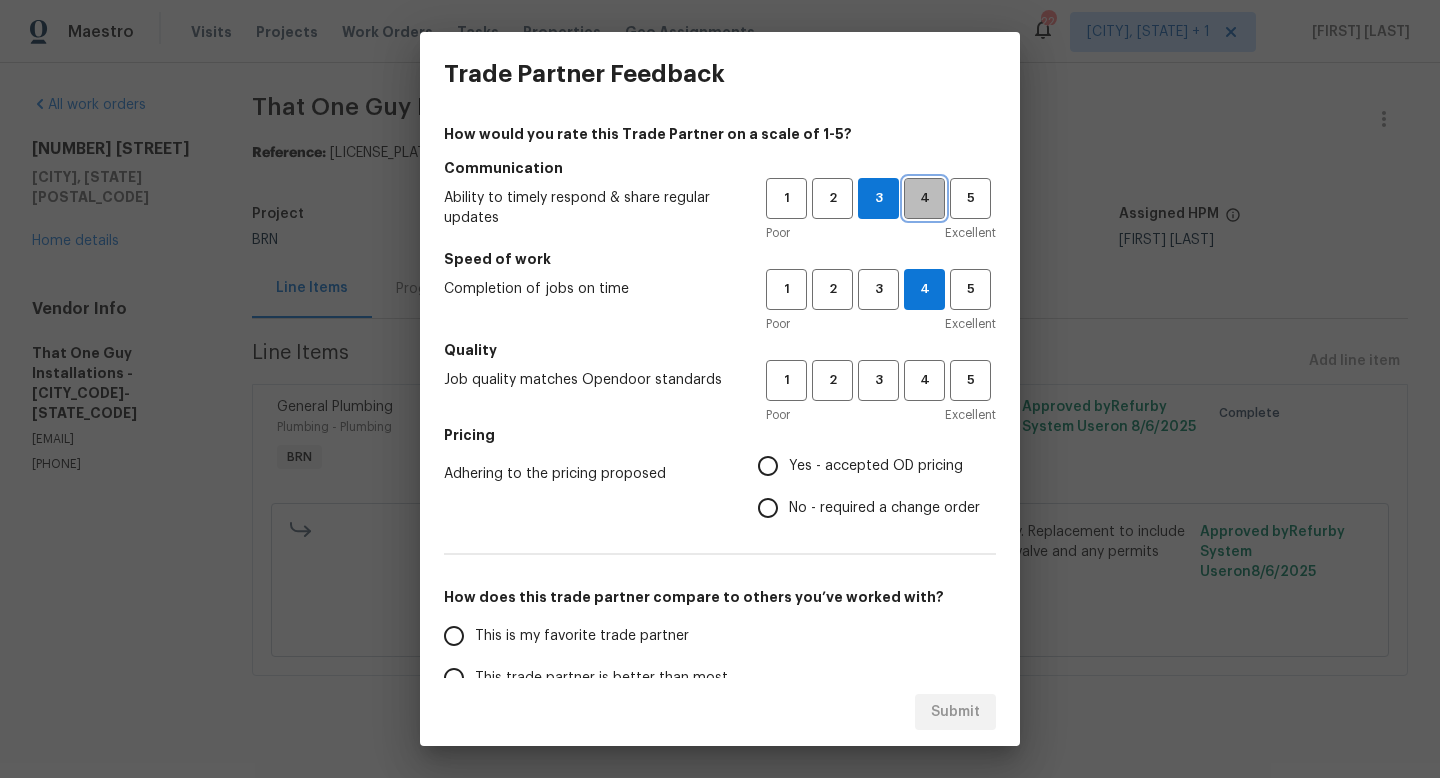 click on "4" at bounding box center [924, 198] 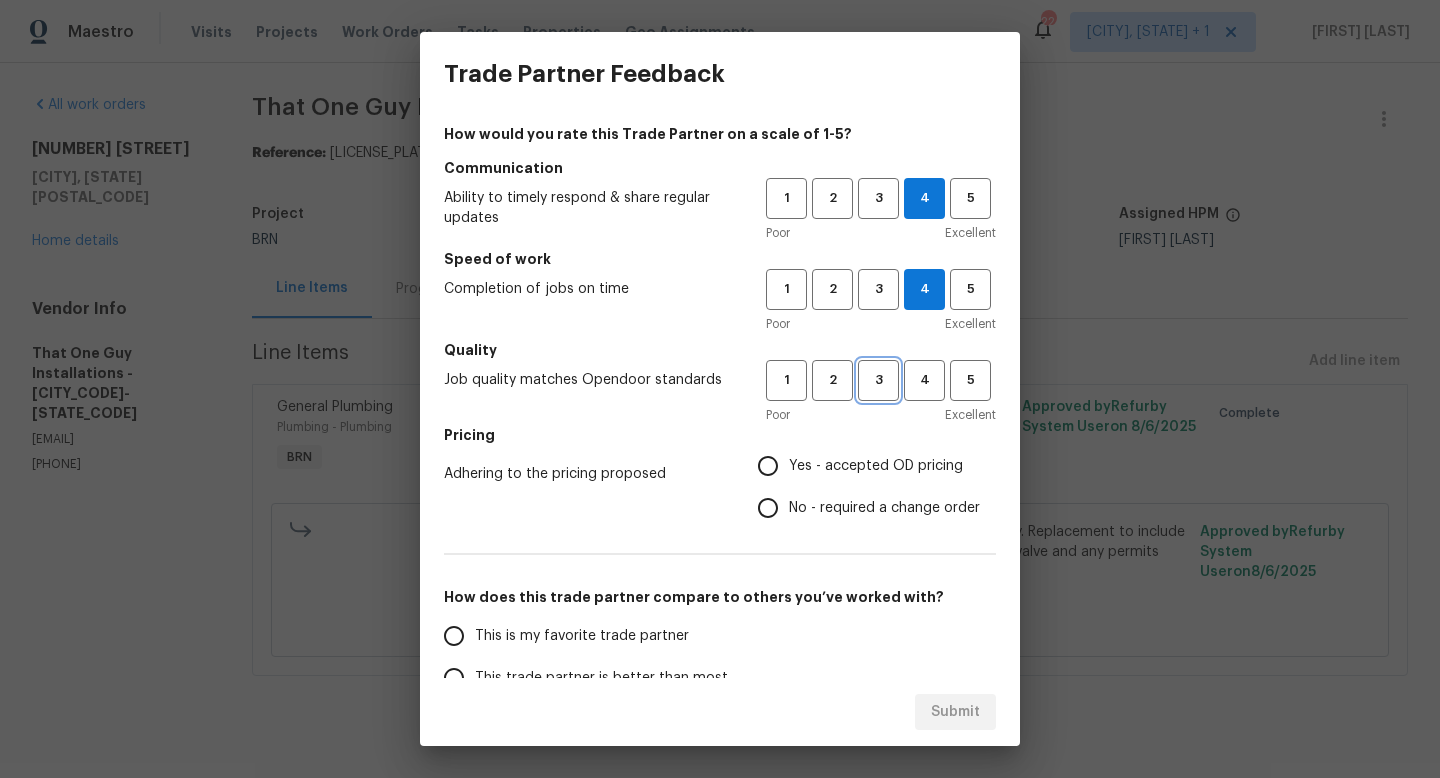 click on "3" at bounding box center (878, 380) 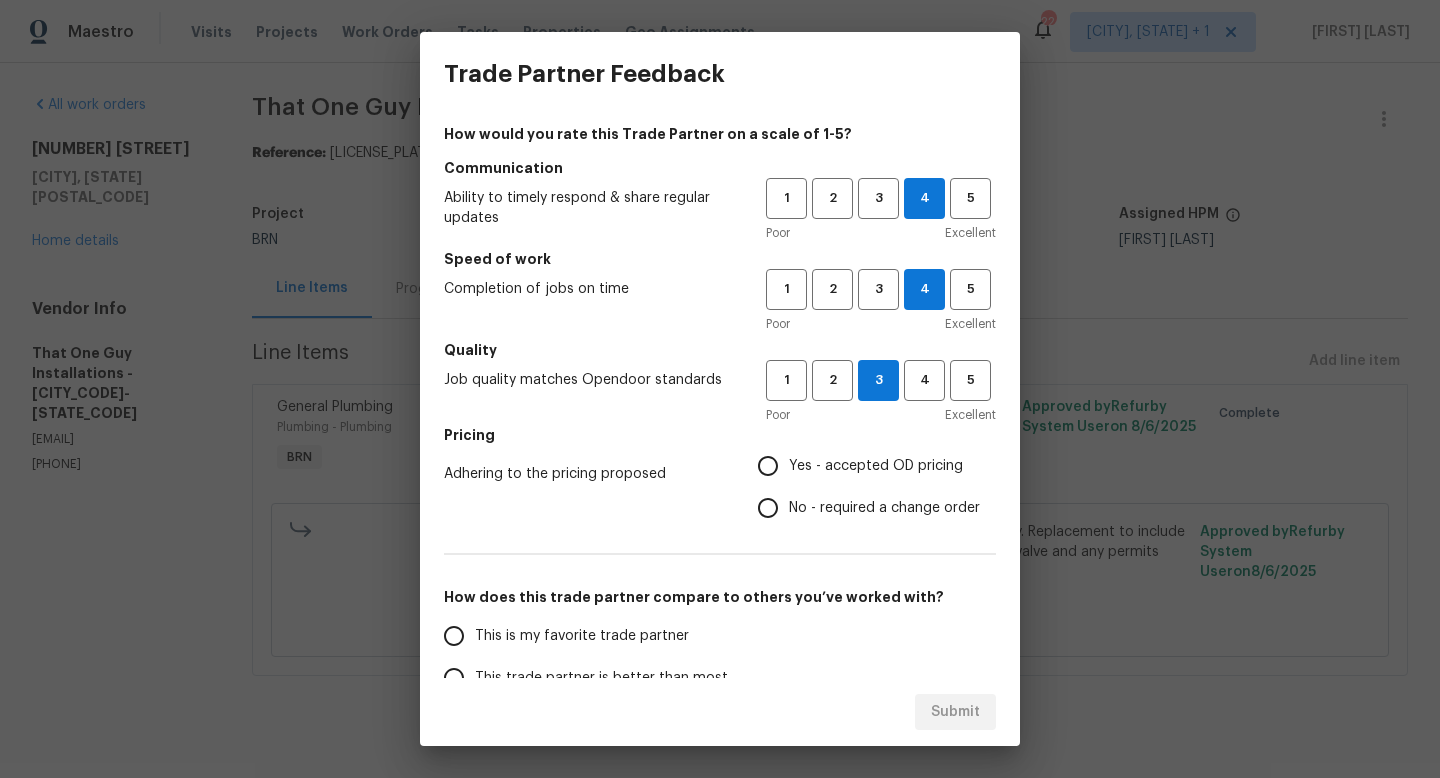 click on "Yes - accepted OD pricing" at bounding box center (768, 466) 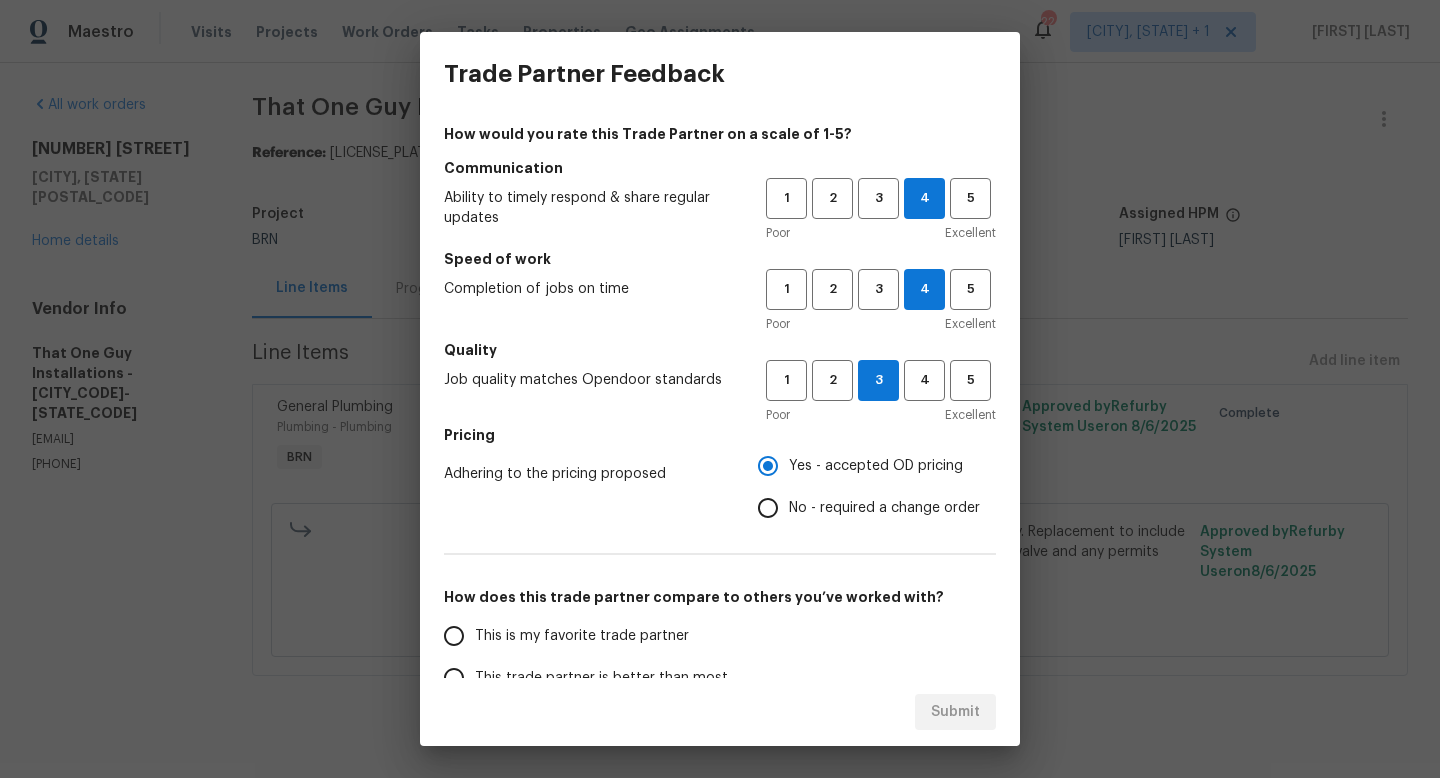 scroll, scrollTop: 237, scrollLeft: 0, axis: vertical 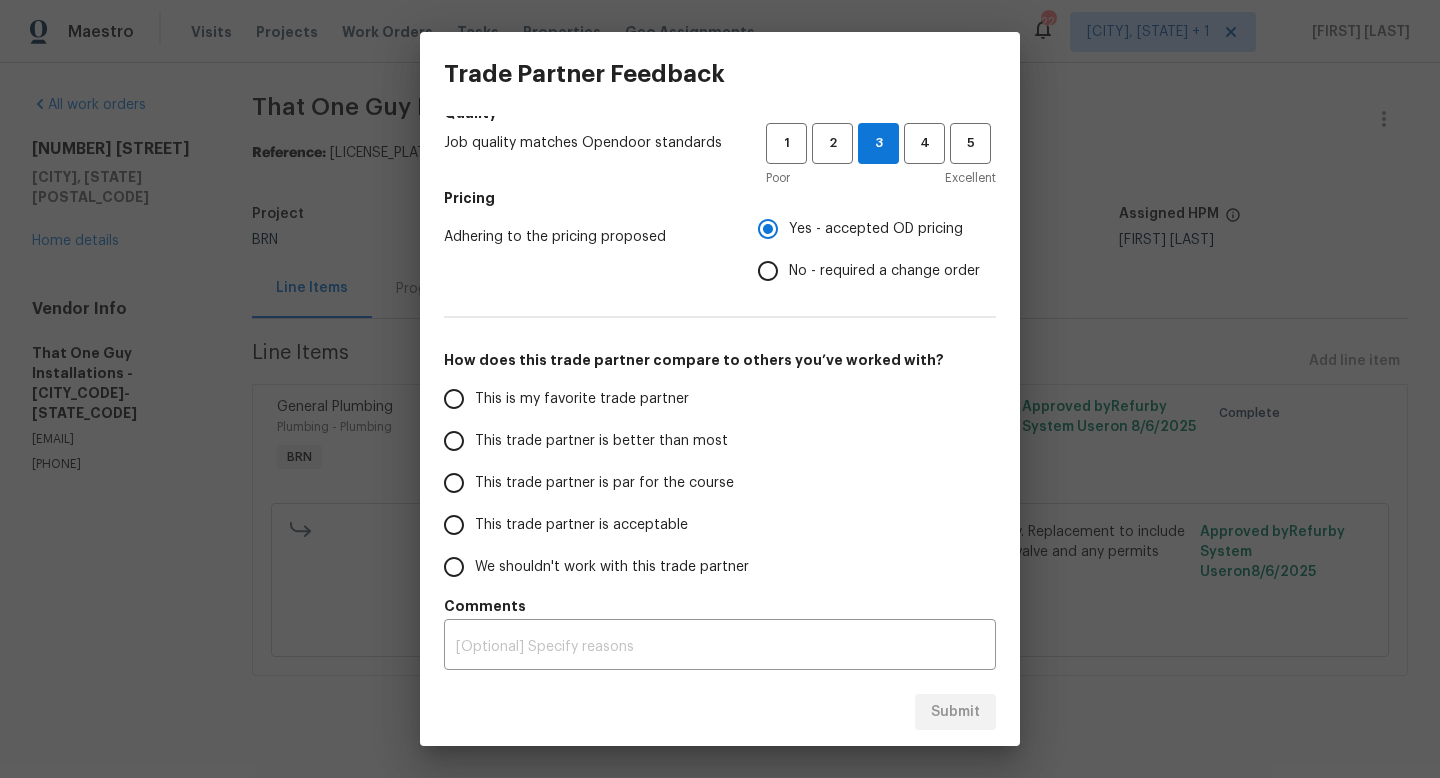 click on "This trade partner is par for the course" at bounding box center [454, 483] 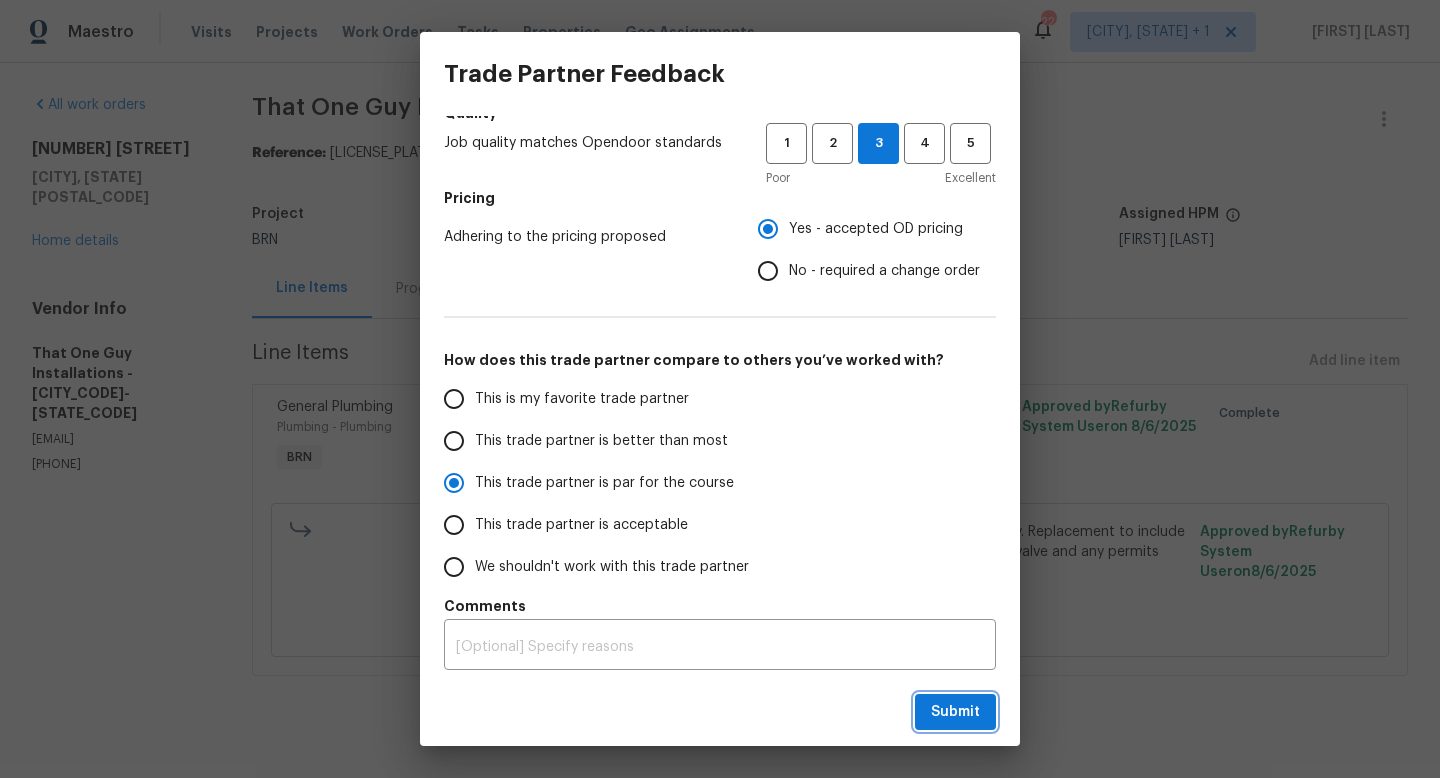 click on "Submit" at bounding box center [955, 712] 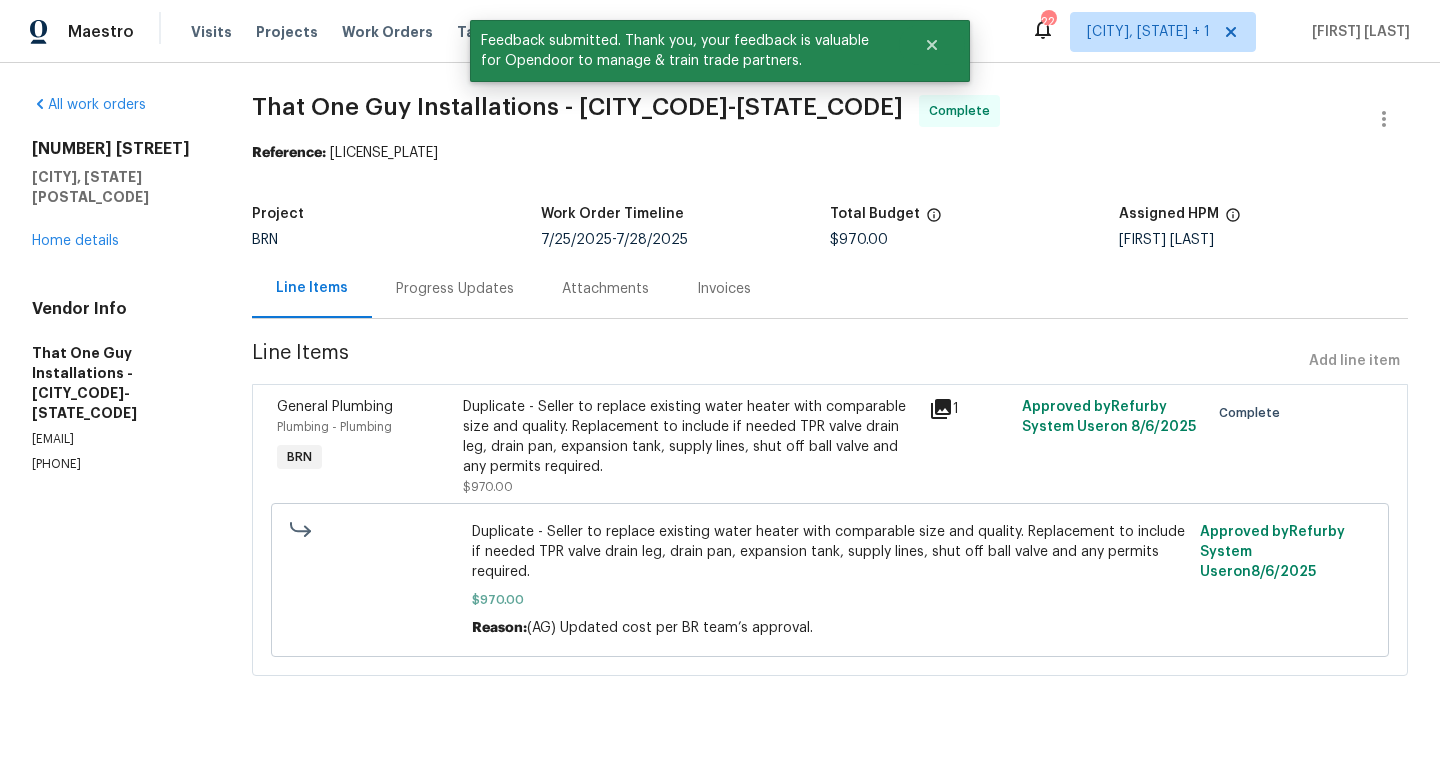 click on "Visits Projects Work Orders Tasks Properties Geo Assignments" at bounding box center (485, 32) 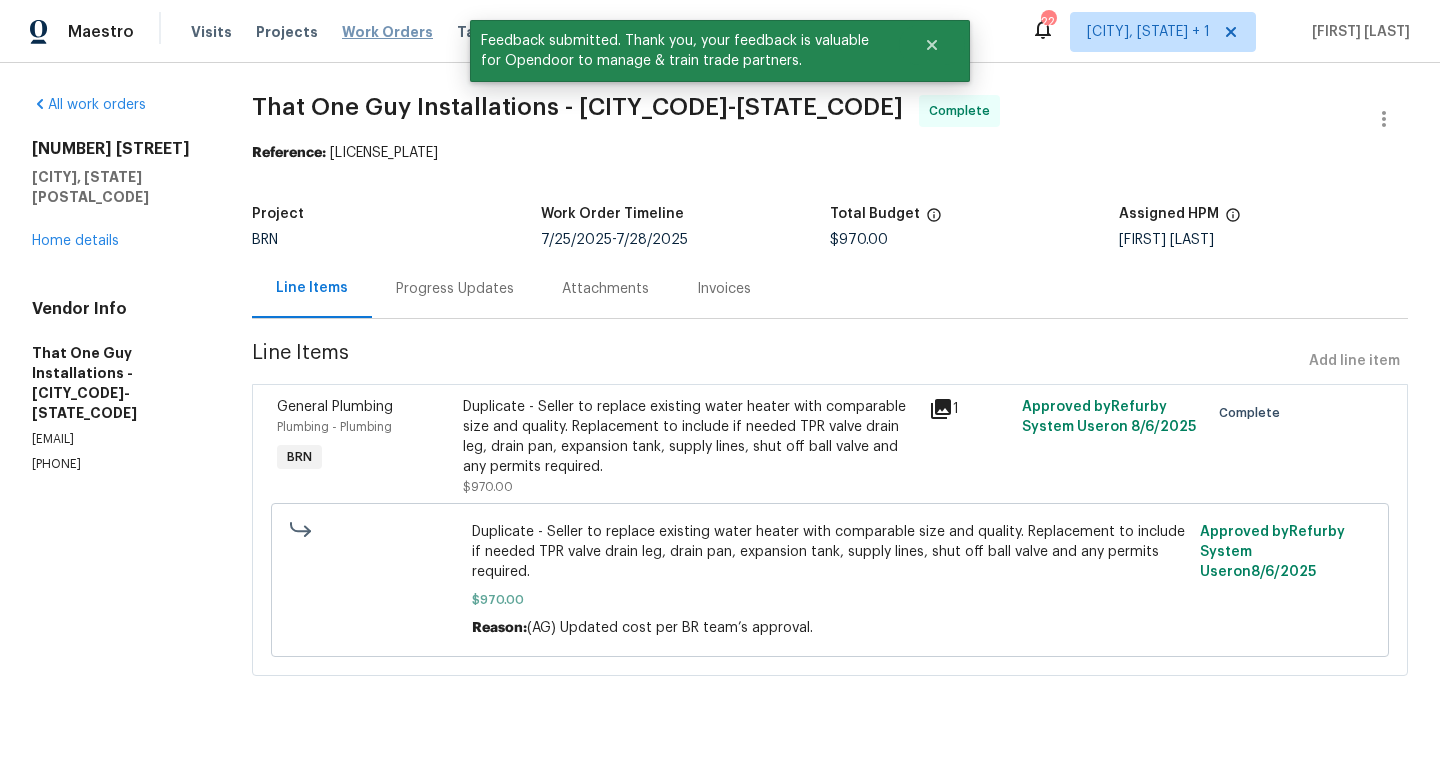 click on "Work Orders" at bounding box center [387, 32] 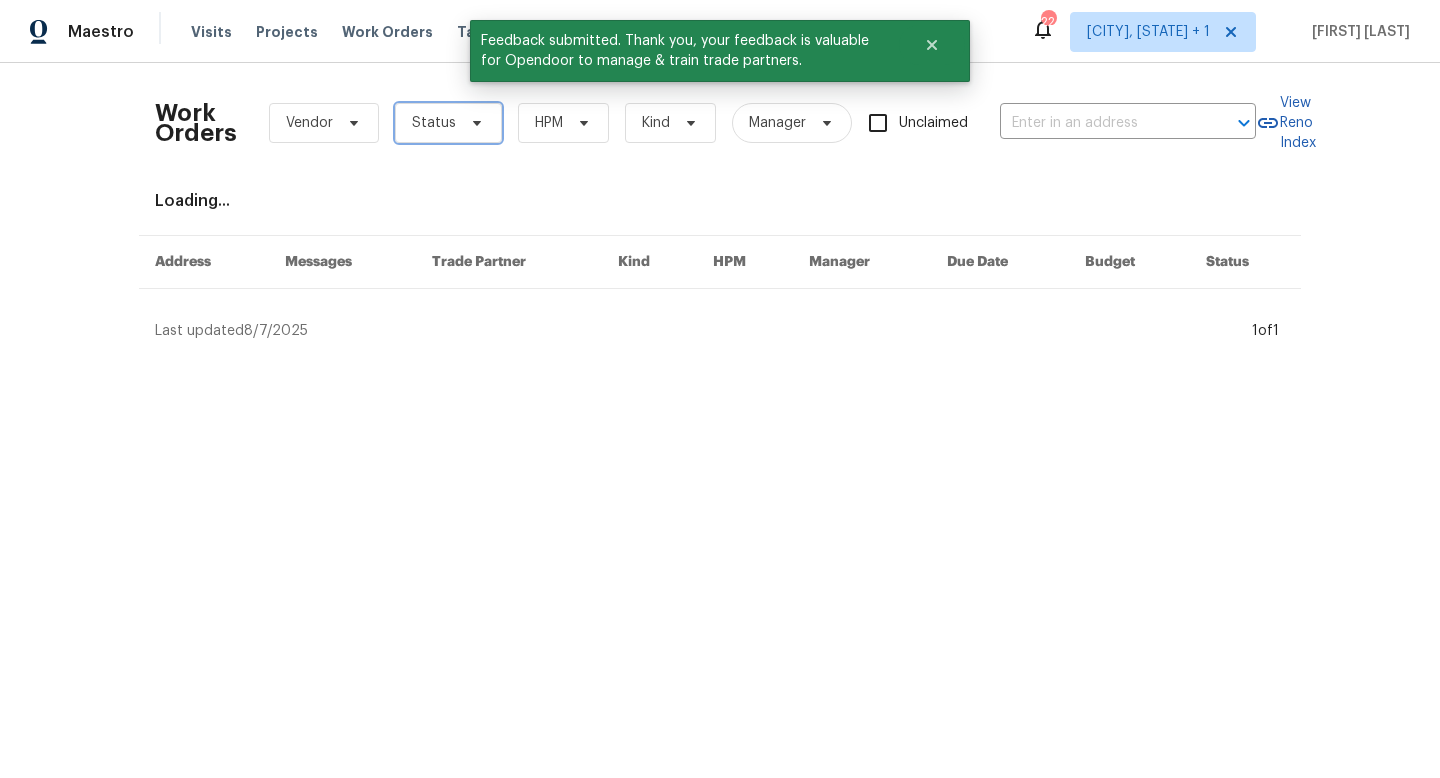 click on "Status" at bounding box center (448, 123) 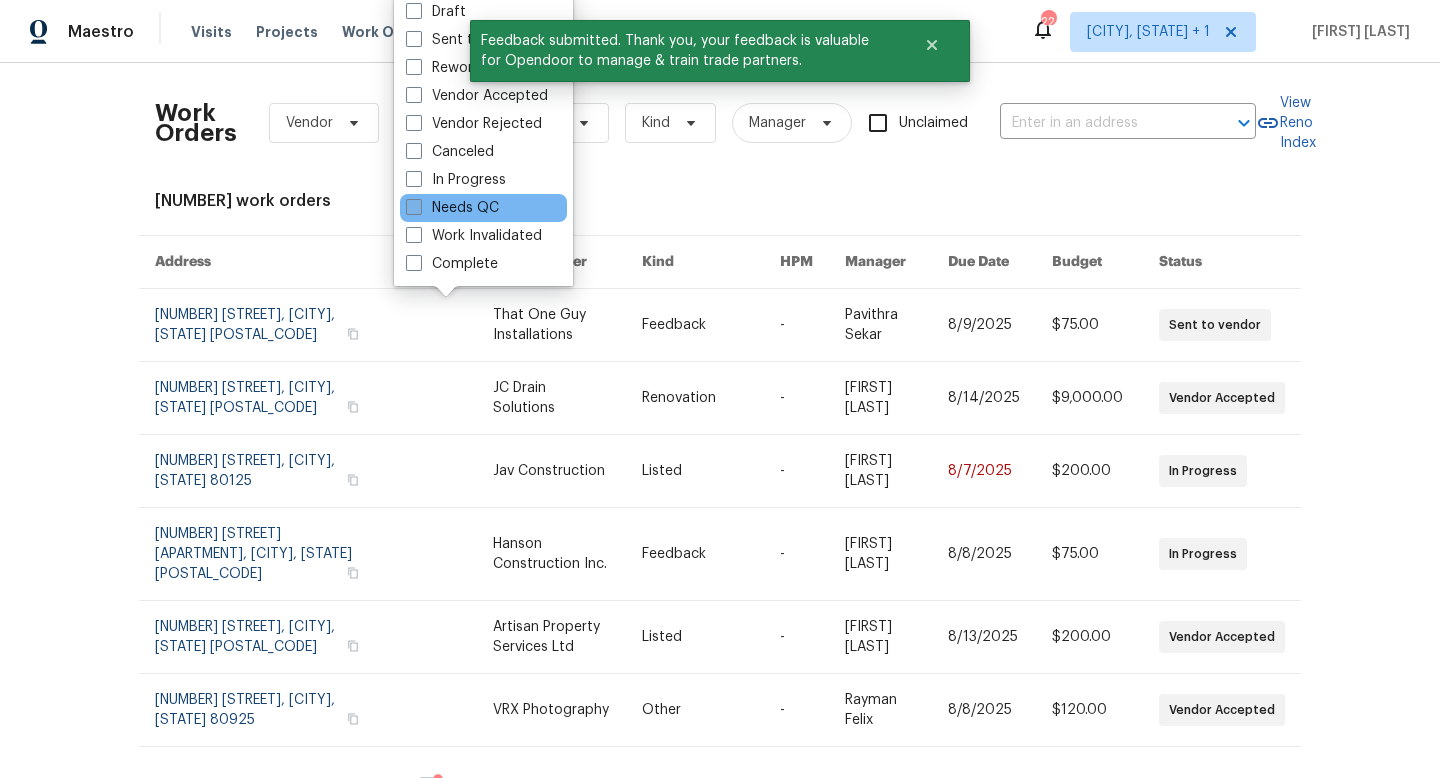 click on "Needs QC" at bounding box center [452, 208] 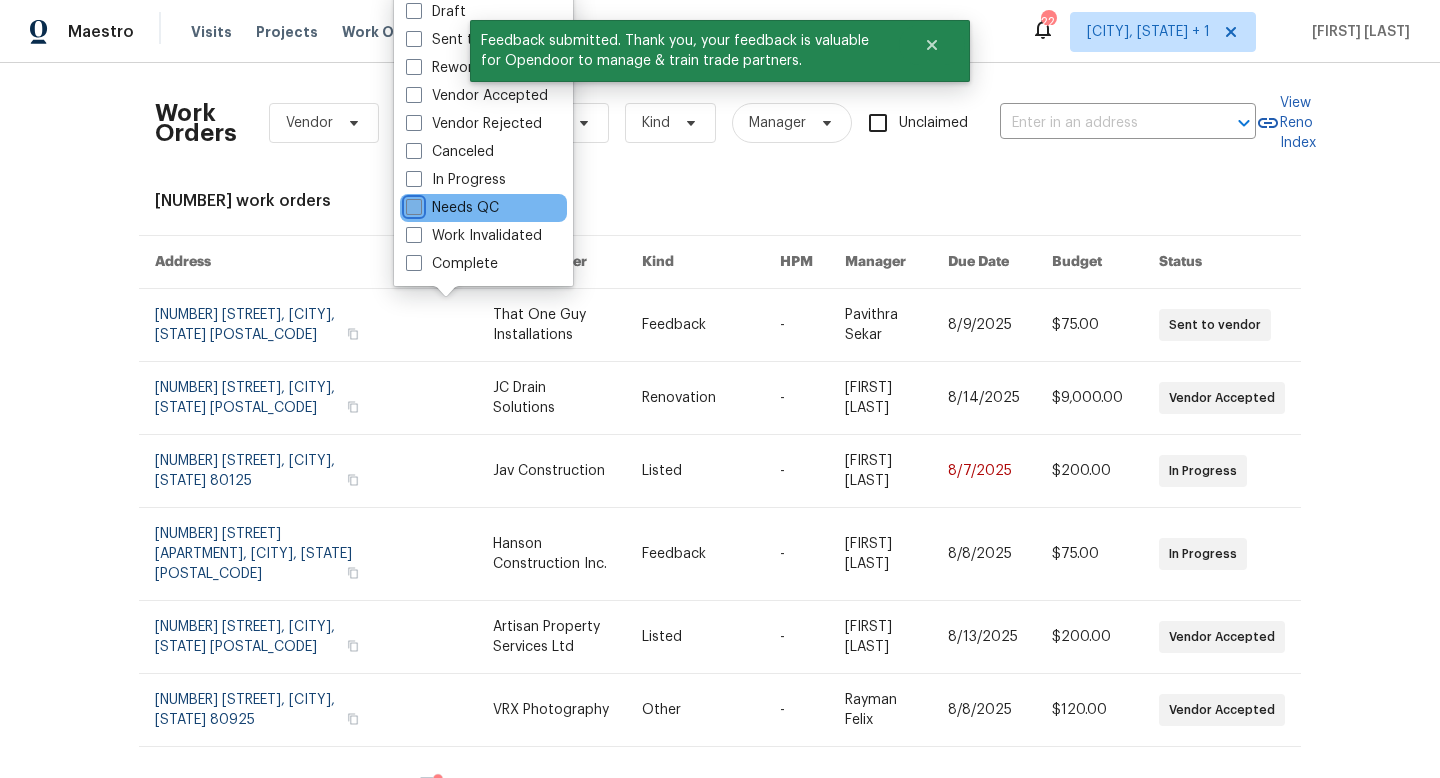 click on "Needs QC" at bounding box center (412, 204) 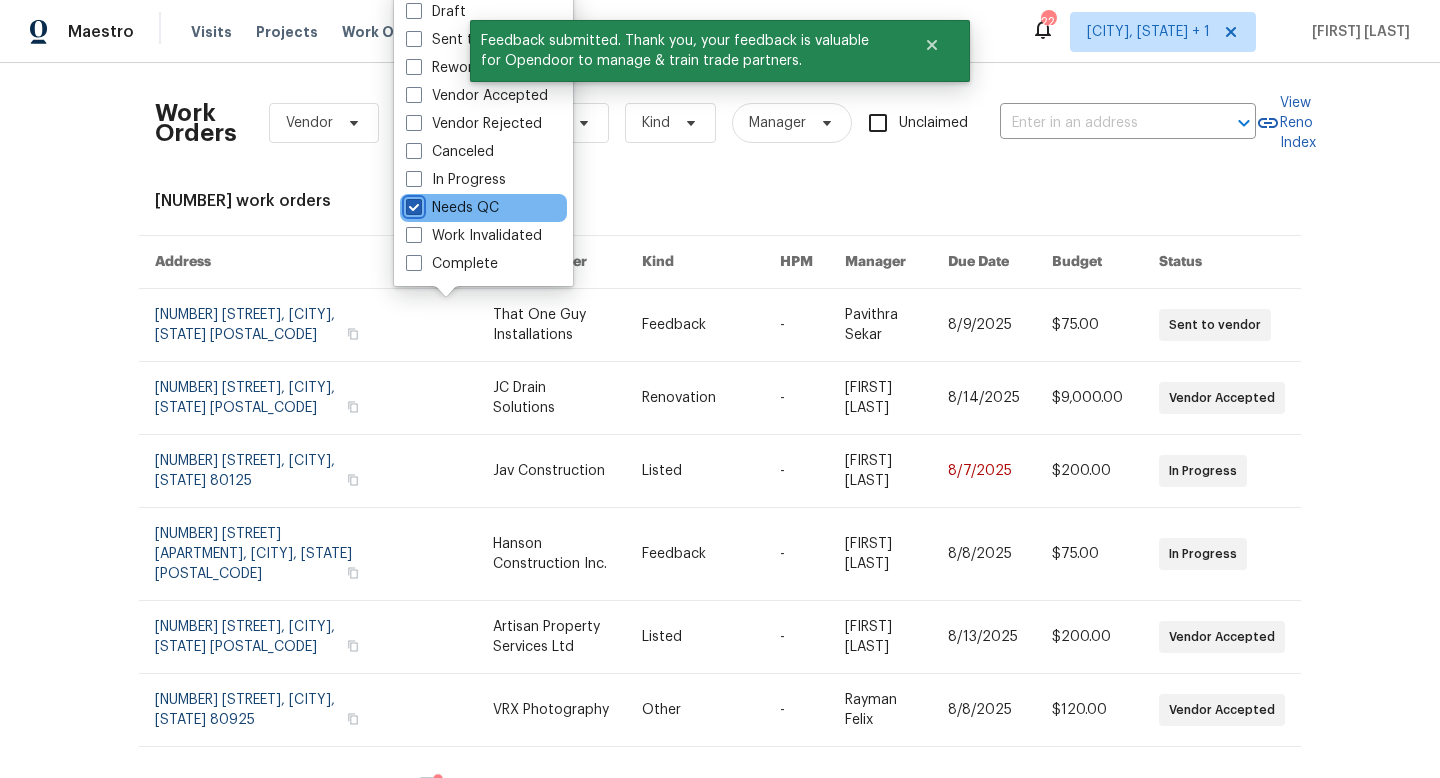 checkbox on "true" 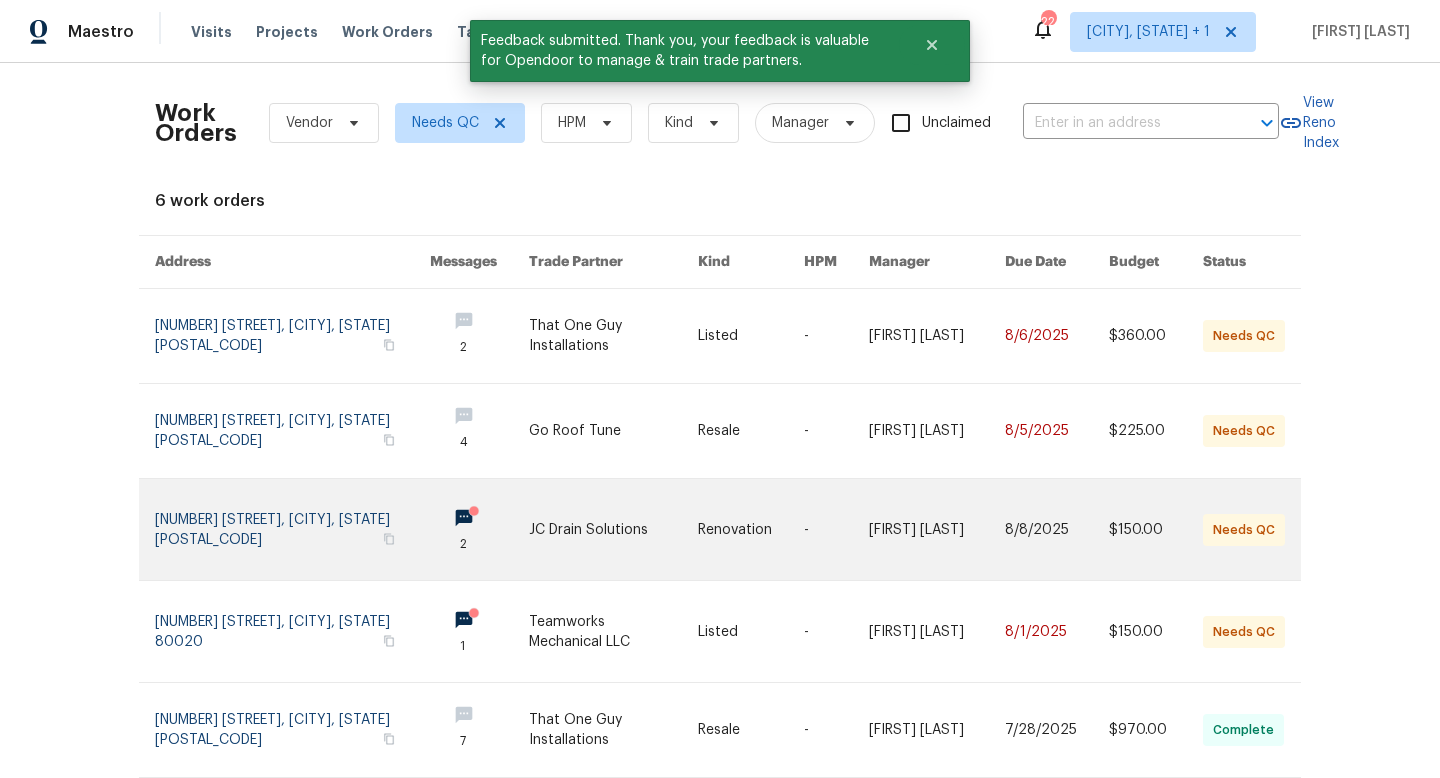 scroll, scrollTop: 138, scrollLeft: 0, axis: vertical 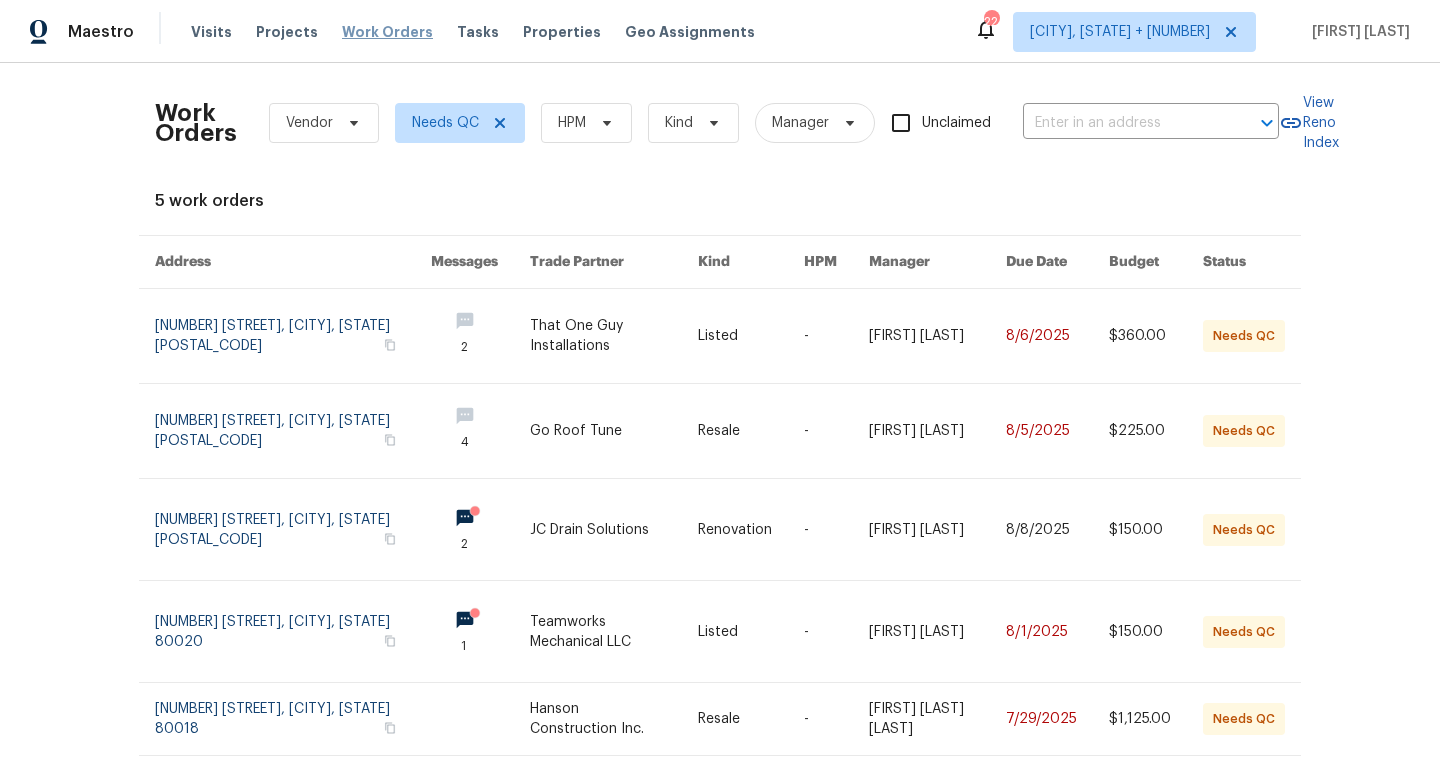 click on "Work Orders" at bounding box center (387, 32) 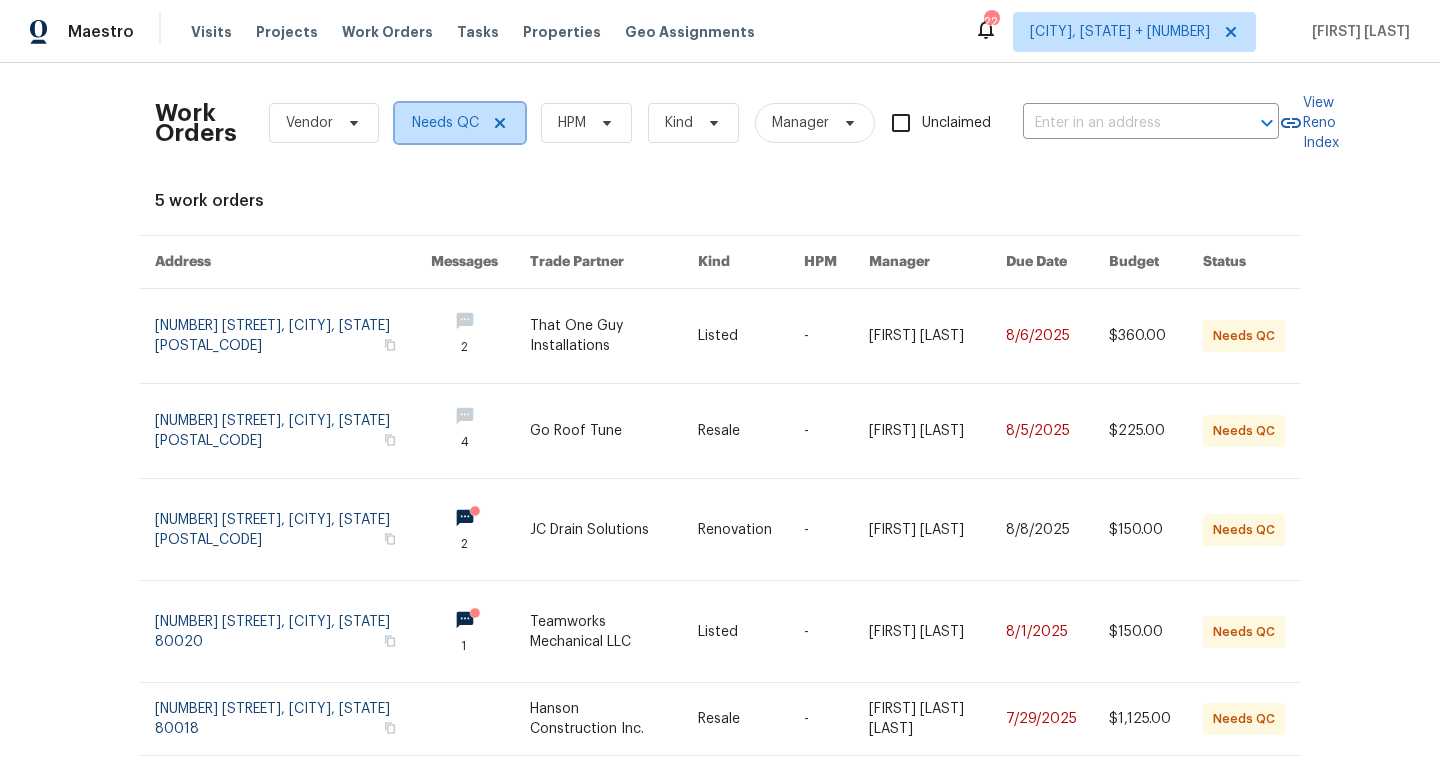 click 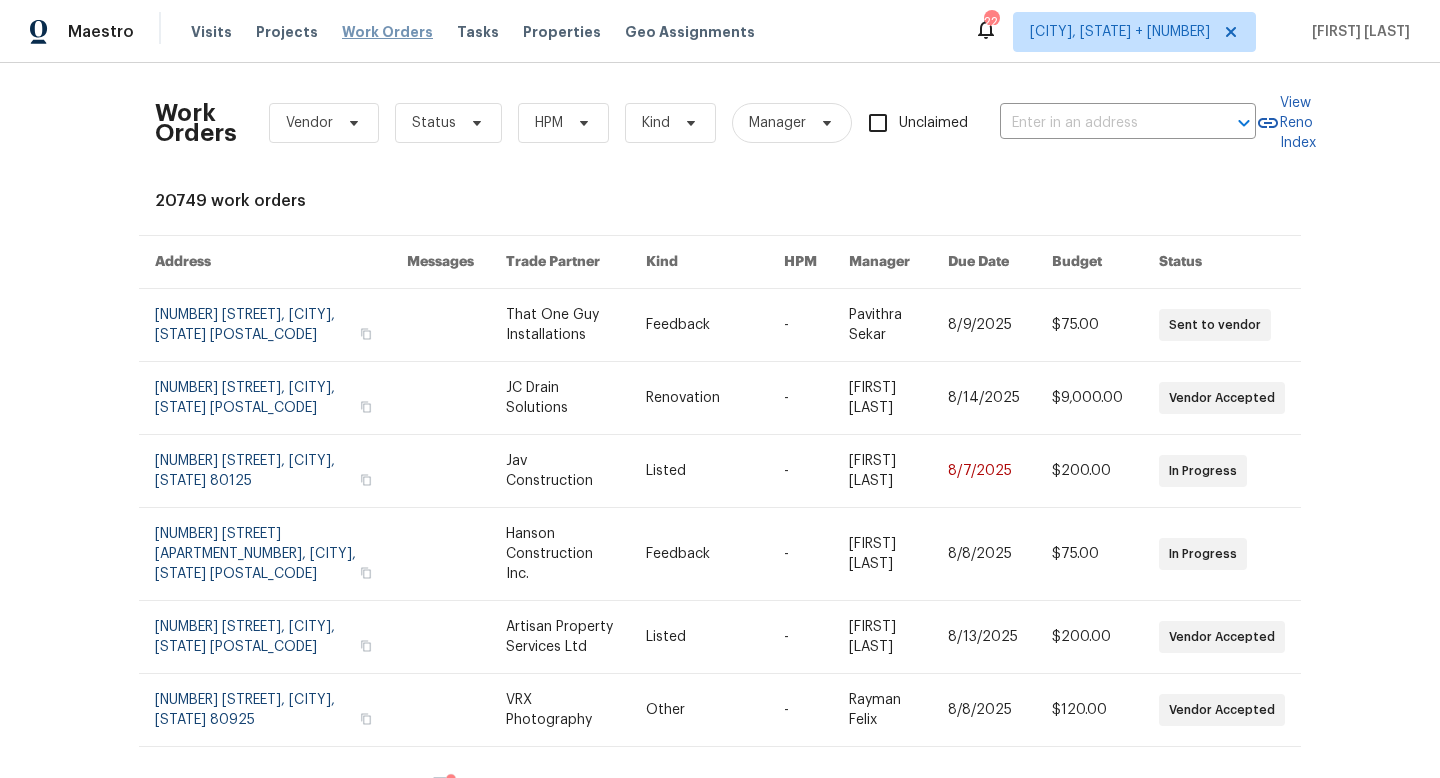 click on "Work Orders" at bounding box center [387, 32] 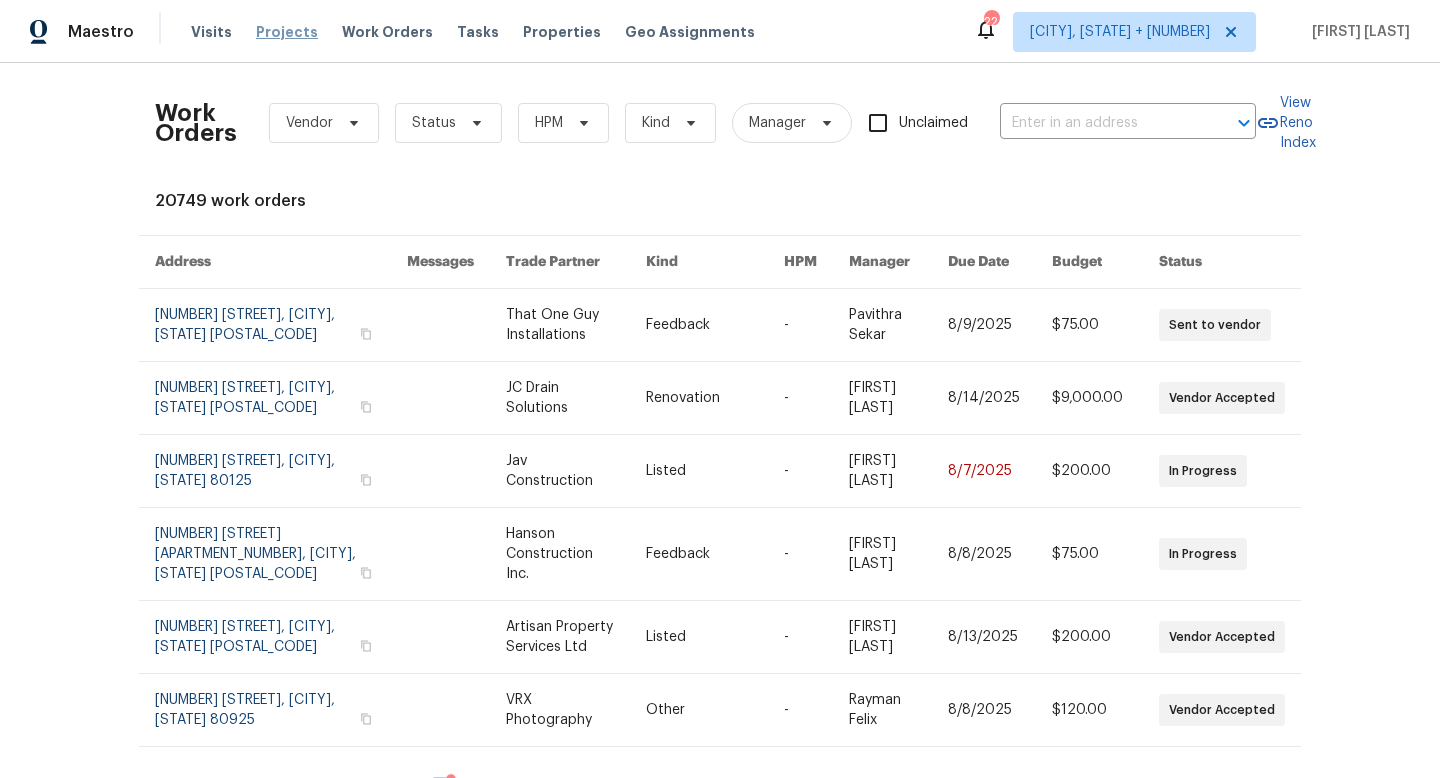 click on "Projects" at bounding box center (287, 32) 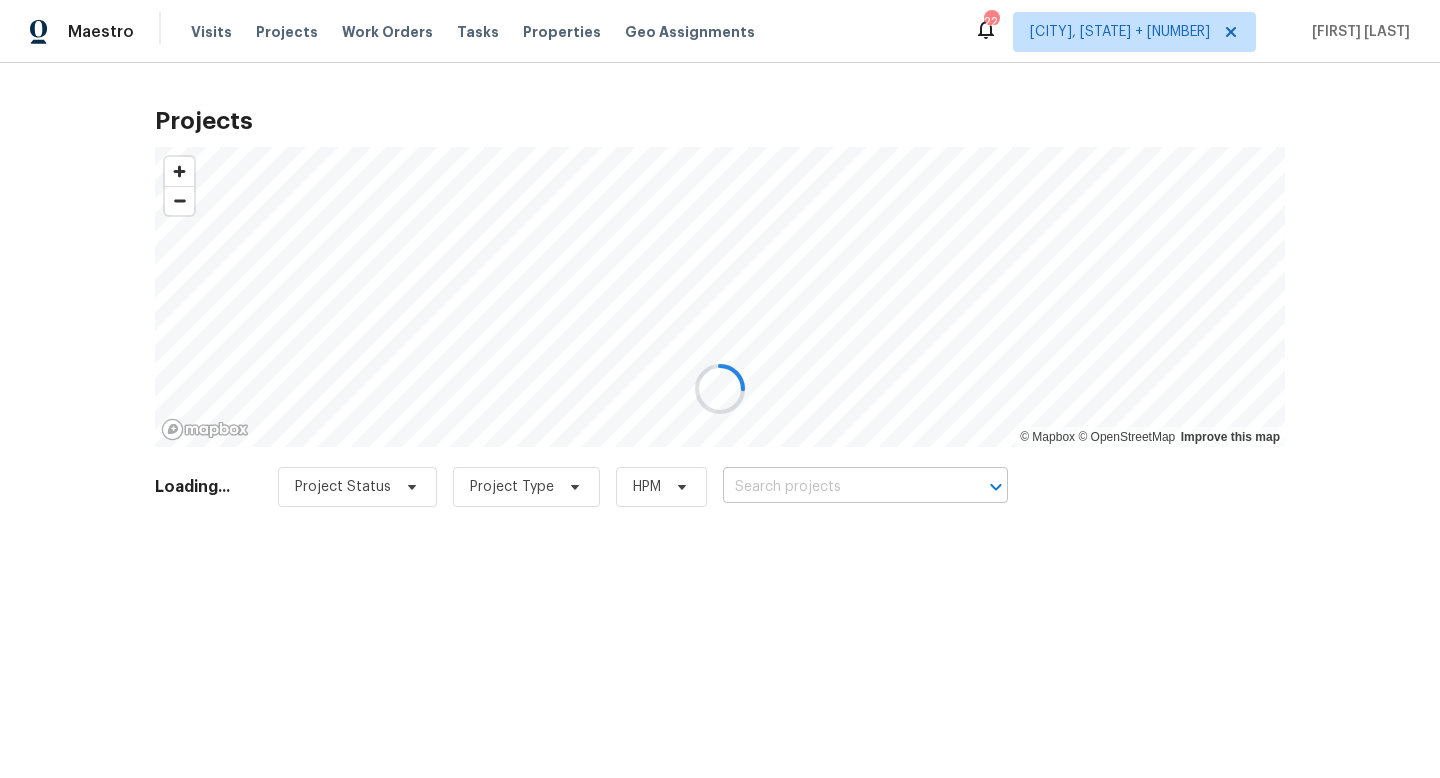 click at bounding box center (837, 487) 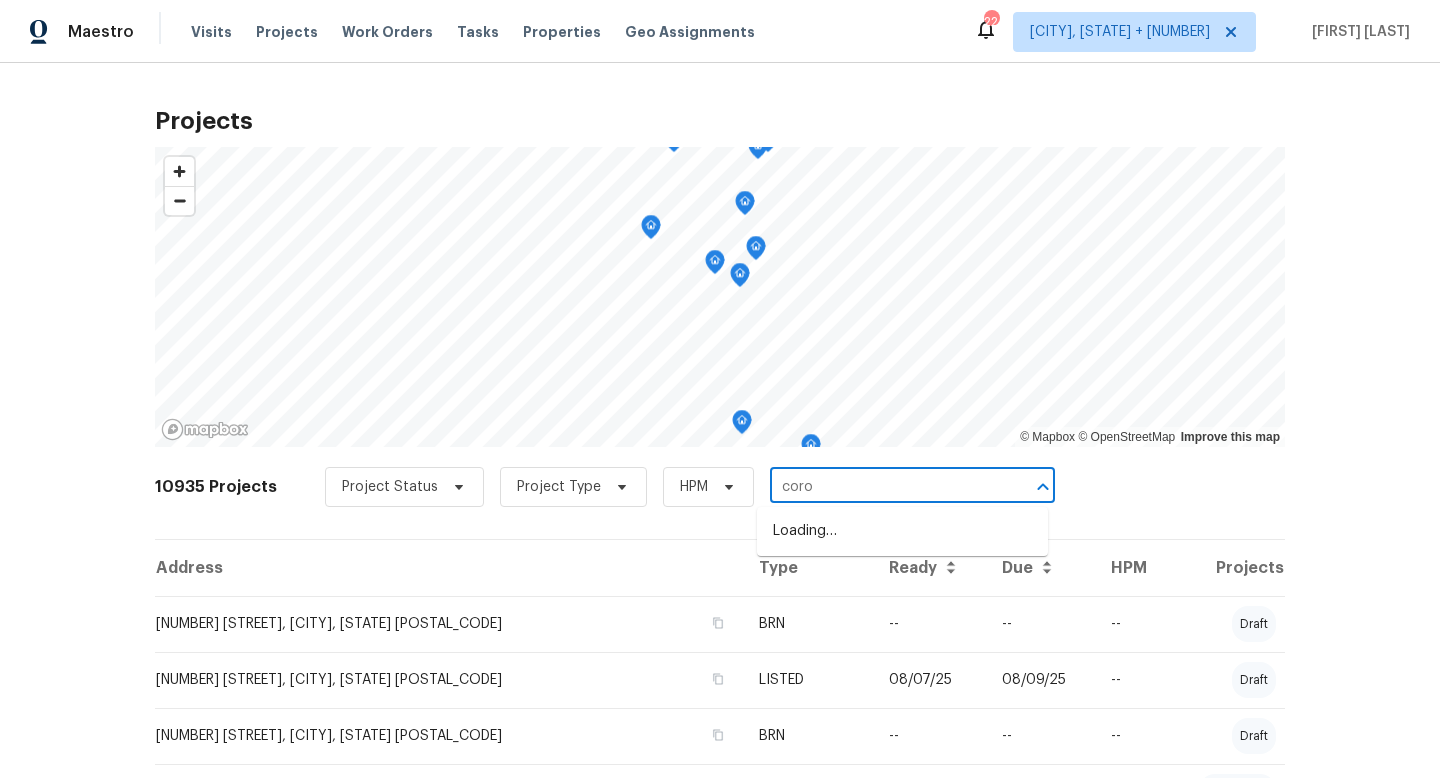type on "coron" 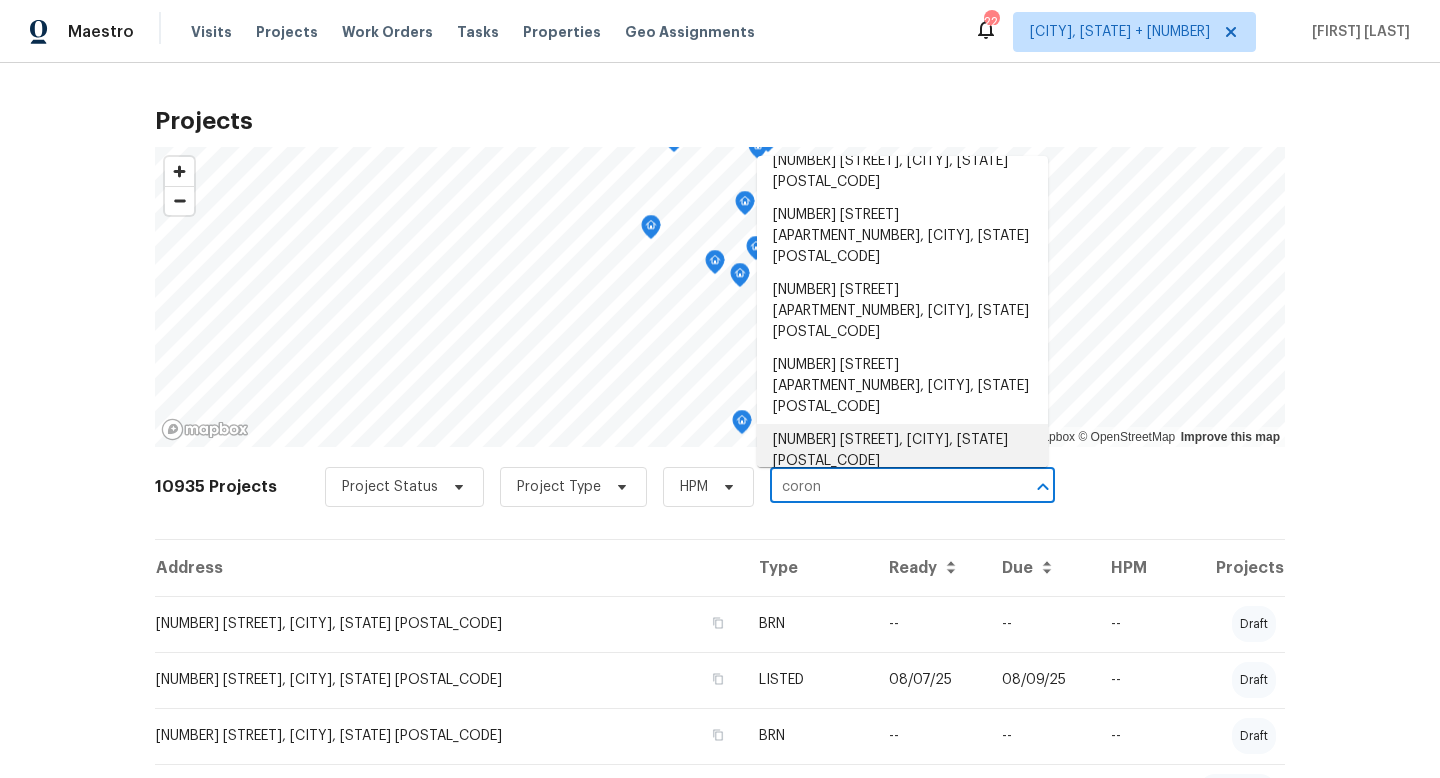 scroll, scrollTop: 147, scrollLeft: 0, axis: vertical 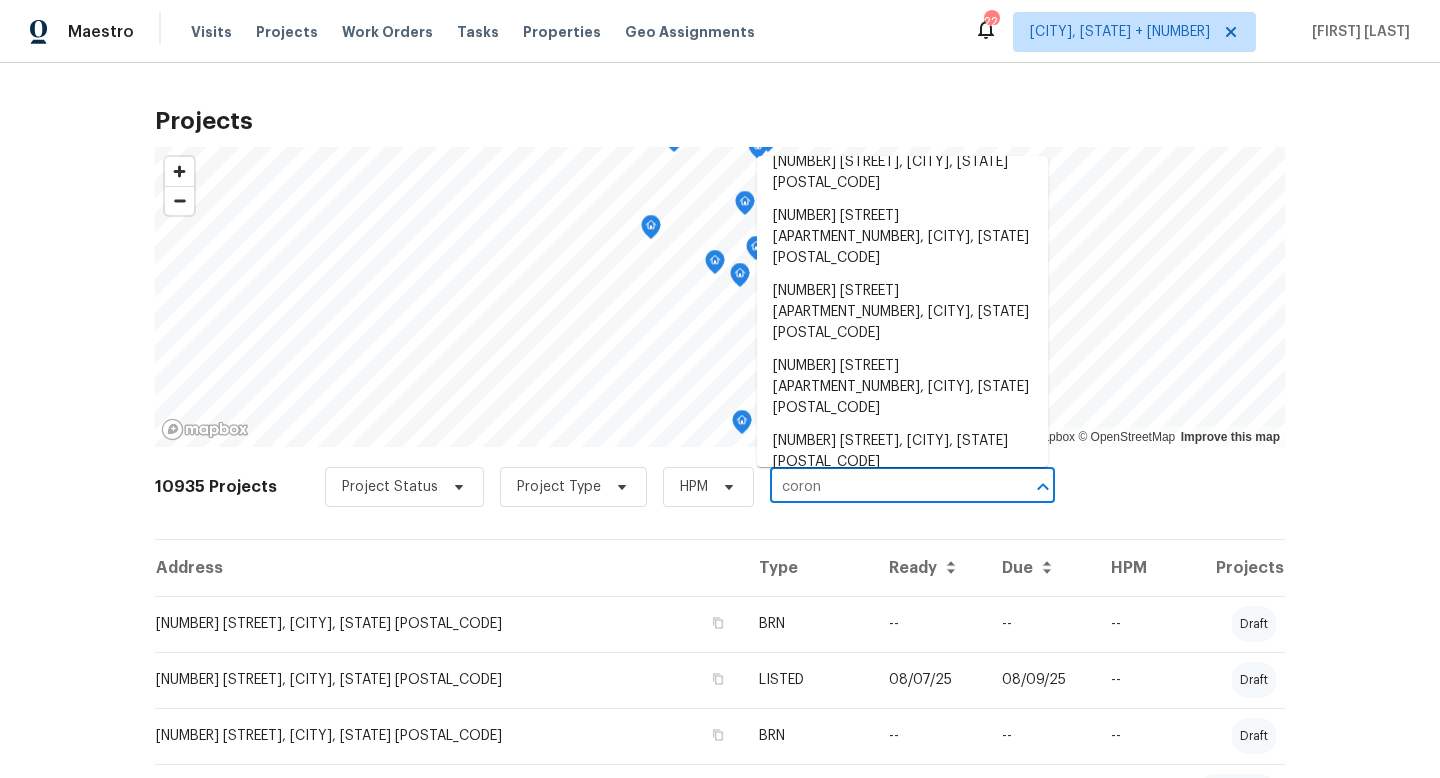 click on "2017 S Corona Ave, Colorado Springs, CO 80905" at bounding box center (902, 581) 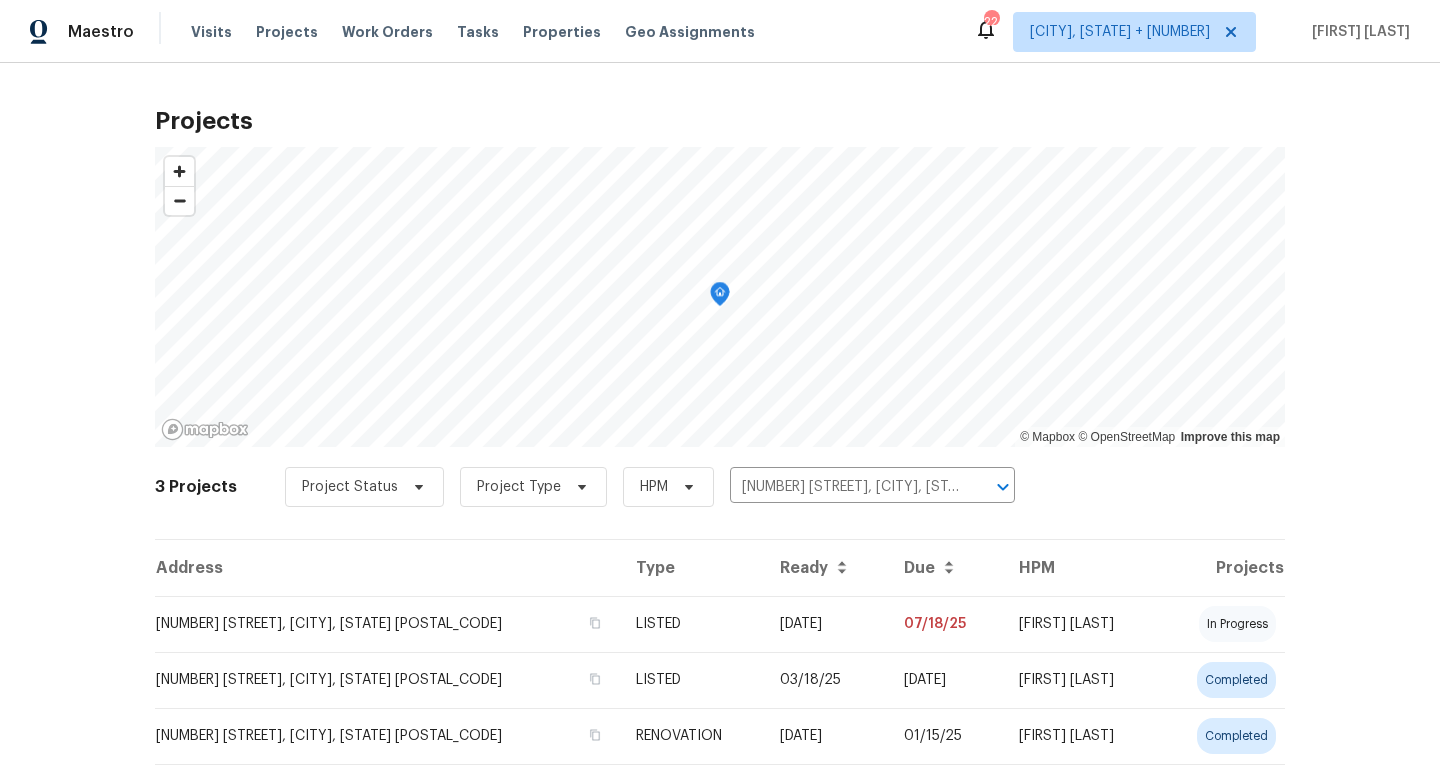 click on "2017 S Corona Ave, Colorado Springs, CO 80905" at bounding box center [387, 624] 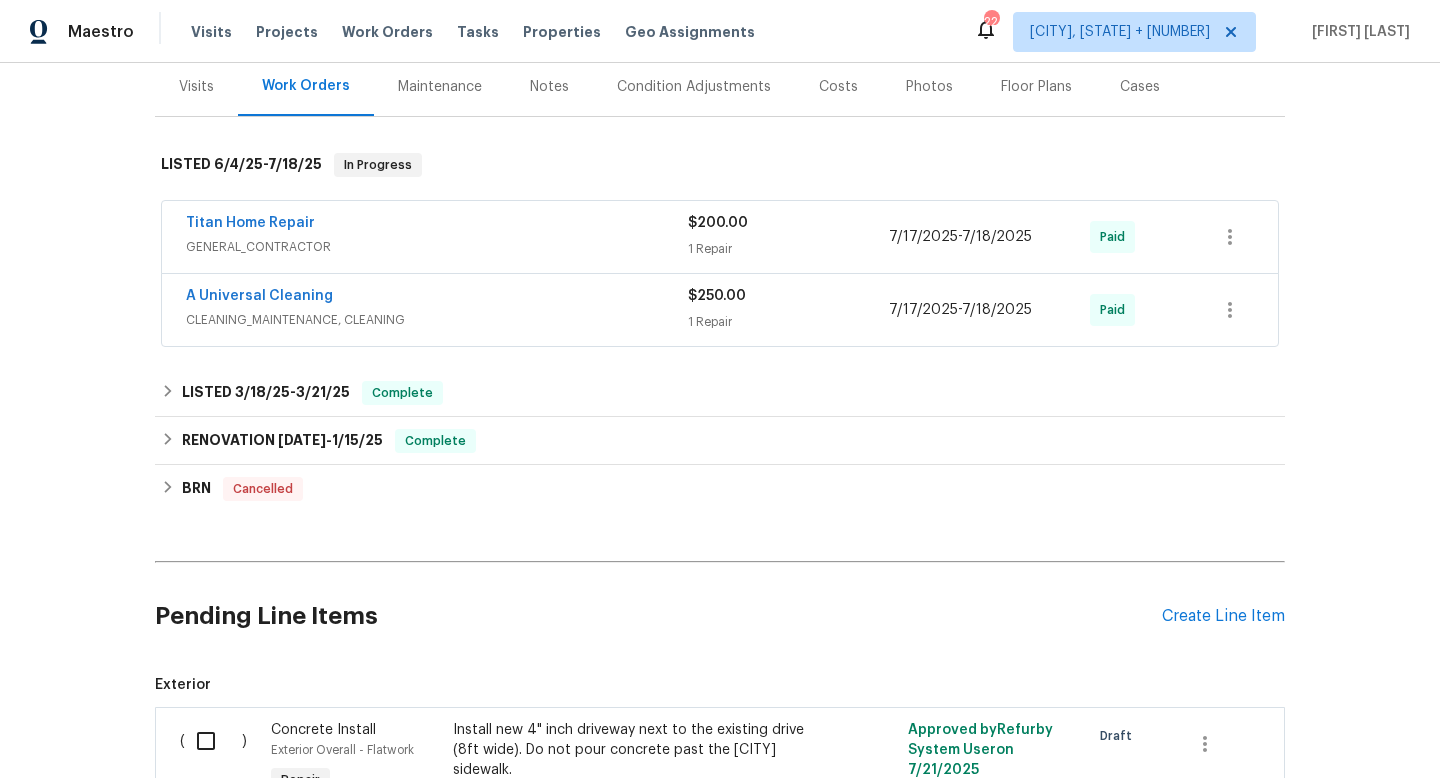 scroll, scrollTop: 332, scrollLeft: 0, axis: vertical 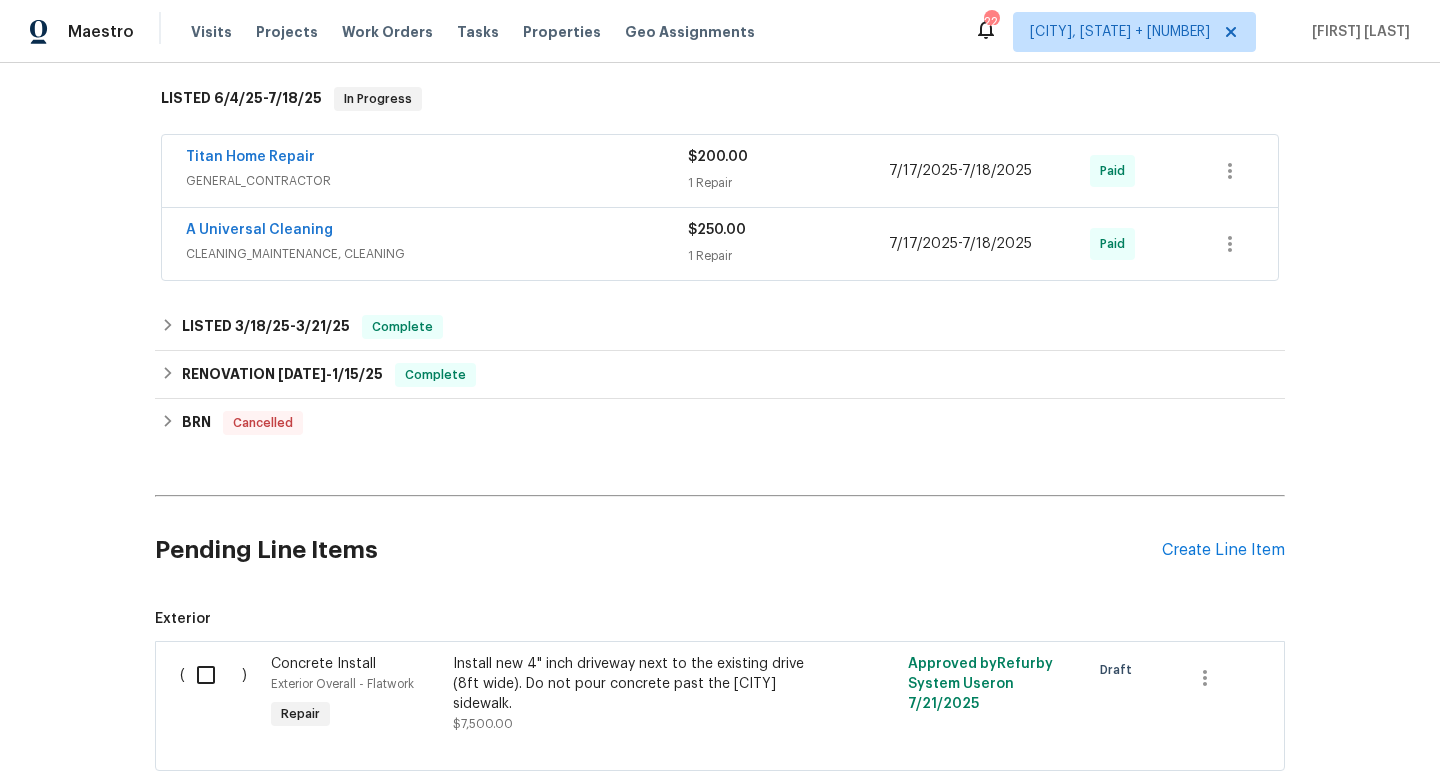 click on "Install new 4" inch driveway next to the existing drive (8ft wide).   Do not pour concrete past the city sidewalk." at bounding box center (629, 684) 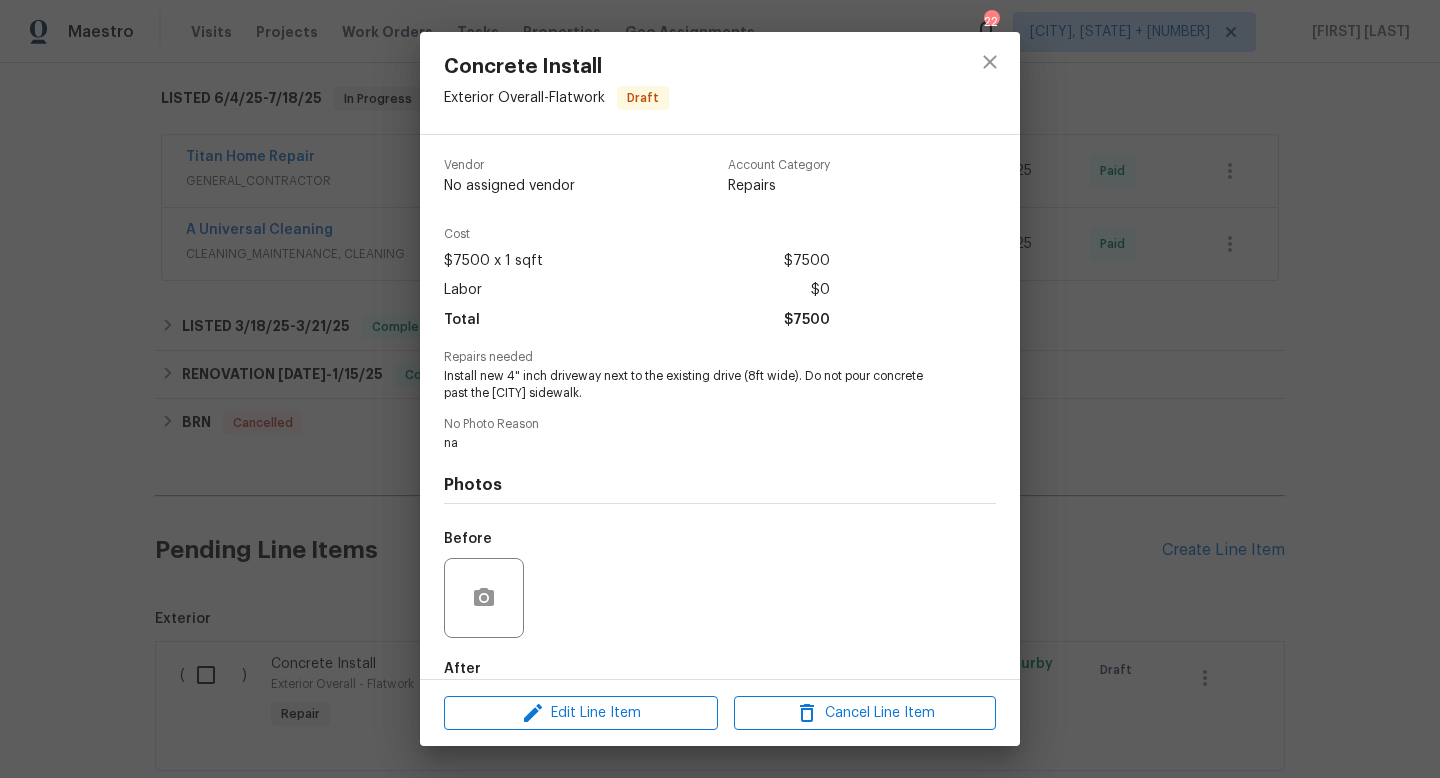 scroll, scrollTop: 109, scrollLeft: 0, axis: vertical 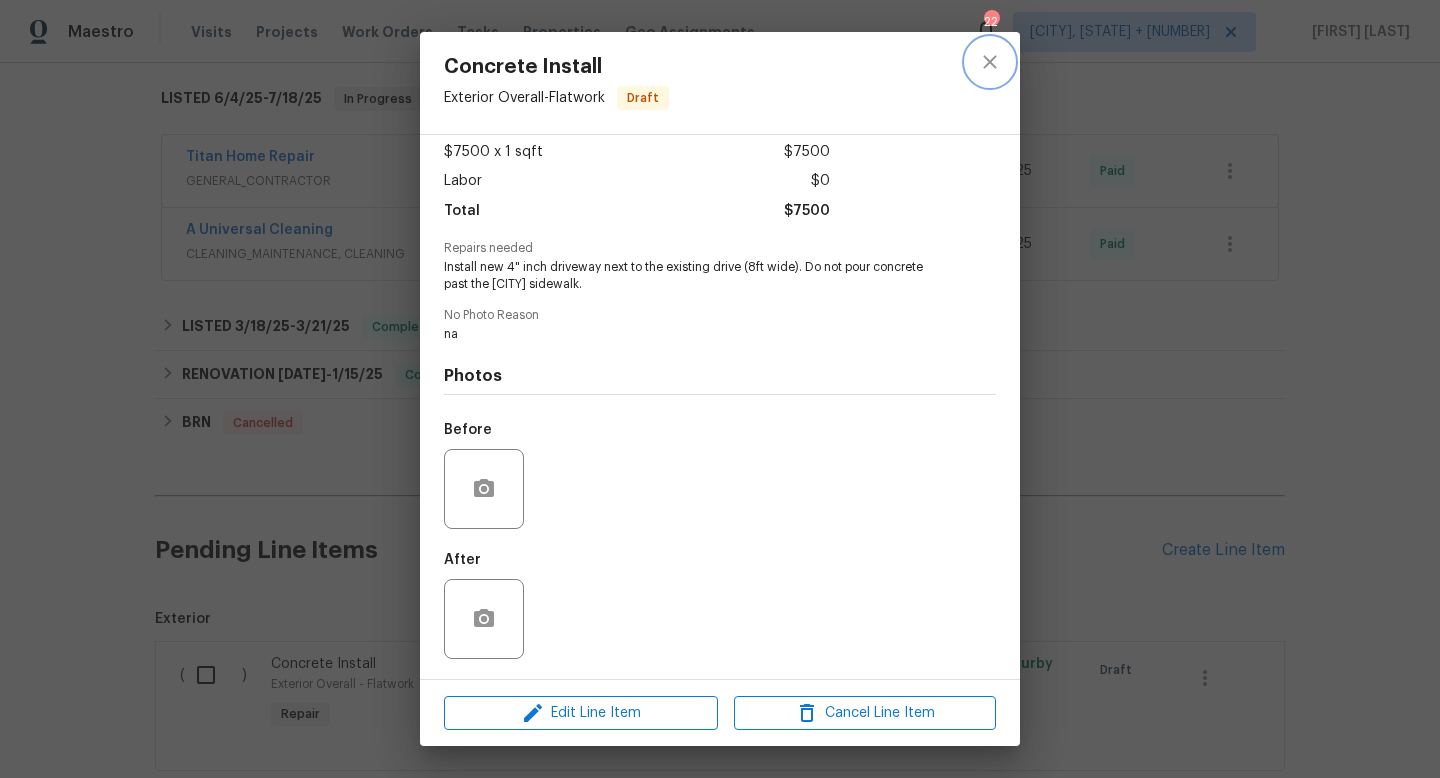 click 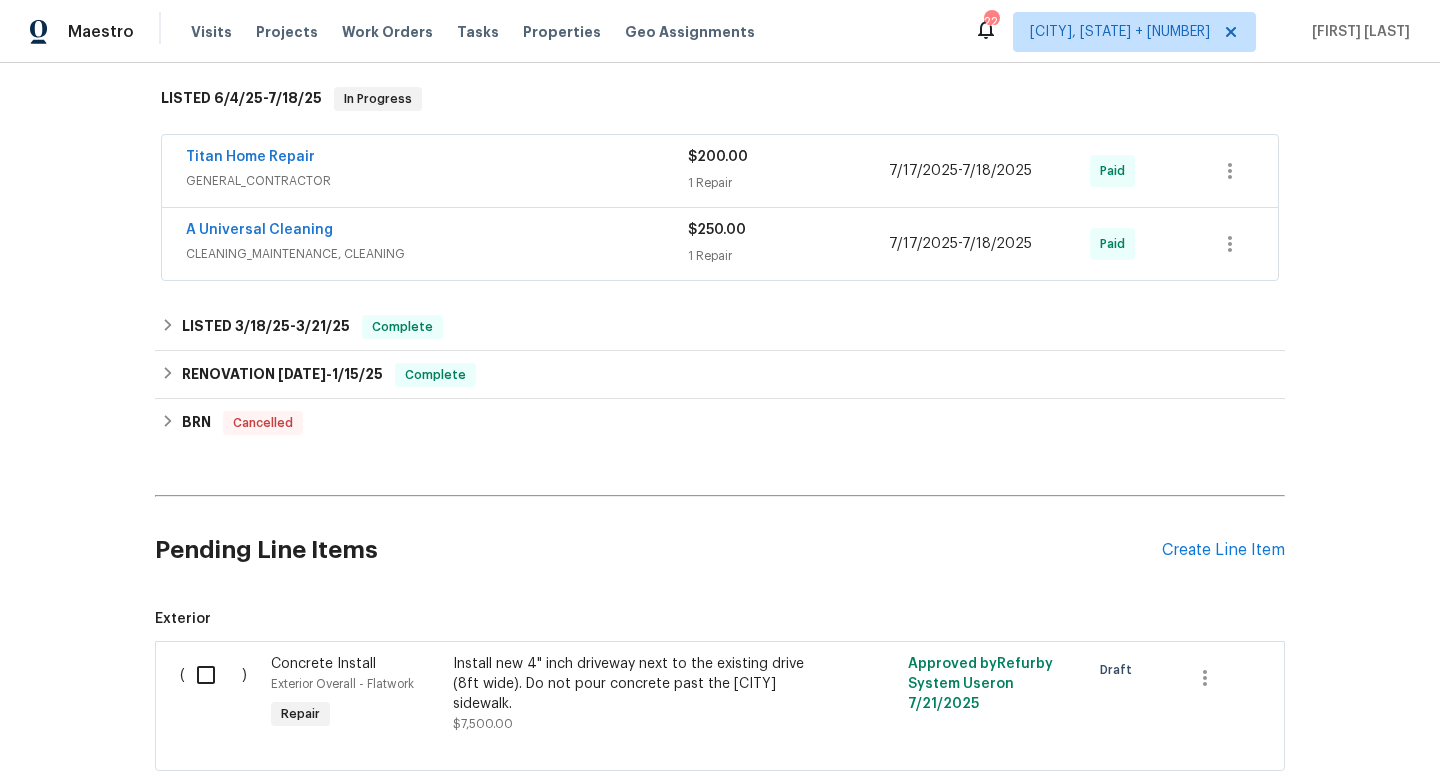 click on "( )" at bounding box center [219, 694] 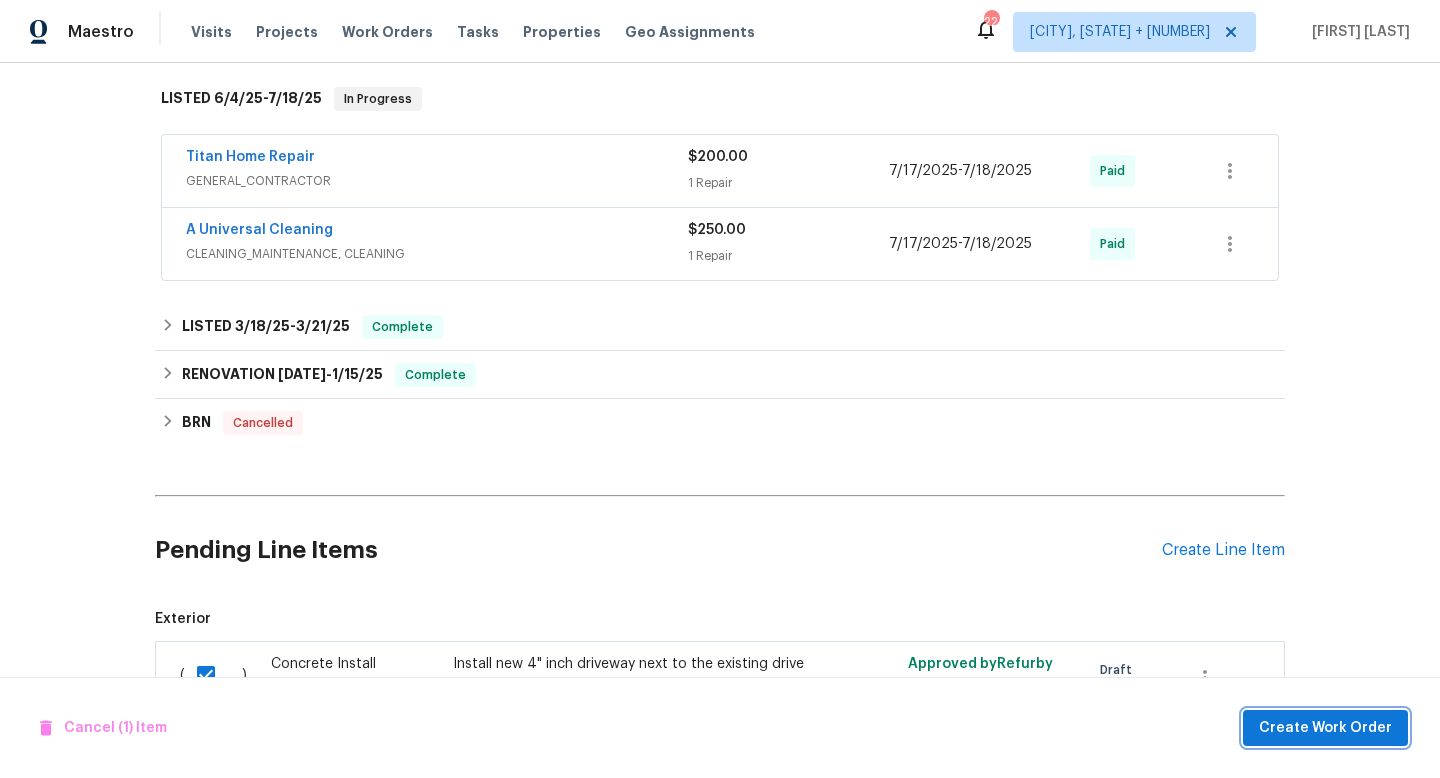click on "Create Work Order" at bounding box center (1325, 728) 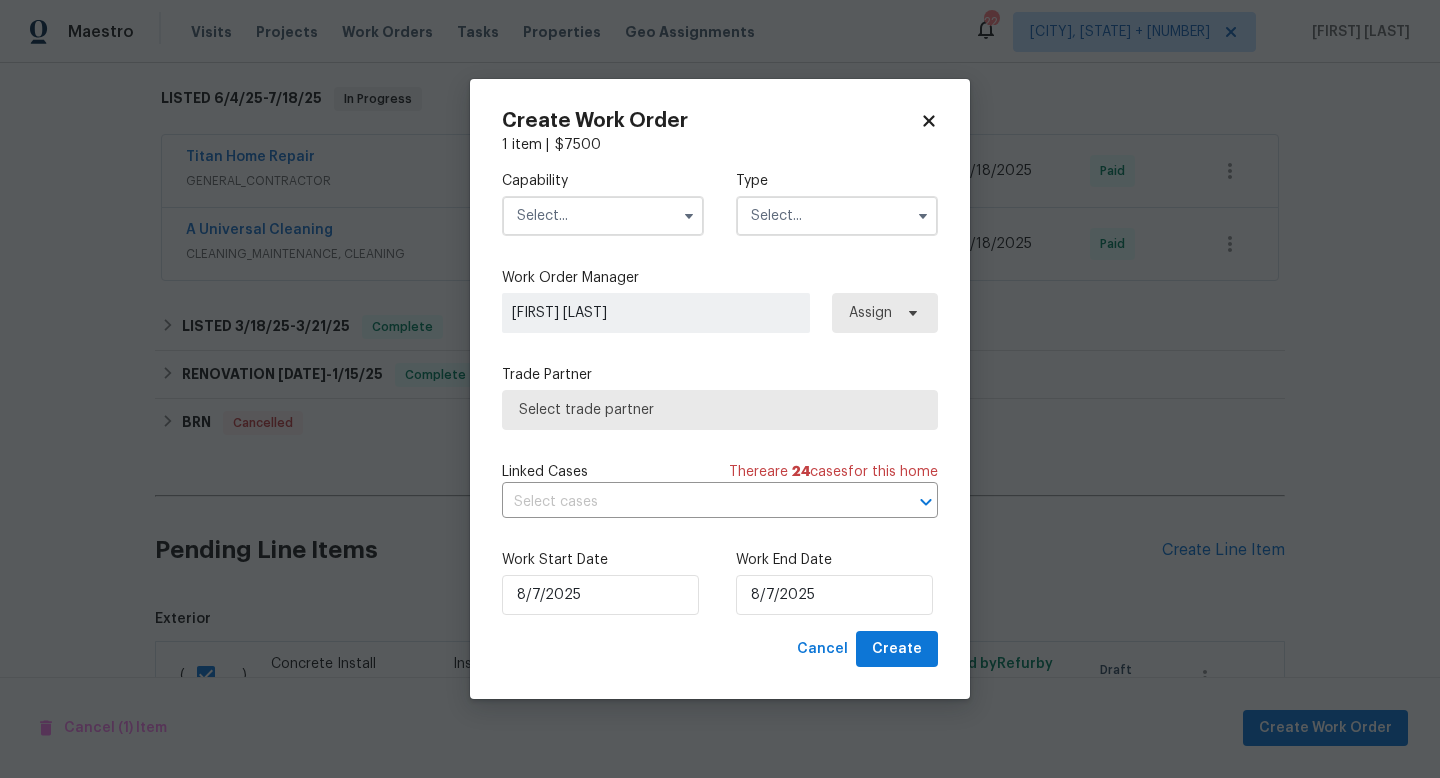 click at bounding box center (603, 216) 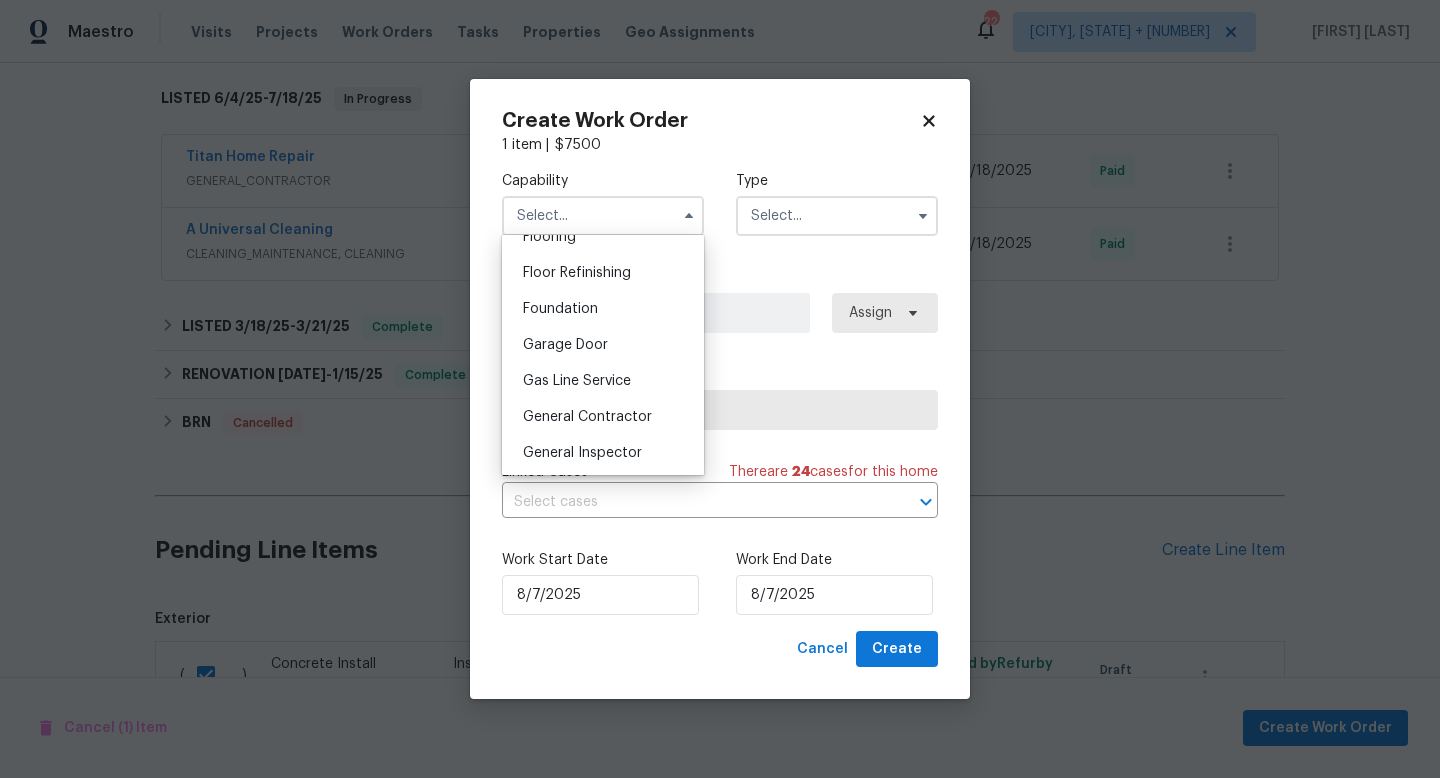 scroll, scrollTop: 871, scrollLeft: 0, axis: vertical 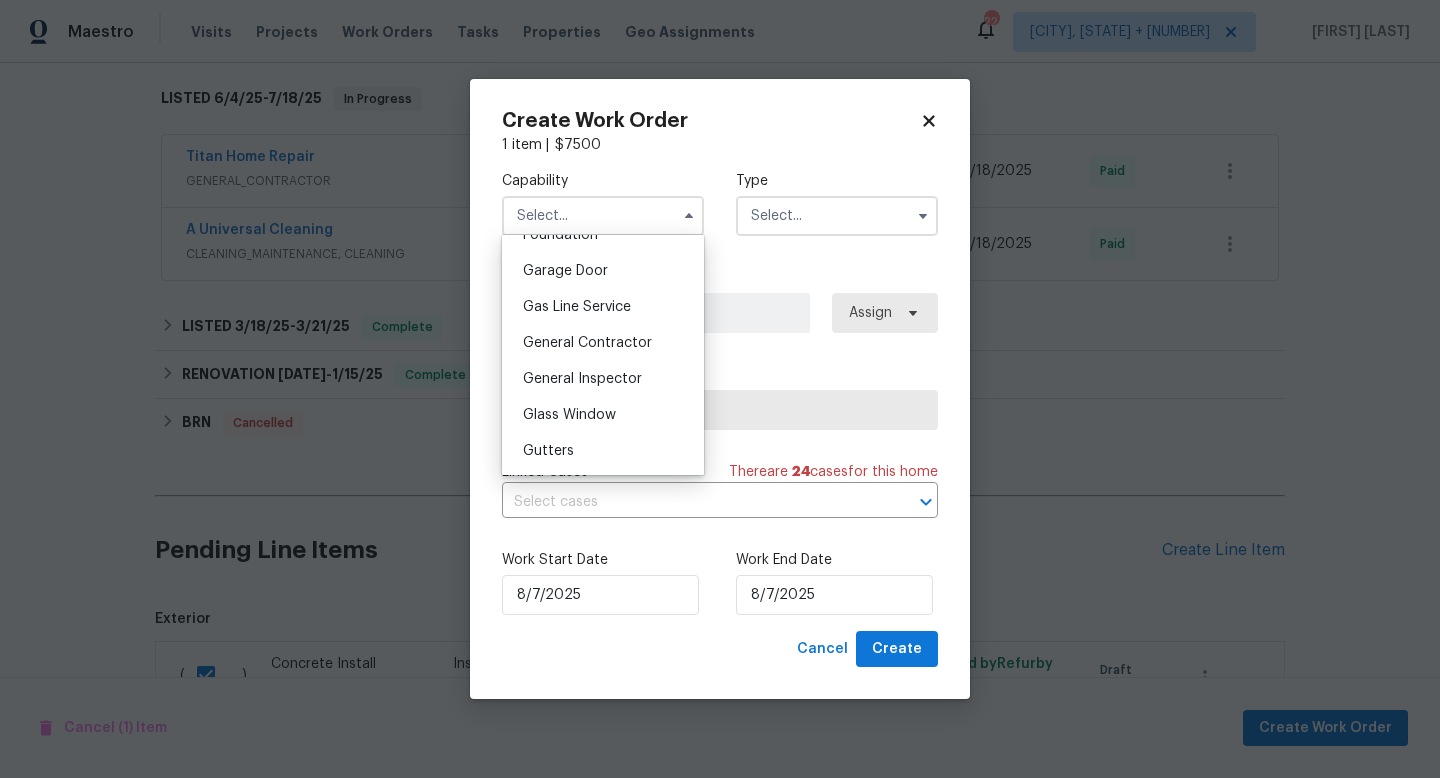 click on "General Contractor" at bounding box center [603, 343] 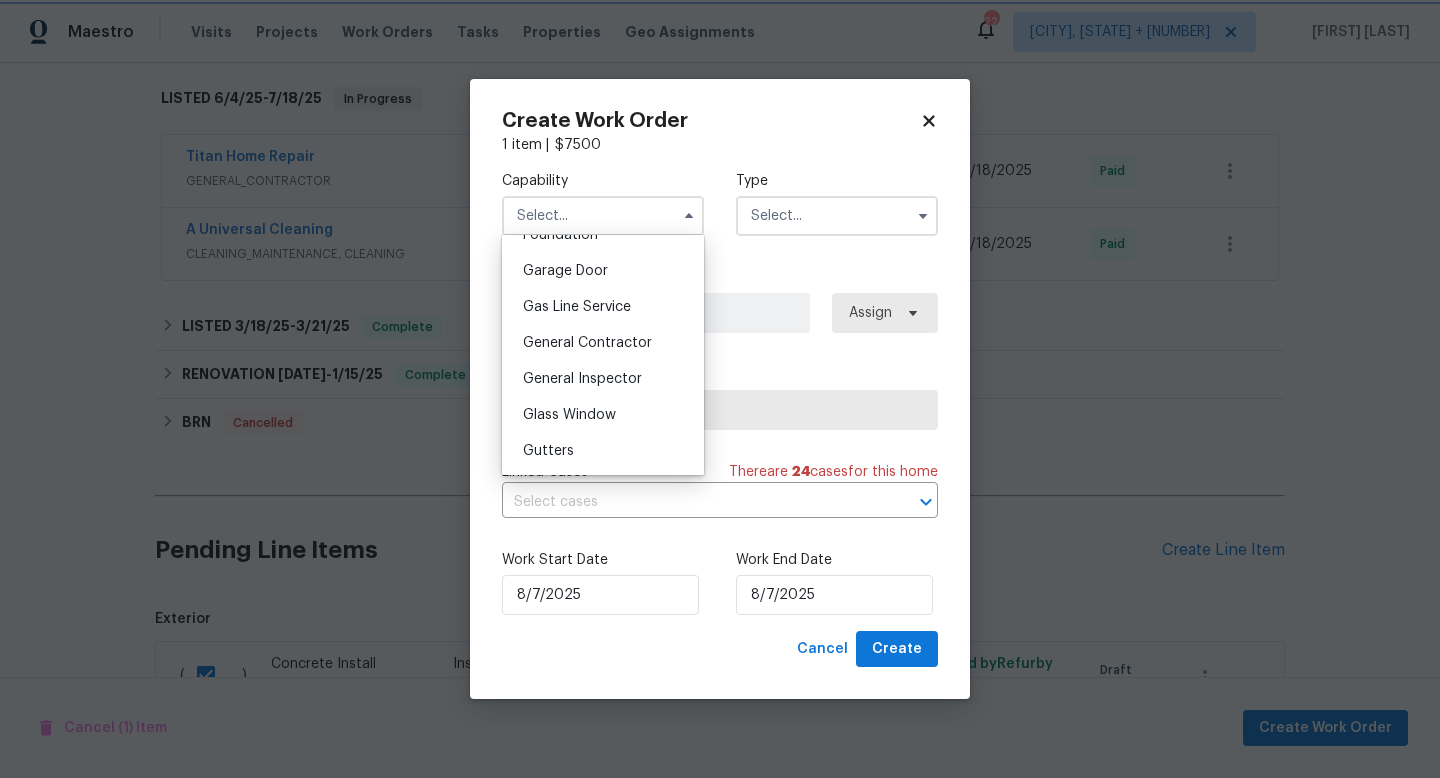 type on "General Contractor" 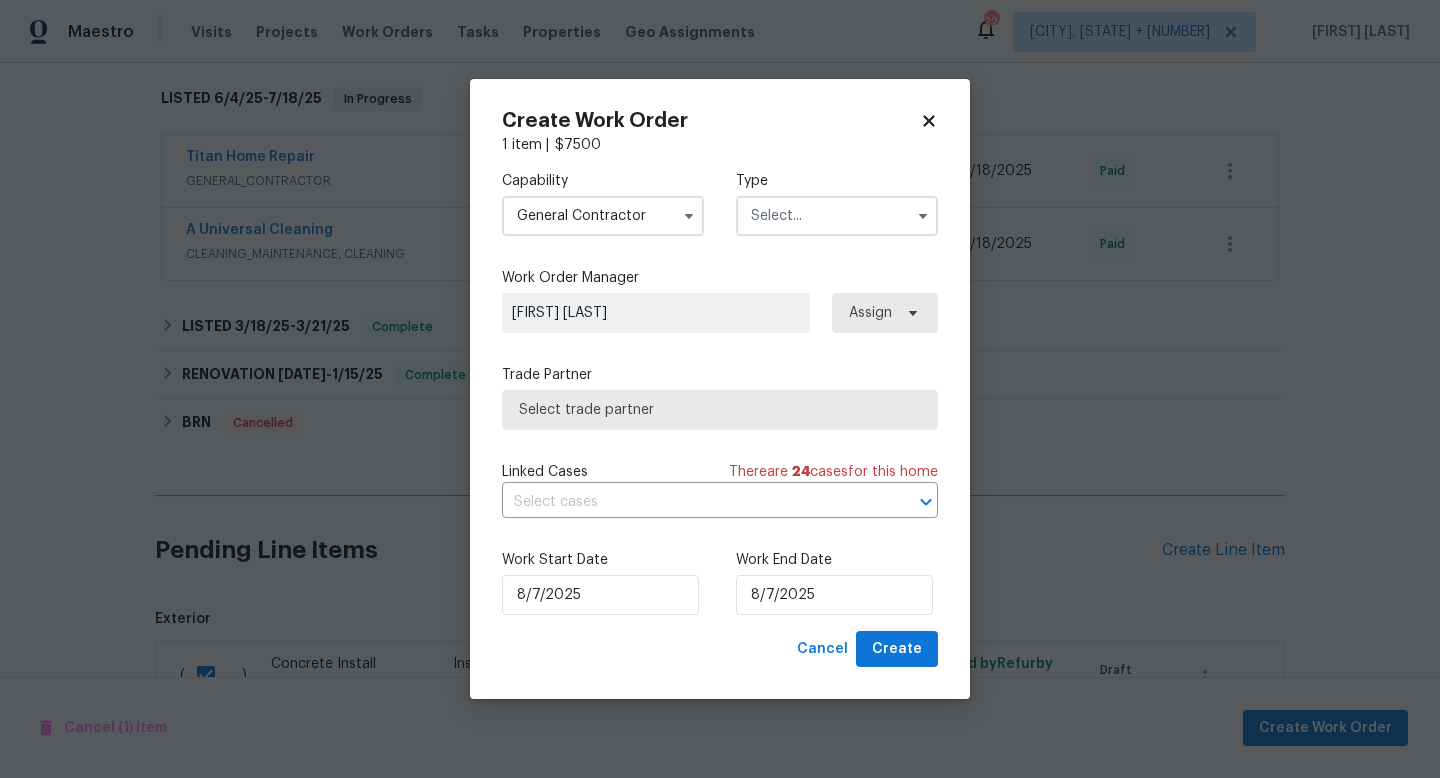 click at bounding box center [837, 216] 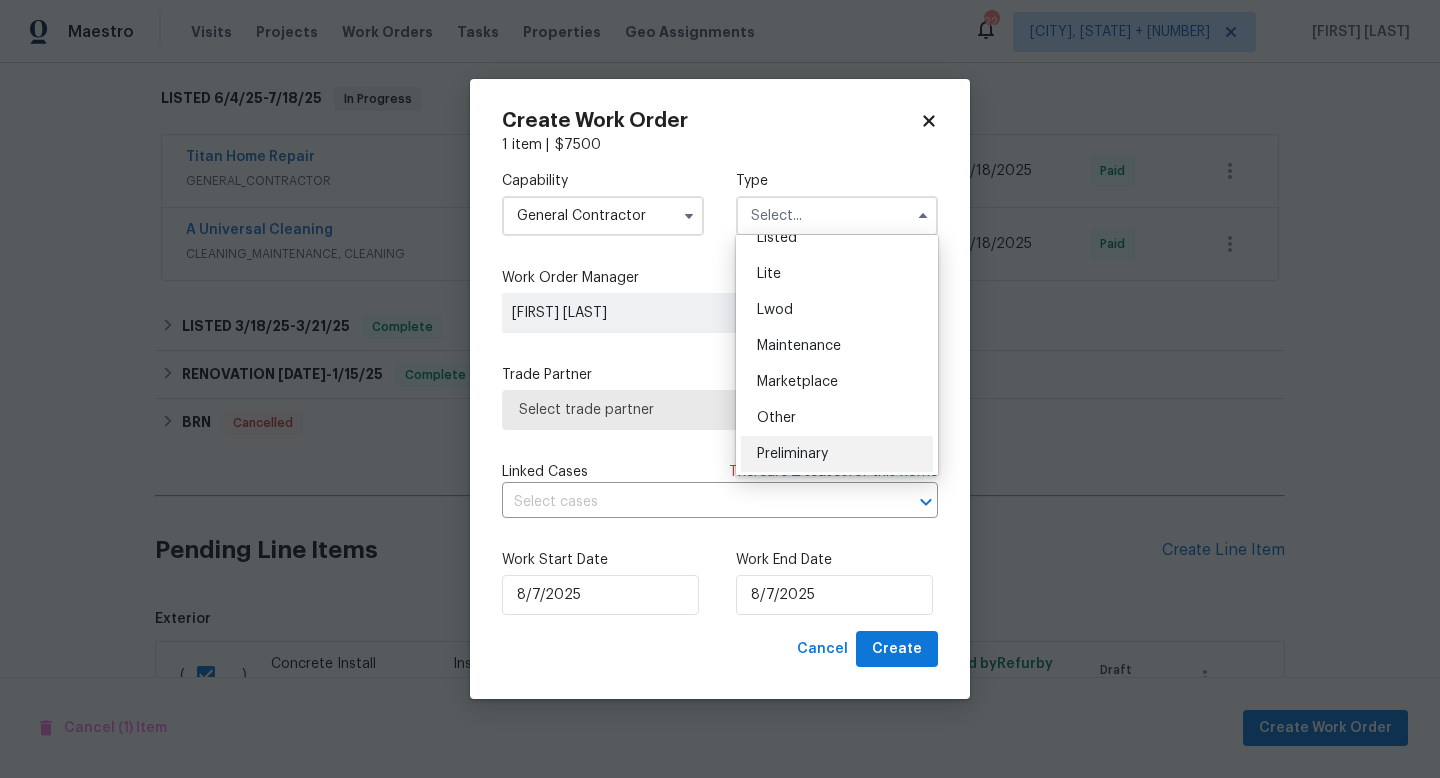 scroll, scrollTop: 230, scrollLeft: 0, axis: vertical 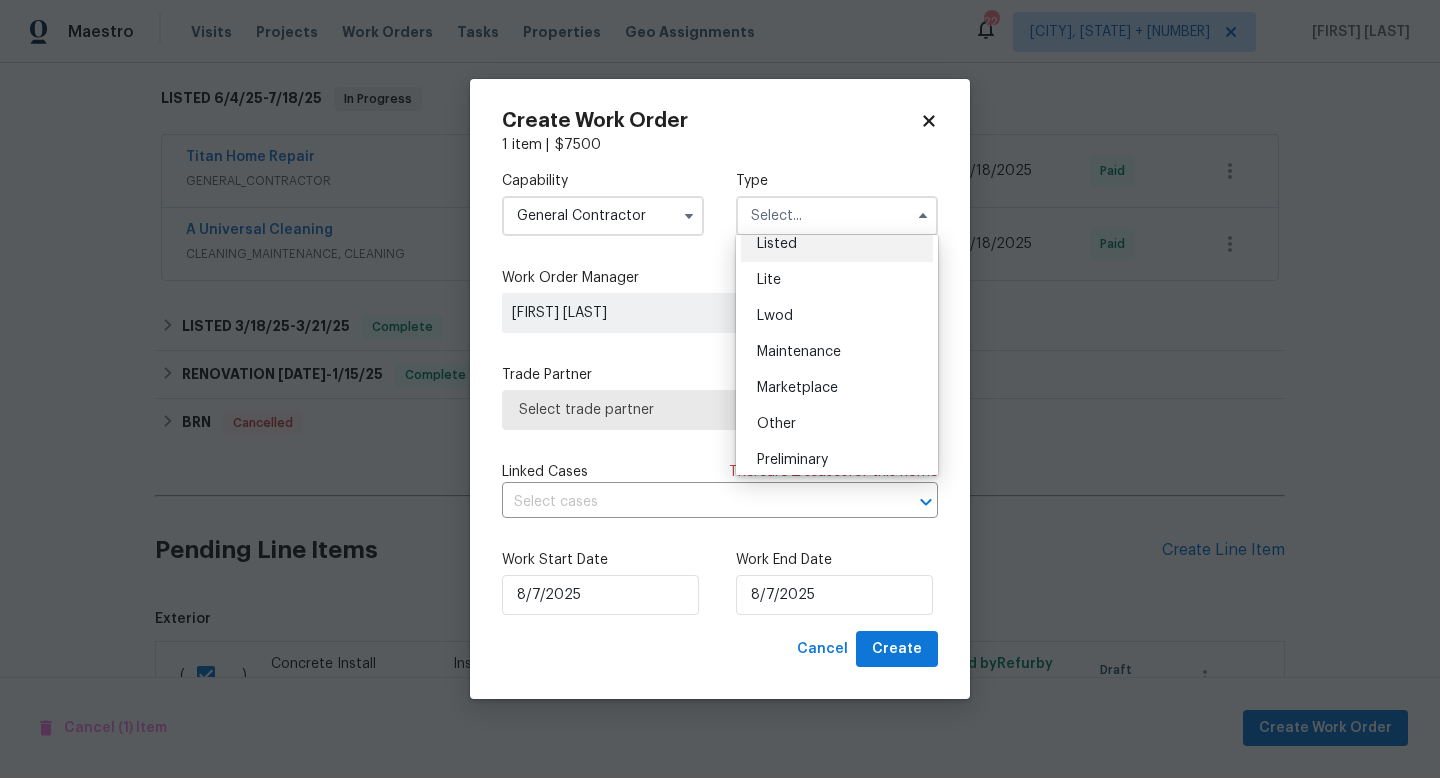 click on "Listed" at bounding box center [777, 244] 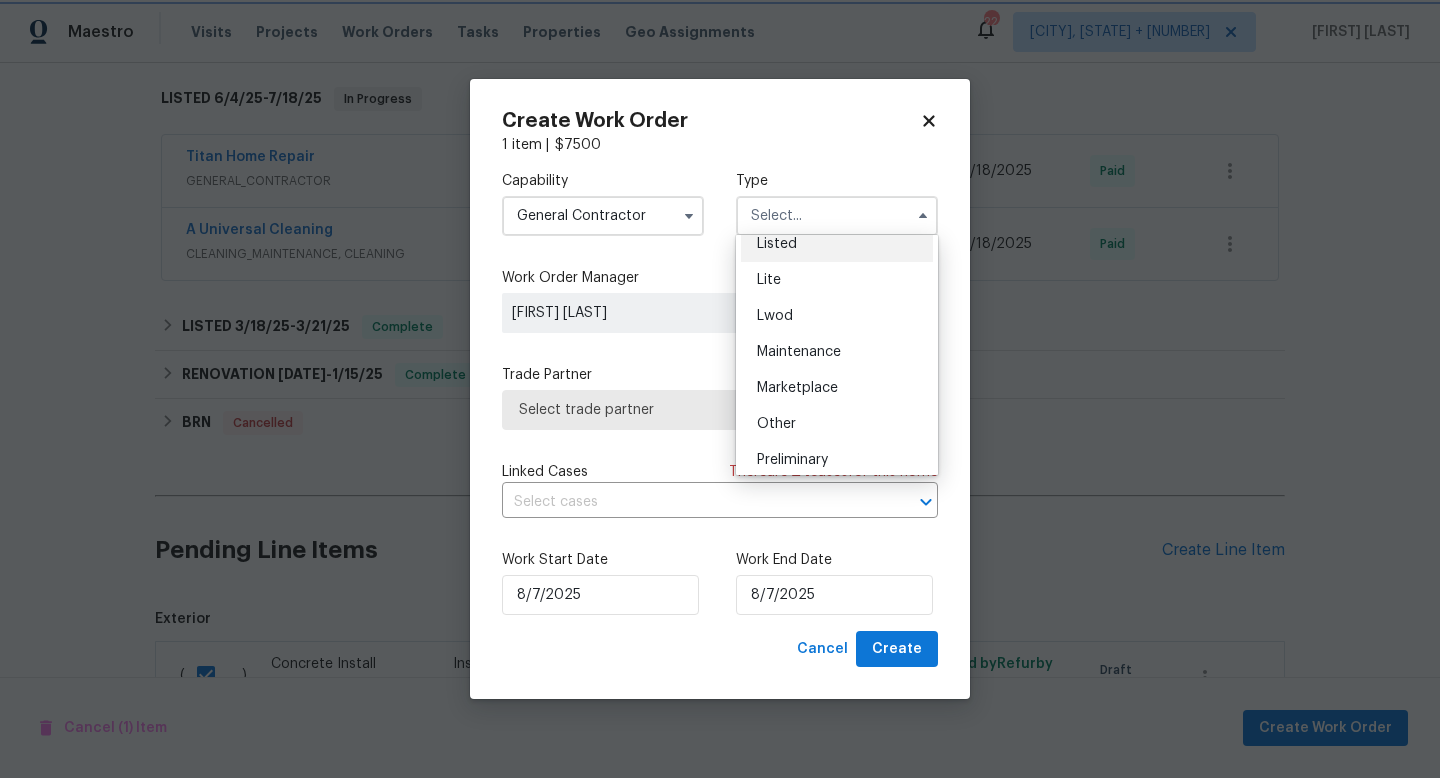 type on "Listed" 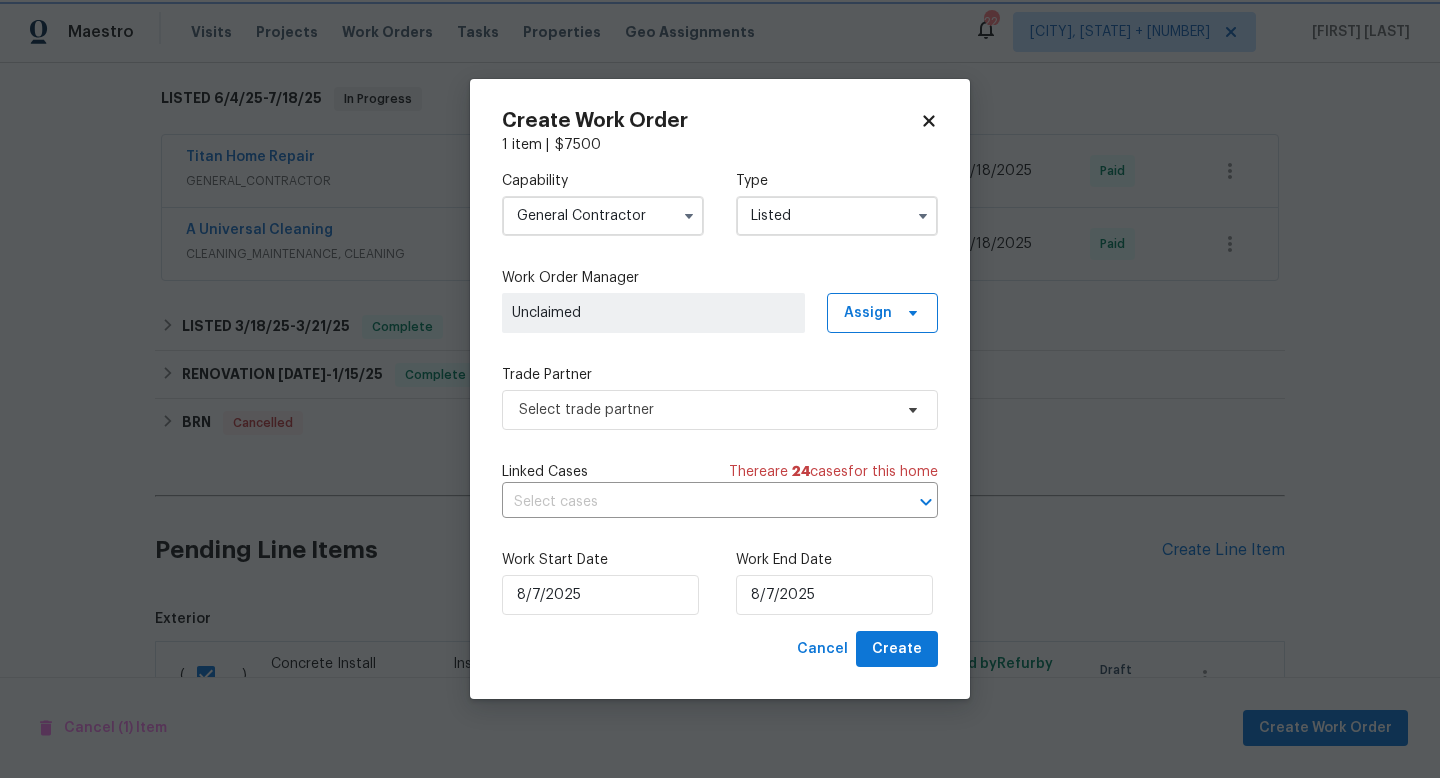 scroll, scrollTop: 0, scrollLeft: 0, axis: both 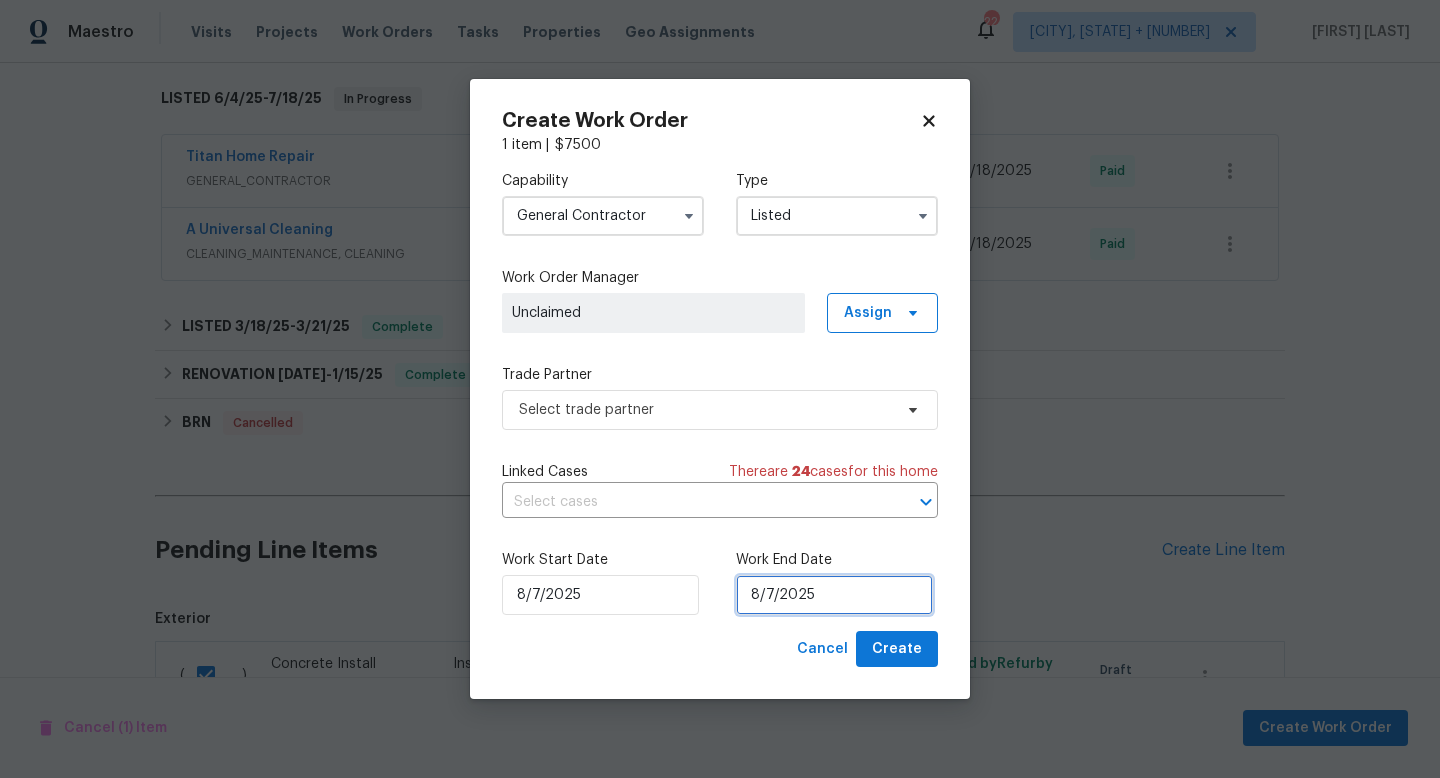 click on "8/7/2025" at bounding box center (834, 595) 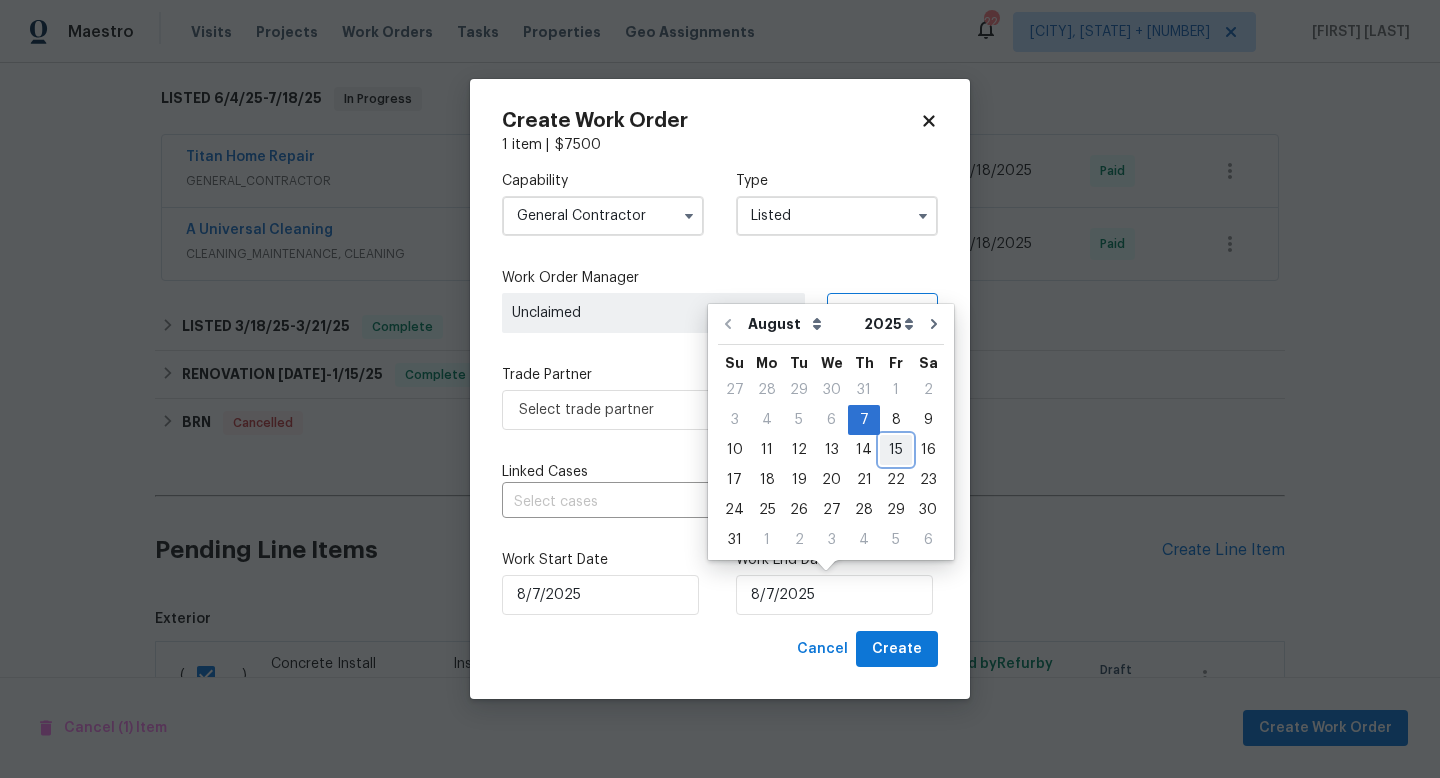 click on "15" at bounding box center (896, 450) 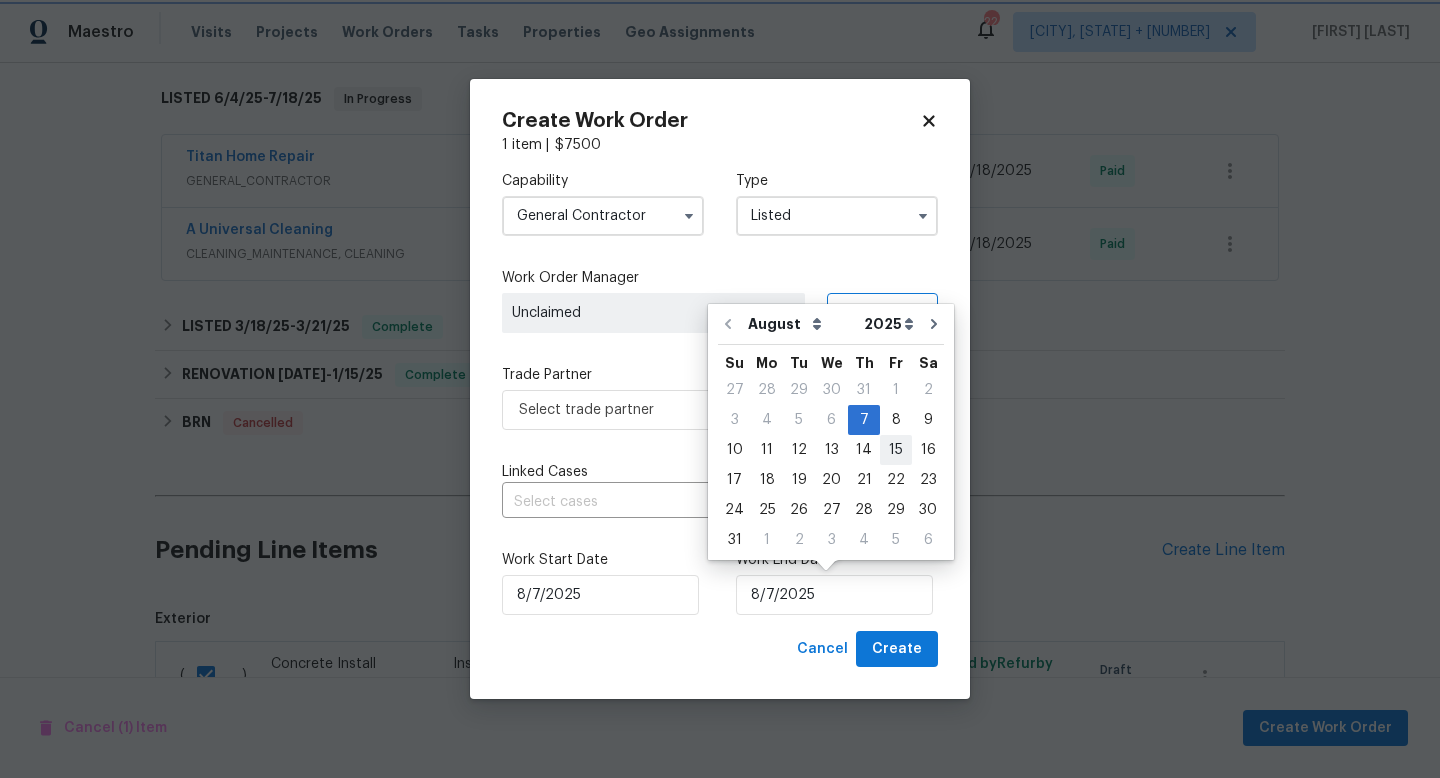 type on "8/15/2025" 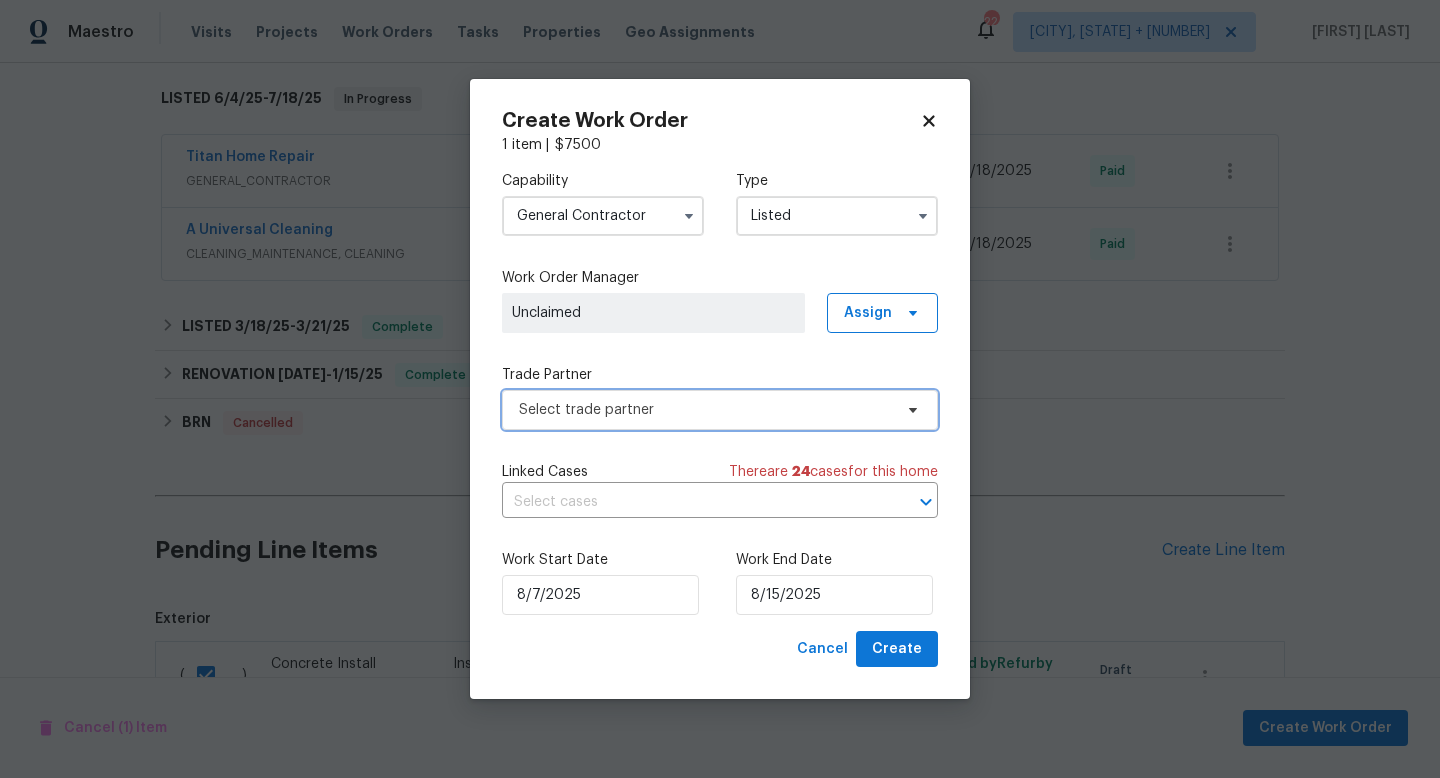 click on "Select trade partner" at bounding box center (705, 410) 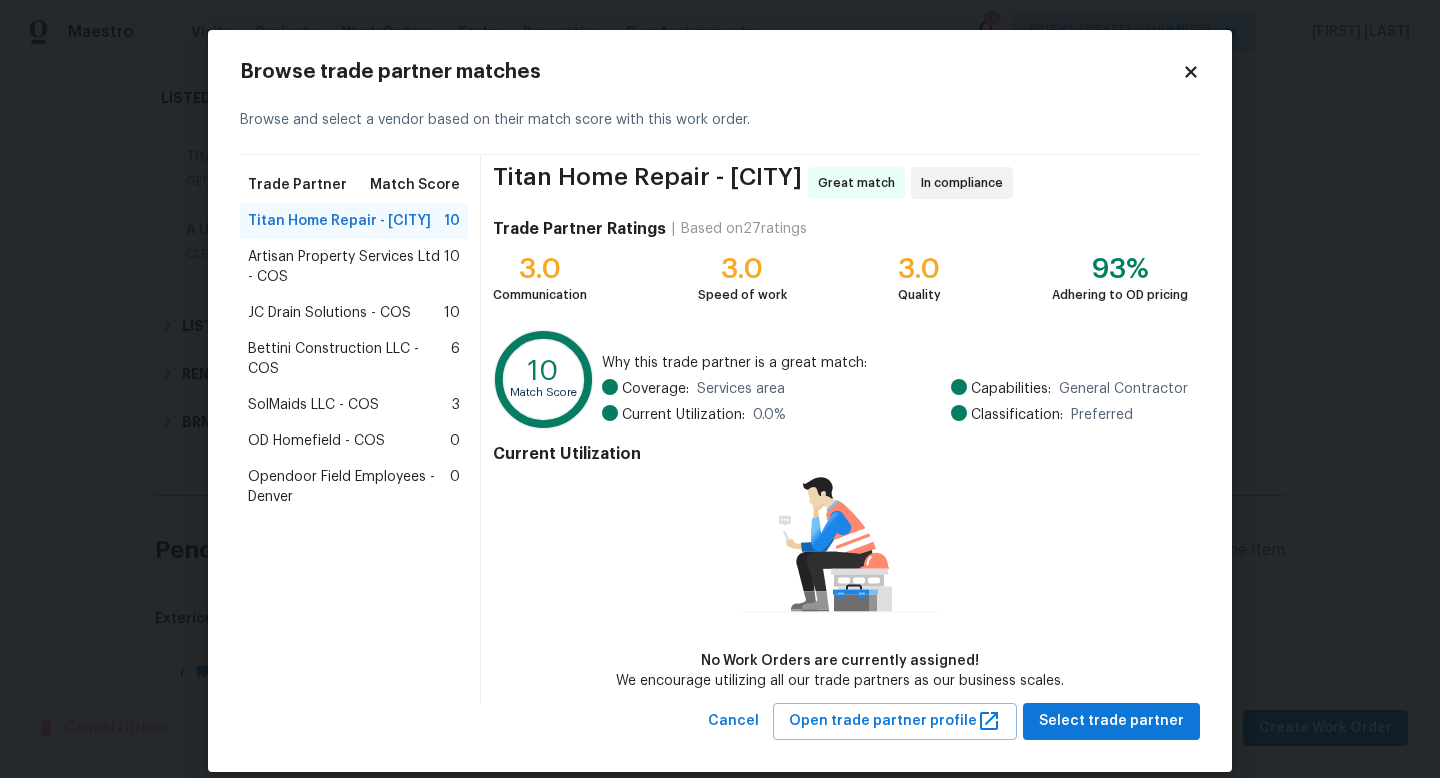 click on "JC Drain Solutions - COS" at bounding box center (329, 313) 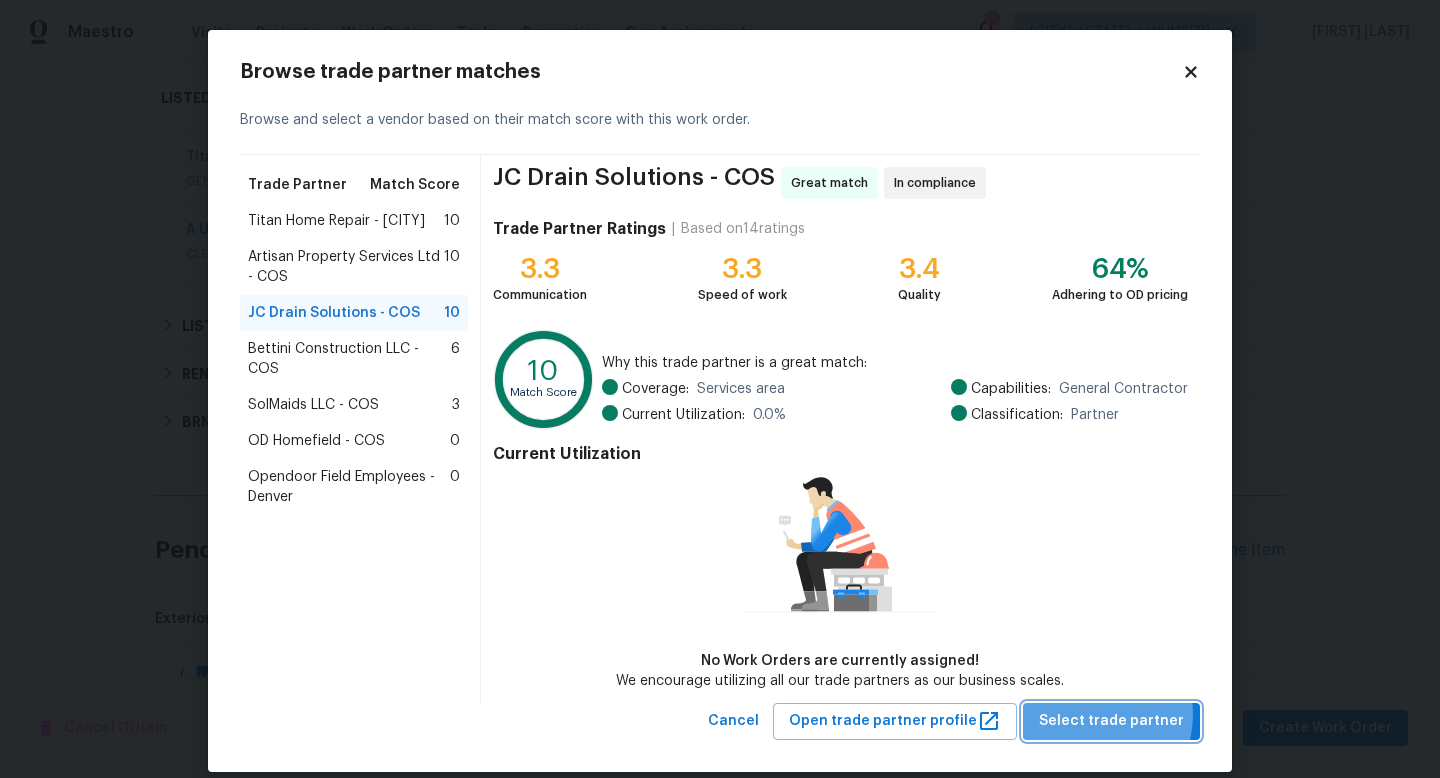 click on "Select trade partner" at bounding box center (1111, 721) 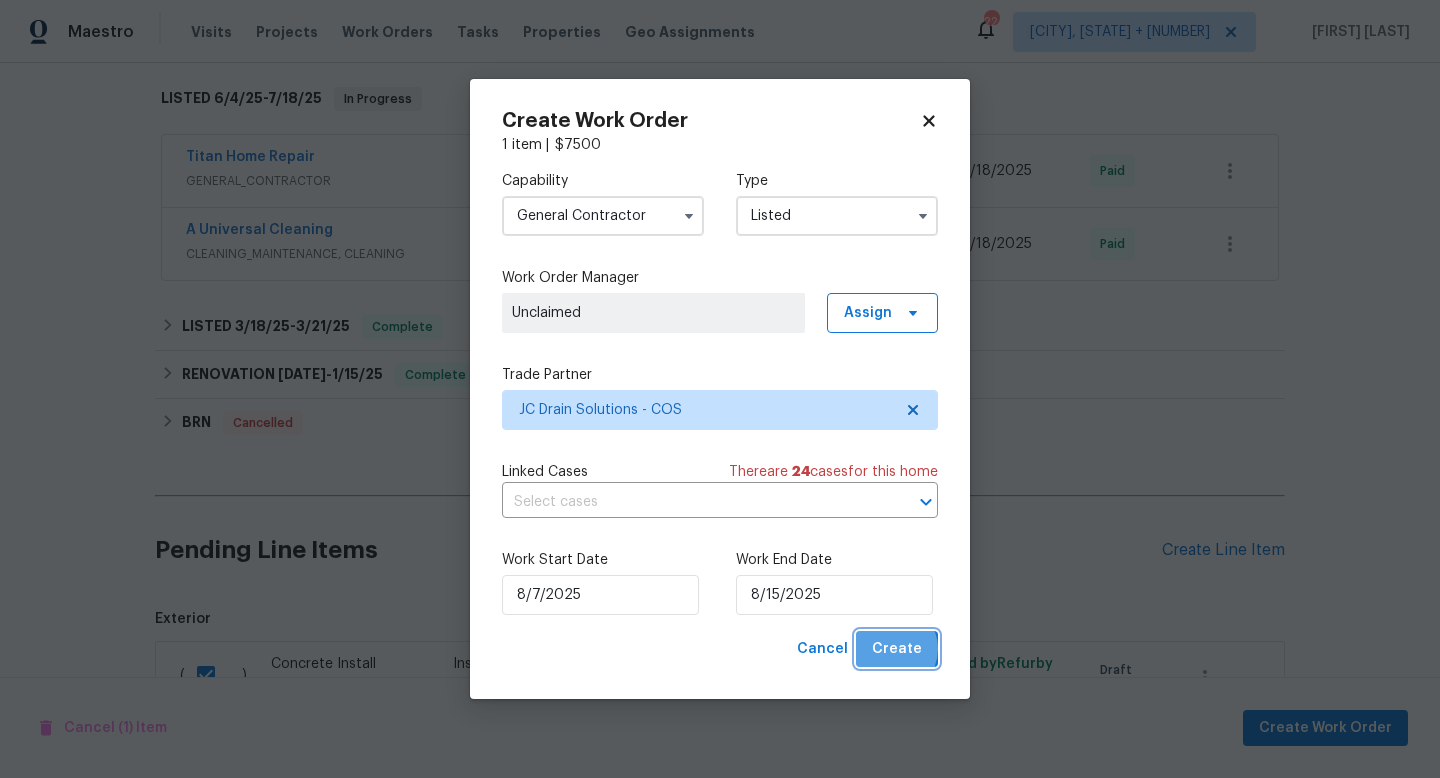 click on "Create" at bounding box center [897, 649] 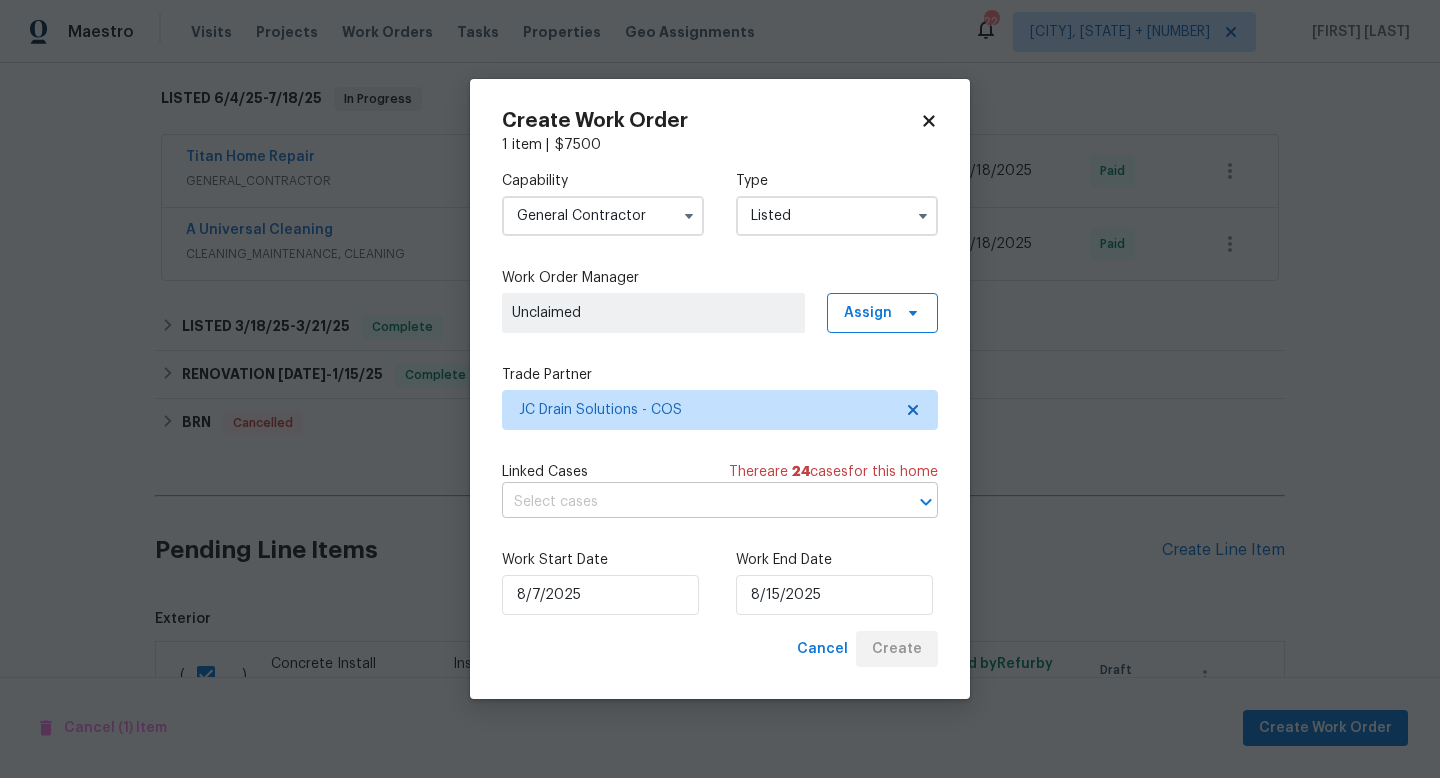 checkbox on "false" 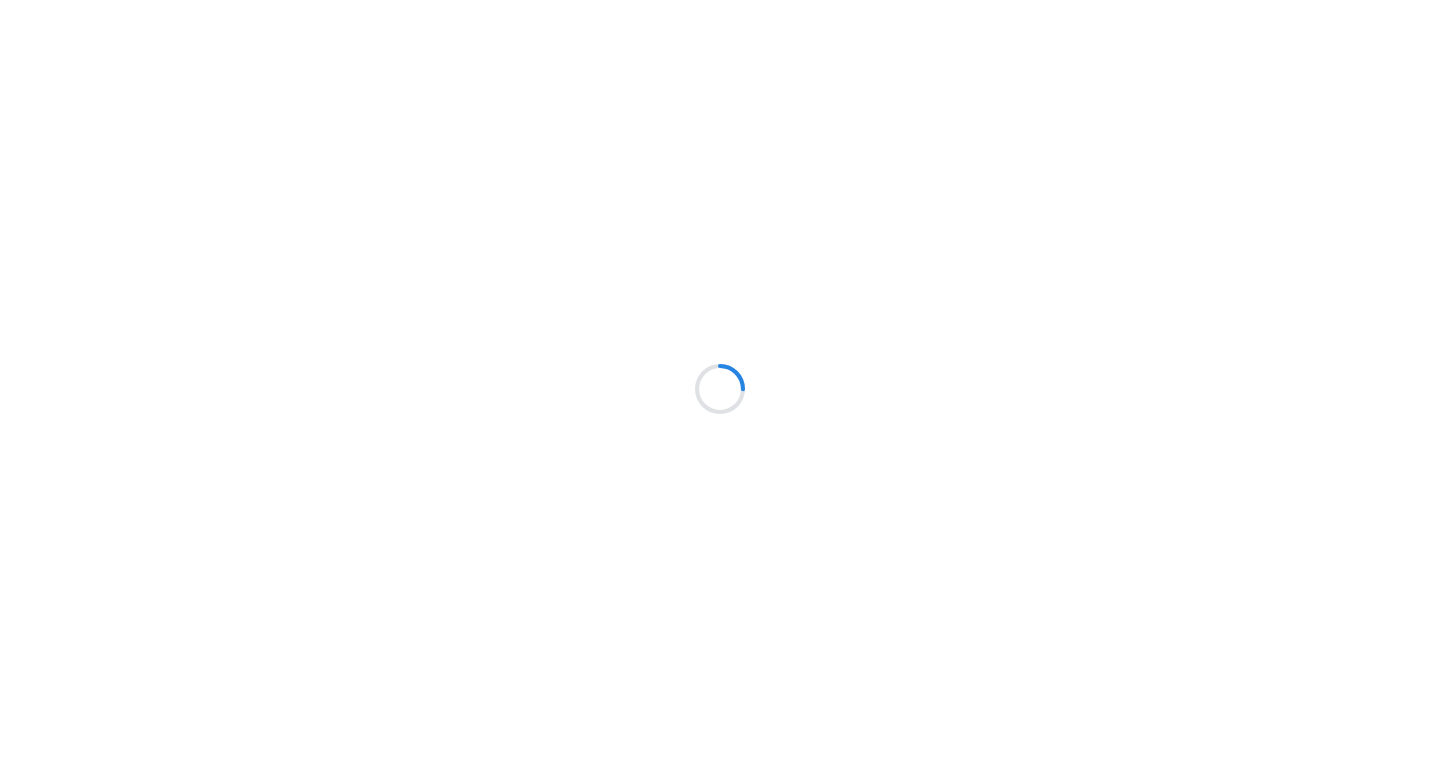 scroll, scrollTop: 0, scrollLeft: 0, axis: both 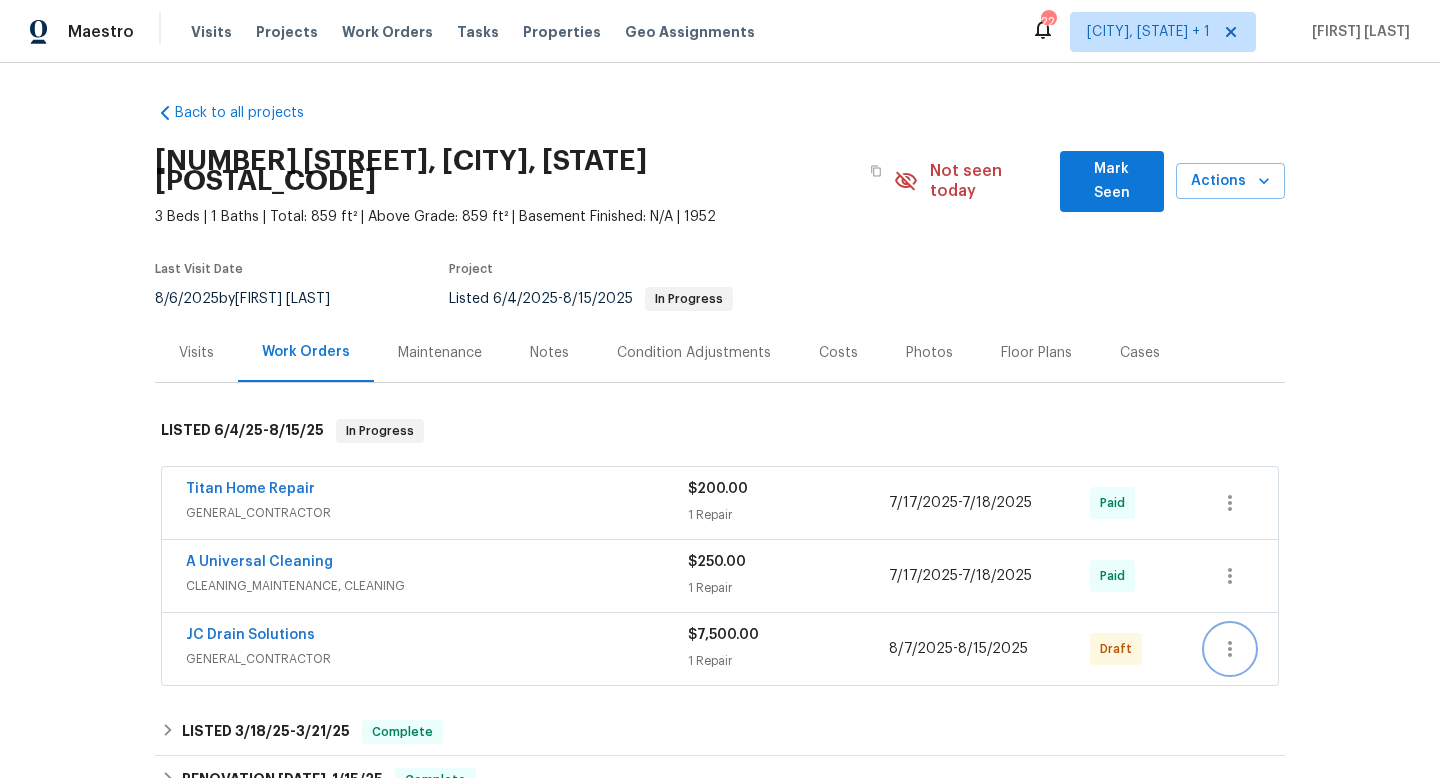 click 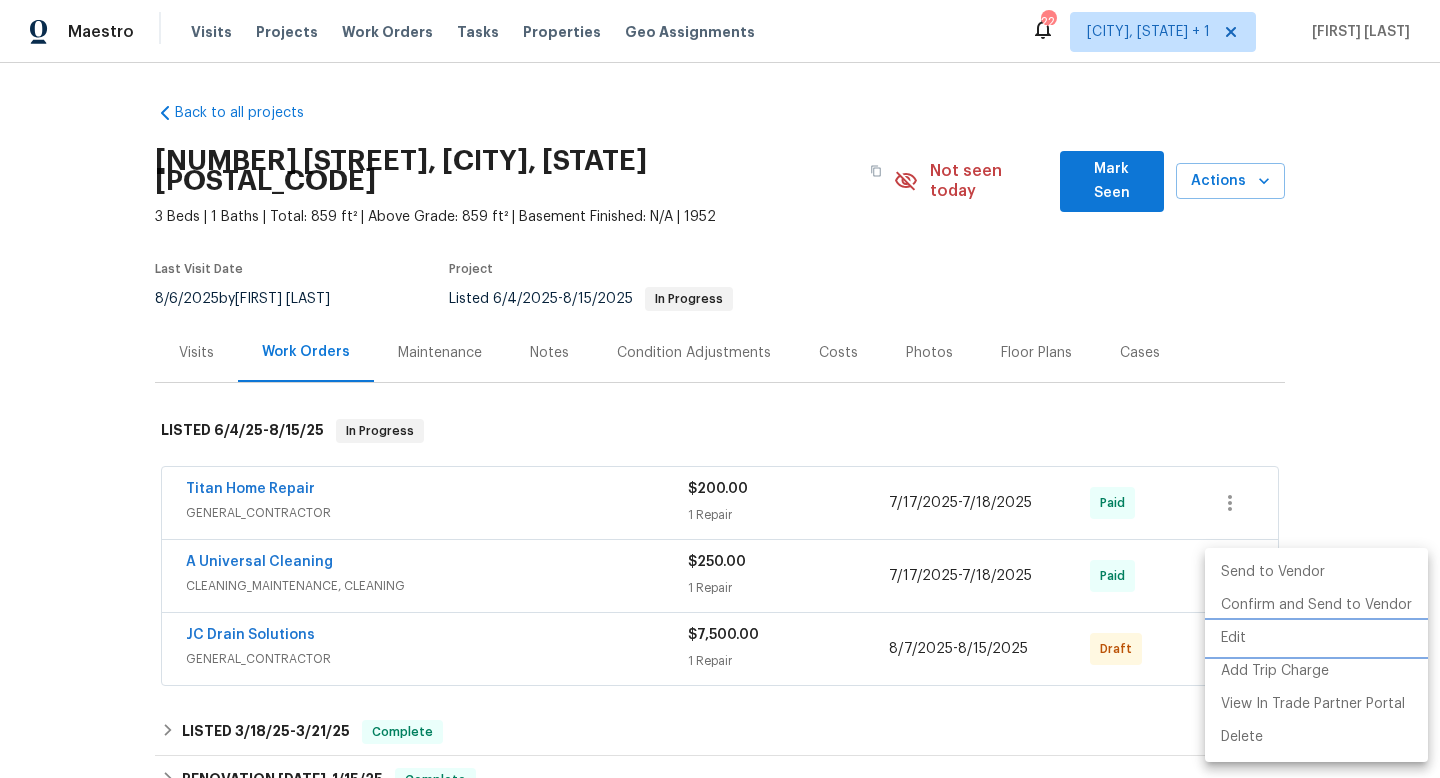 click on "Edit" at bounding box center [1316, 638] 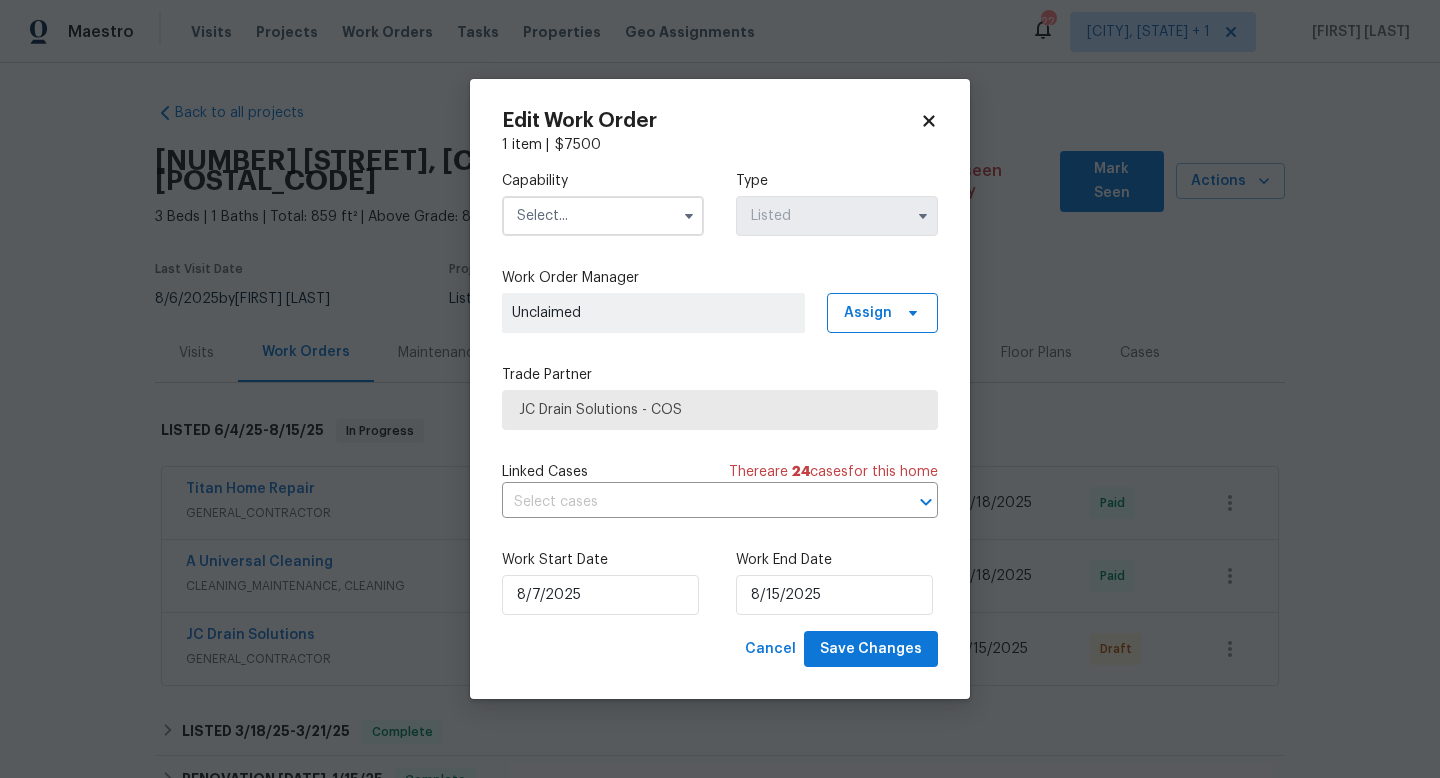 click 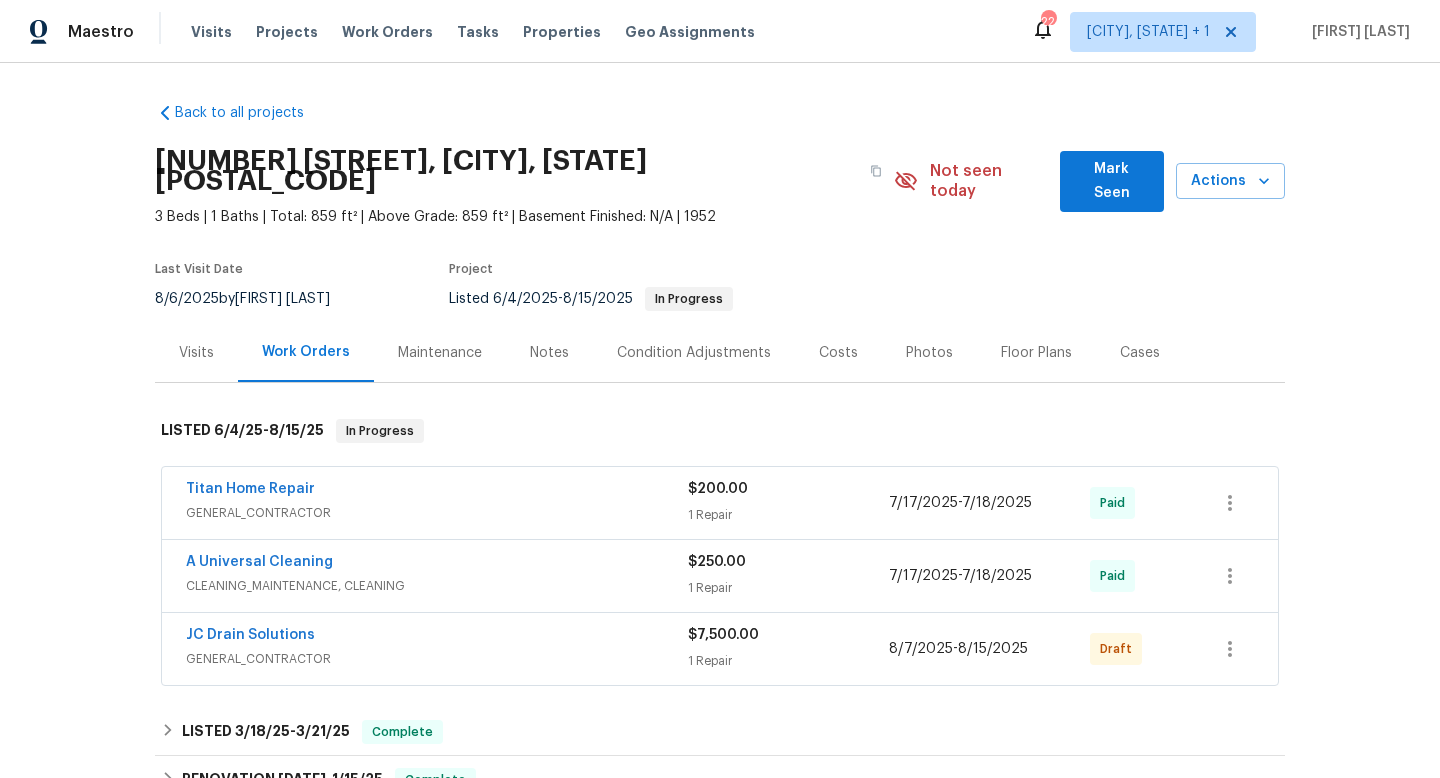 click on "GENERAL_CONTRACTOR" at bounding box center [437, 659] 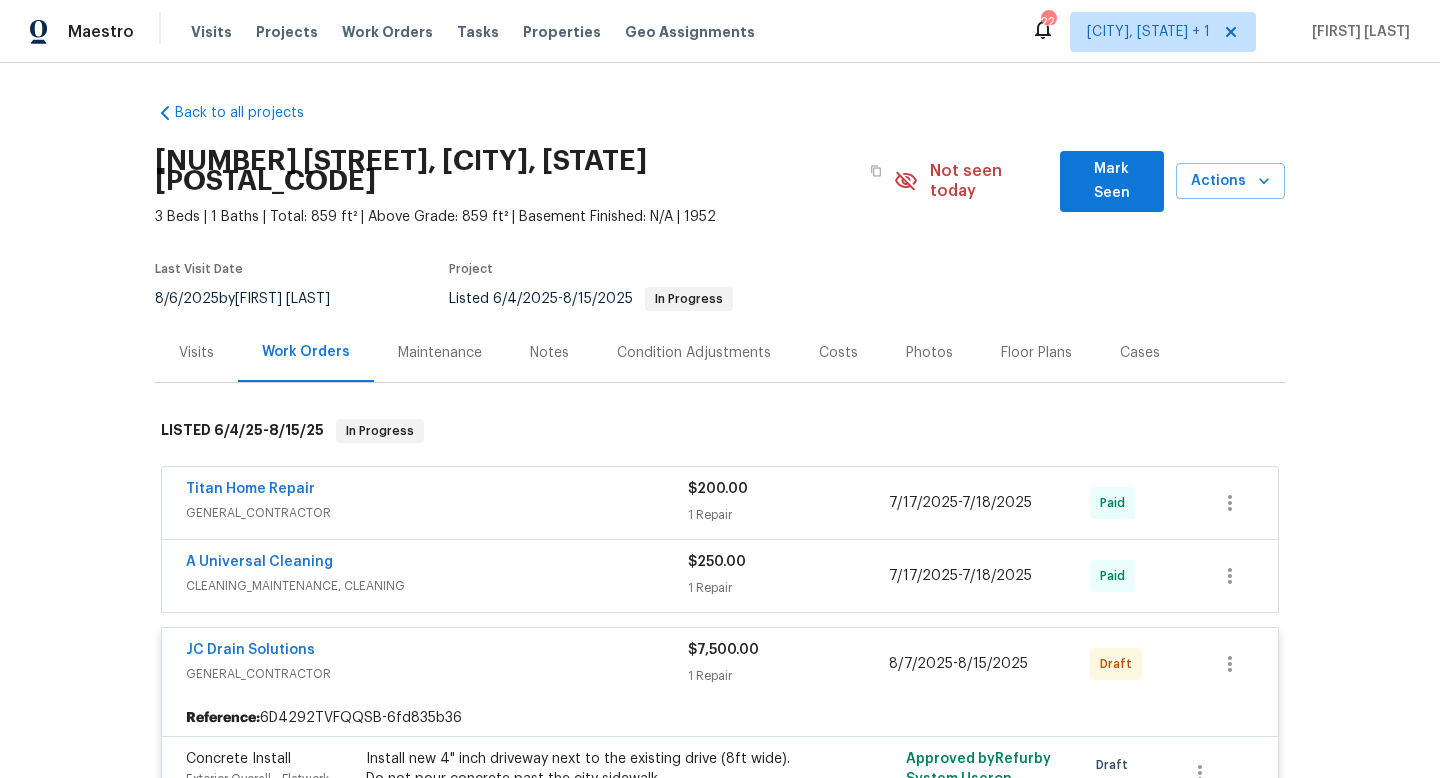 click on "Install new 4" inch driveway next to the existing drive (8ft wide).   Do not pour concrete past the city sidewalk." at bounding box center [585, 769] 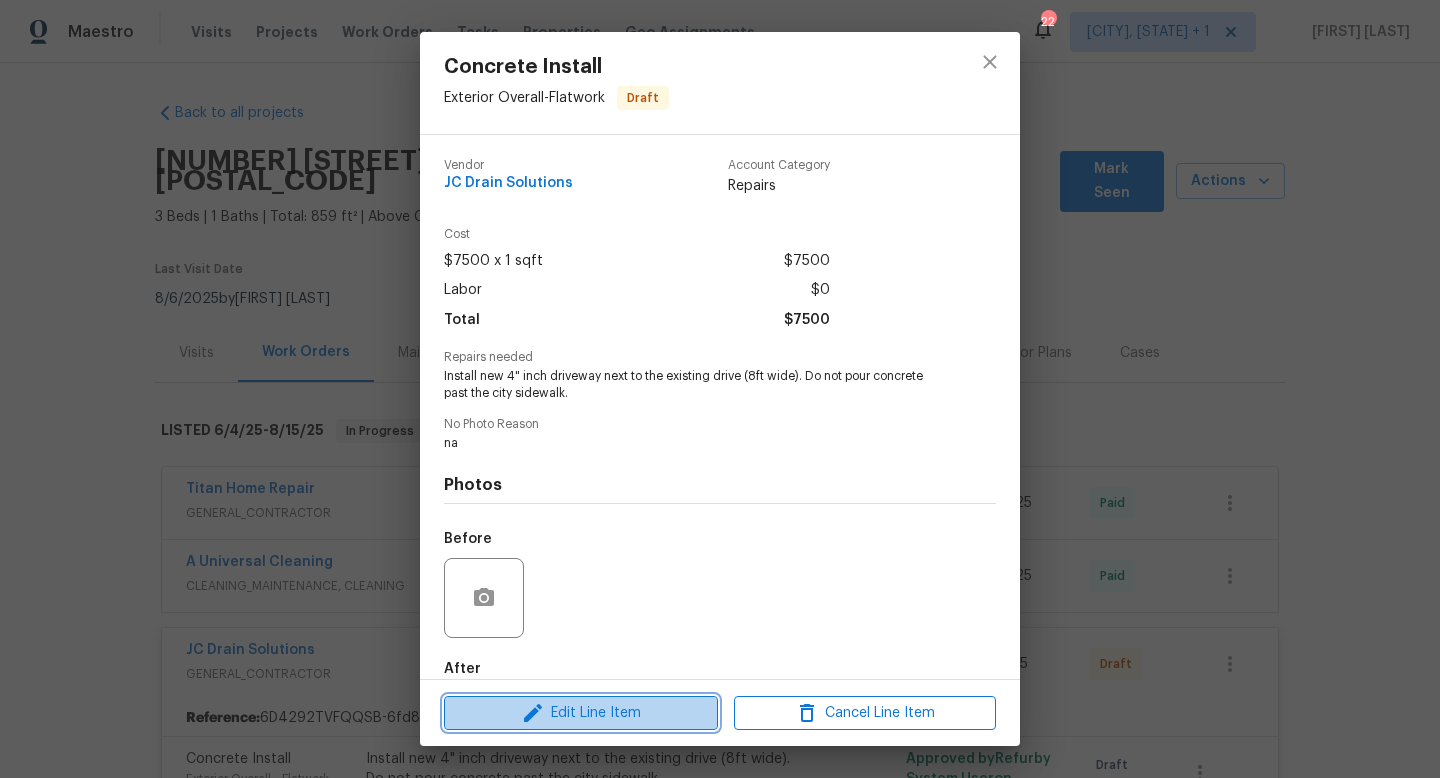click on "Edit Line Item" at bounding box center (581, 713) 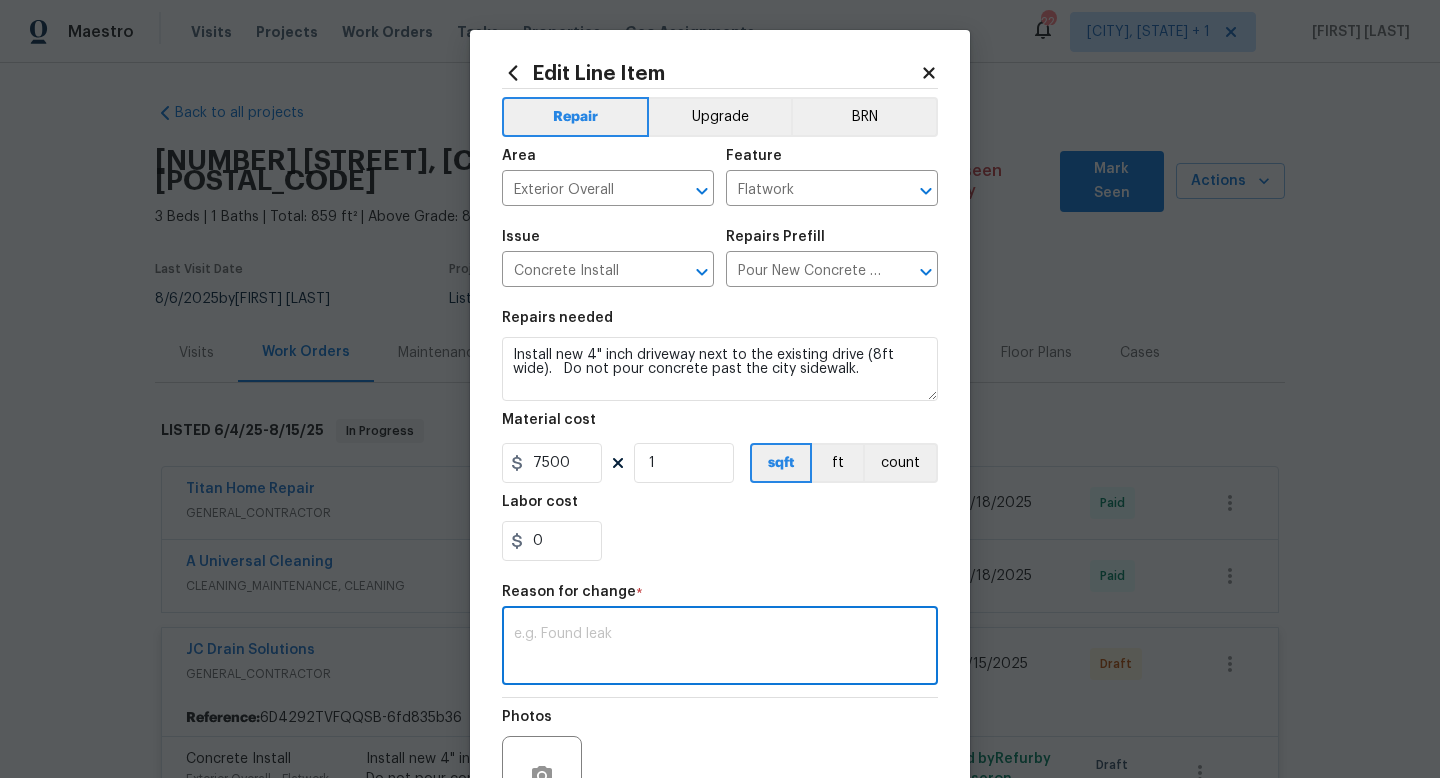 click at bounding box center (720, 648) 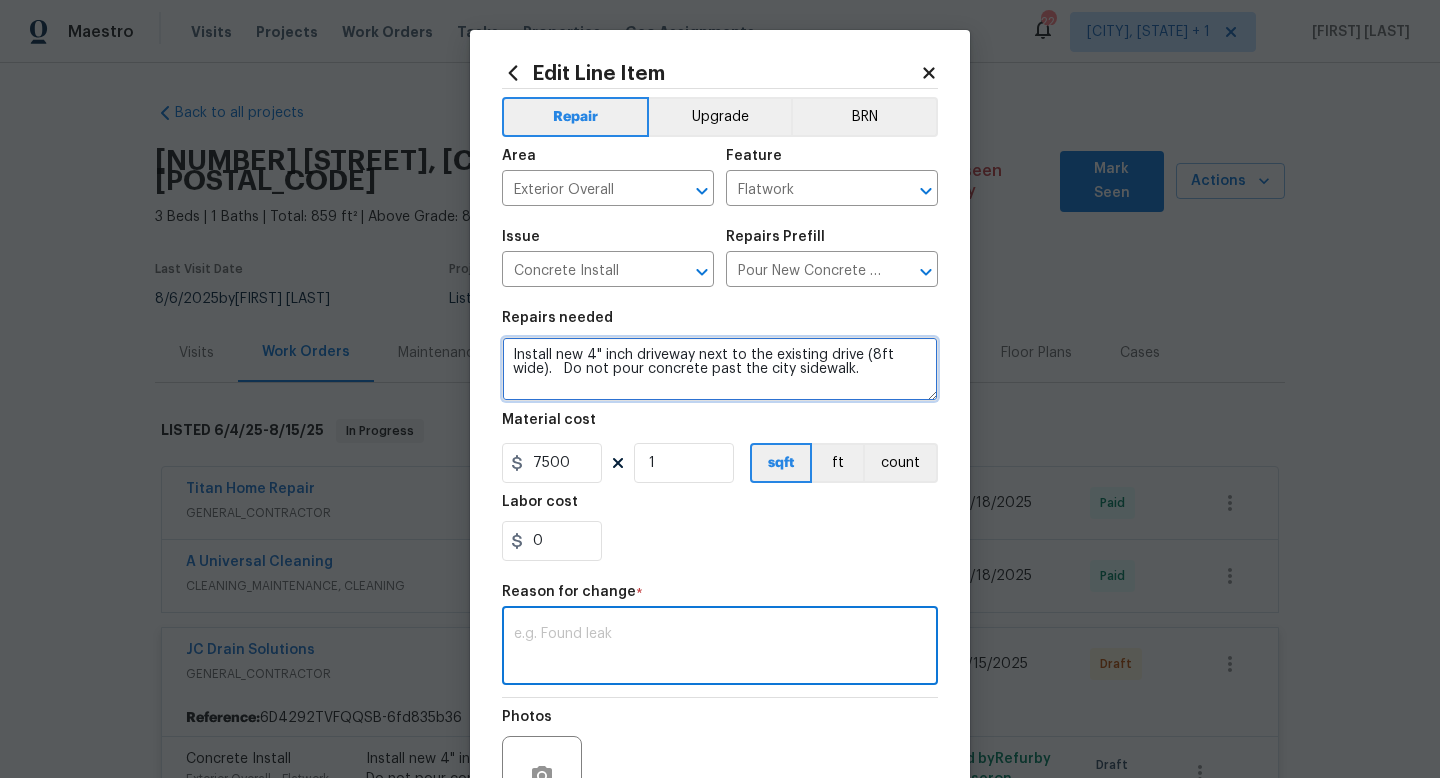 click on "Install new 4" inch driveway next to the existing drive (8ft wide).   Do not pour concrete past the city sidewalk." at bounding box center (720, 369) 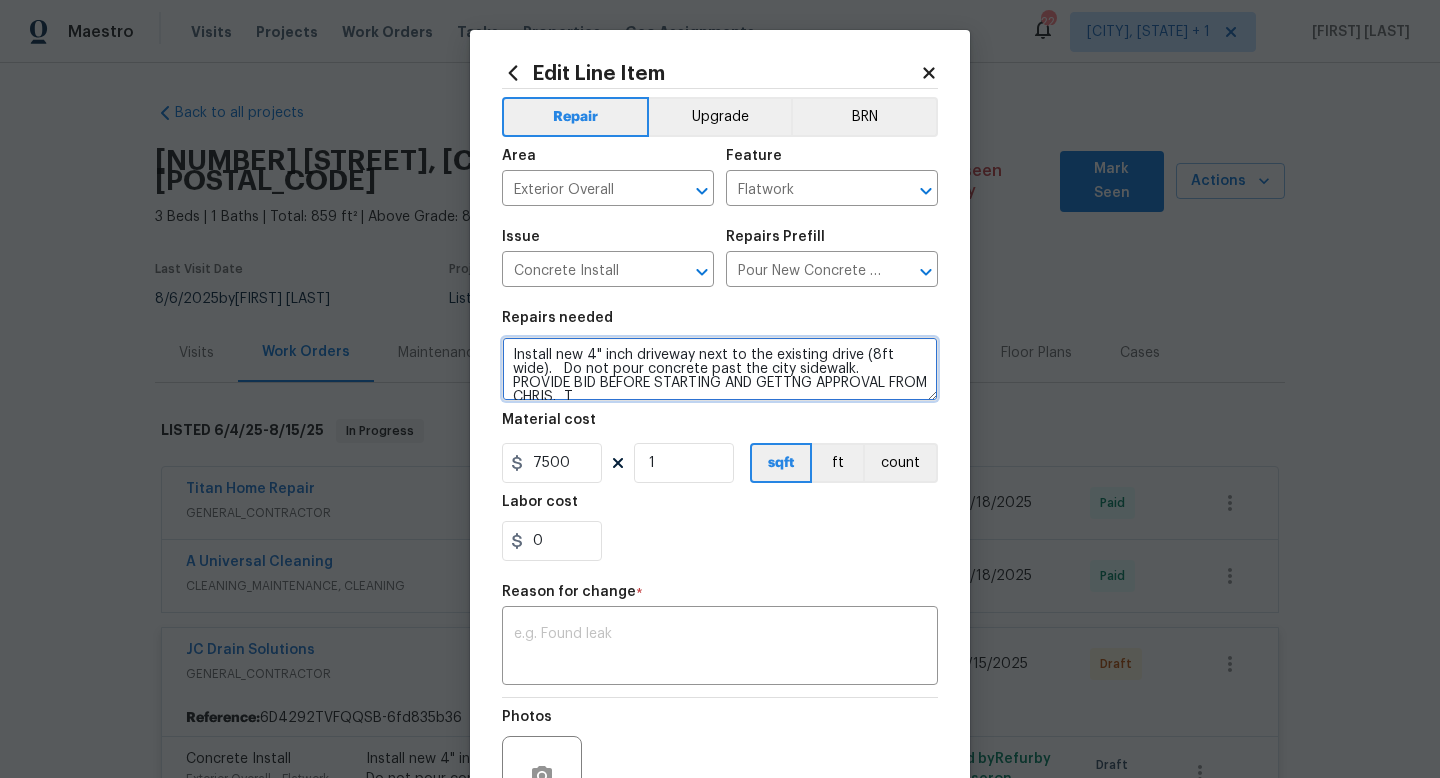 scroll, scrollTop: 4, scrollLeft: 0, axis: vertical 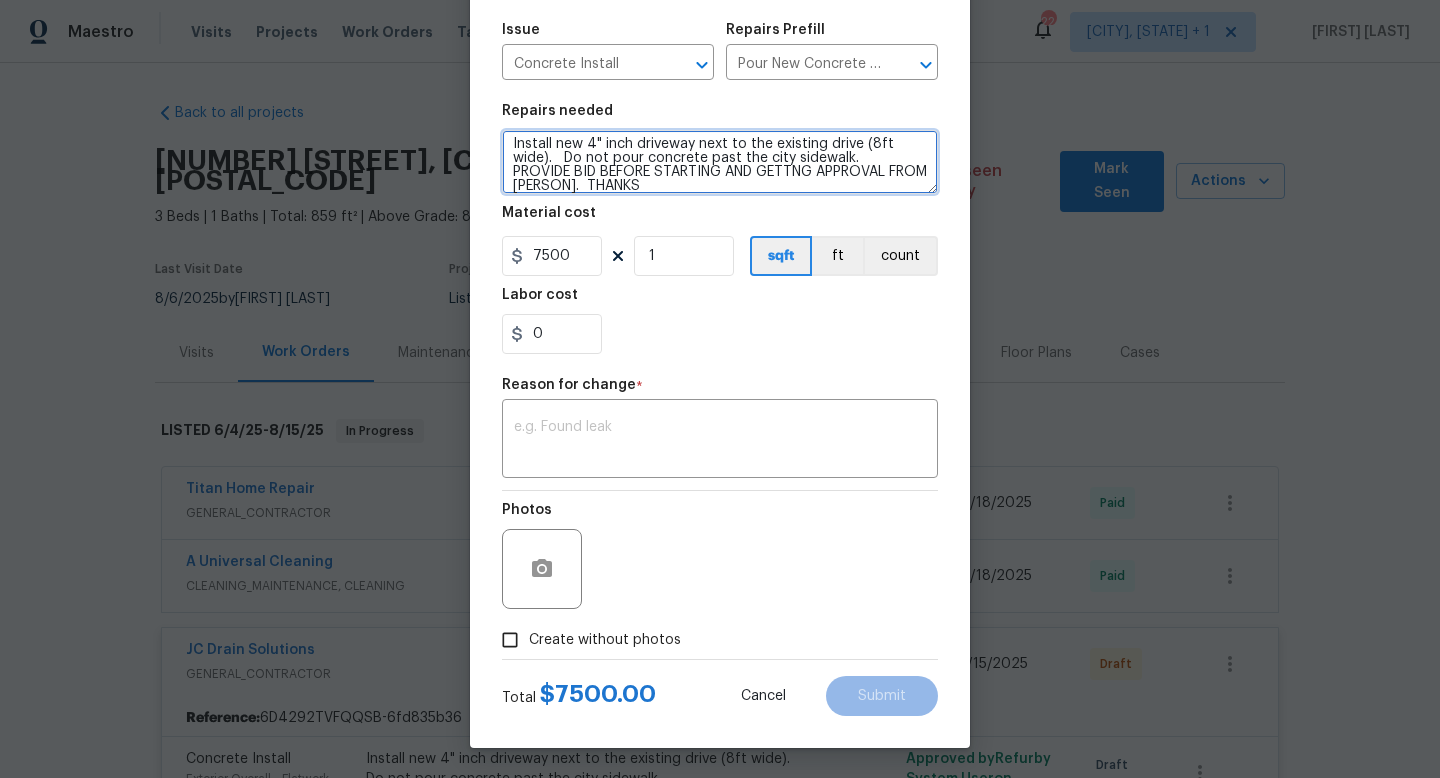 type on "Install new 4" inch driveway next to the existing drive (8ft wide).   Do not pour concrete past the city sidewalk.   PROVIDE BID BEFORE STARTING AND GETTNG APPROVAL FROM CHRIS.  THANKS" 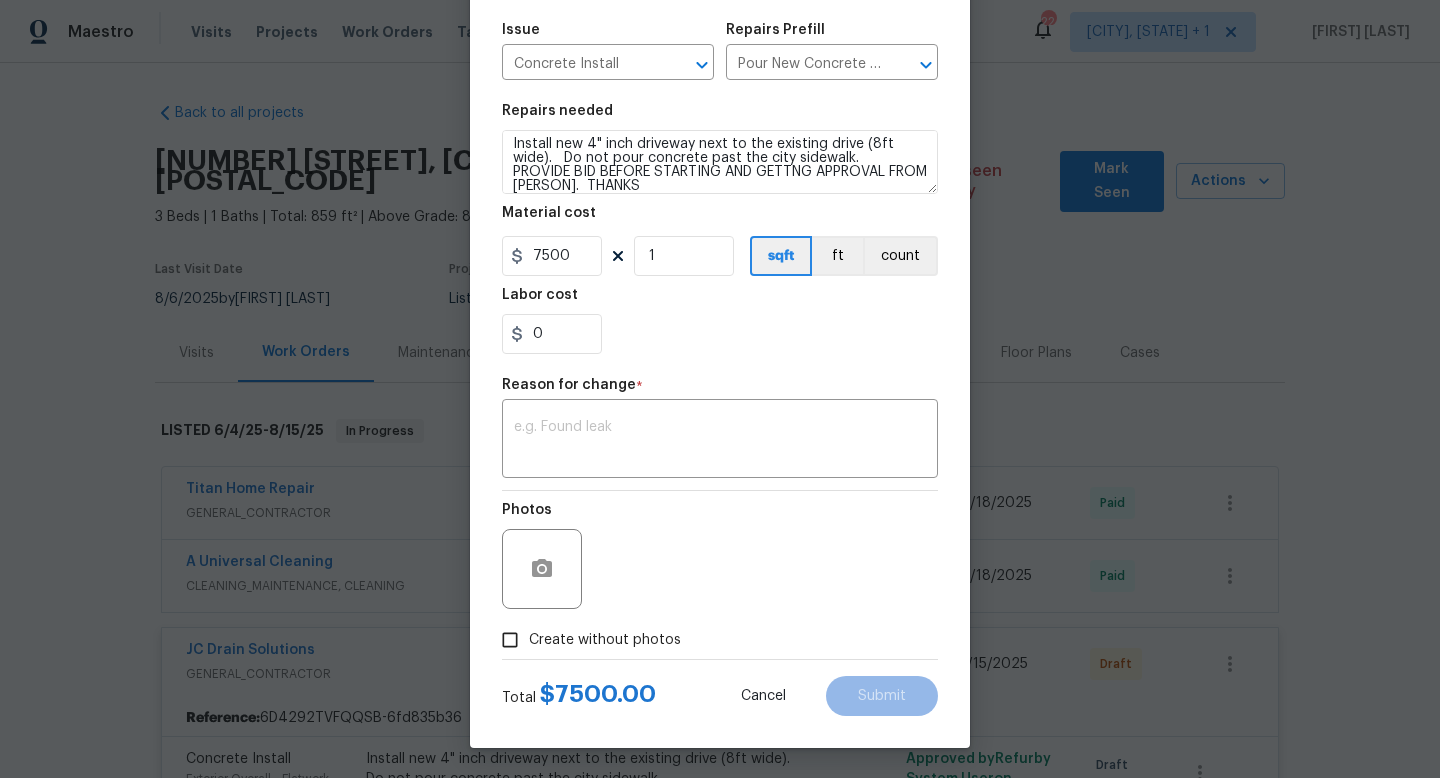 click on "Create without photos" at bounding box center [605, 640] 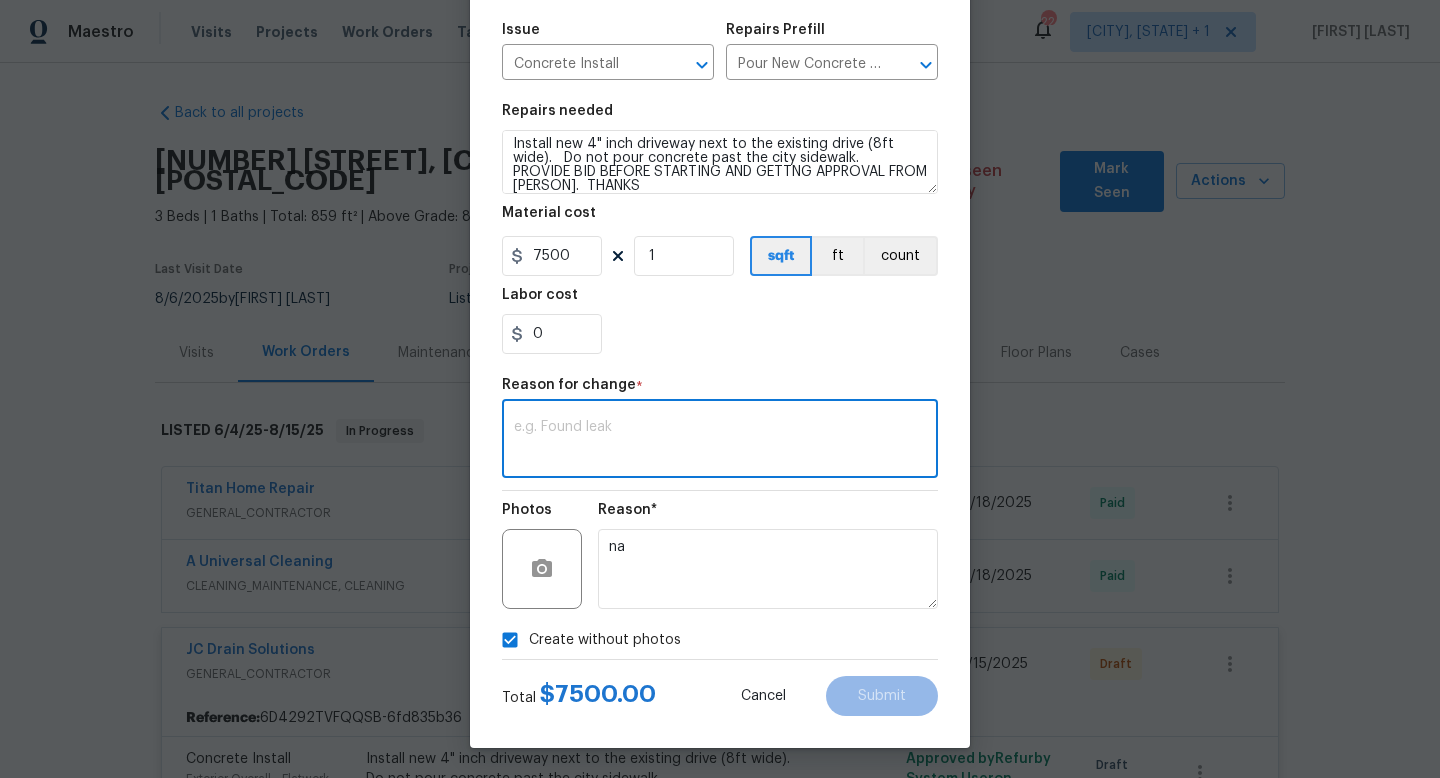 click at bounding box center [720, 441] 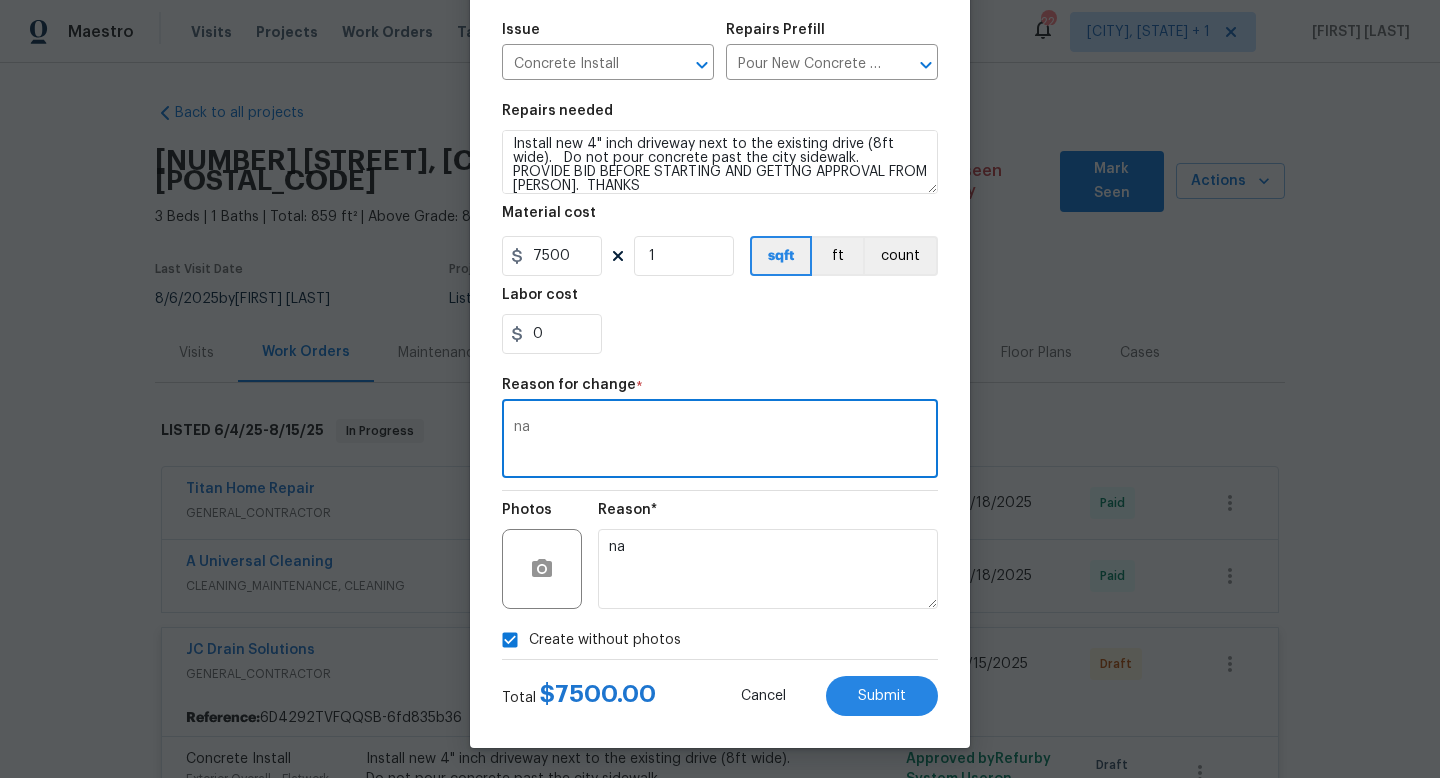type on "na" 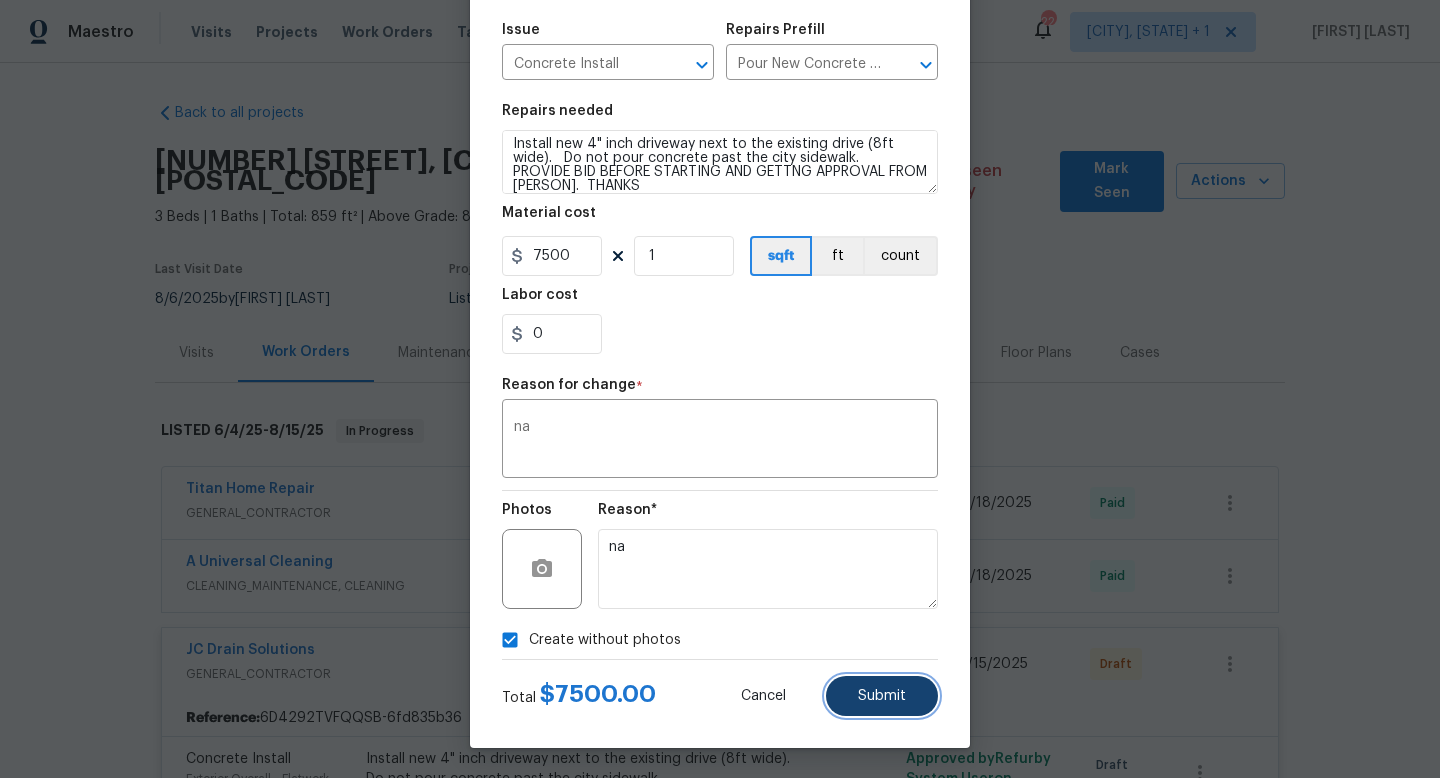 click on "Submit" at bounding box center [882, 696] 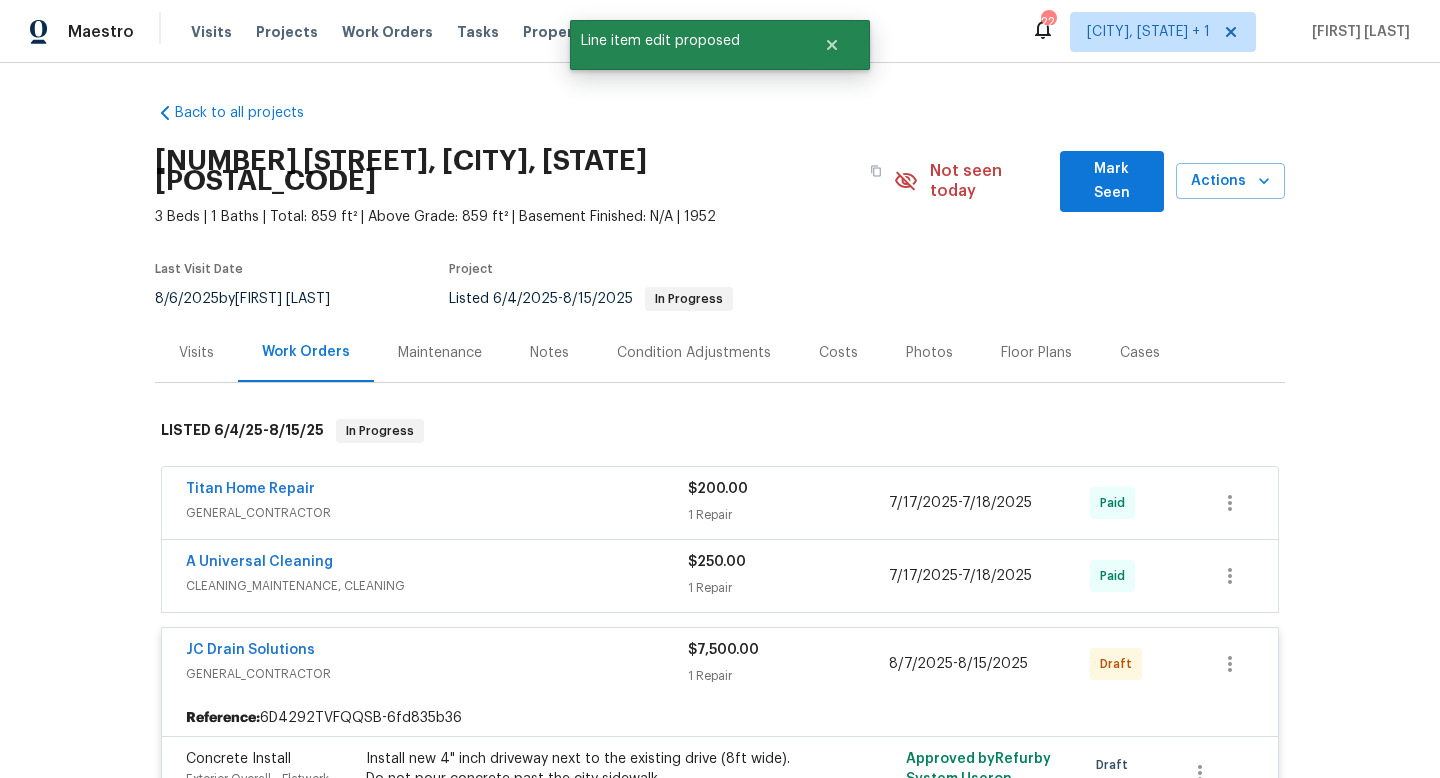 scroll, scrollTop: 0, scrollLeft: 0, axis: both 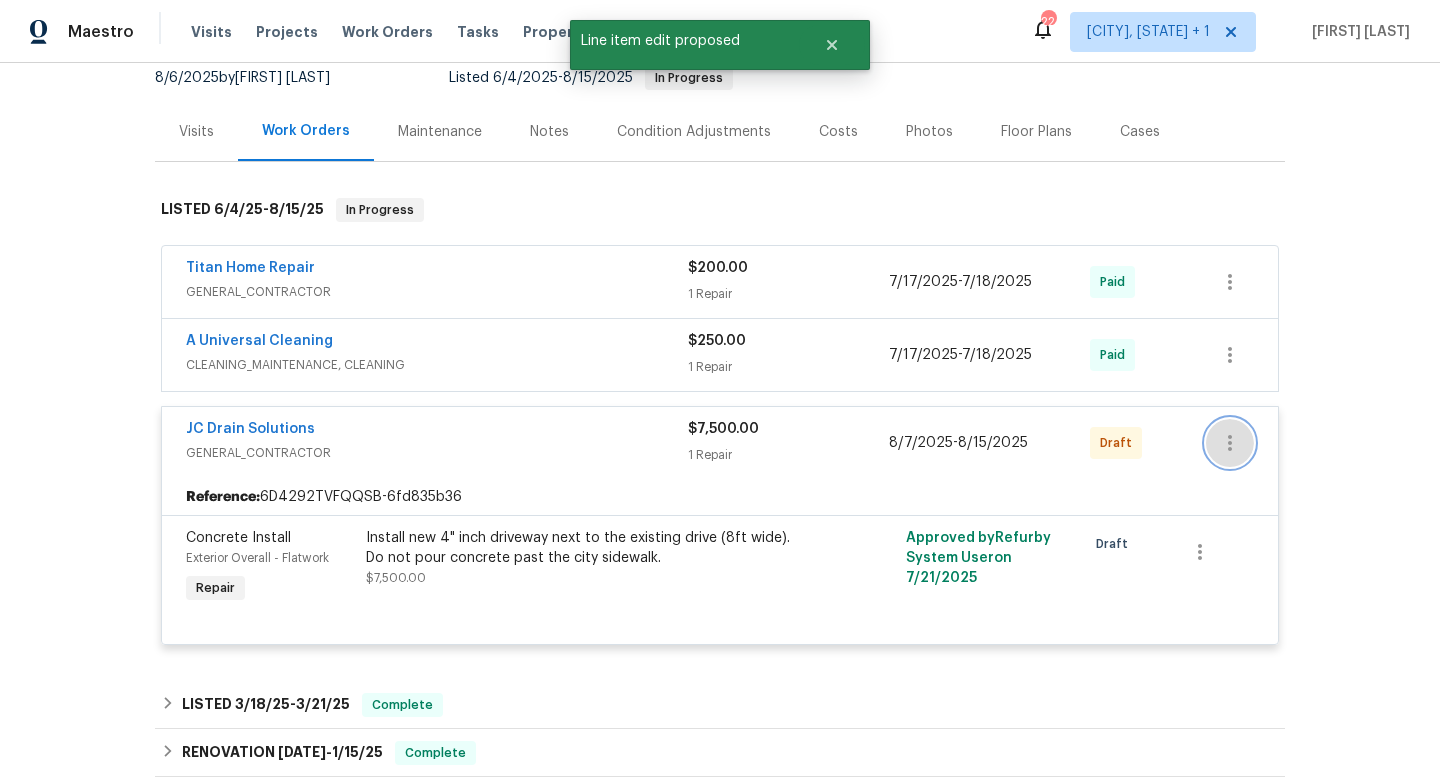 click 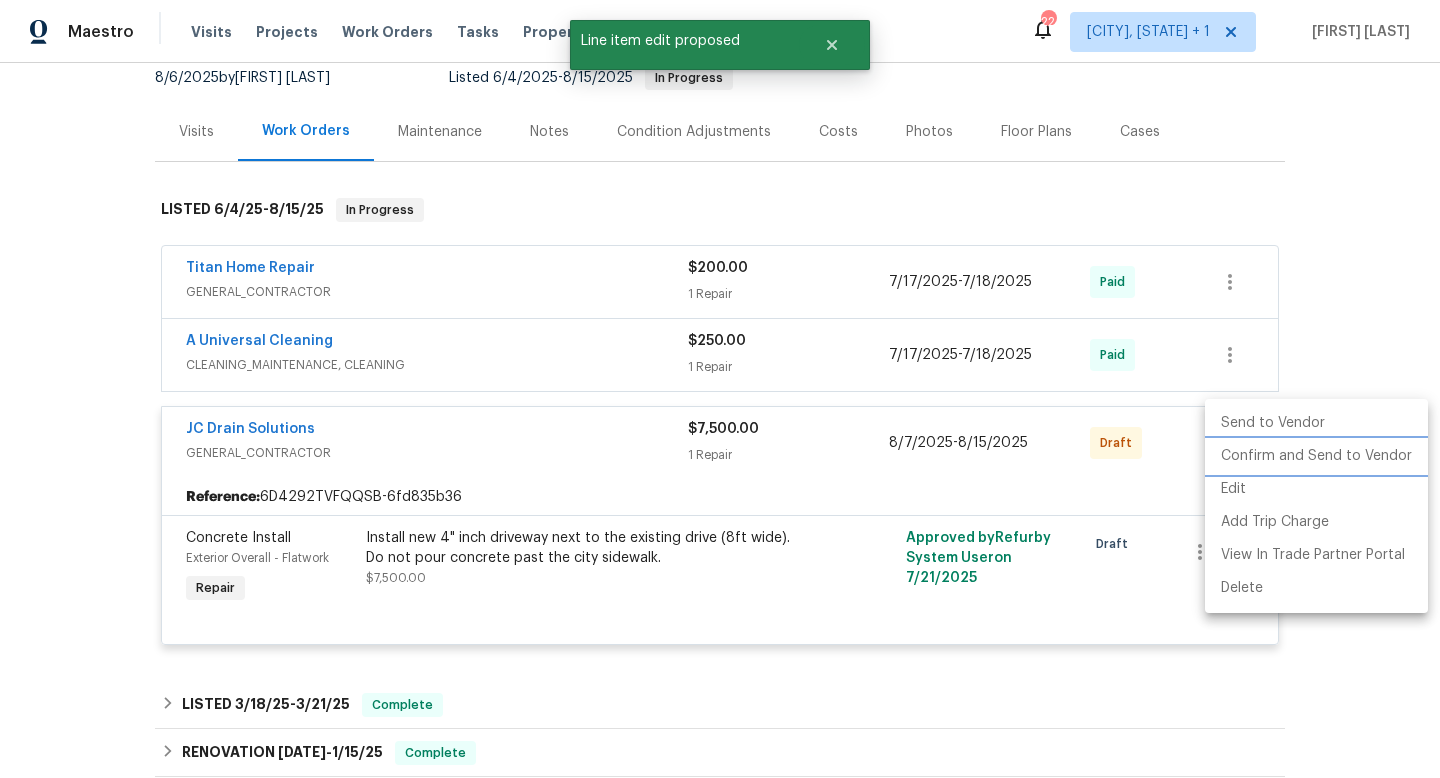 click on "Confirm and Send to Vendor" at bounding box center [1316, 456] 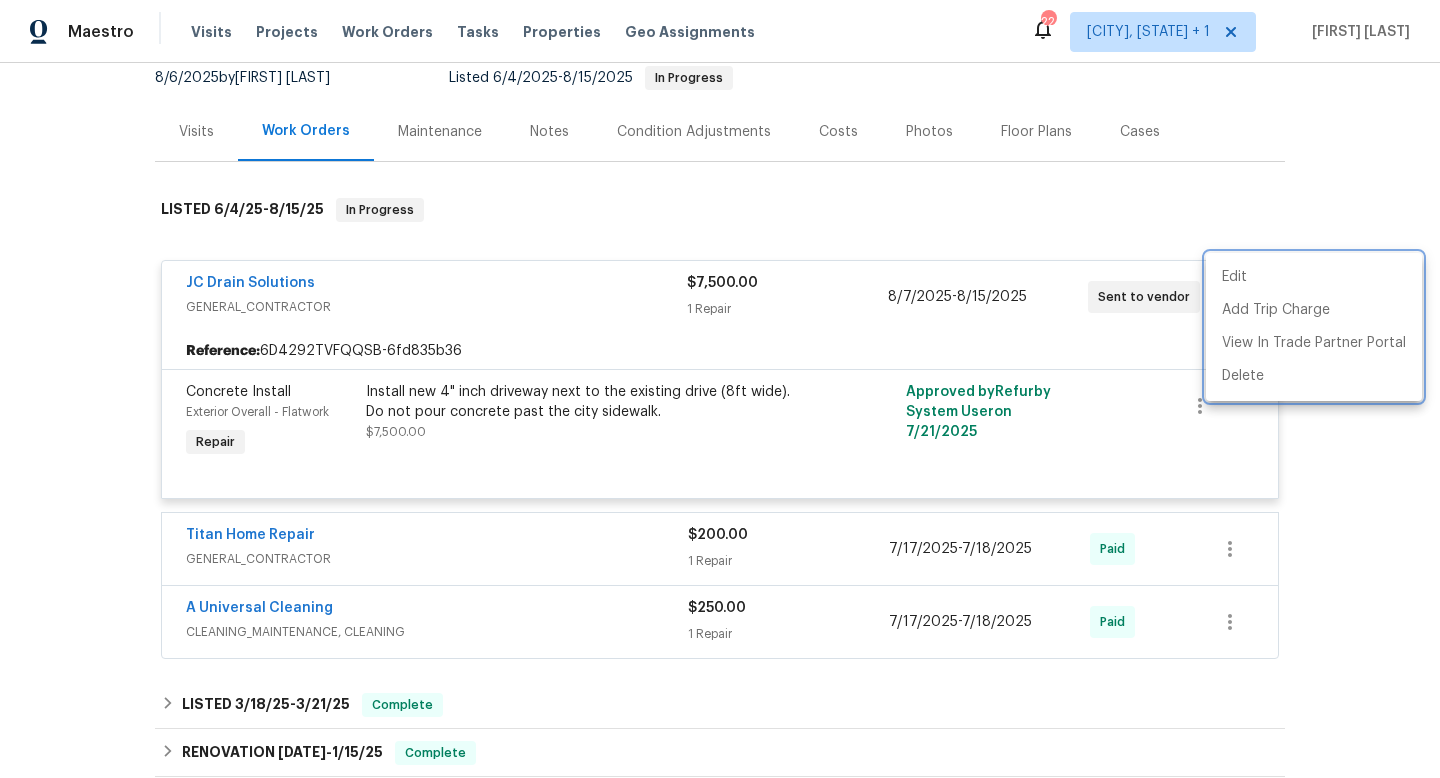 click at bounding box center (720, 389) 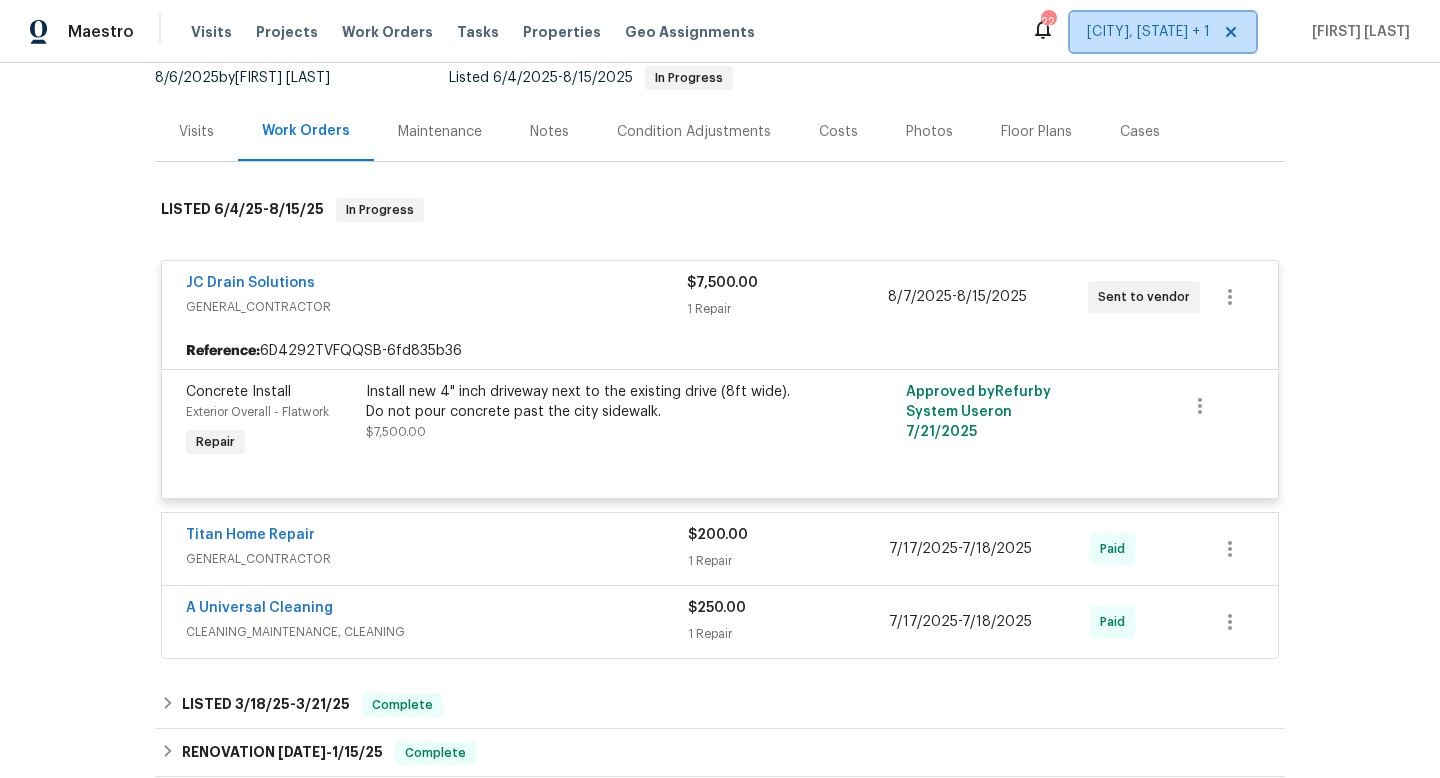 click on "[CITY], [STATE] + 1" at bounding box center [1163, 32] 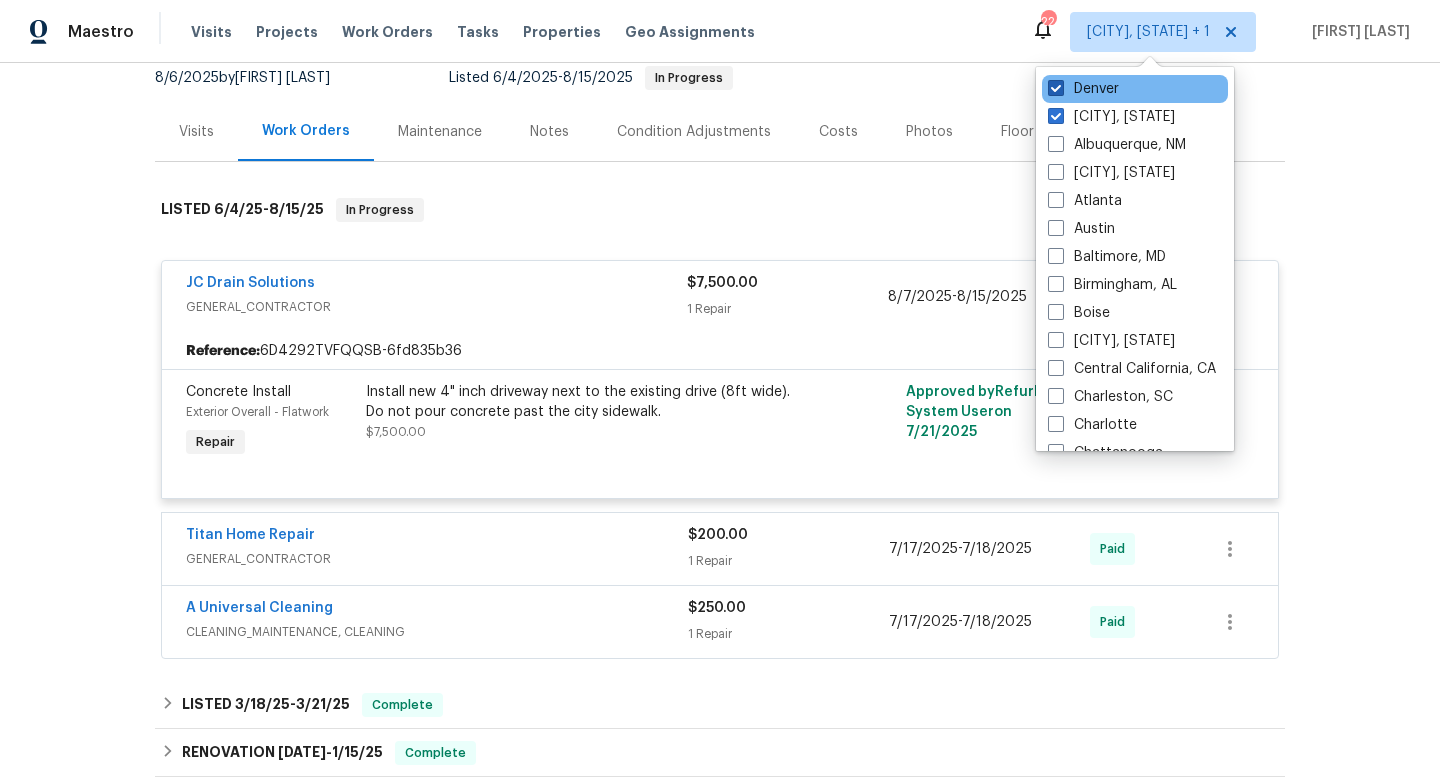 click at bounding box center (1056, 88) 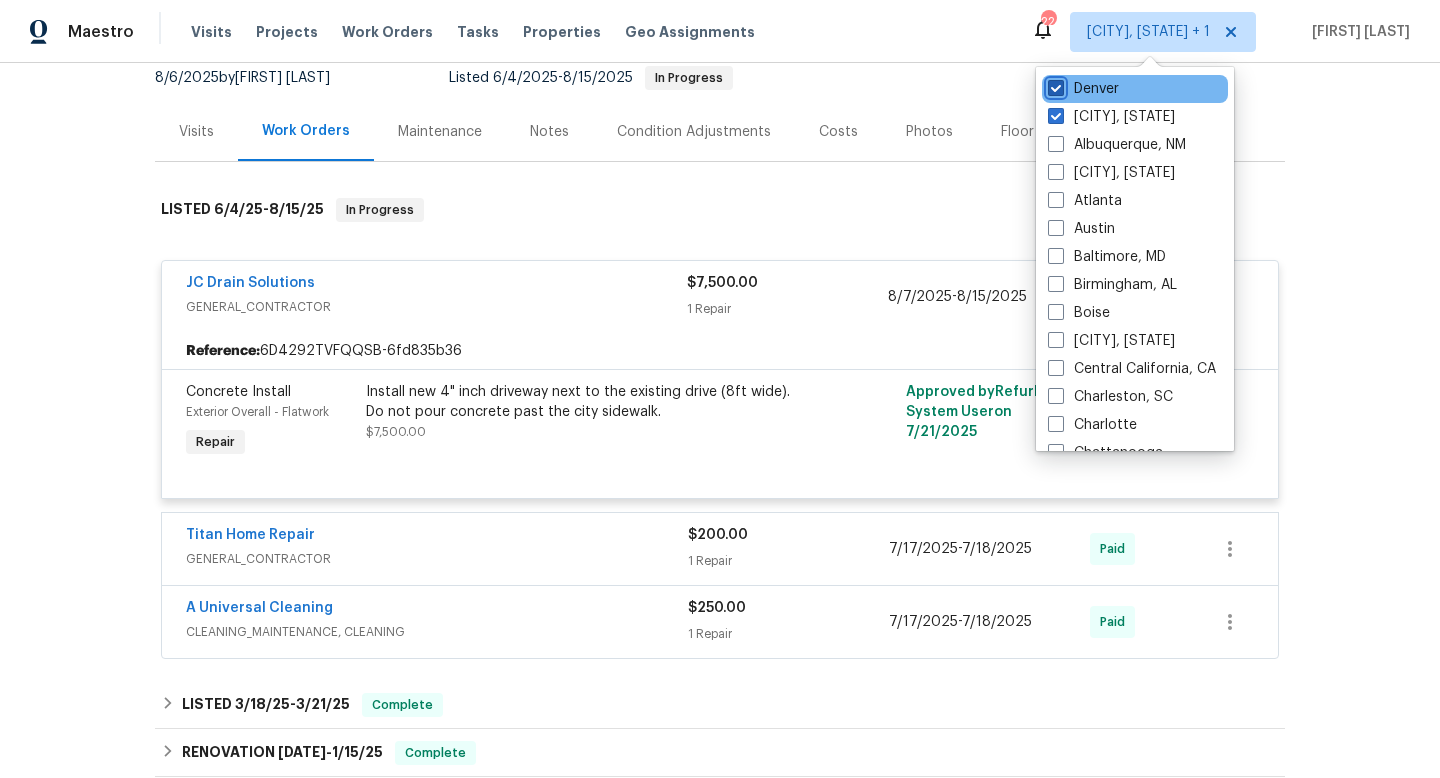 click on "Denver" at bounding box center [1054, 85] 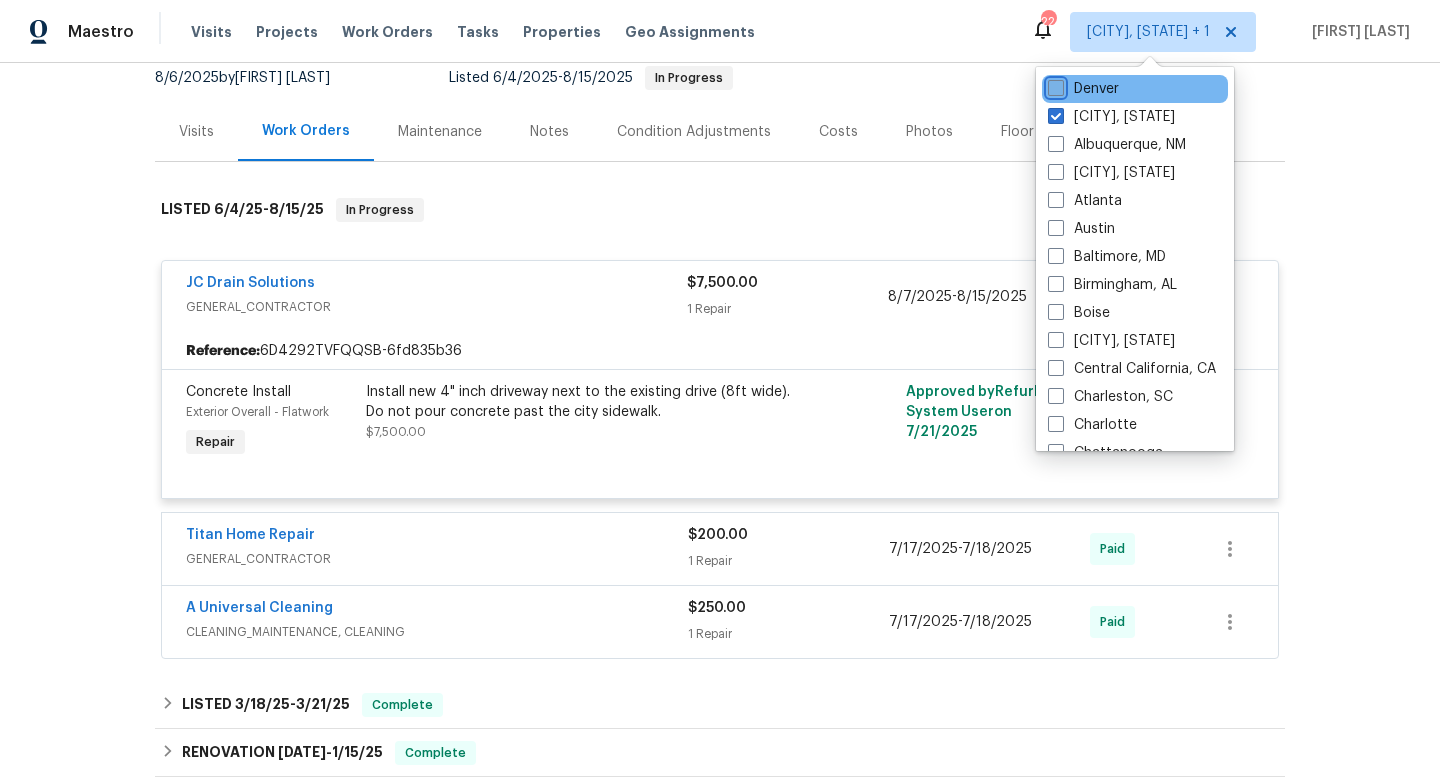 checkbox on "false" 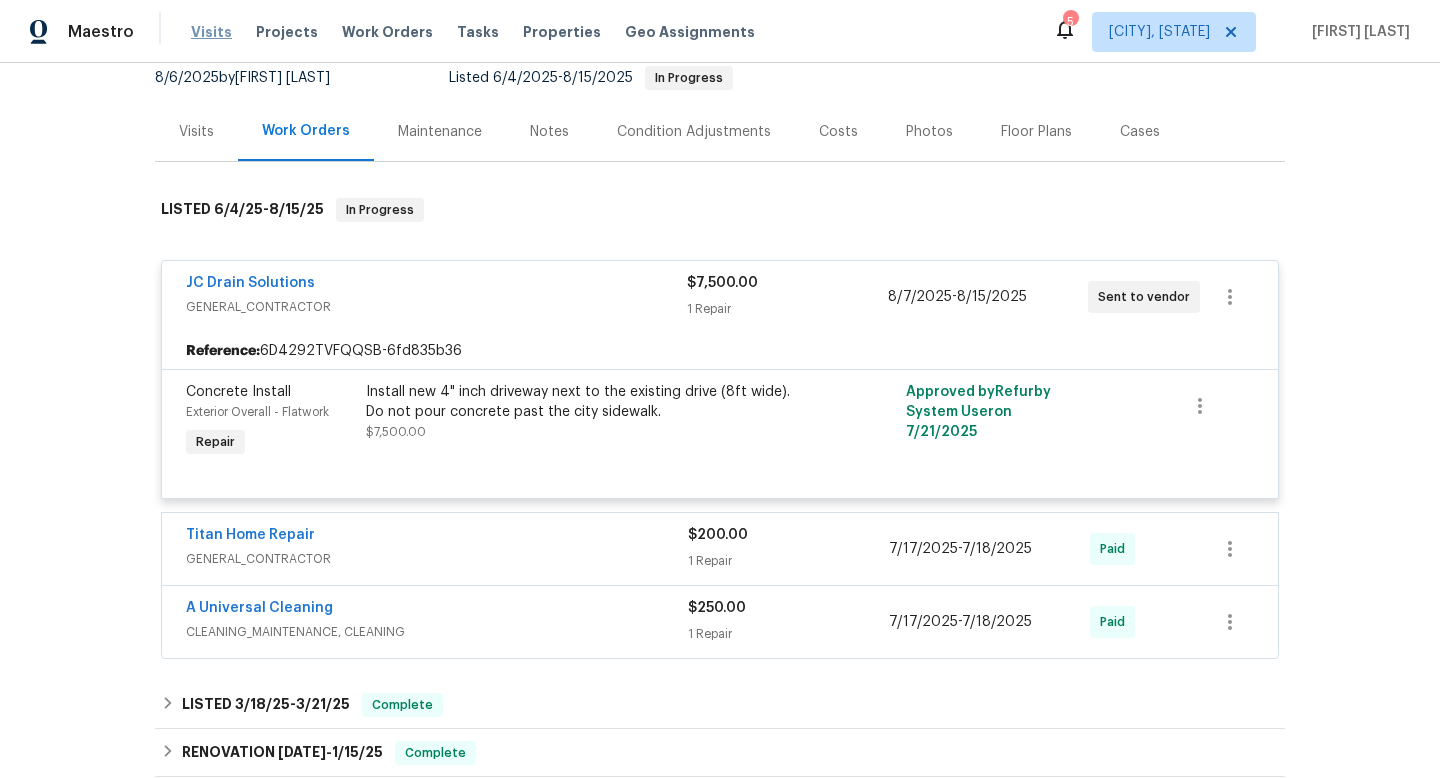click on "Visits" at bounding box center (211, 32) 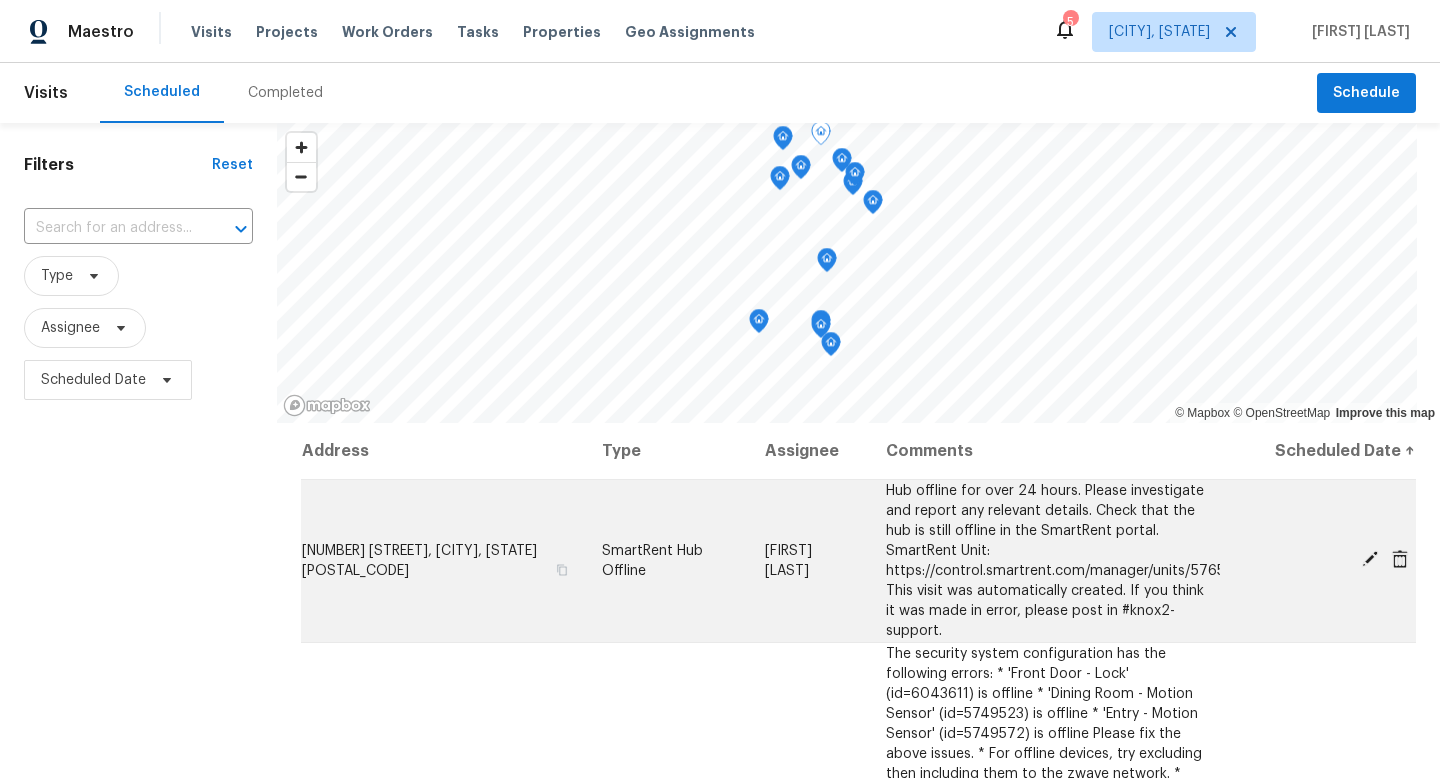 click 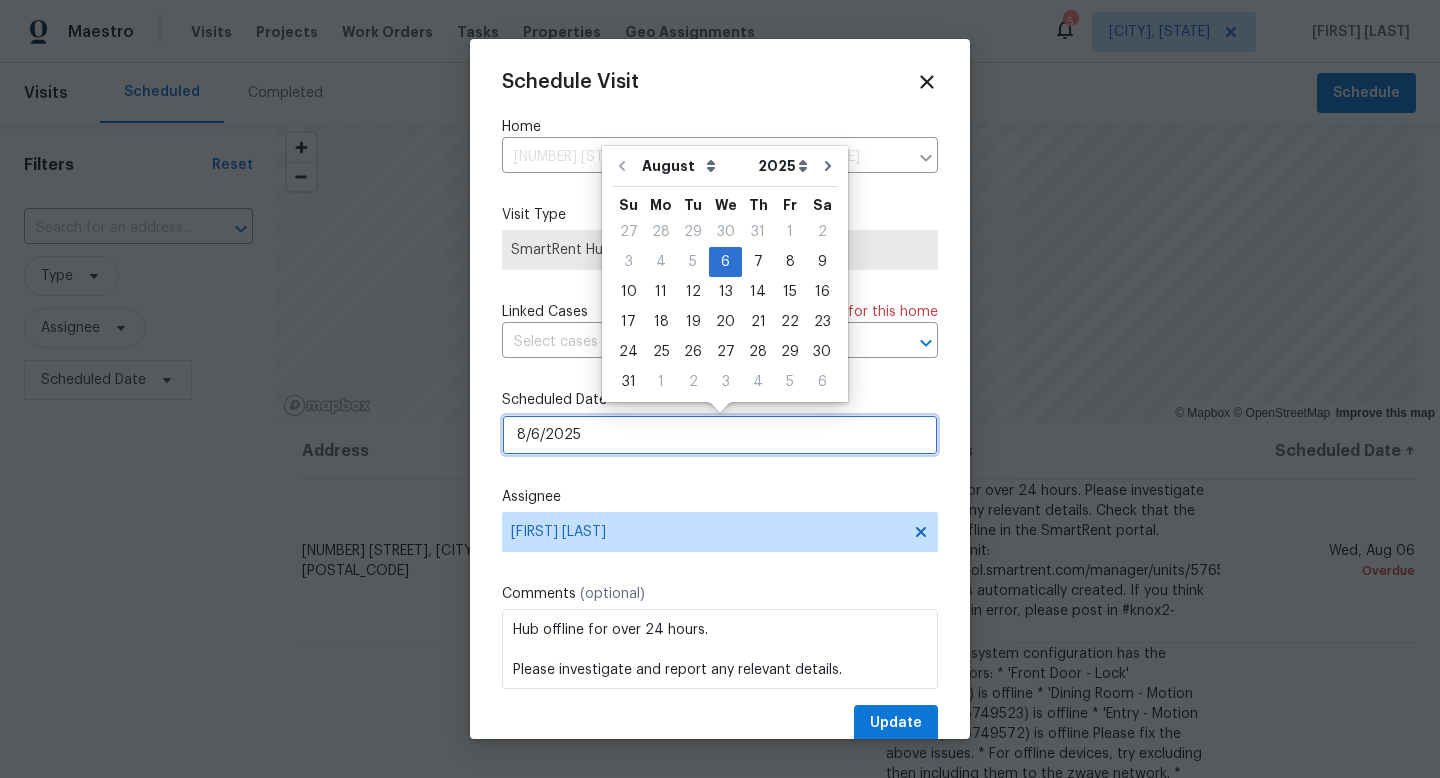 click on "8/6/2025" at bounding box center (720, 435) 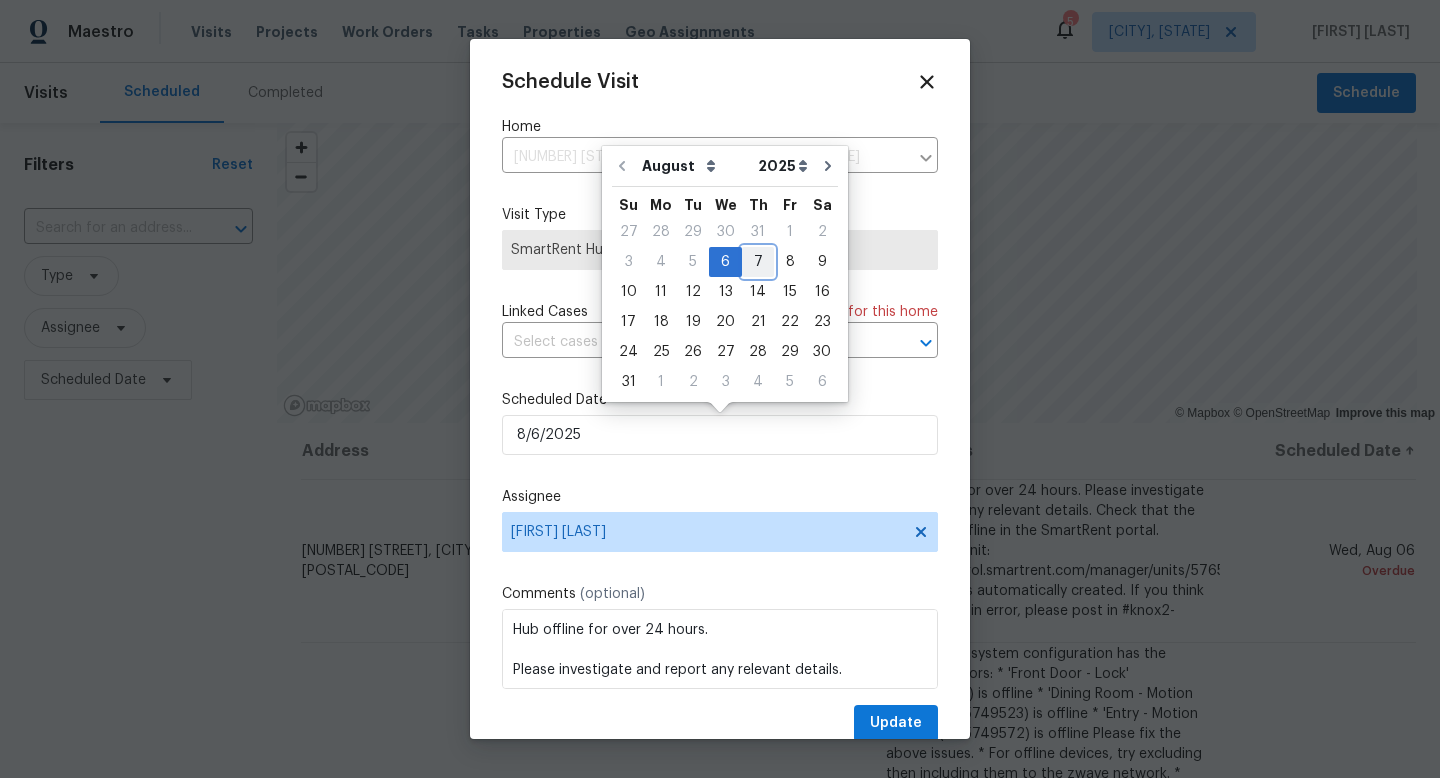 click on "7" at bounding box center (758, 262) 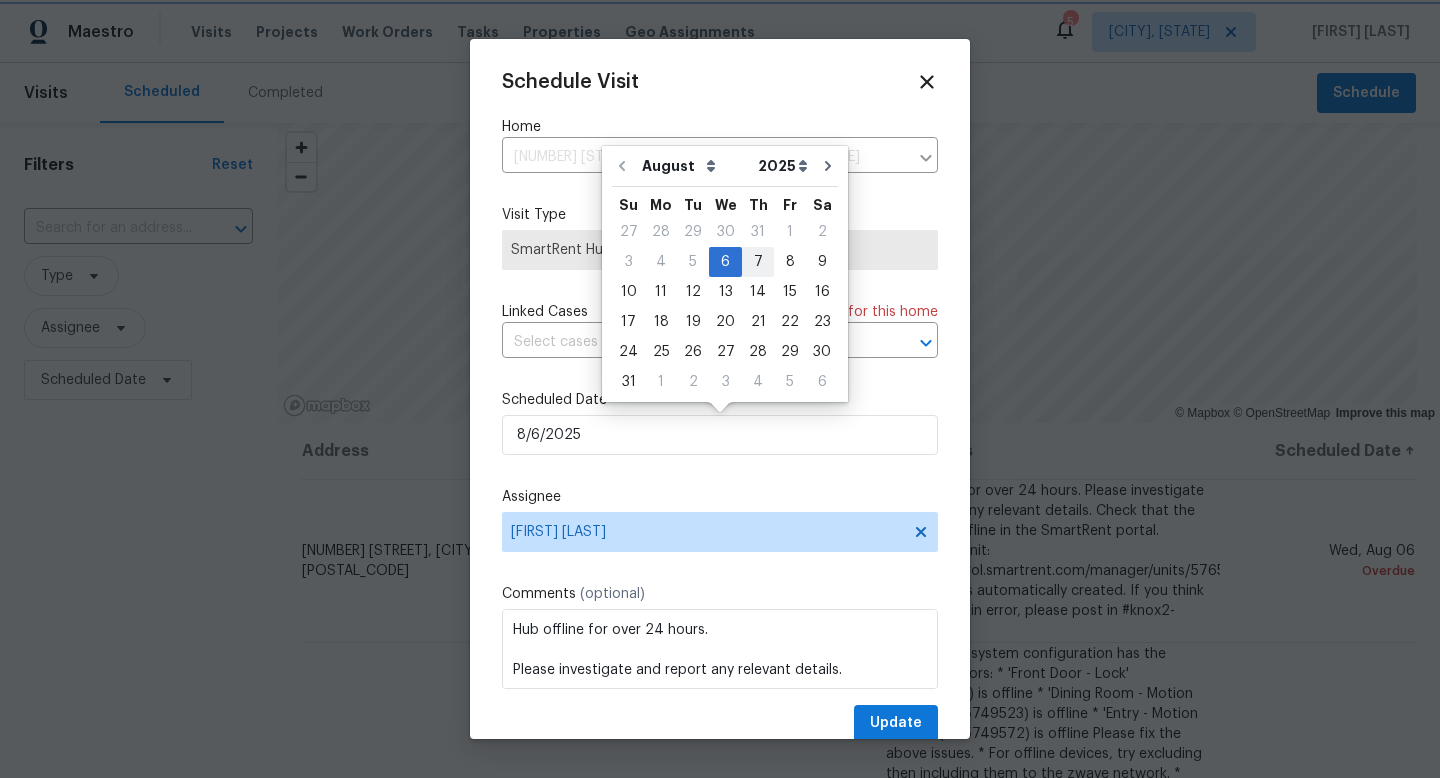 type on "8/7/2025" 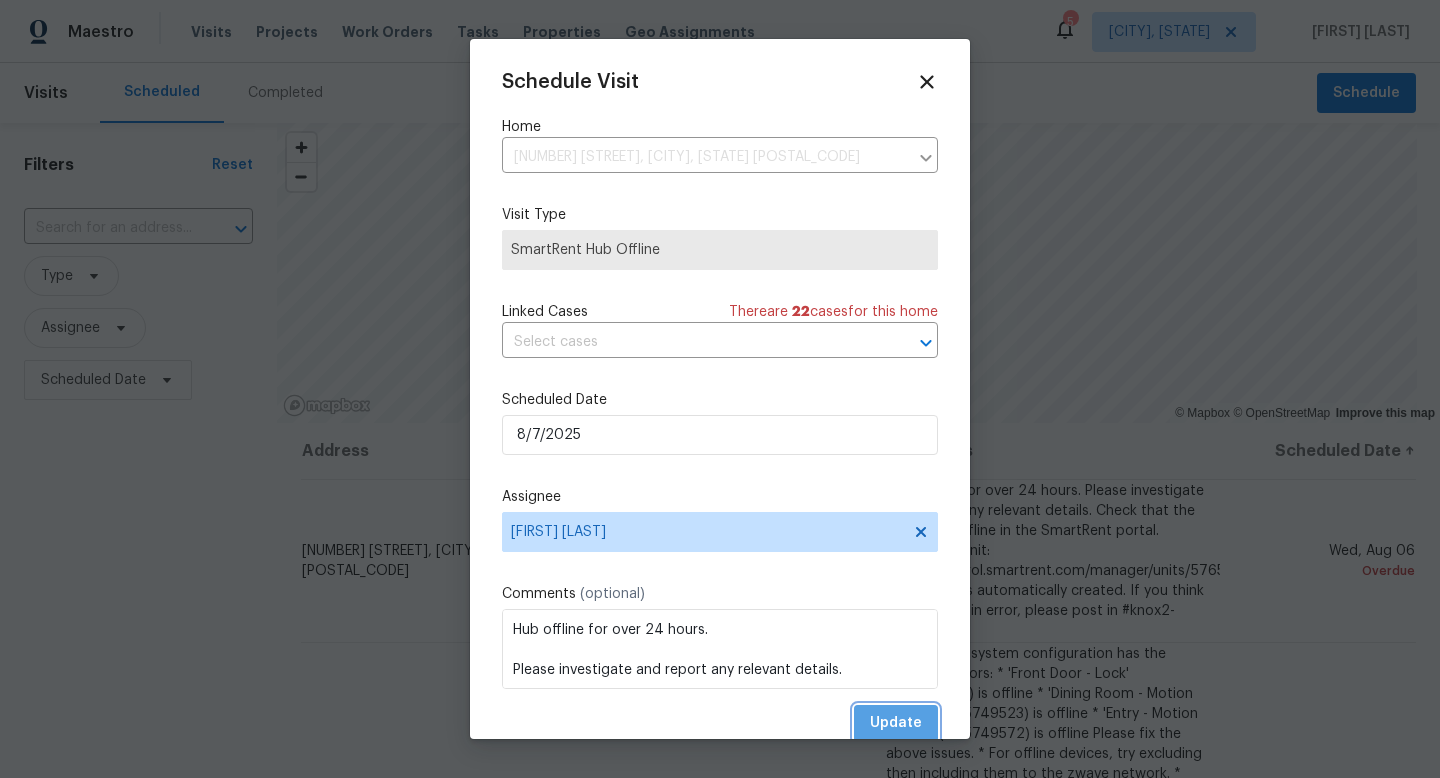 click on "Update" at bounding box center [896, 723] 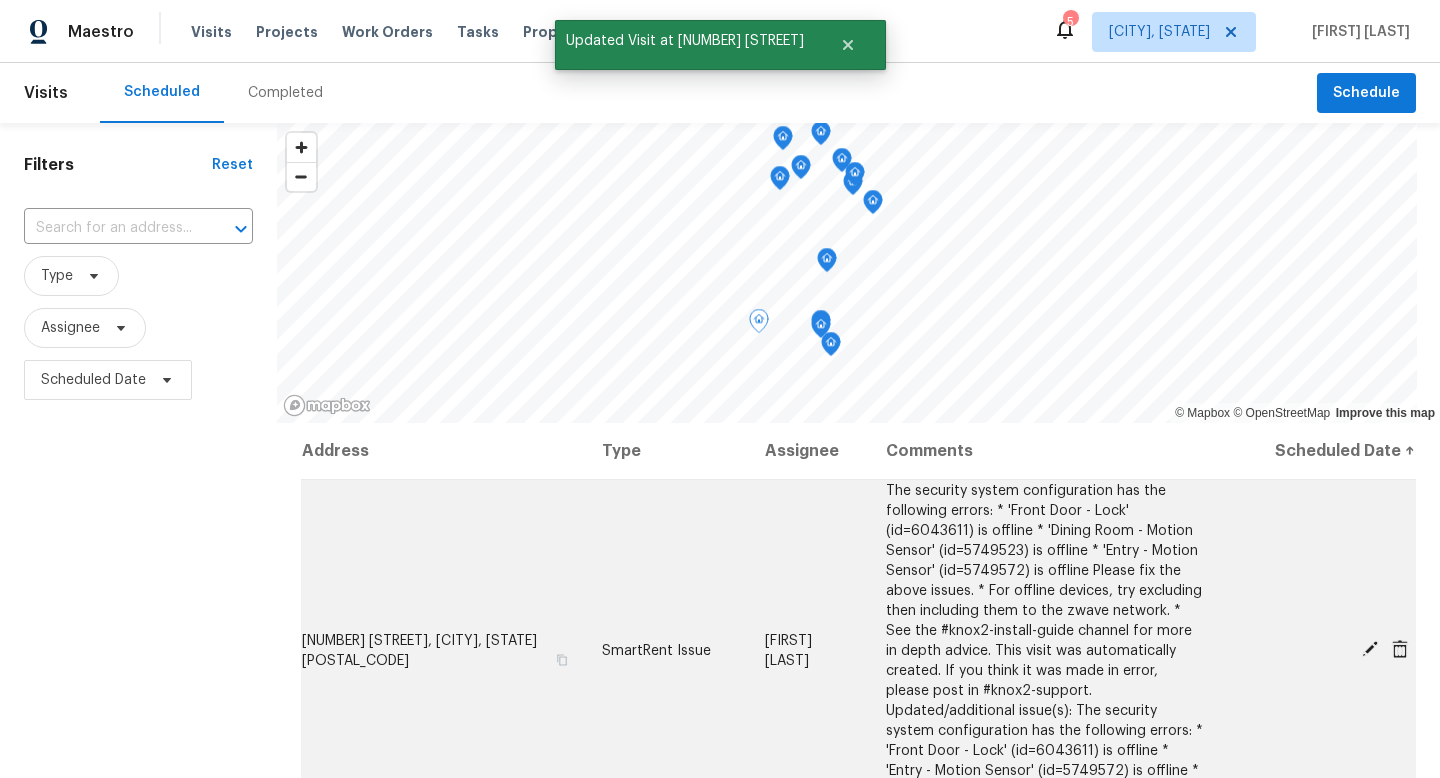 scroll, scrollTop: 109, scrollLeft: 0, axis: vertical 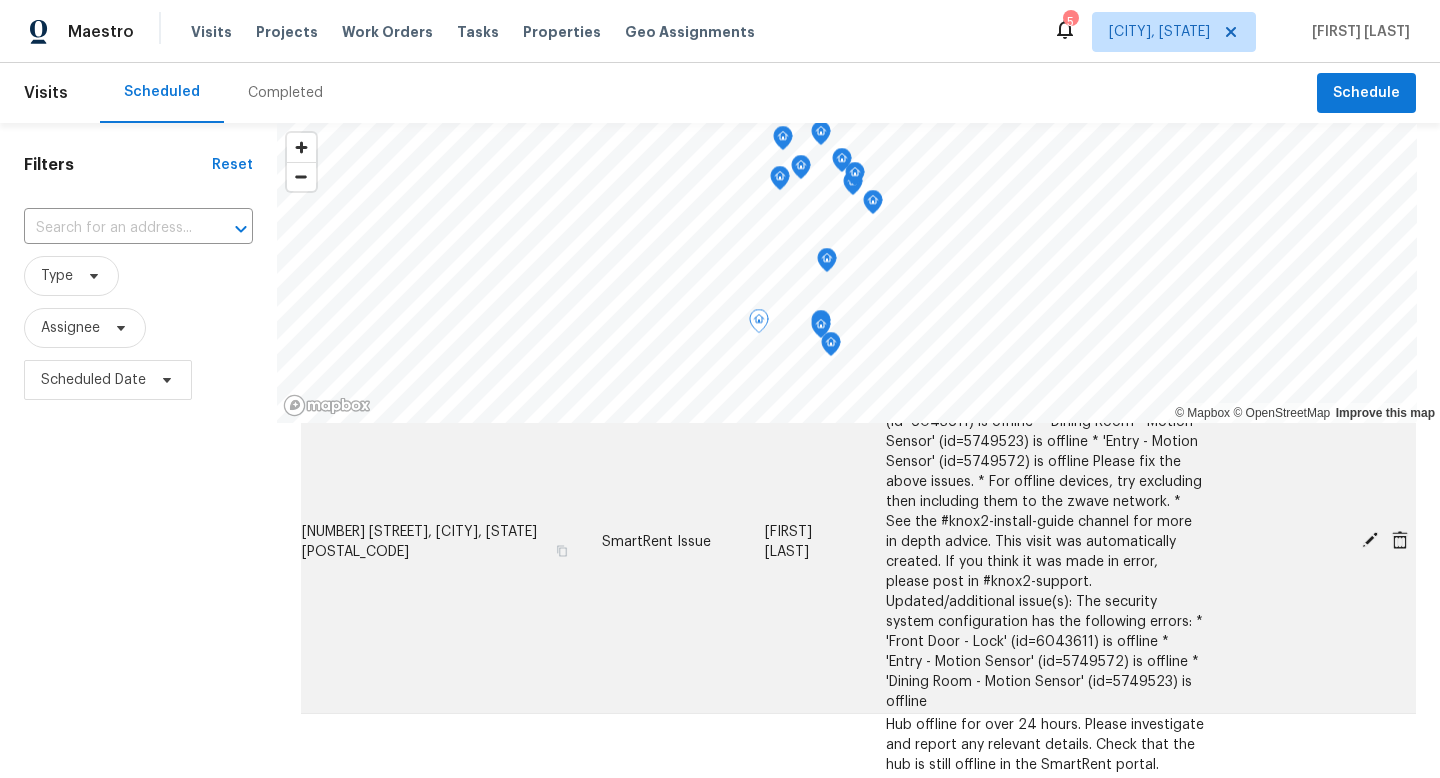 click 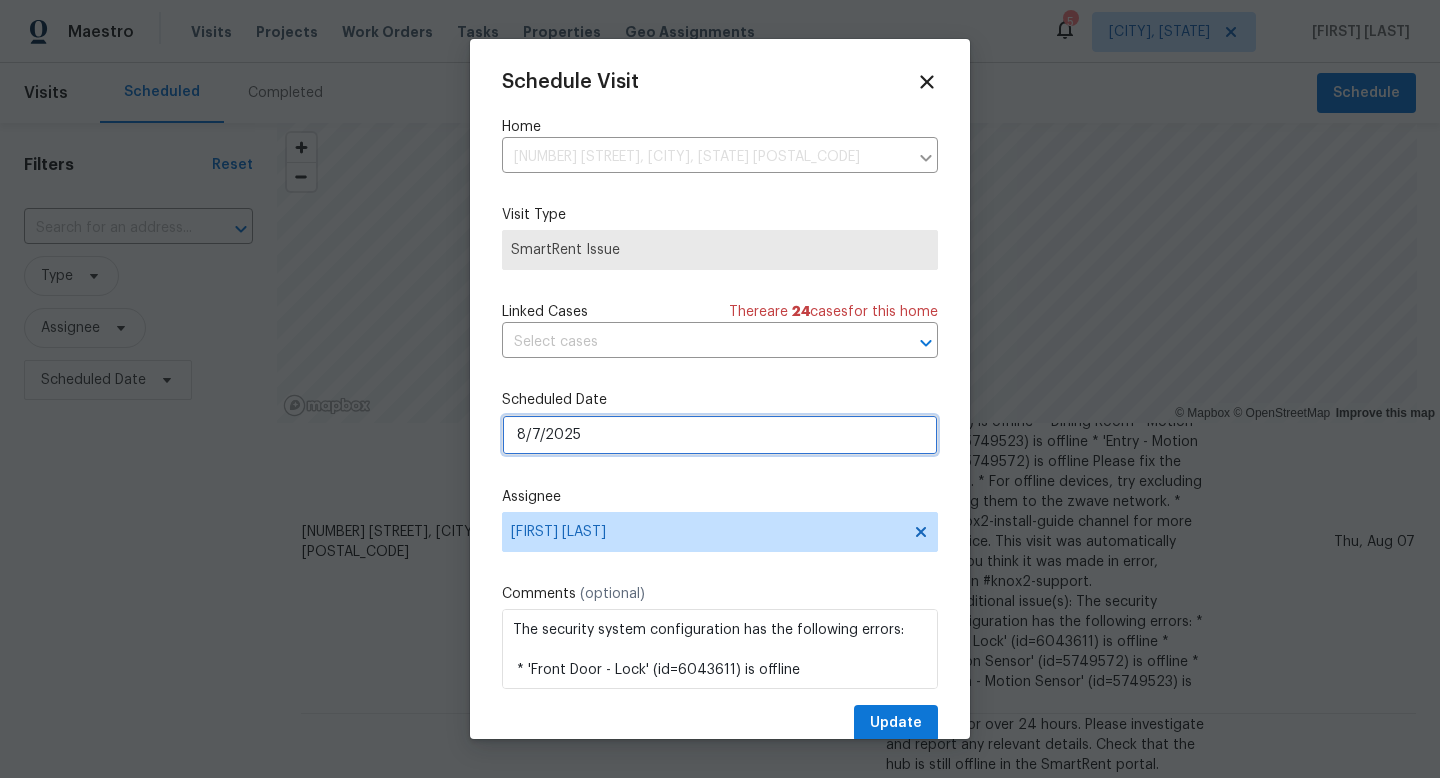 click on "8/7/2025" at bounding box center [720, 435] 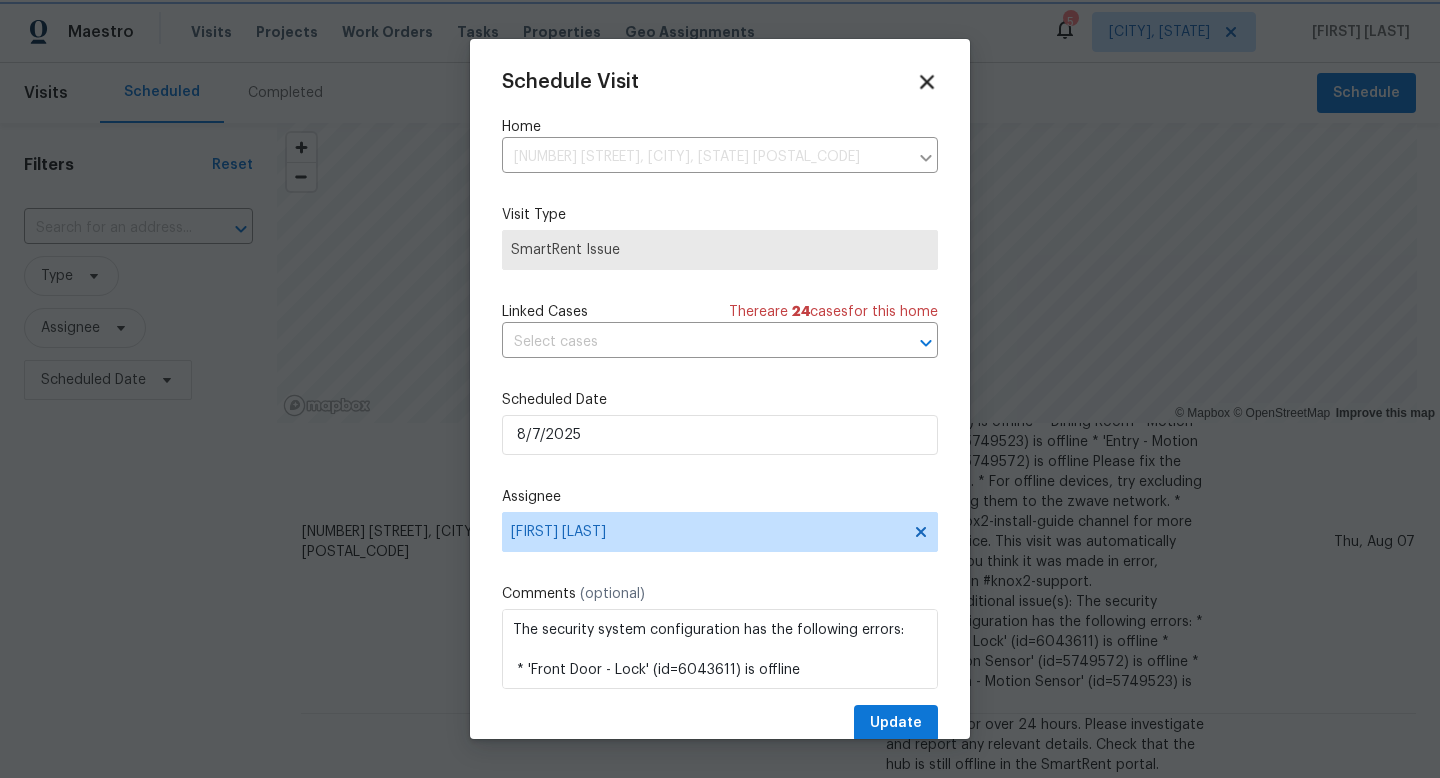 click 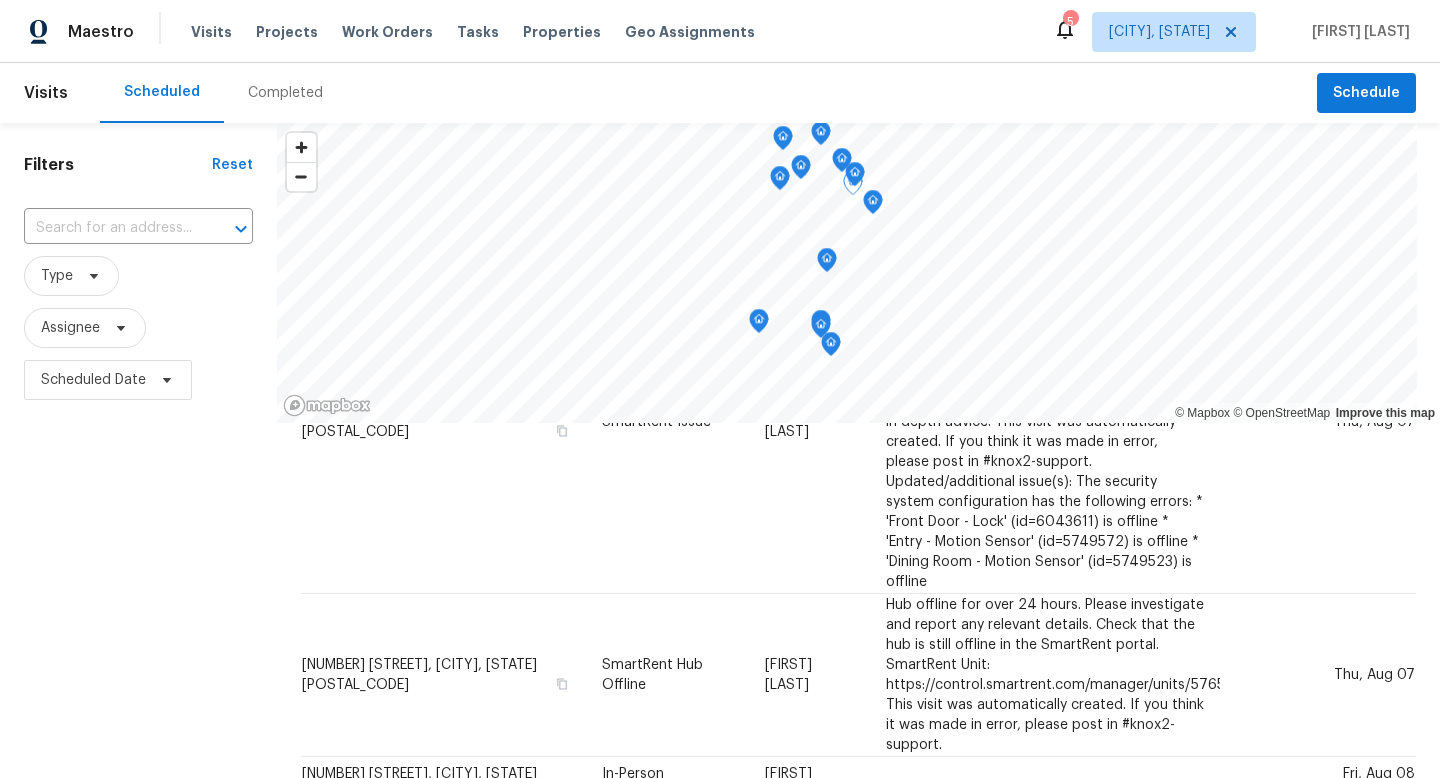 scroll, scrollTop: 0, scrollLeft: 0, axis: both 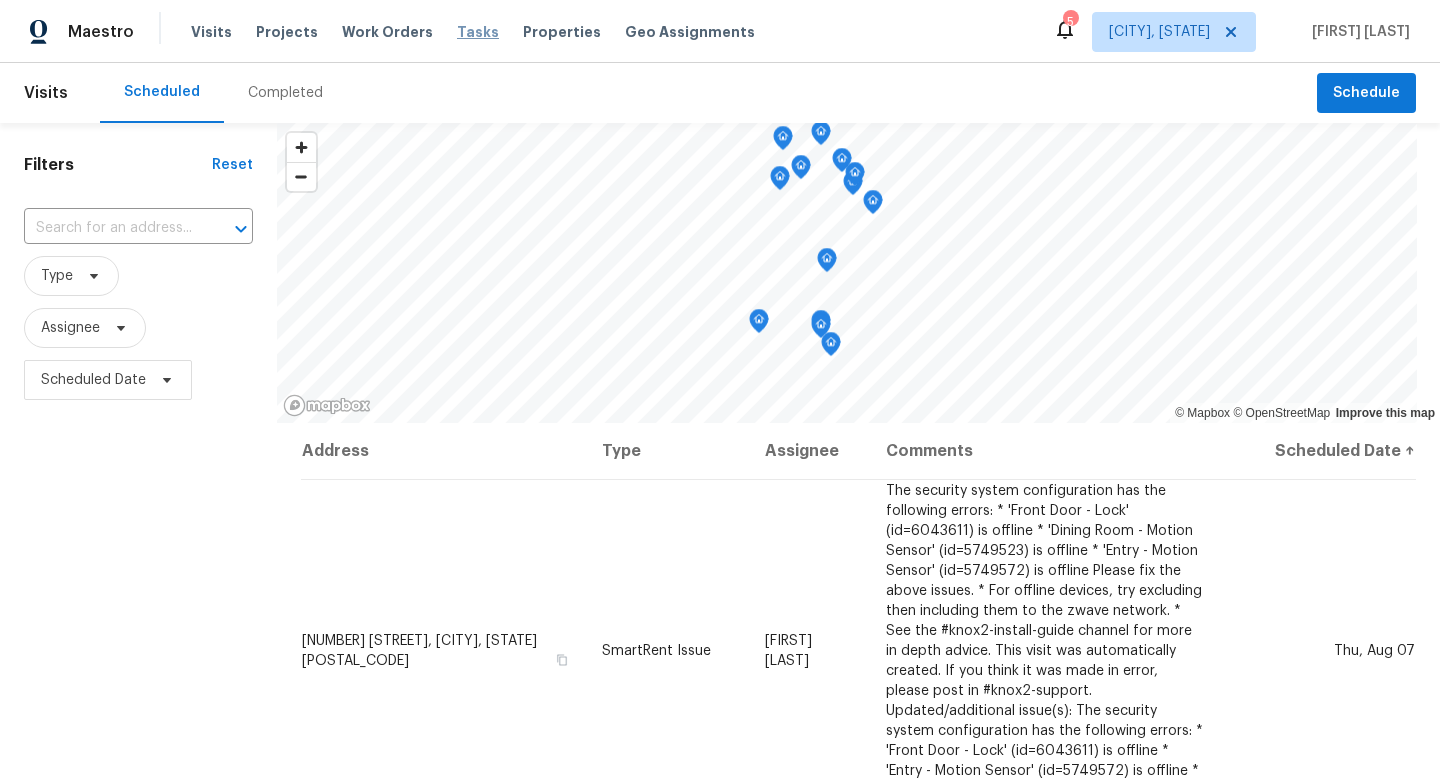 click on "Tasks" at bounding box center [478, 32] 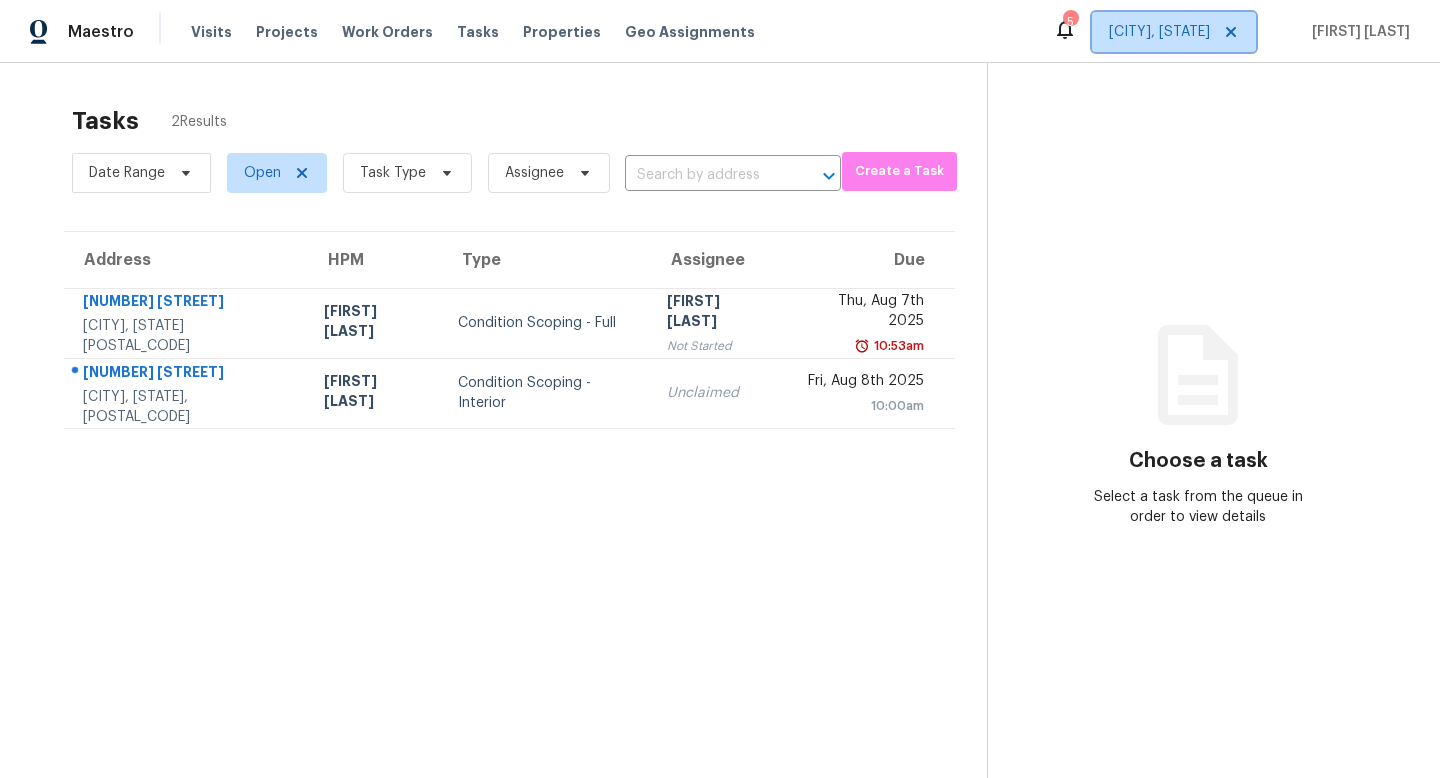 click on "Colorado Springs, CO" at bounding box center [1159, 32] 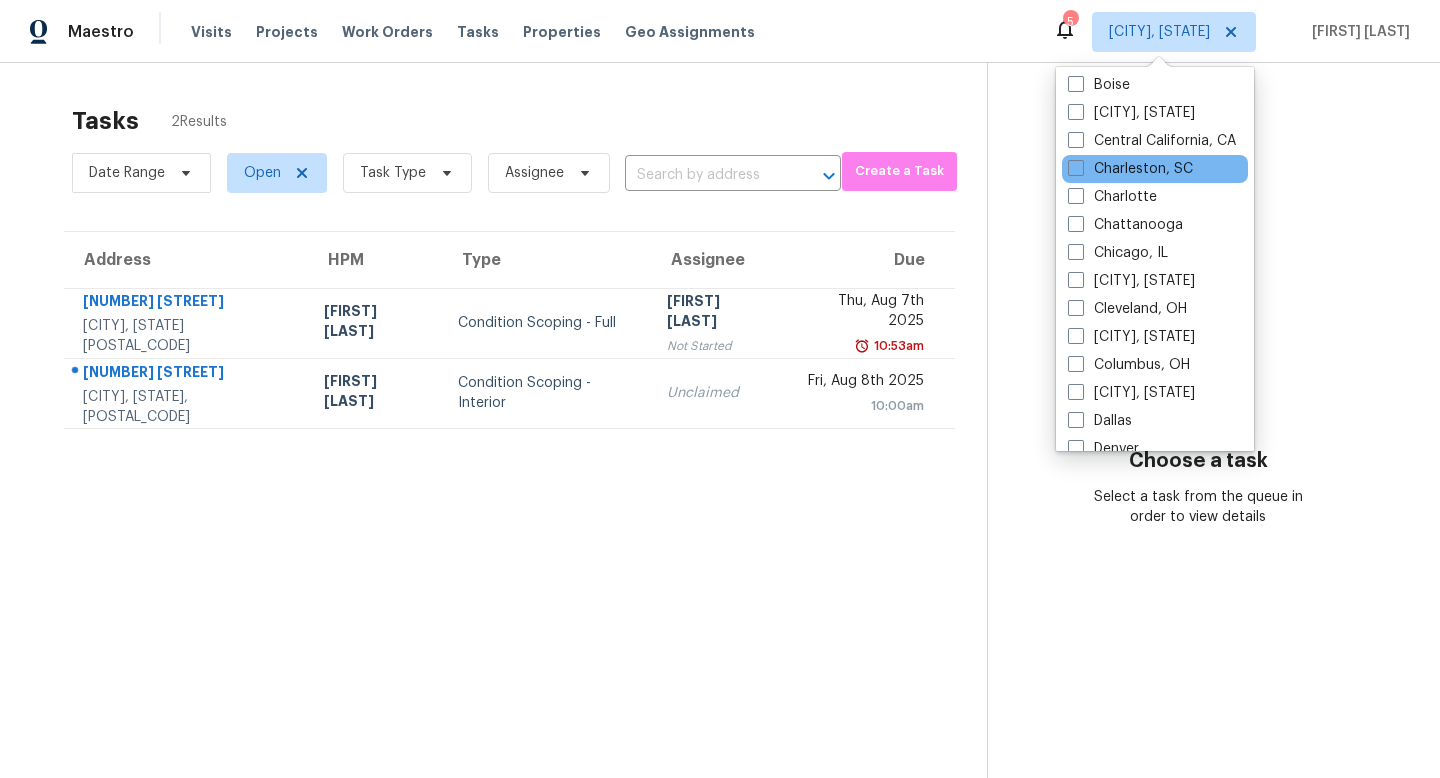 scroll, scrollTop: 283, scrollLeft: 0, axis: vertical 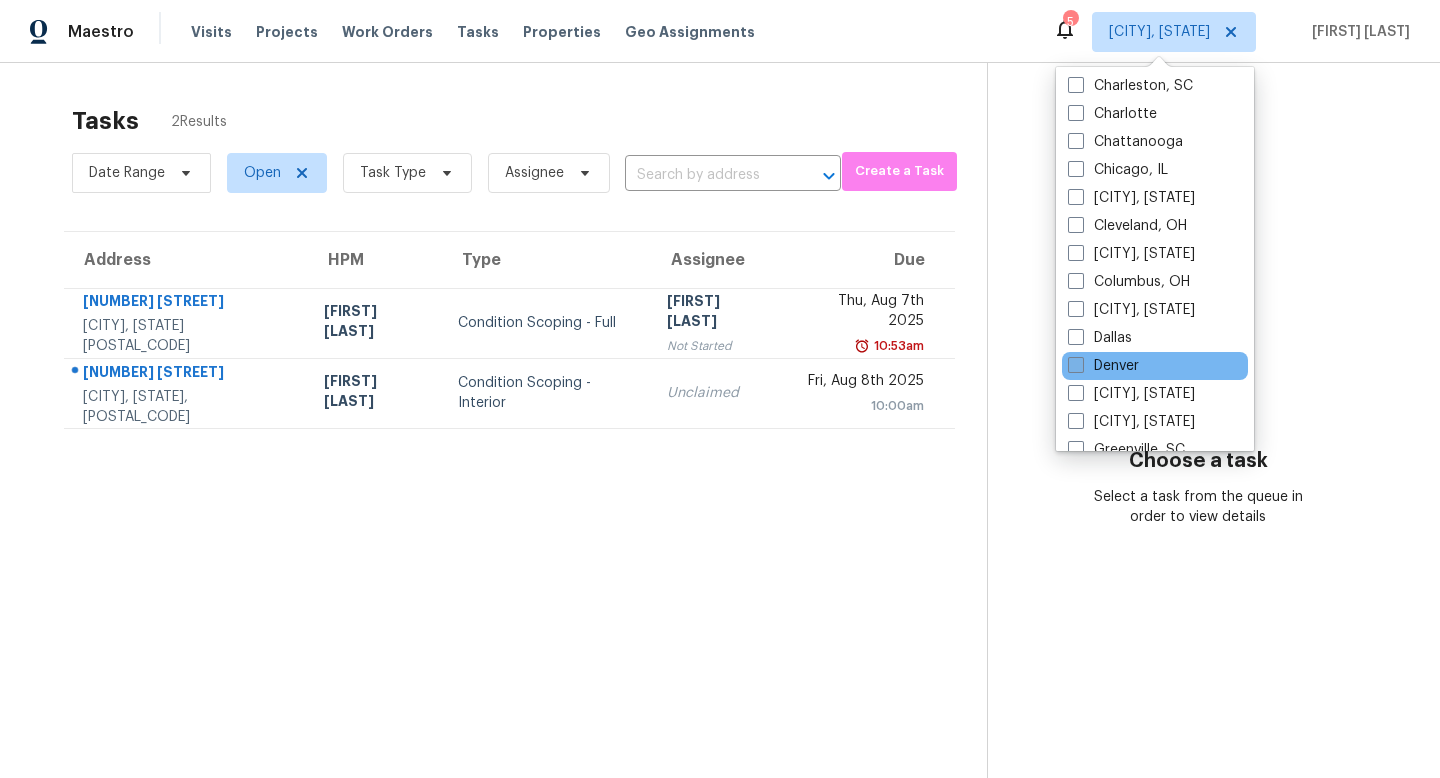click at bounding box center (1076, 365) 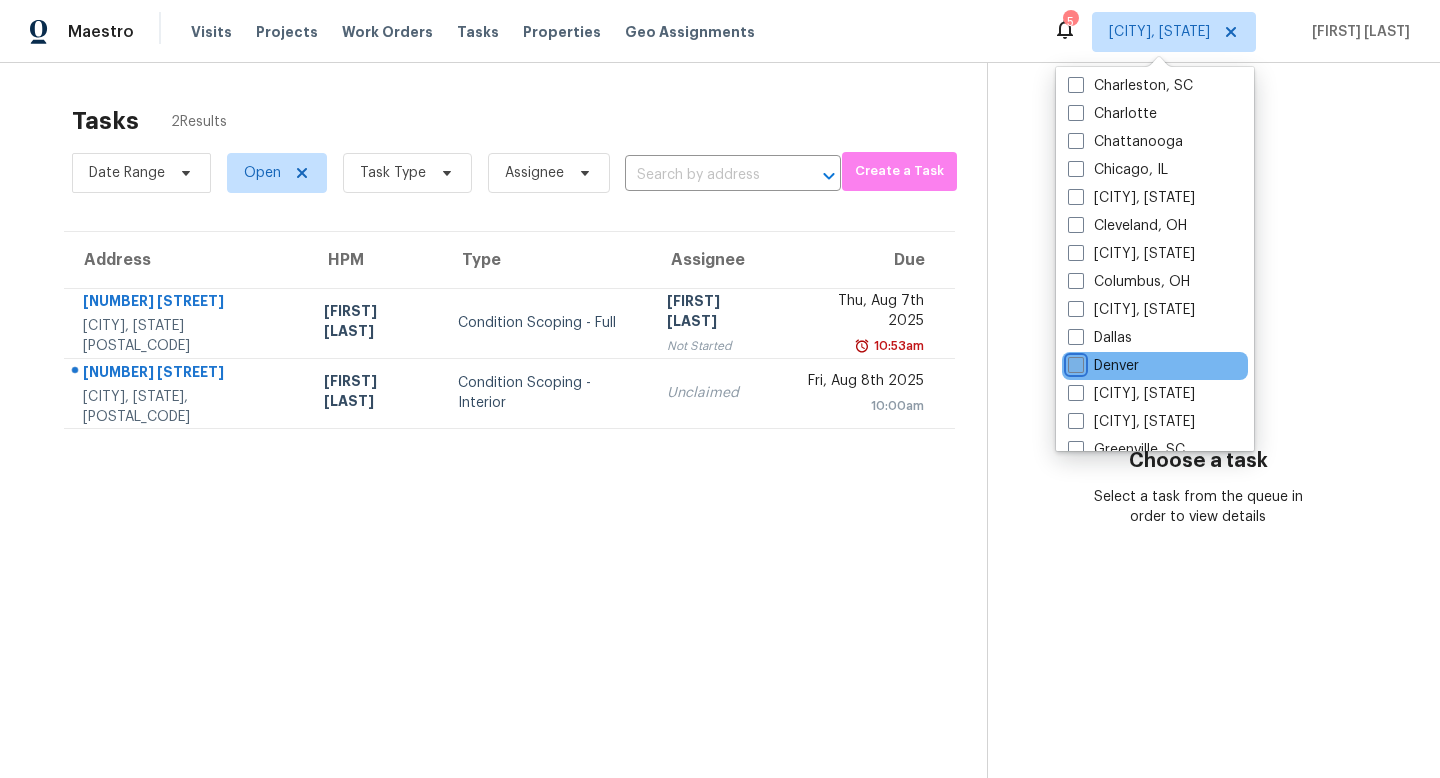 click on "Denver" at bounding box center (1074, 362) 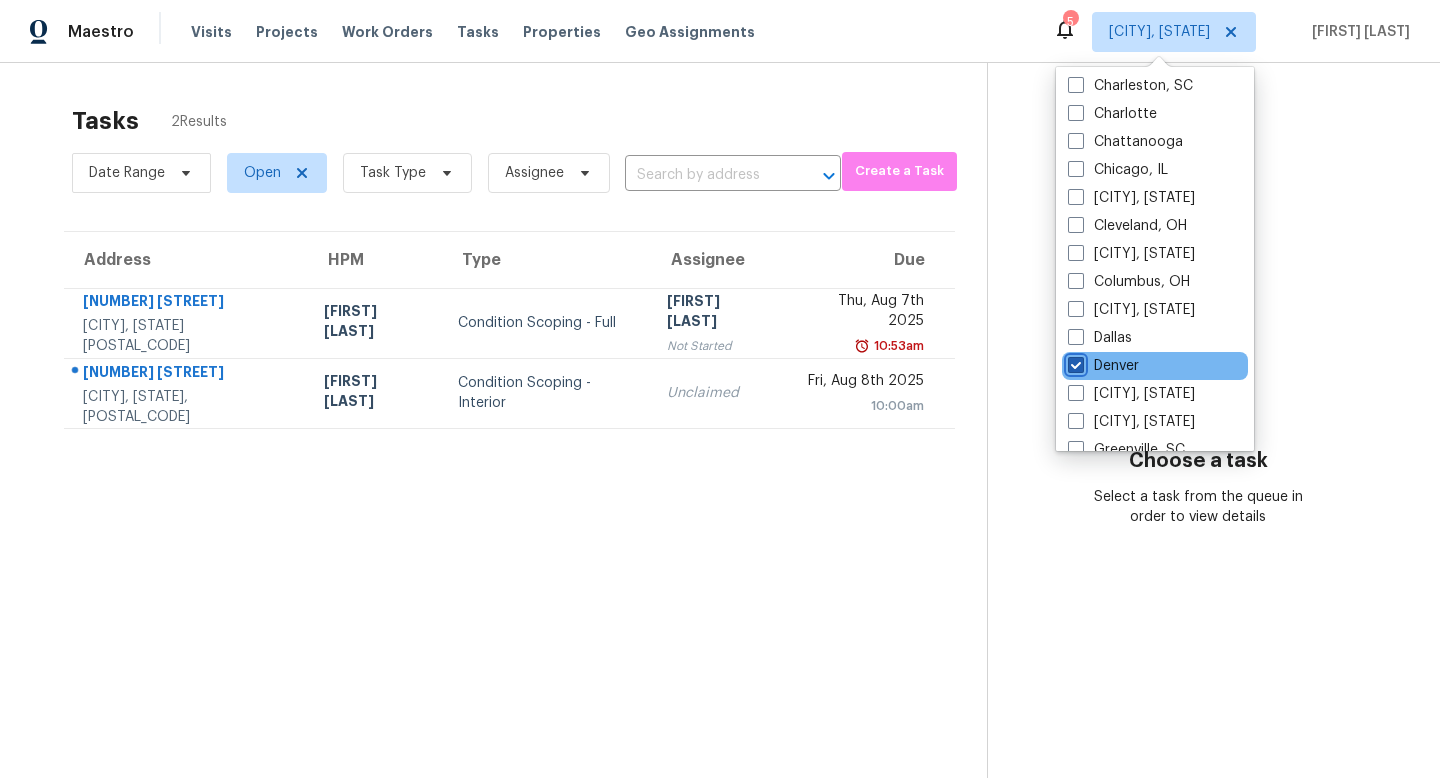 checkbox on "true" 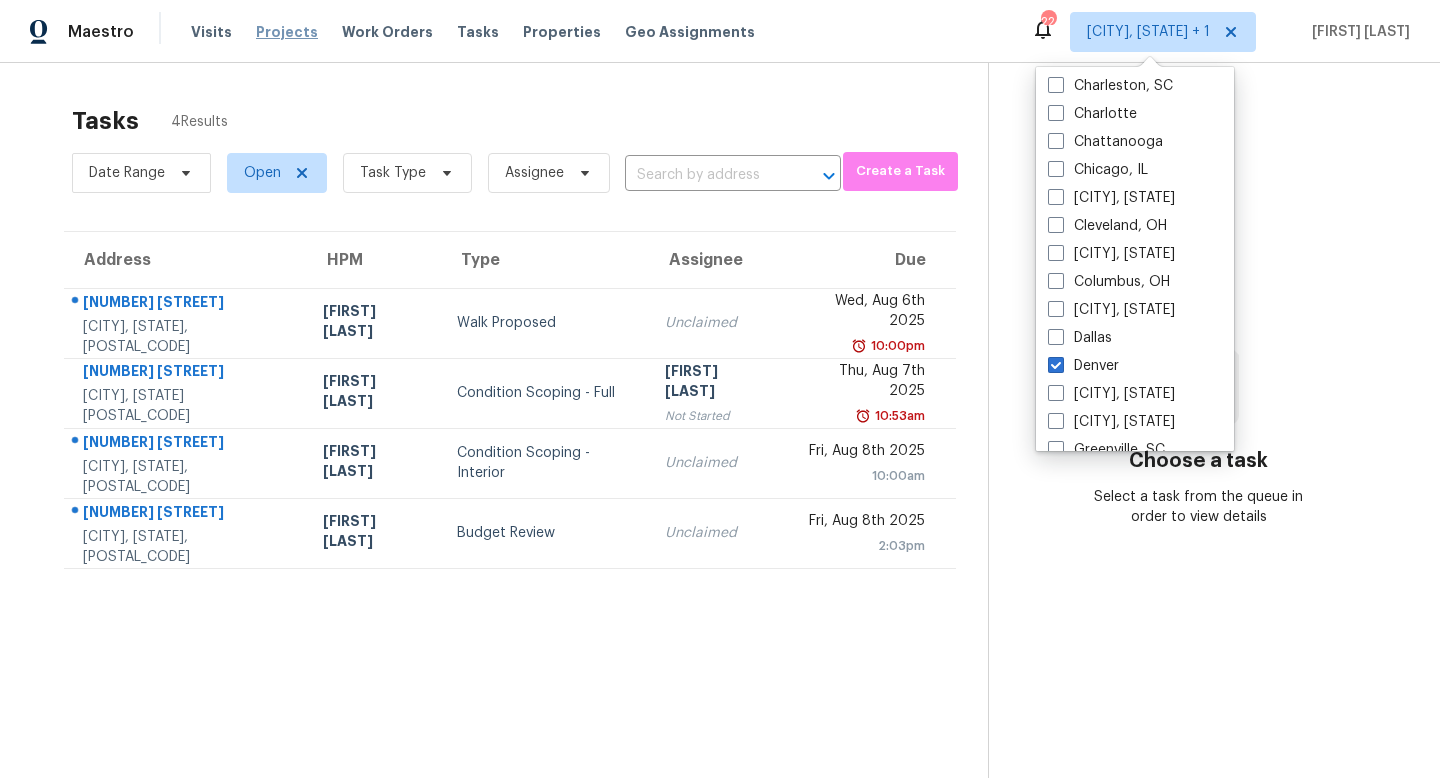 click on "Projects" at bounding box center [287, 32] 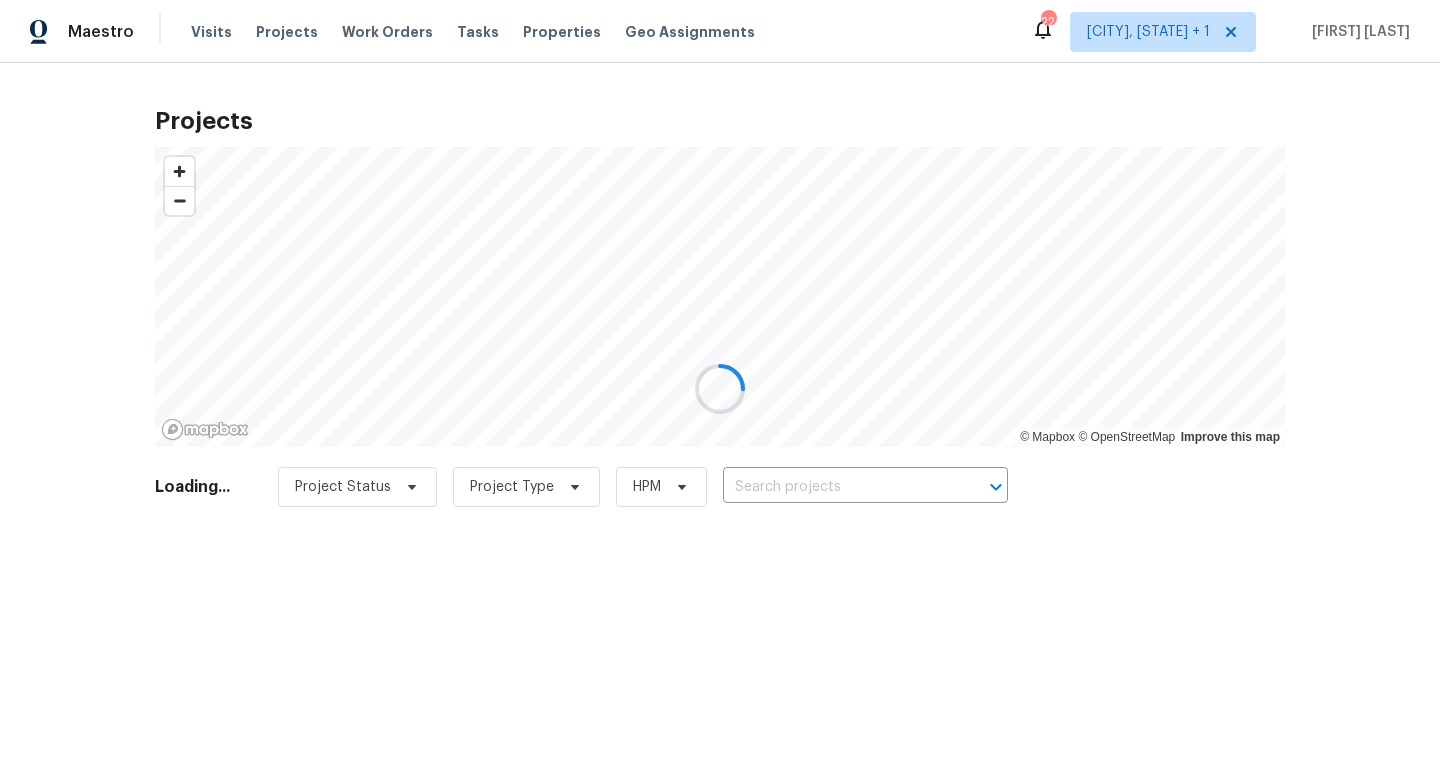 click at bounding box center (720, 389) 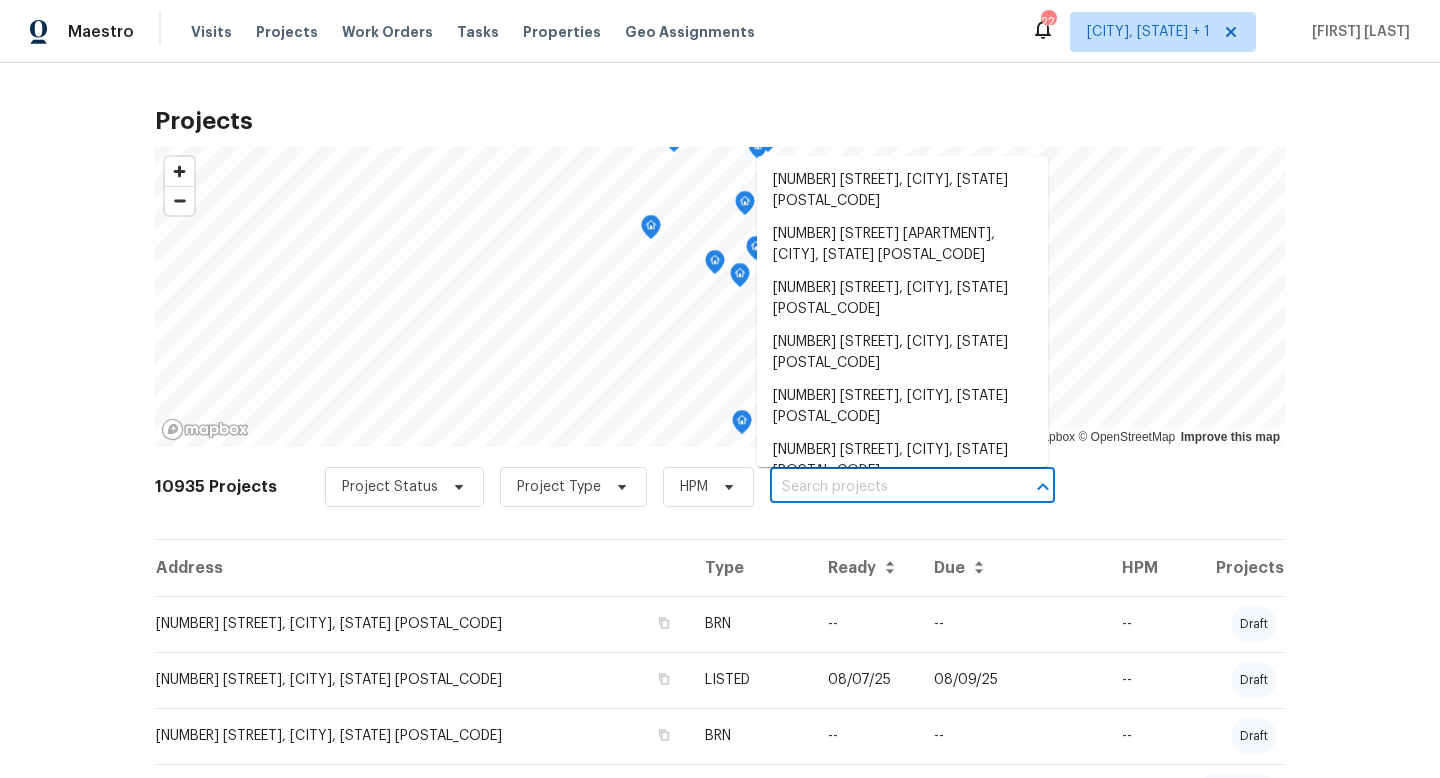 click at bounding box center (884, 487) 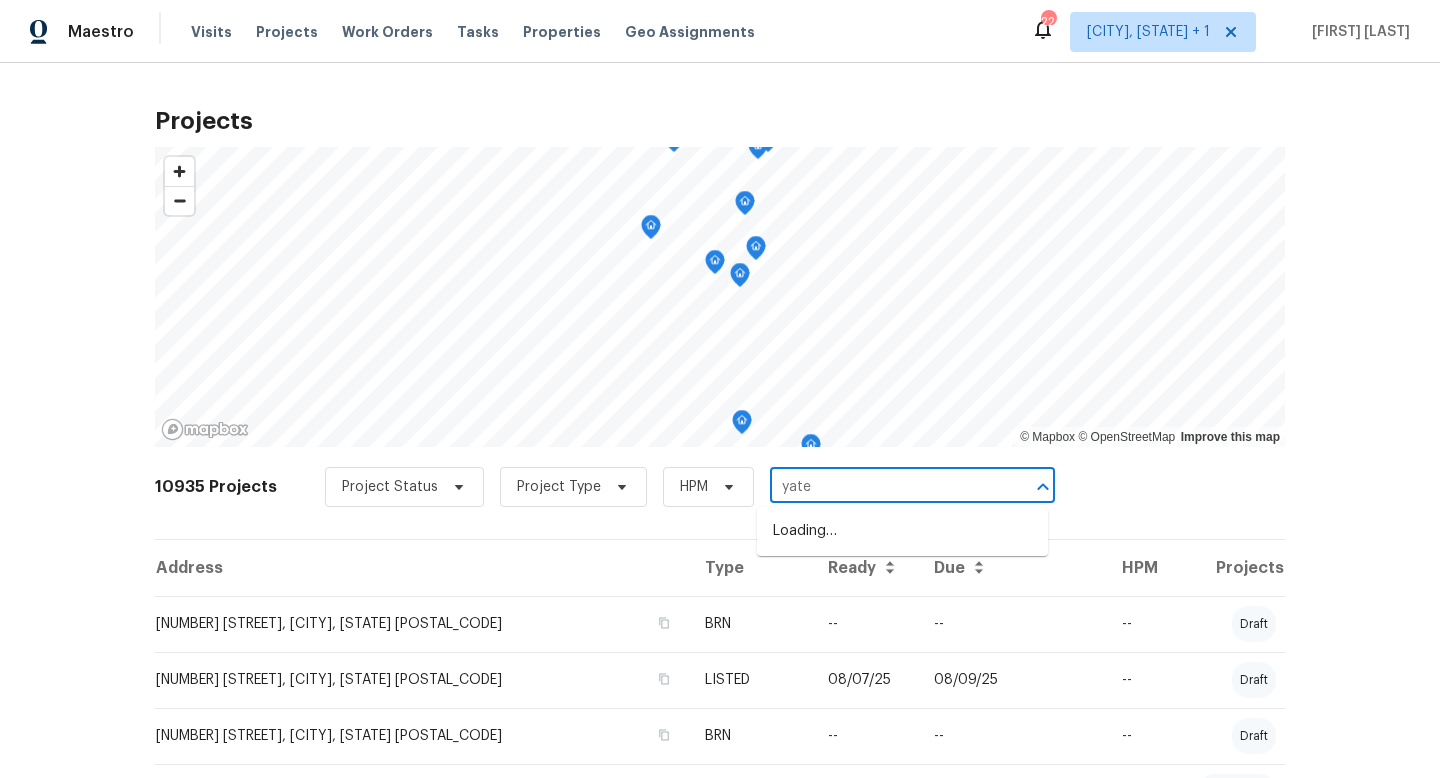 type on "yates" 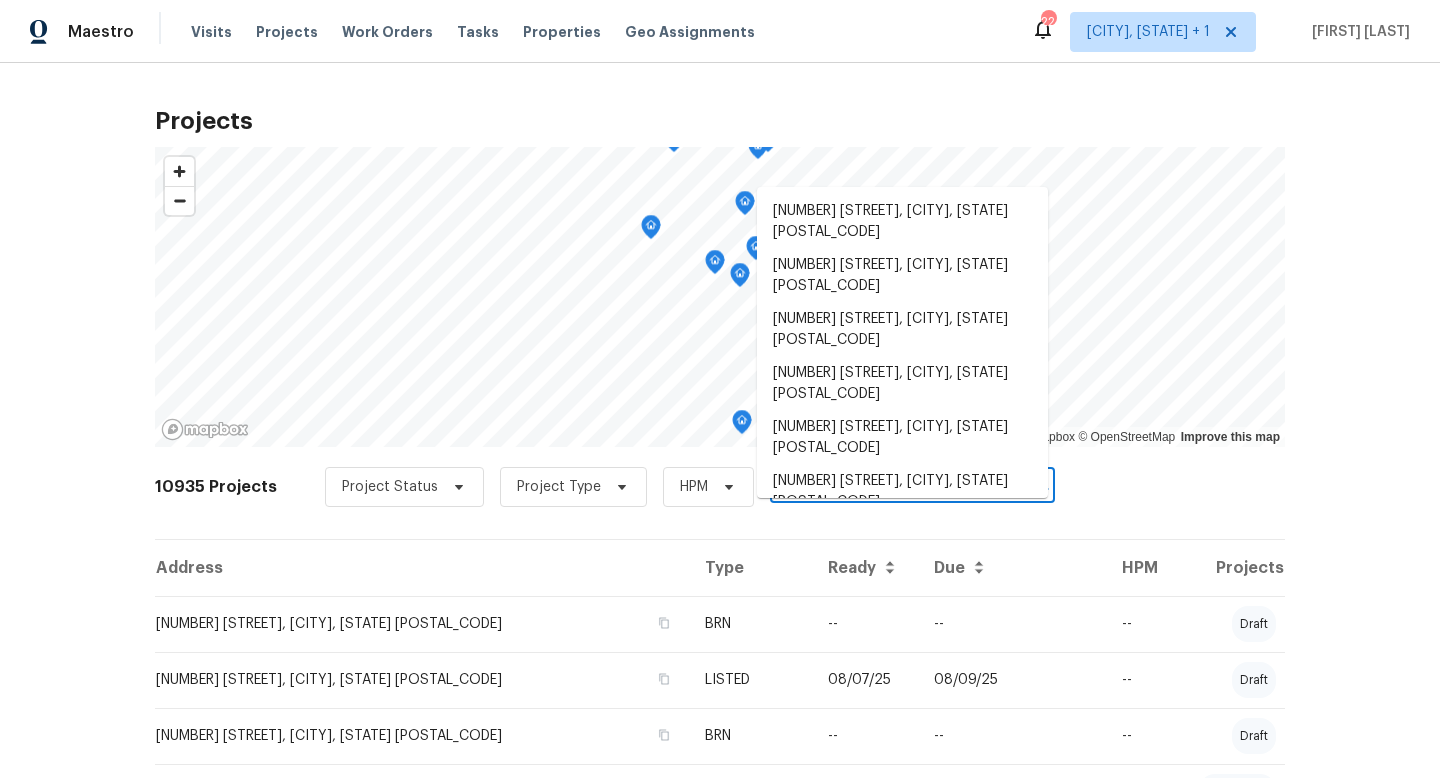 click on "[NUMBER] [STREET], [CITY], [STATE] [POSTAL_CODE]" at bounding box center (902, 546) 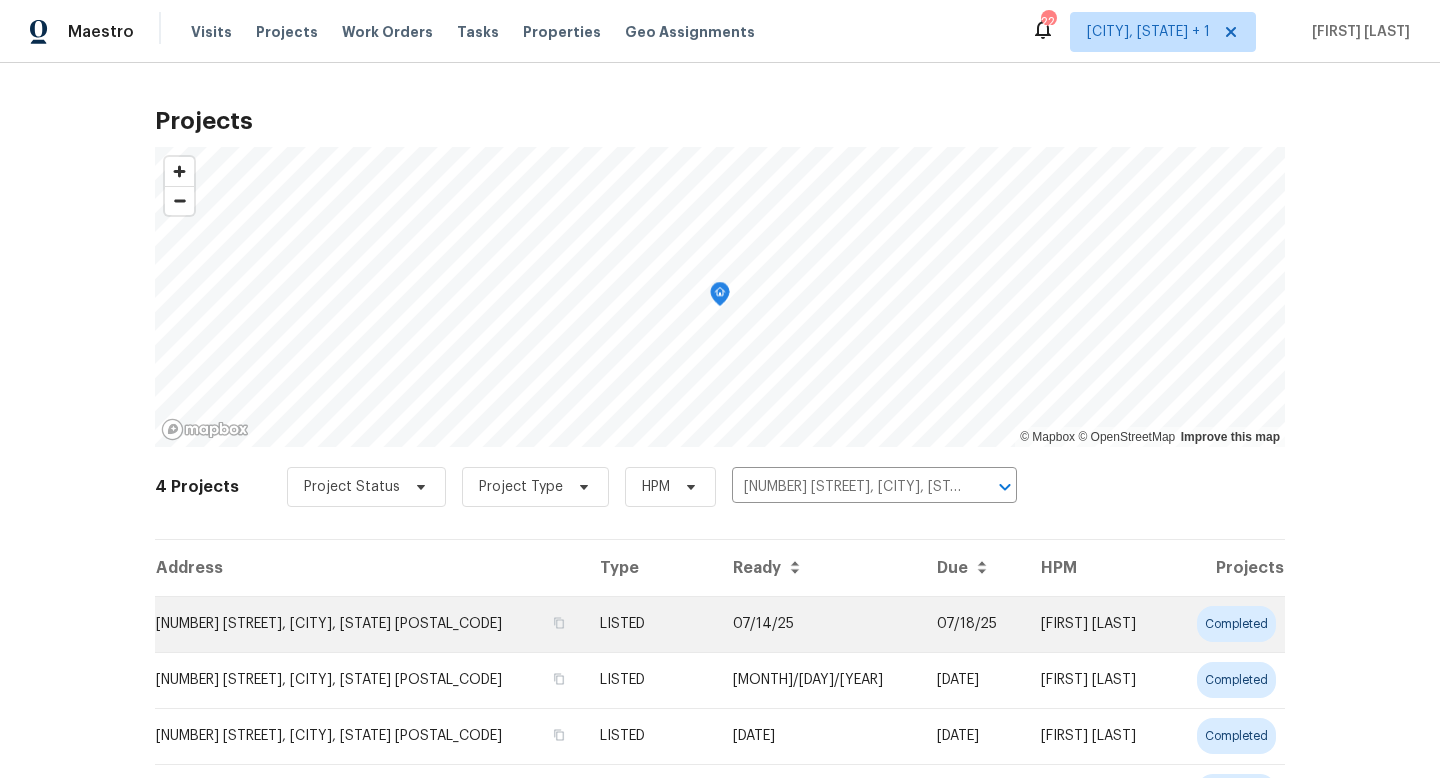 click on "[NUMBER] [STREET], [CITY], [STATE] [POSTAL_CODE]" at bounding box center [369, 624] 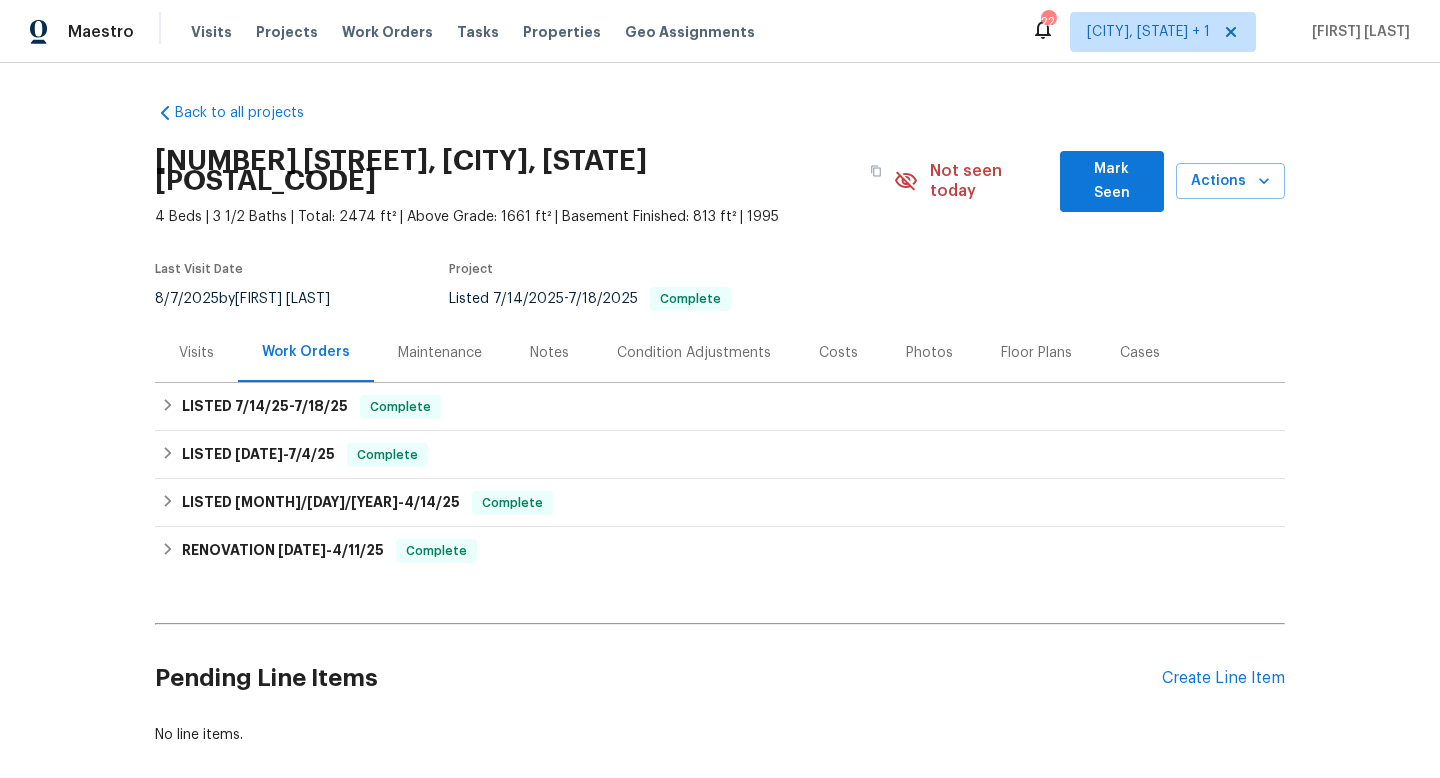 click on "Photos" at bounding box center [929, 353] 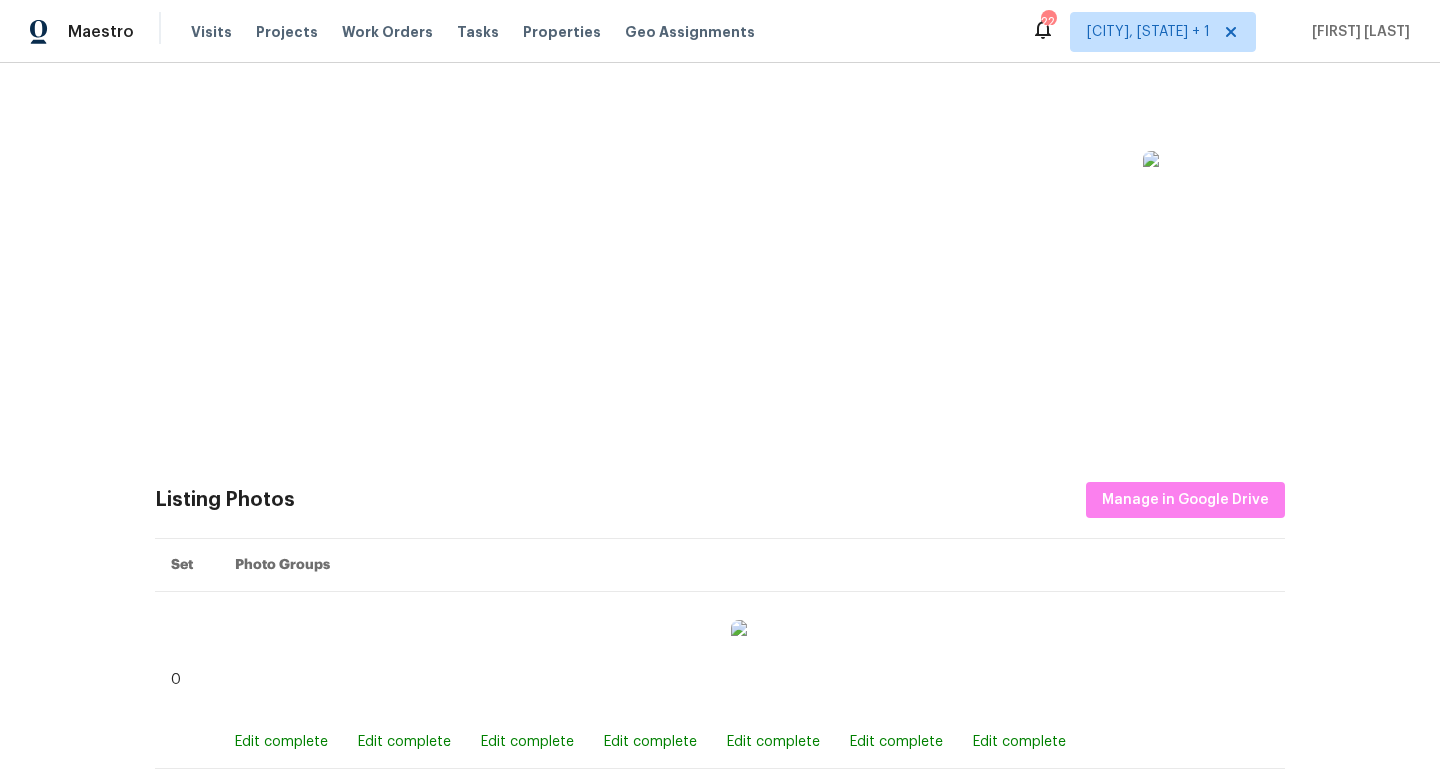 scroll, scrollTop: 394, scrollLeft: 0, axis: vertical 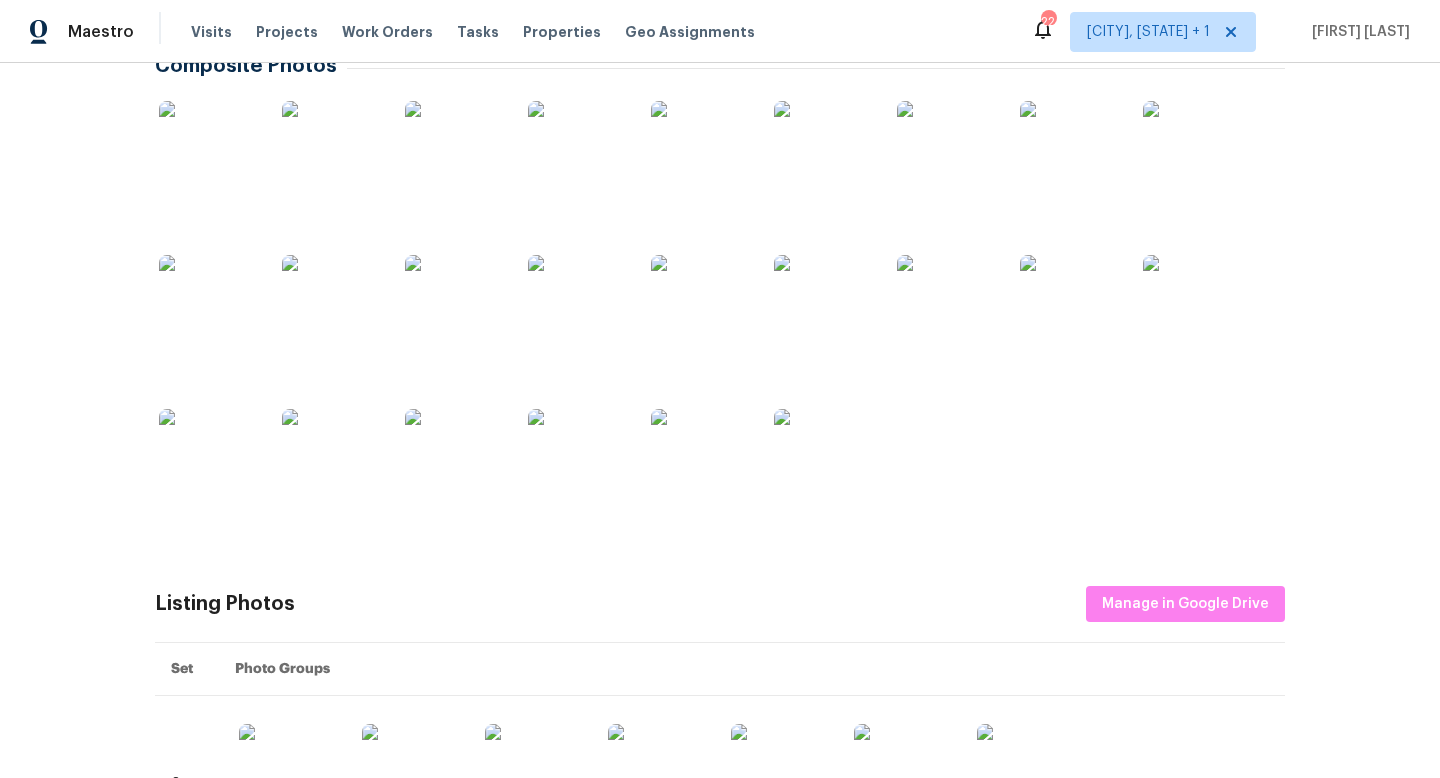 click at bounding box center [209, 459] 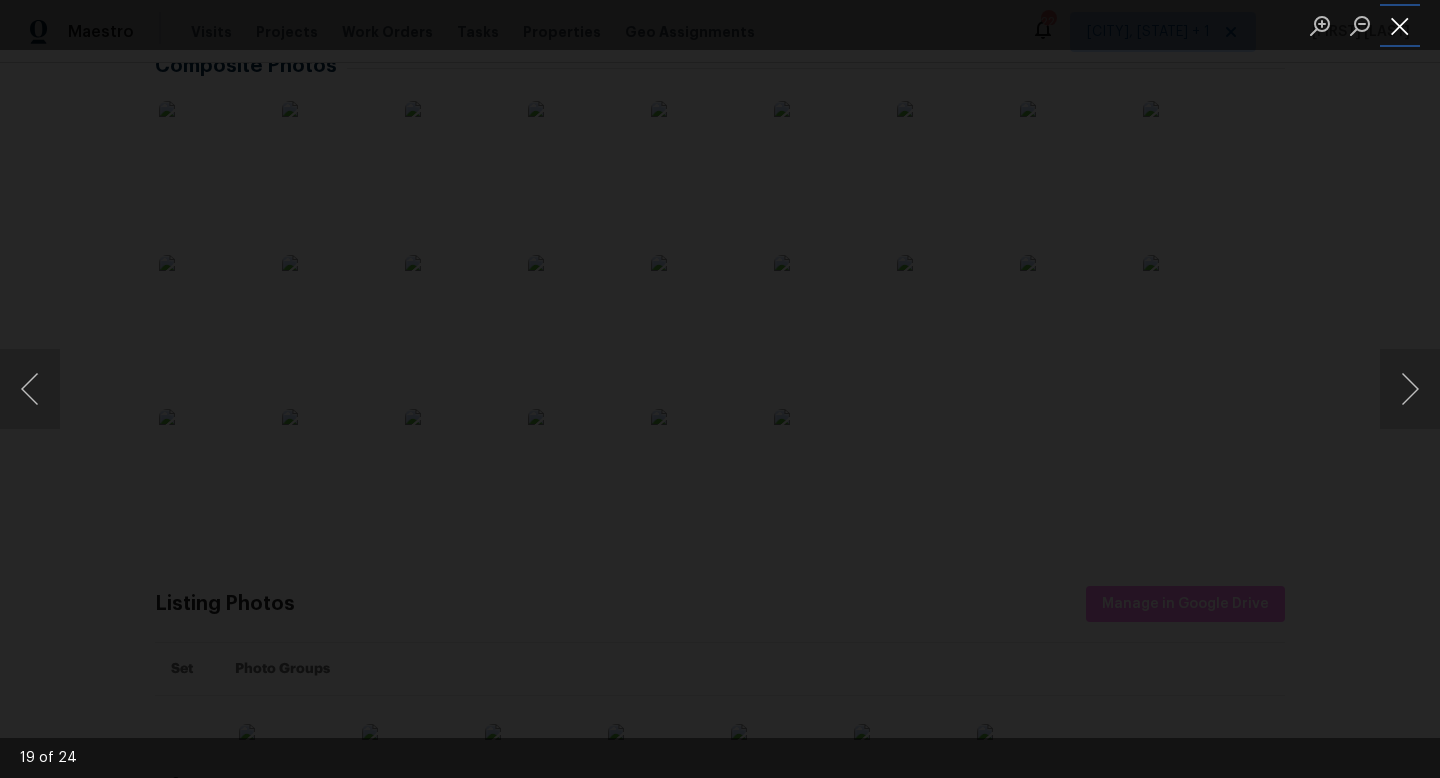 click at bounding box center (1400, 25) 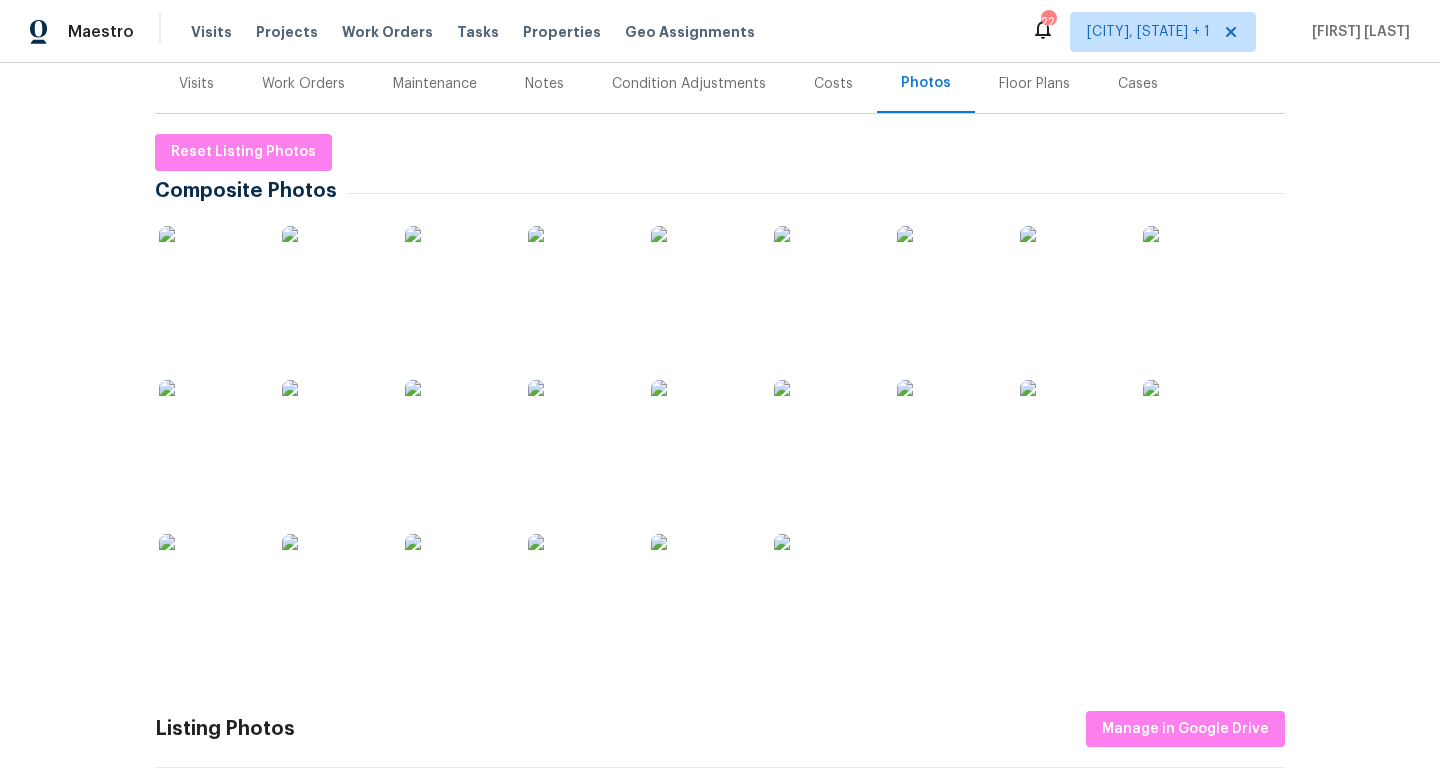 scroll, scrollTop: 66, scrollLeft: 0, axis: vertical 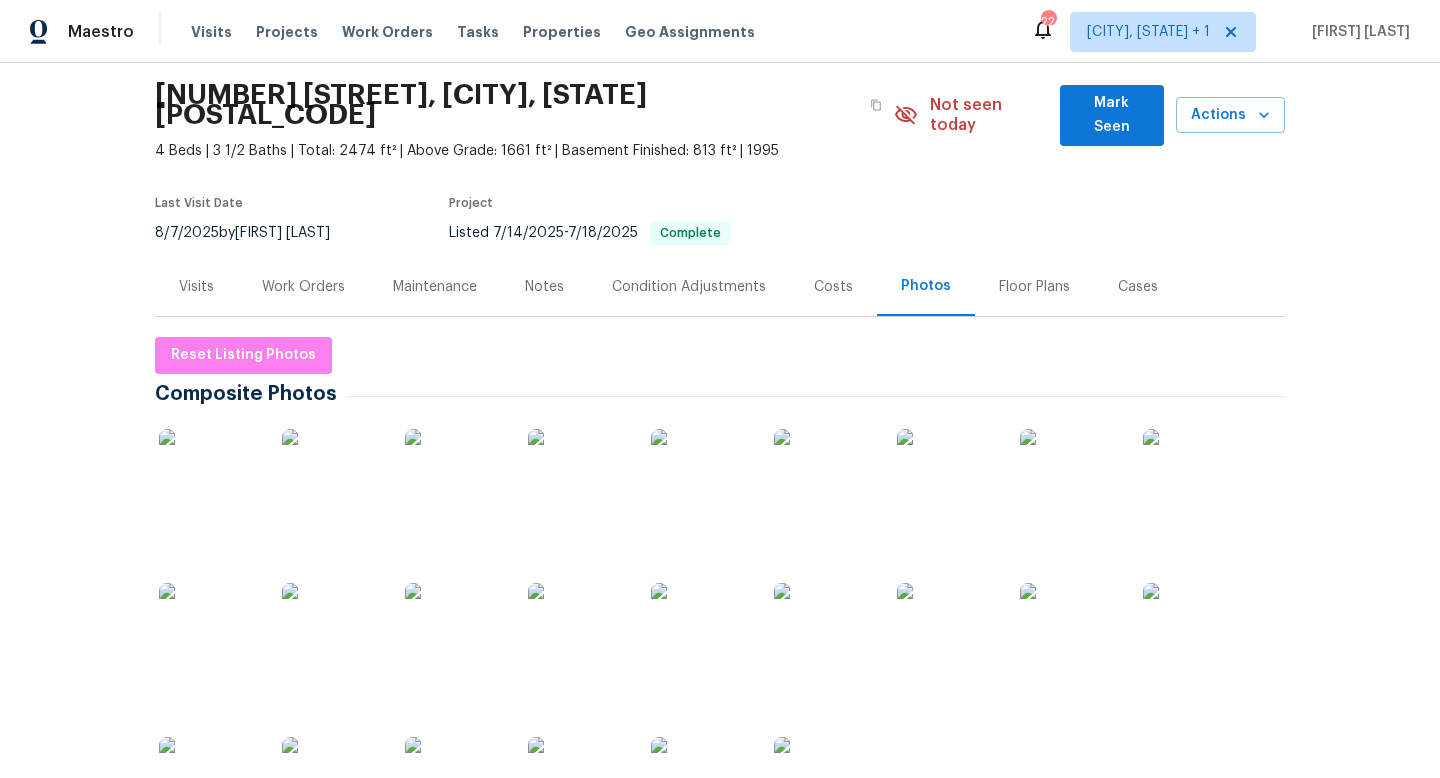click on "Work Orders" at bounding box center (303, 287) 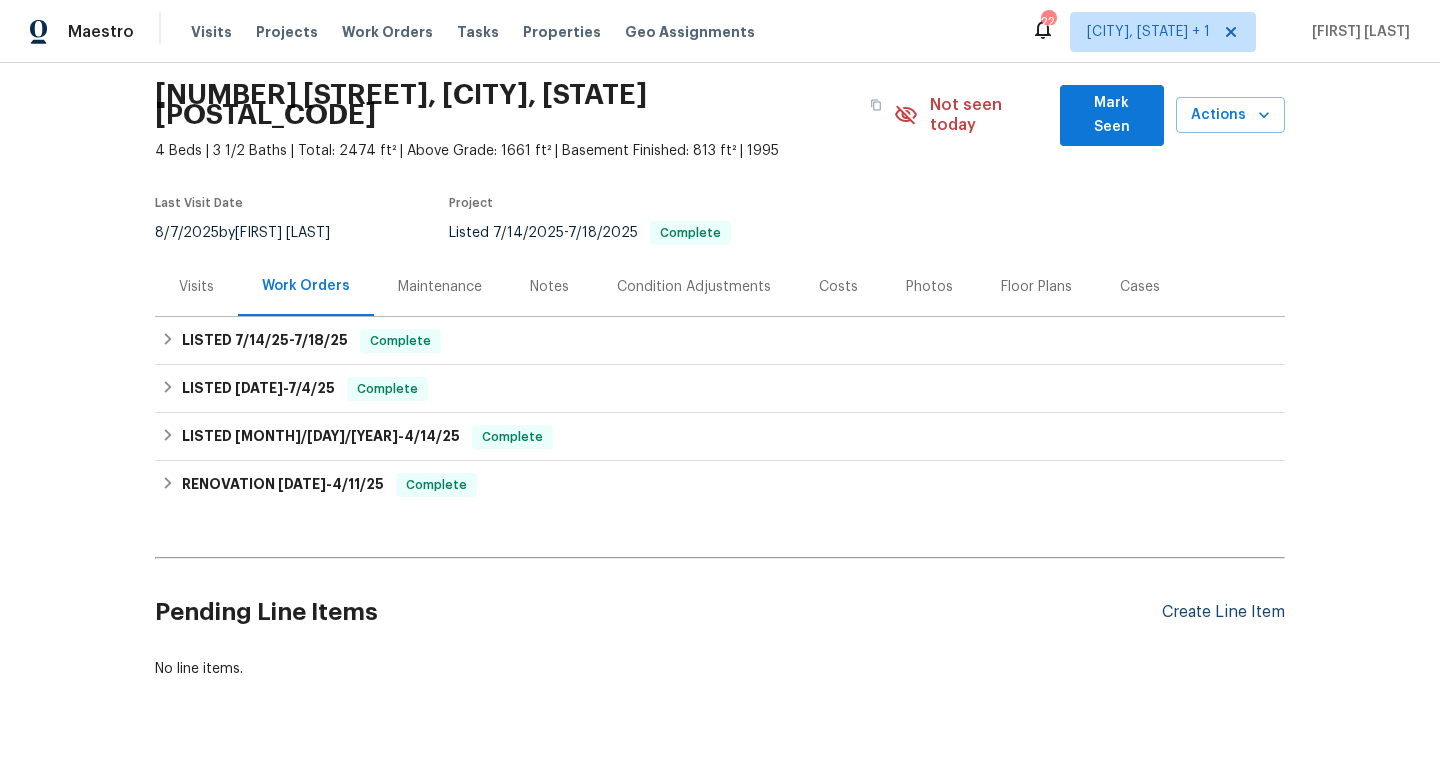 click on "Create Line Item" at bounding box center (1223, 612) 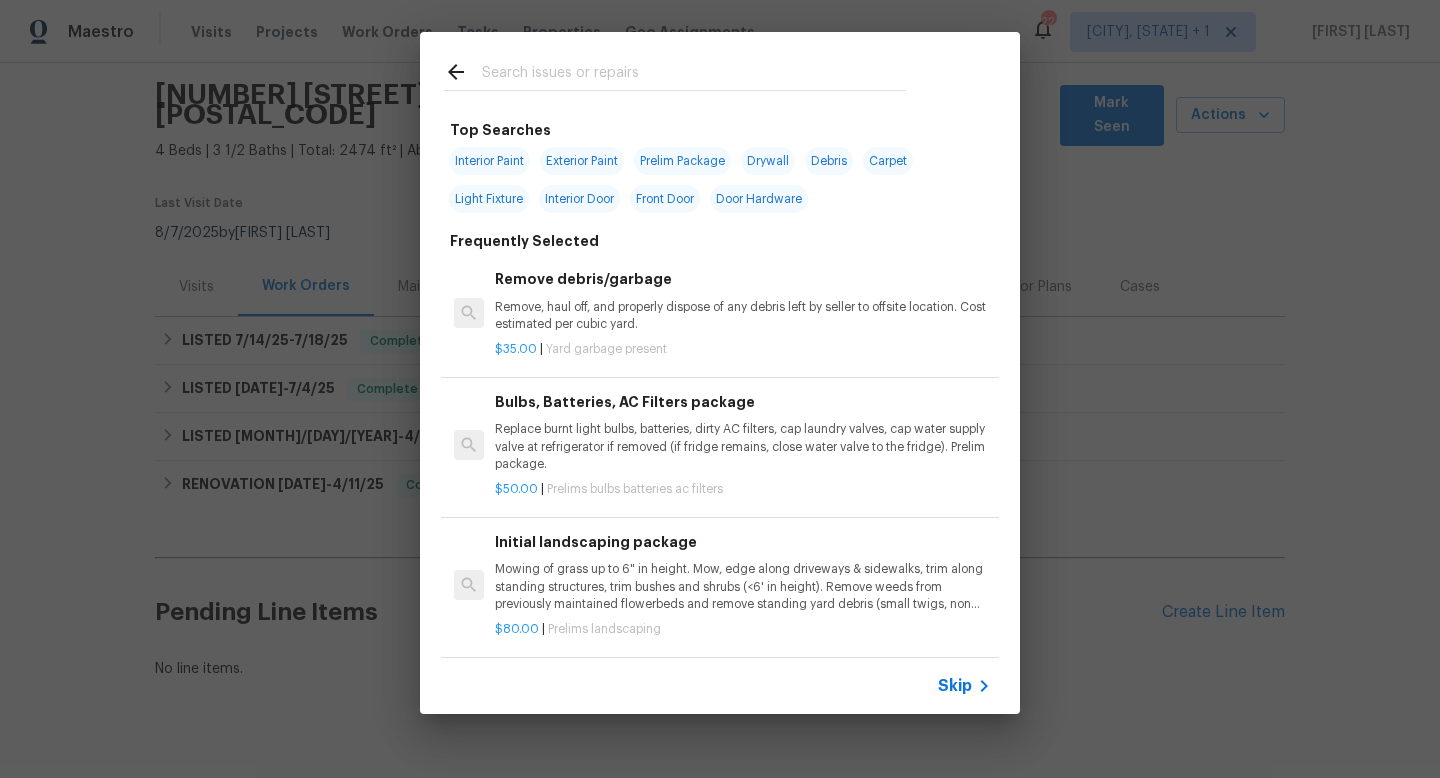 click at bounding box center (694, 75) 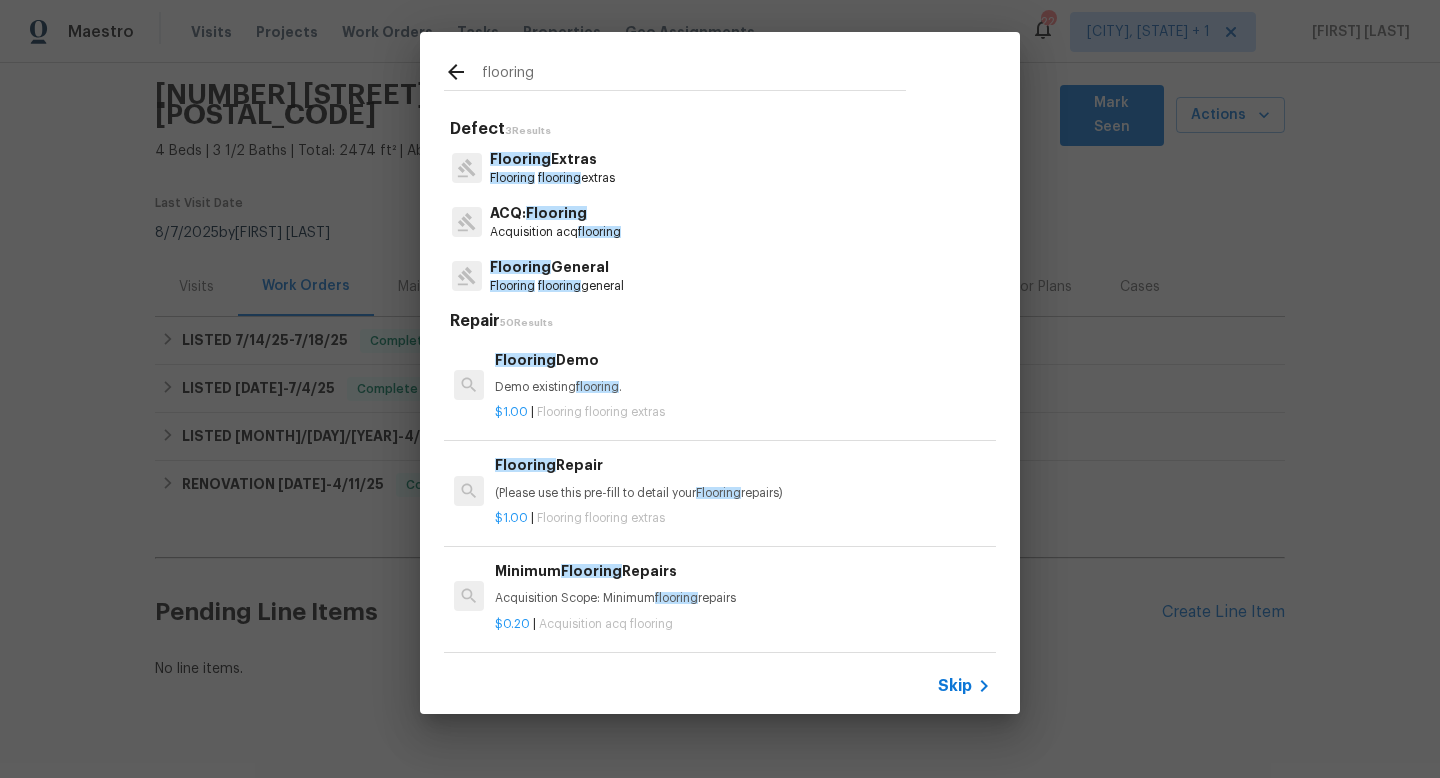 type on "flooring" 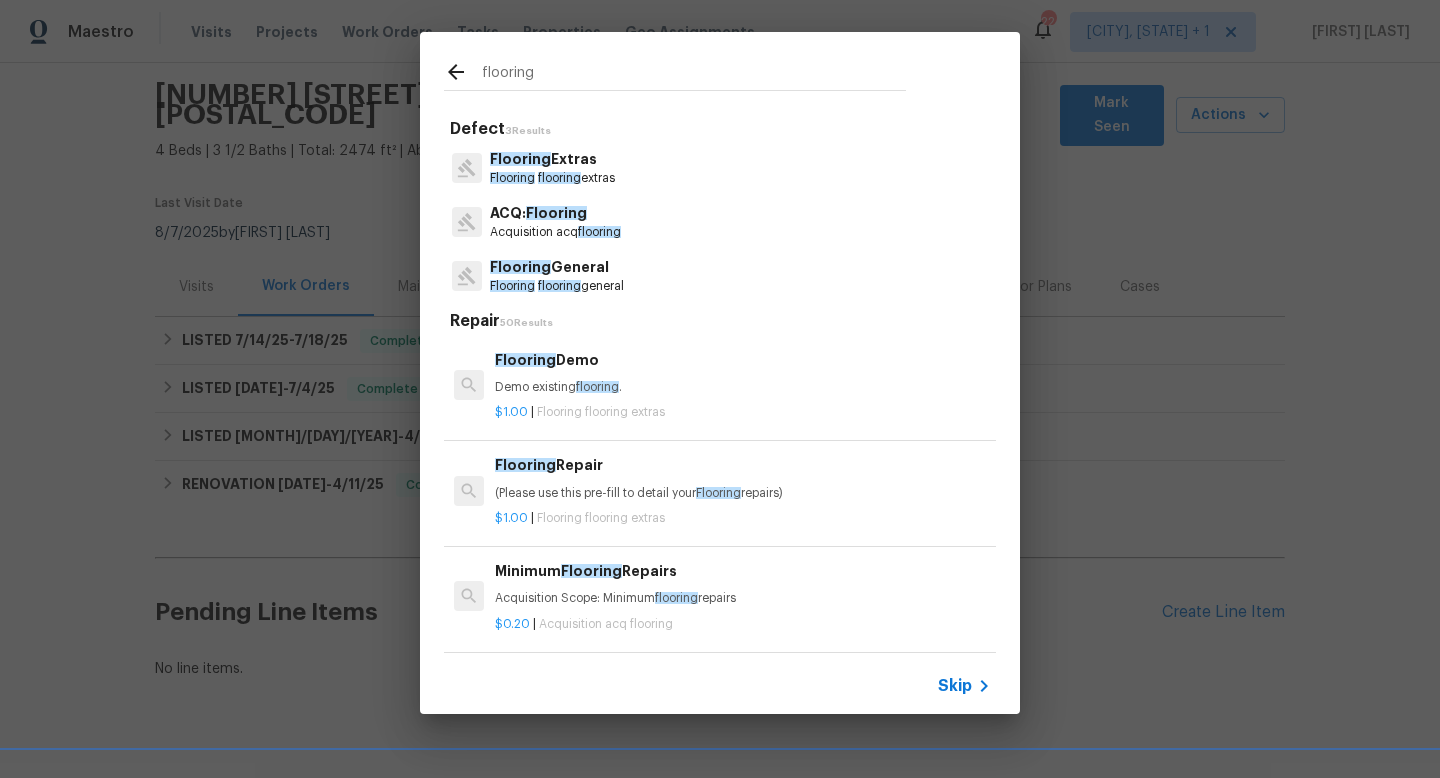 click on "flooring" at bounding box center [559, 178] 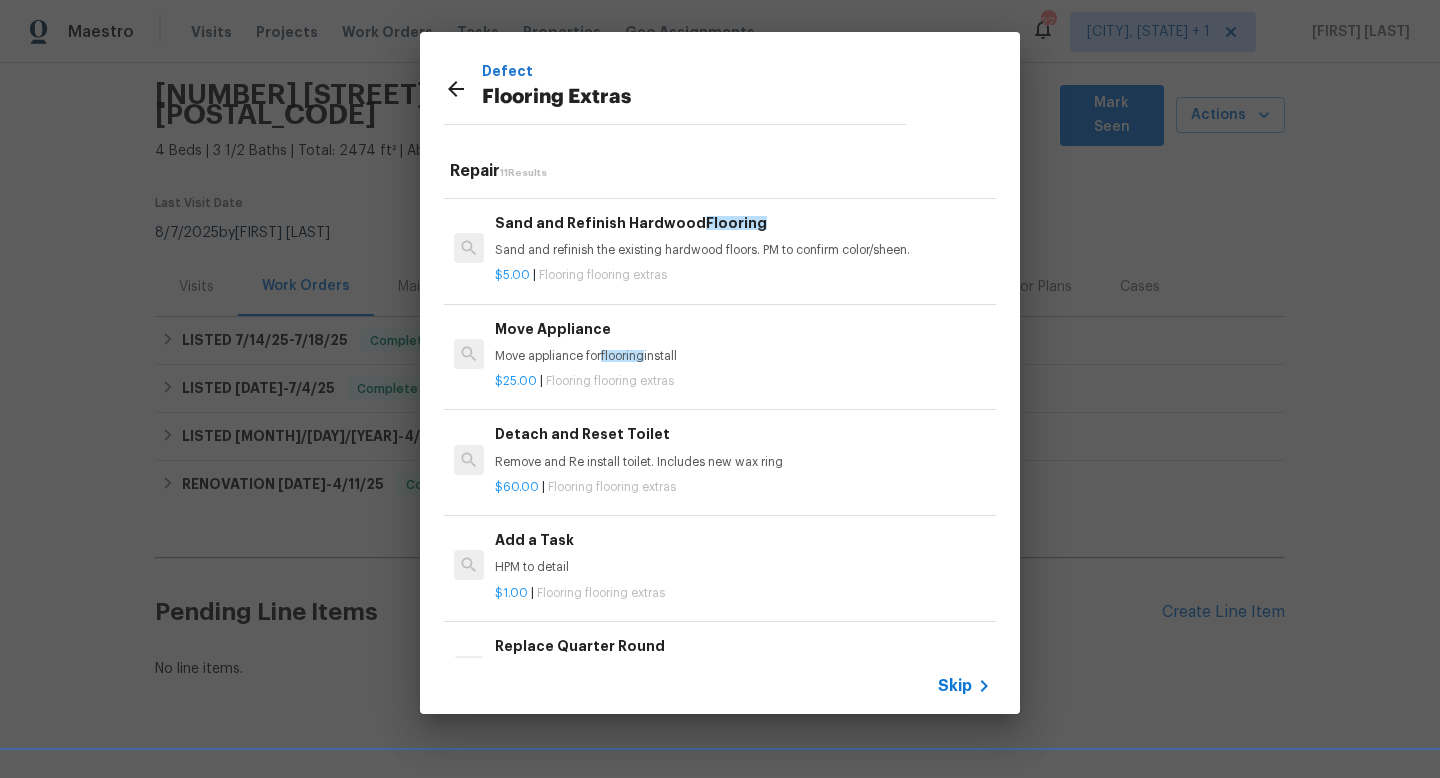 scroll, scrollTop: 622, scrollLeft: 0, axis: vertical 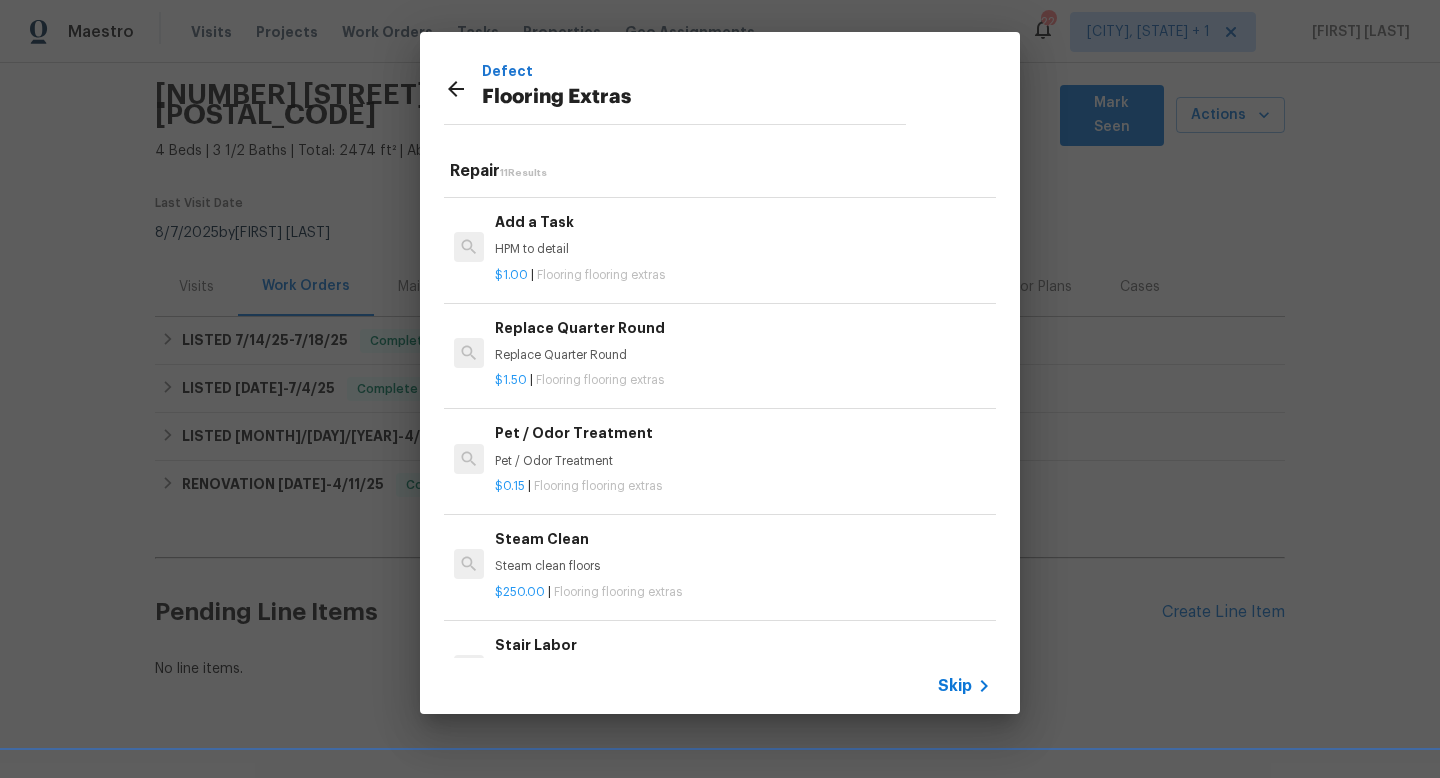 click on "HPM to detail" at bounding box center [743, 249] 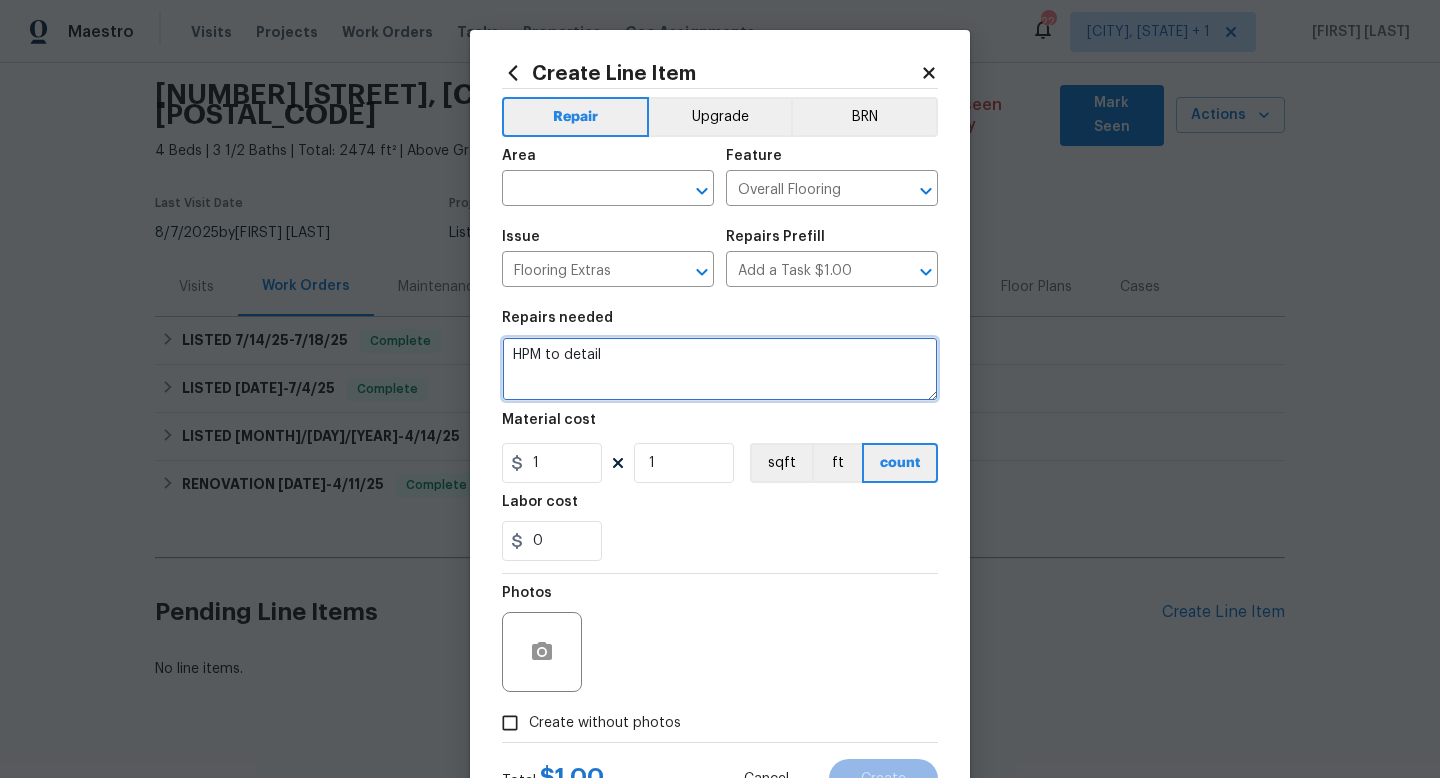 drag, startPoint x: 641, startPoint y: 366, endPoint x: 357, endPoint y: 320, distance: 287.70123 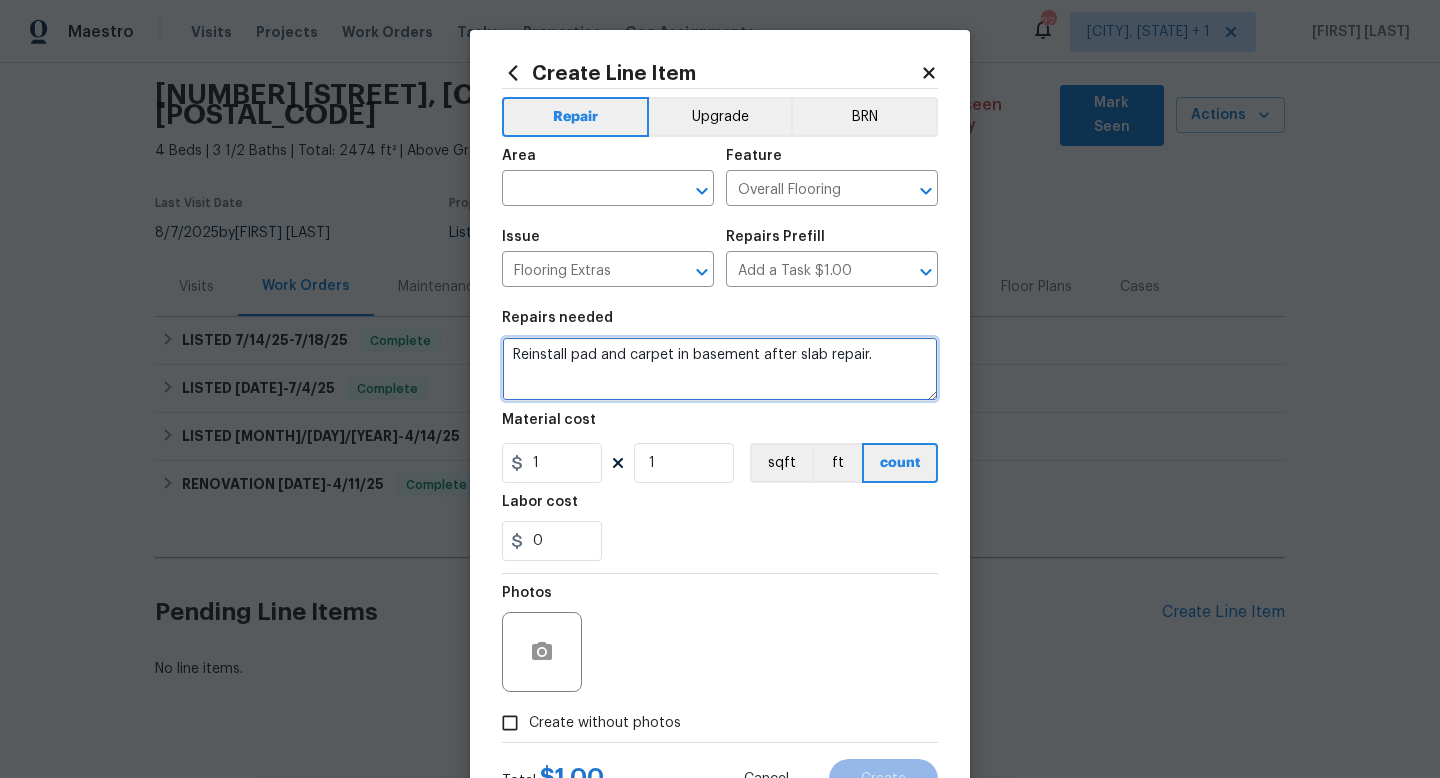 type on "Reinstall pad and carpet in basement after slab repair." 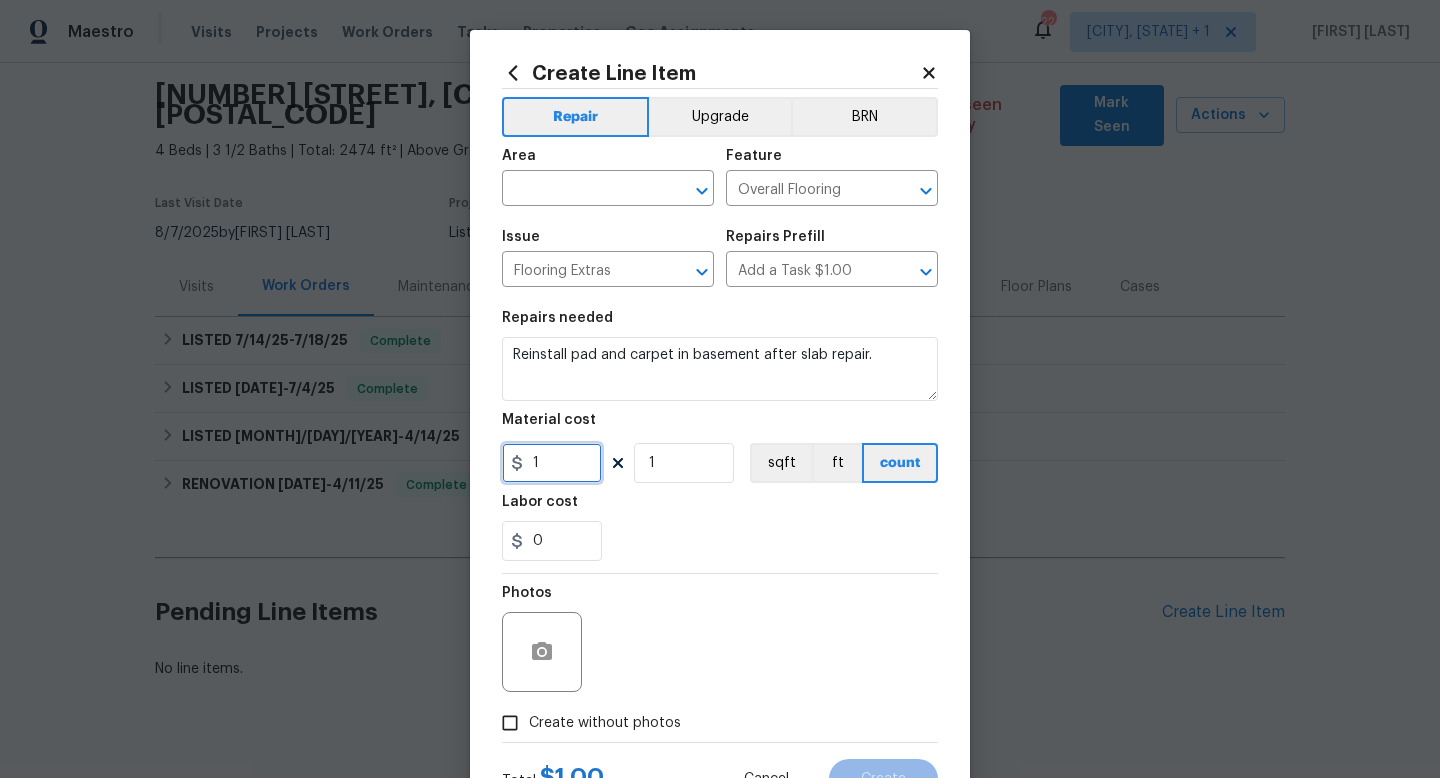 click on "1" at bounding box center (552, 463) 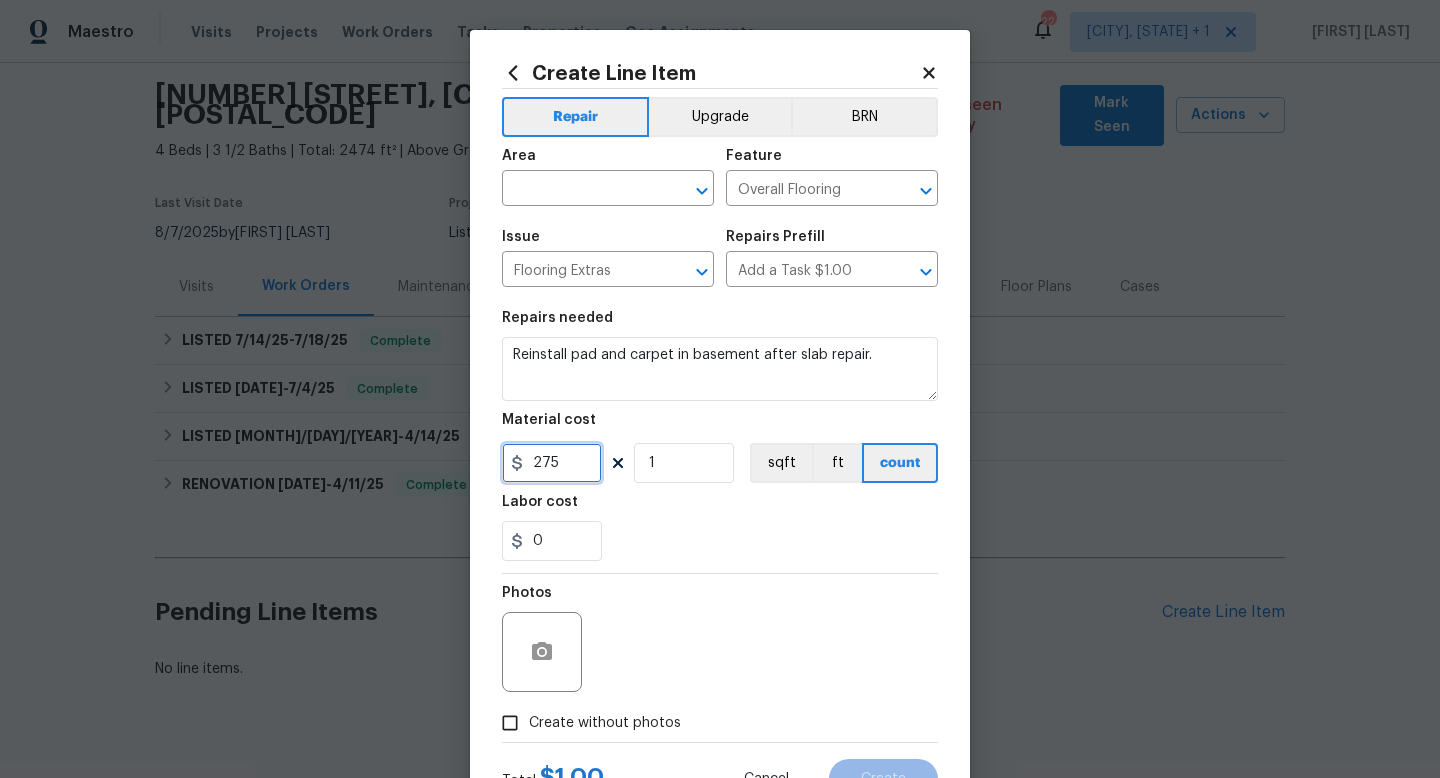 type on "275" 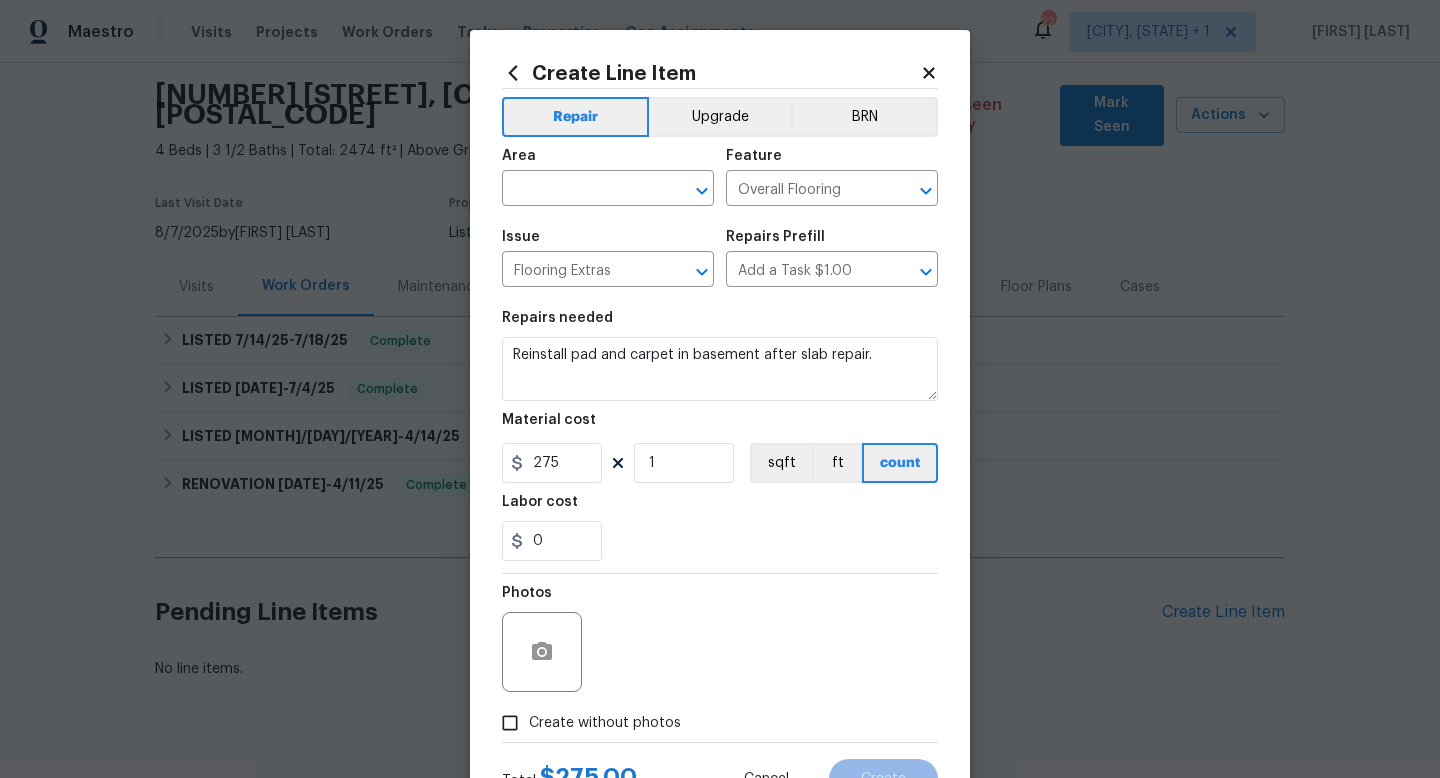 click on "Area" at bounding box center (608, 162) 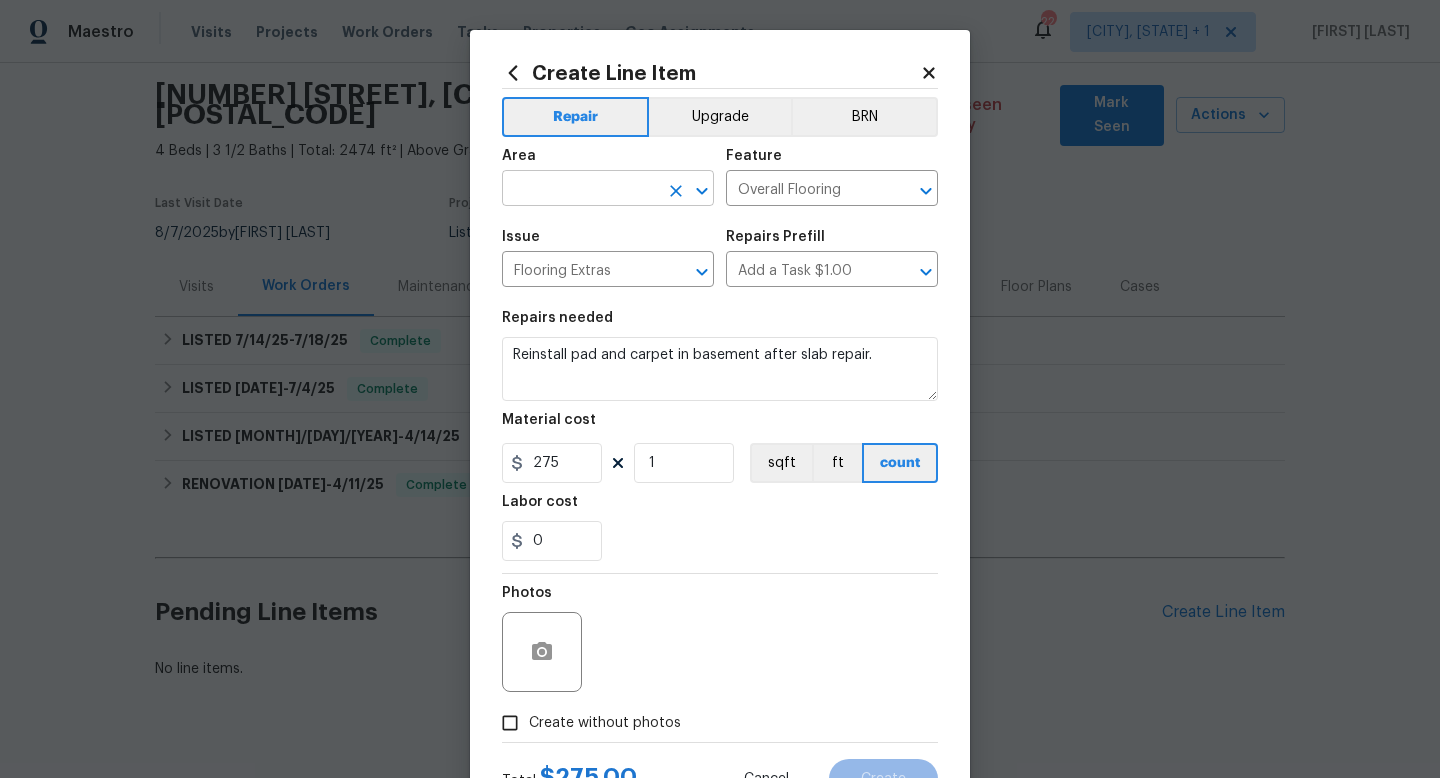 click at bounding box center [580, 190] 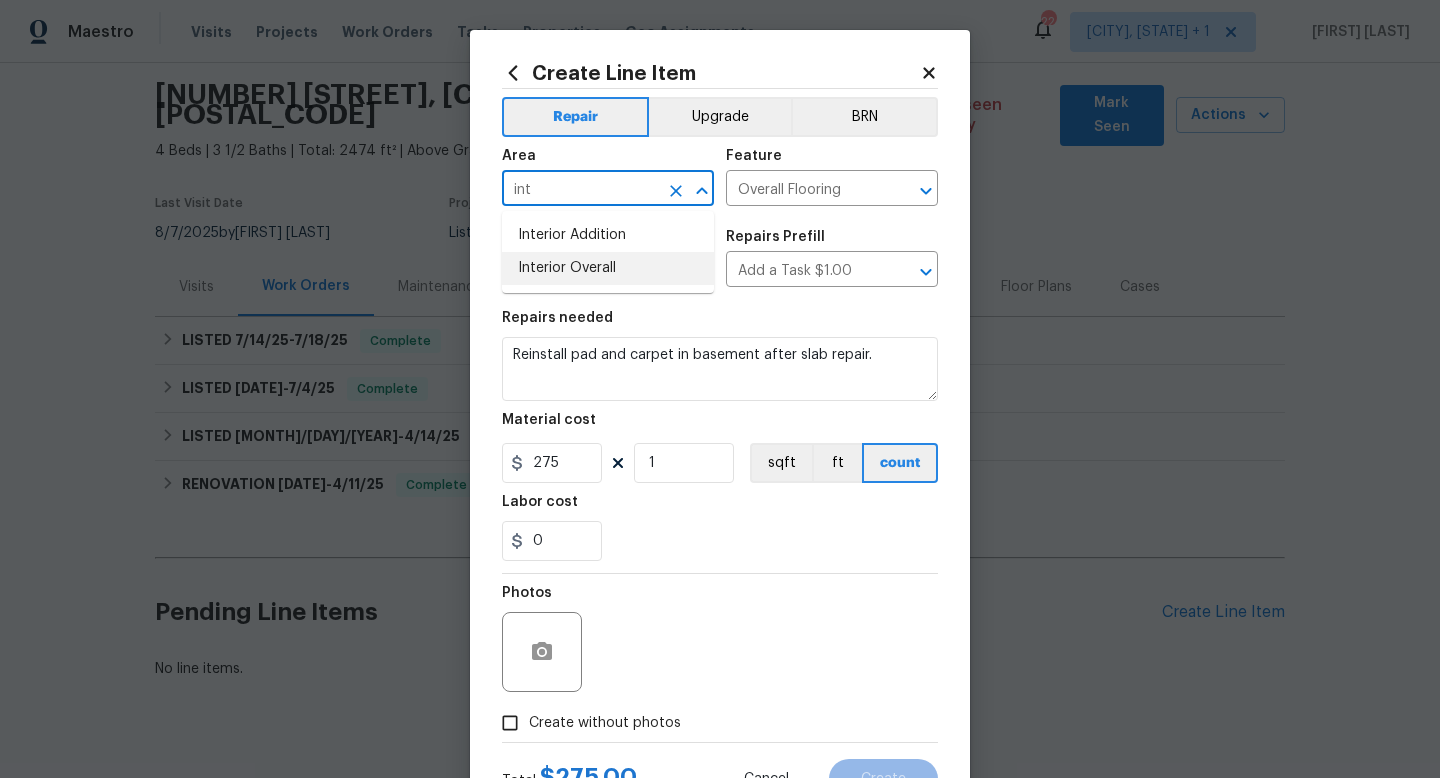 click on "Interior Overall" at bounding box center [608, 268] 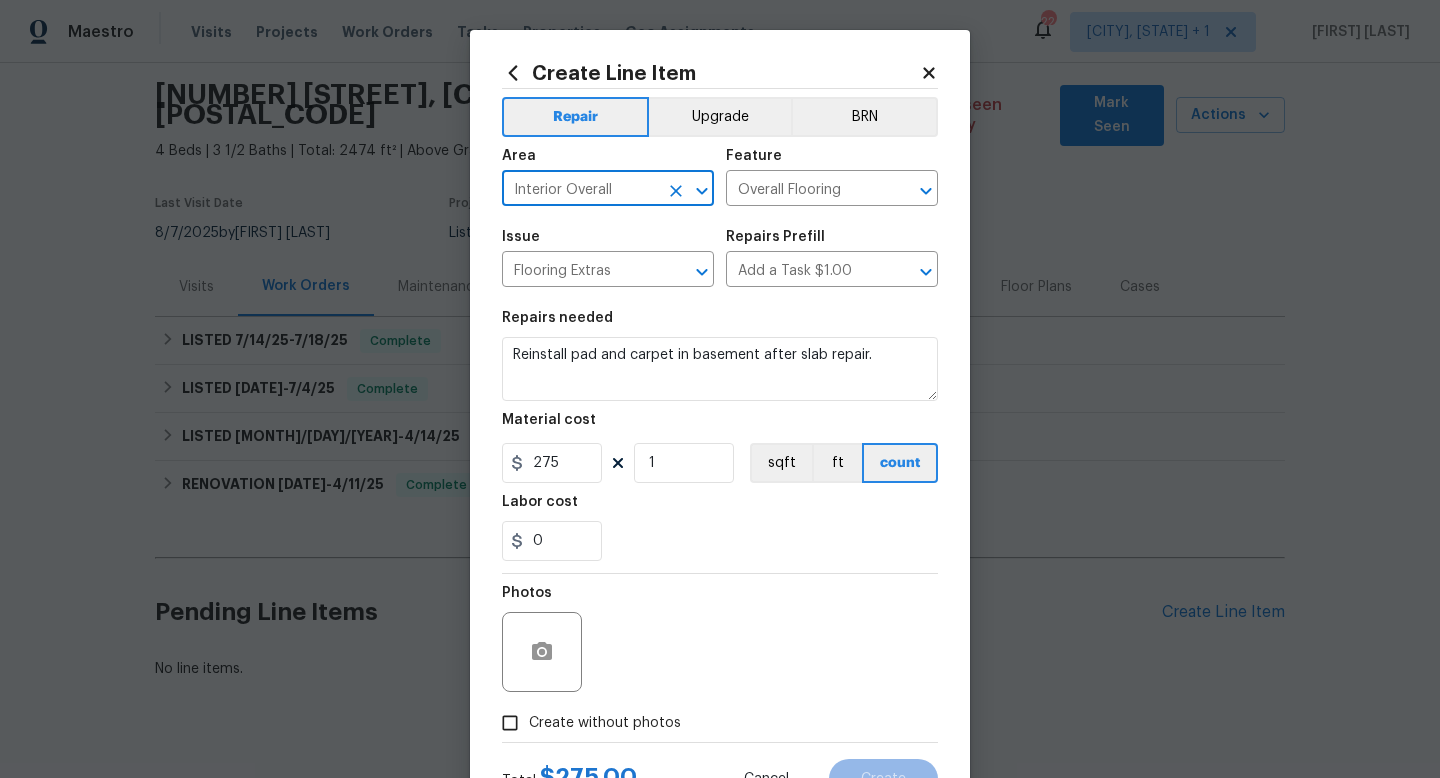 scroll, scrollTop: 84, scrollLeft: 0, axis: vertical 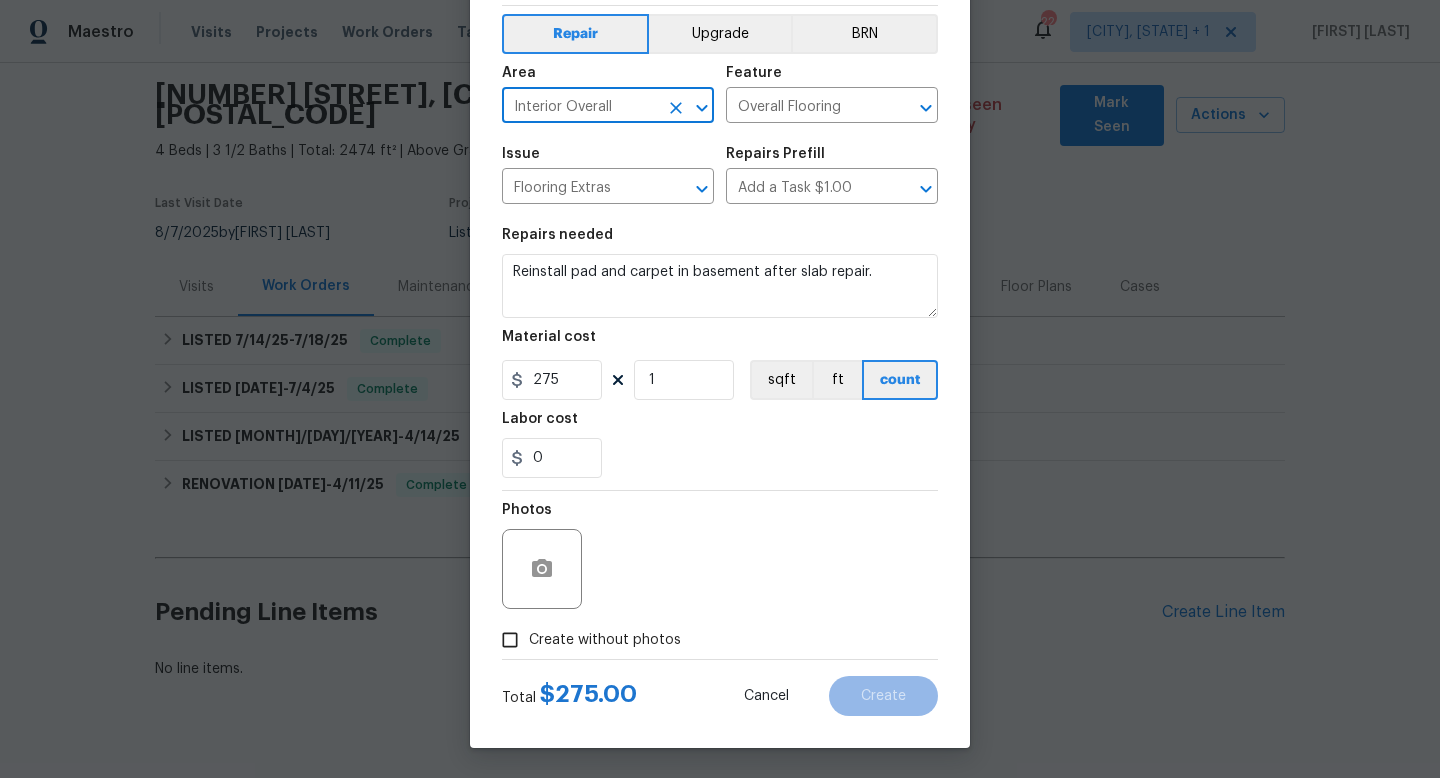 type on "Interior Overall" 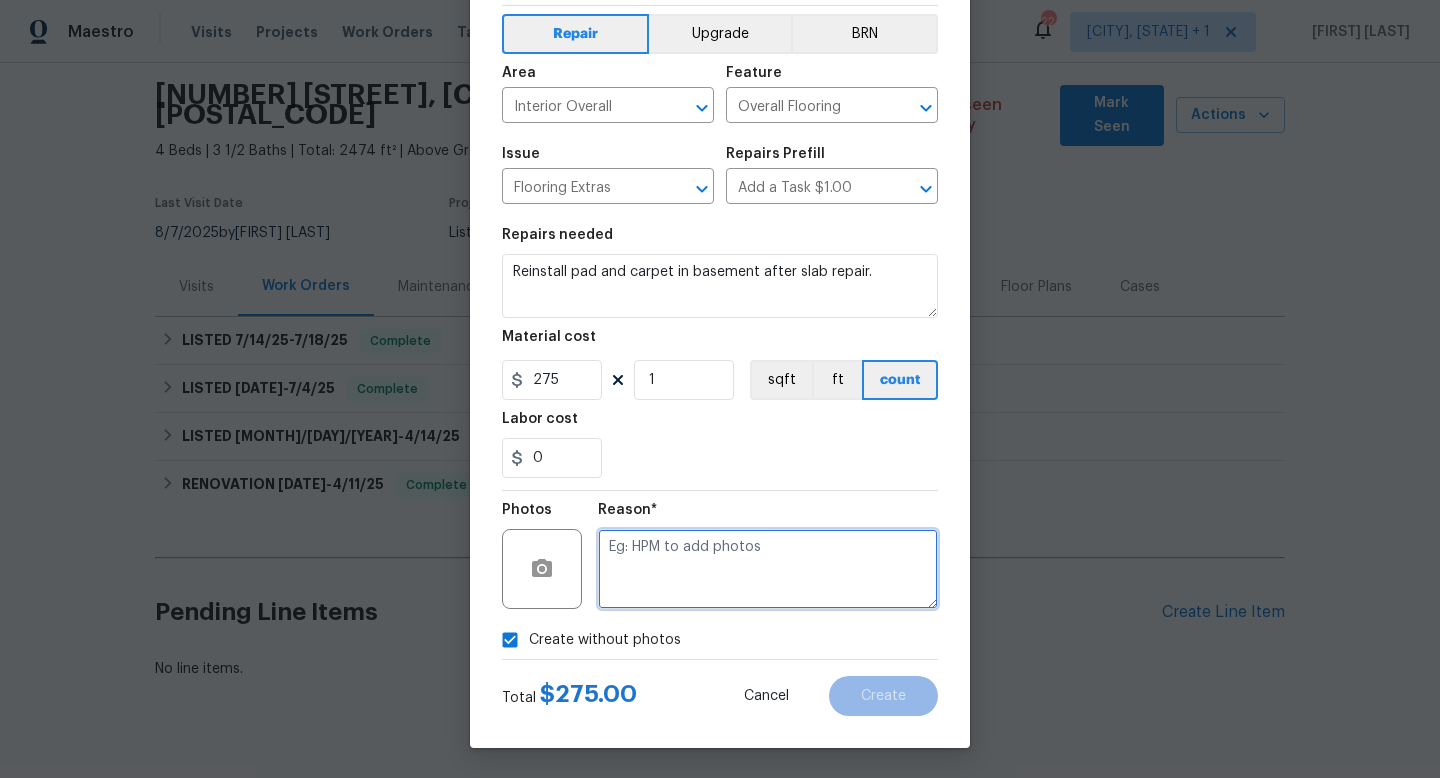 click at bounding box center (768, 569) 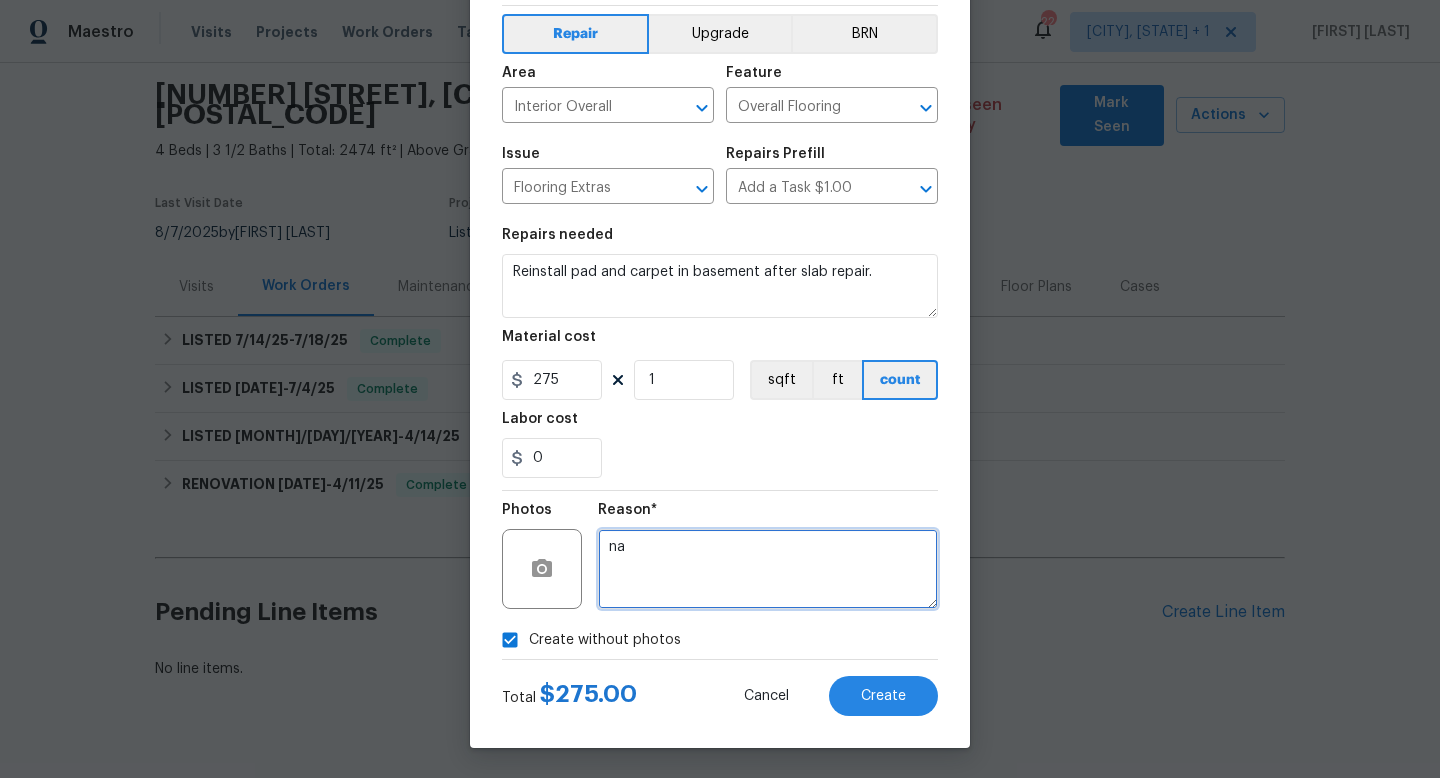 type on "na" 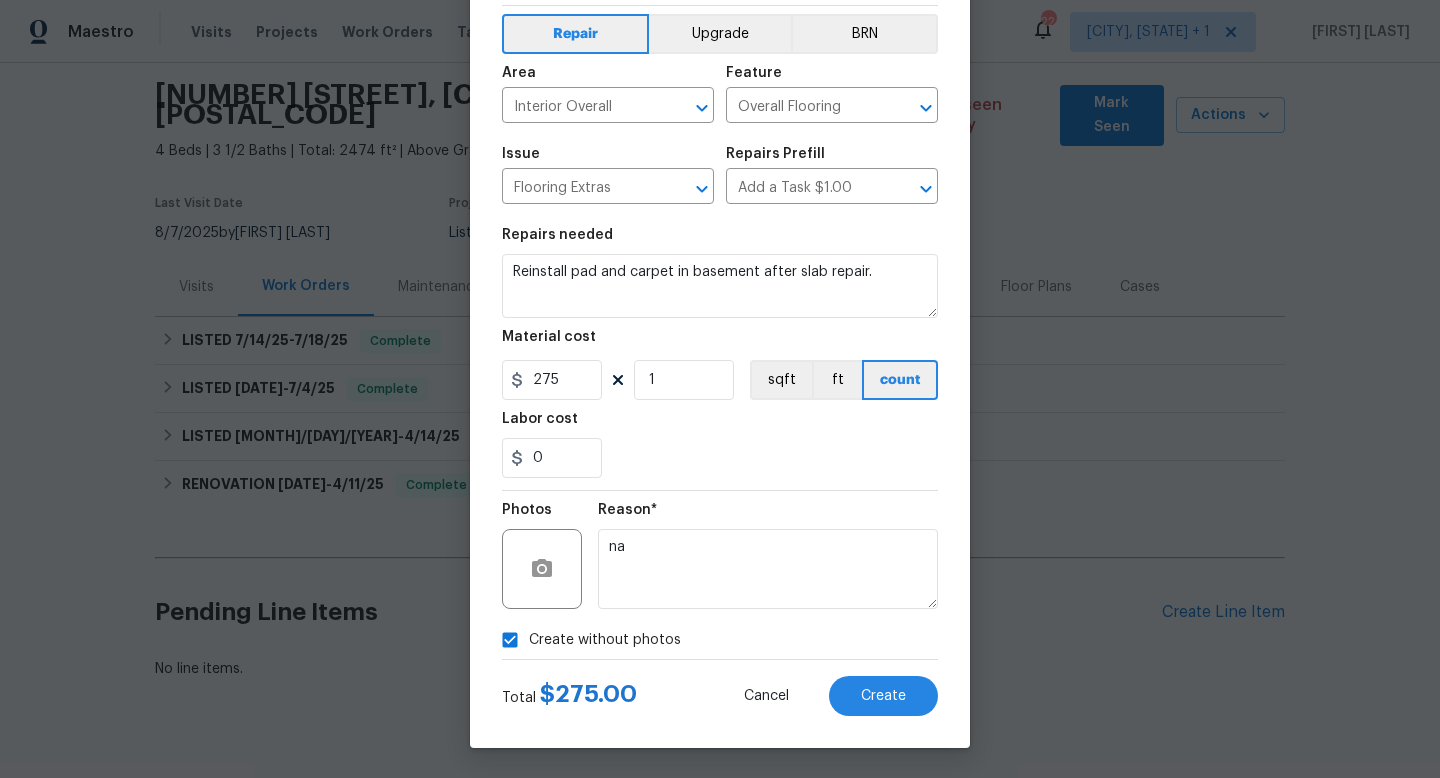 click on "Create Line Item Repair Upgrade BRN Area Interior Overall ​ Feature Overall Flooring ​ Issue Flooring Extras ​ Repairs Prefill Add a Task $1.00 ​ Repairs needed Reinstall pad and carpet in basement after slab repair.    Material cost 275 1 sqft ft count Labor cost 0 Photos Reason* na Create without photos Total   $ 275.00 Cancel Create" at bounding box center (720, 347) 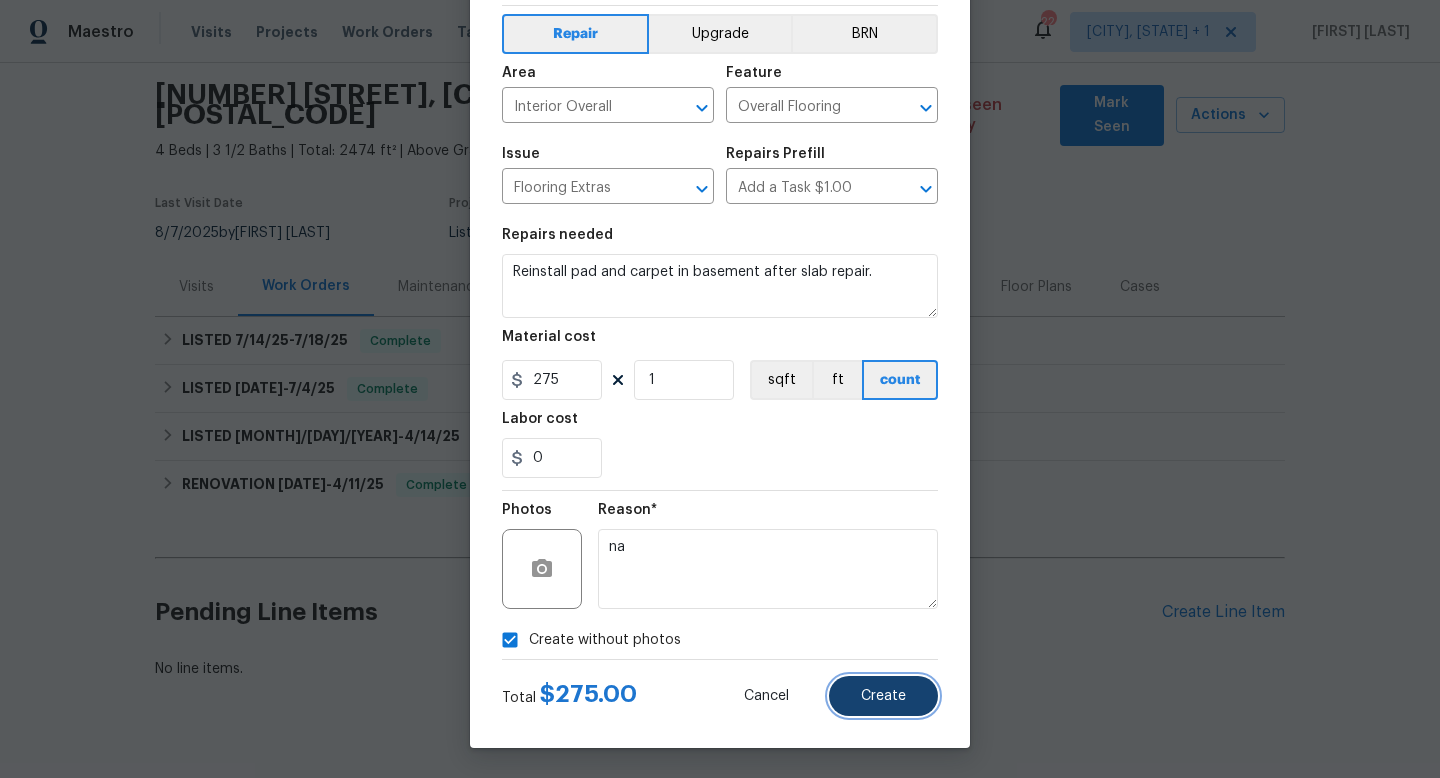 click on "Create" at bounding box center (883, 696) 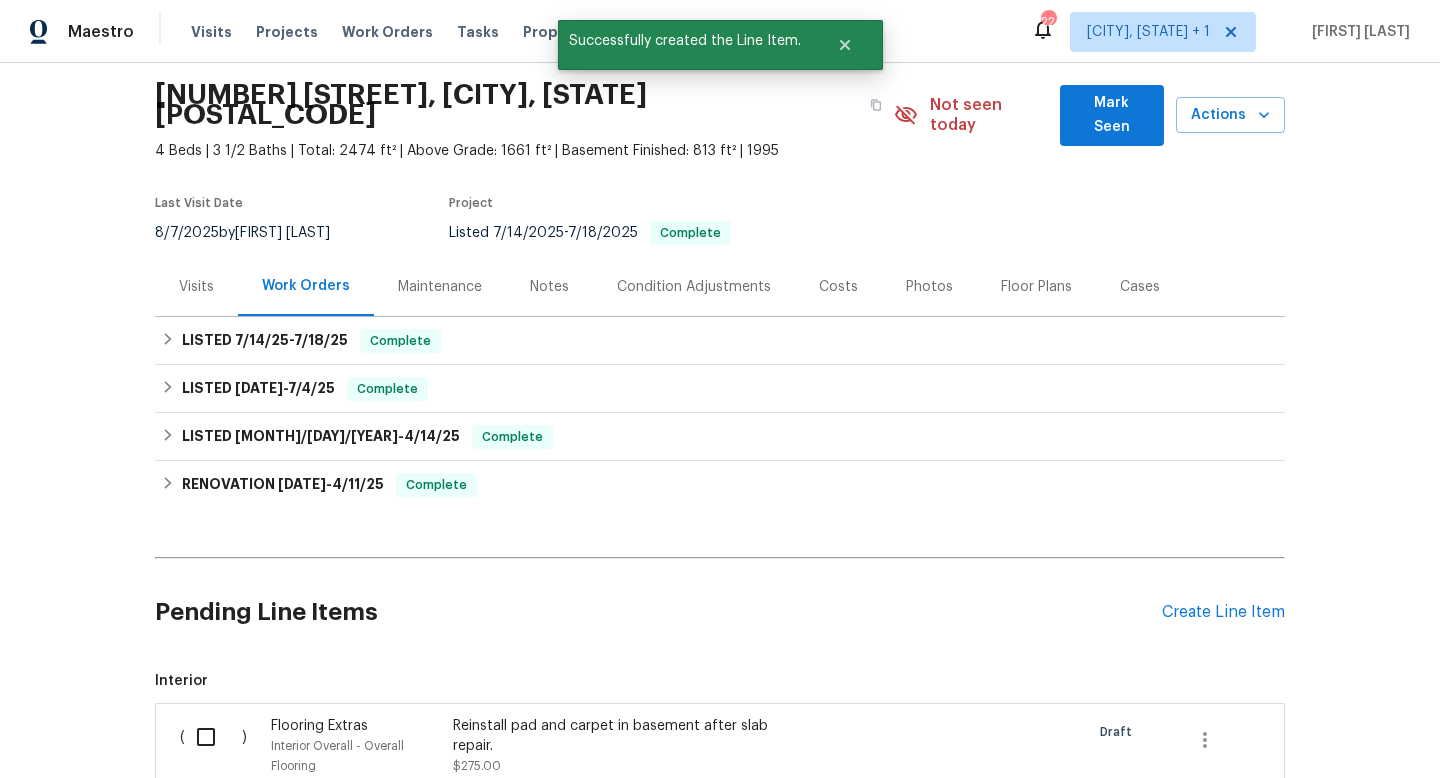 scroll, scrollTop: 112, scrollLeft: 0, axis: vertical 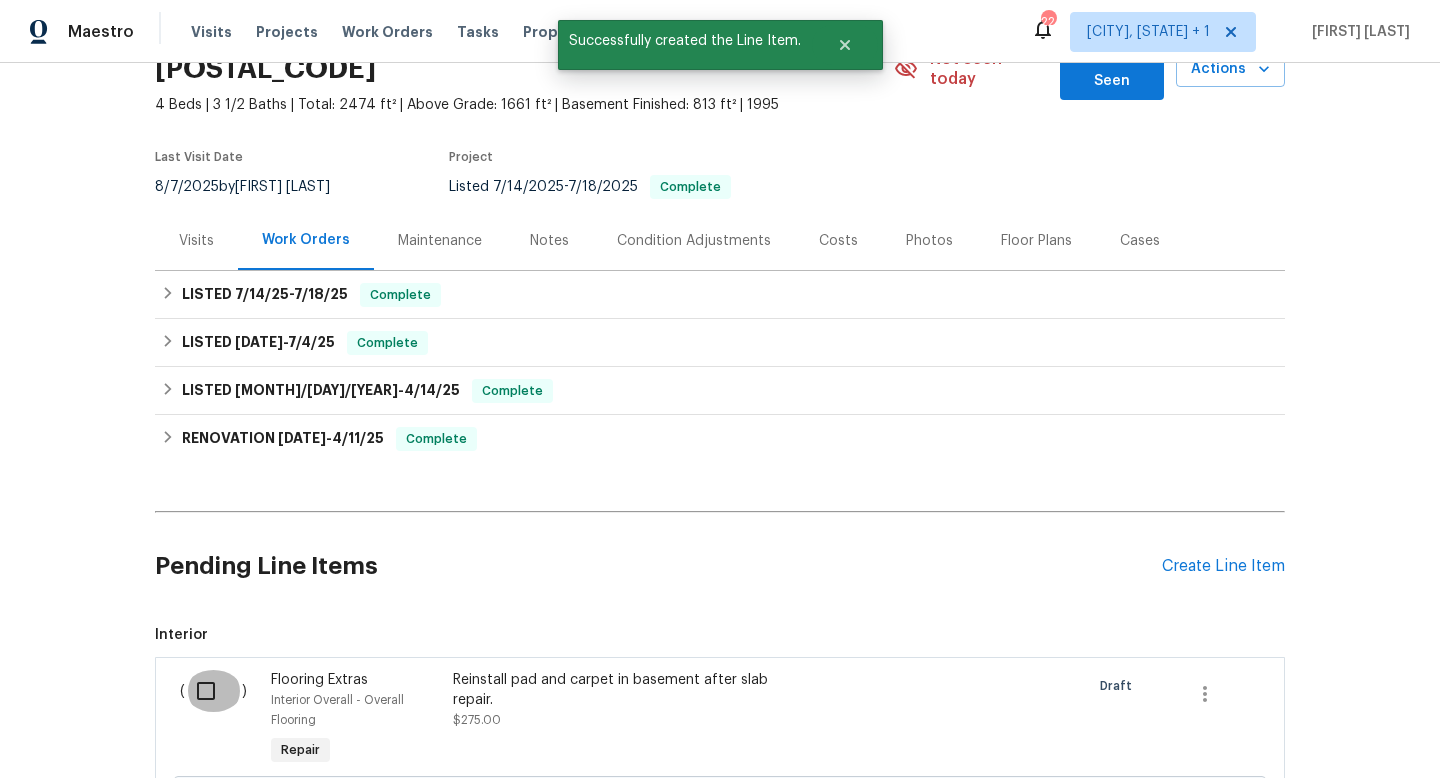 click at bounding box center [213, 691] 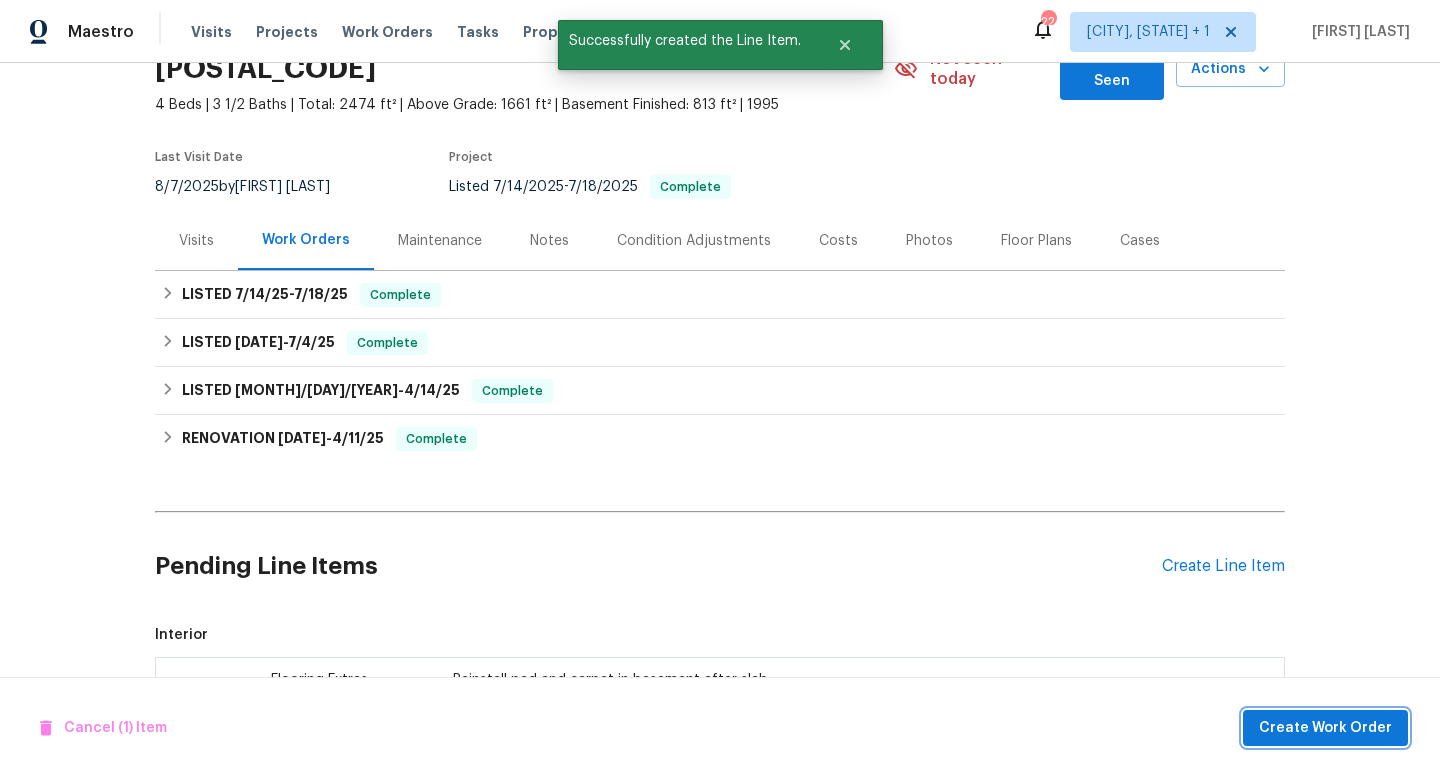 click on "Create Work Order" at bounding box center [1325, 728] 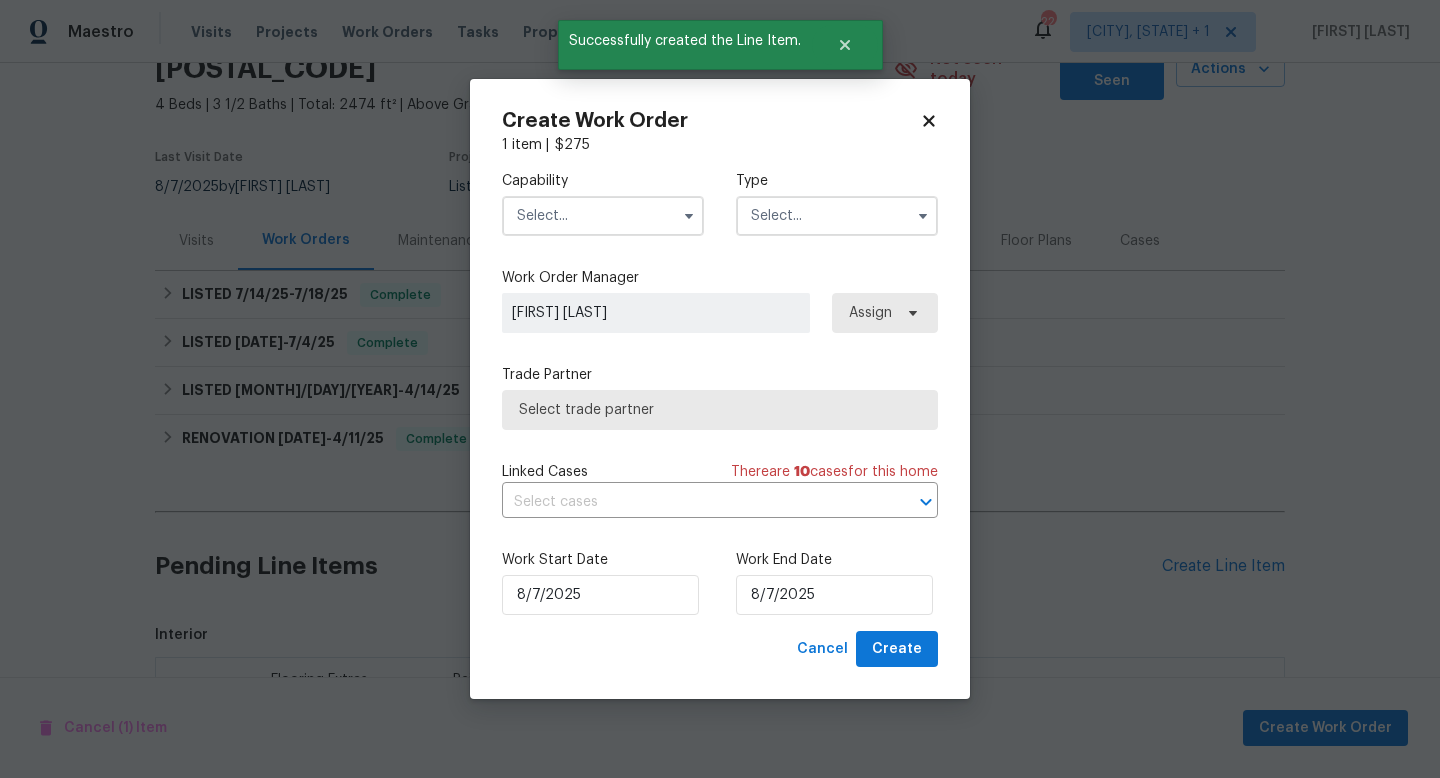 click at bounding box center [603, 216] 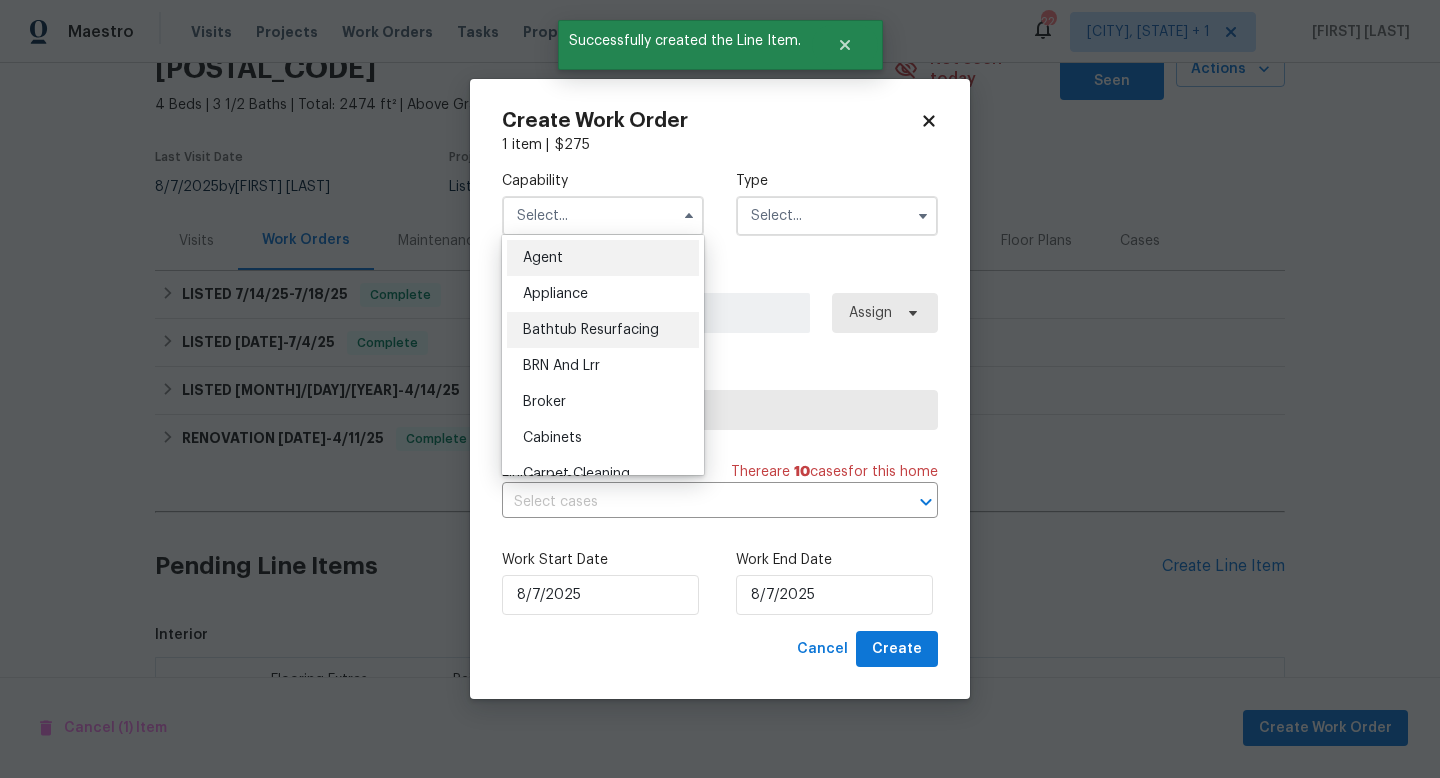 scroll, scrollTop: 622, scrollLeft: 0, axis: vertical 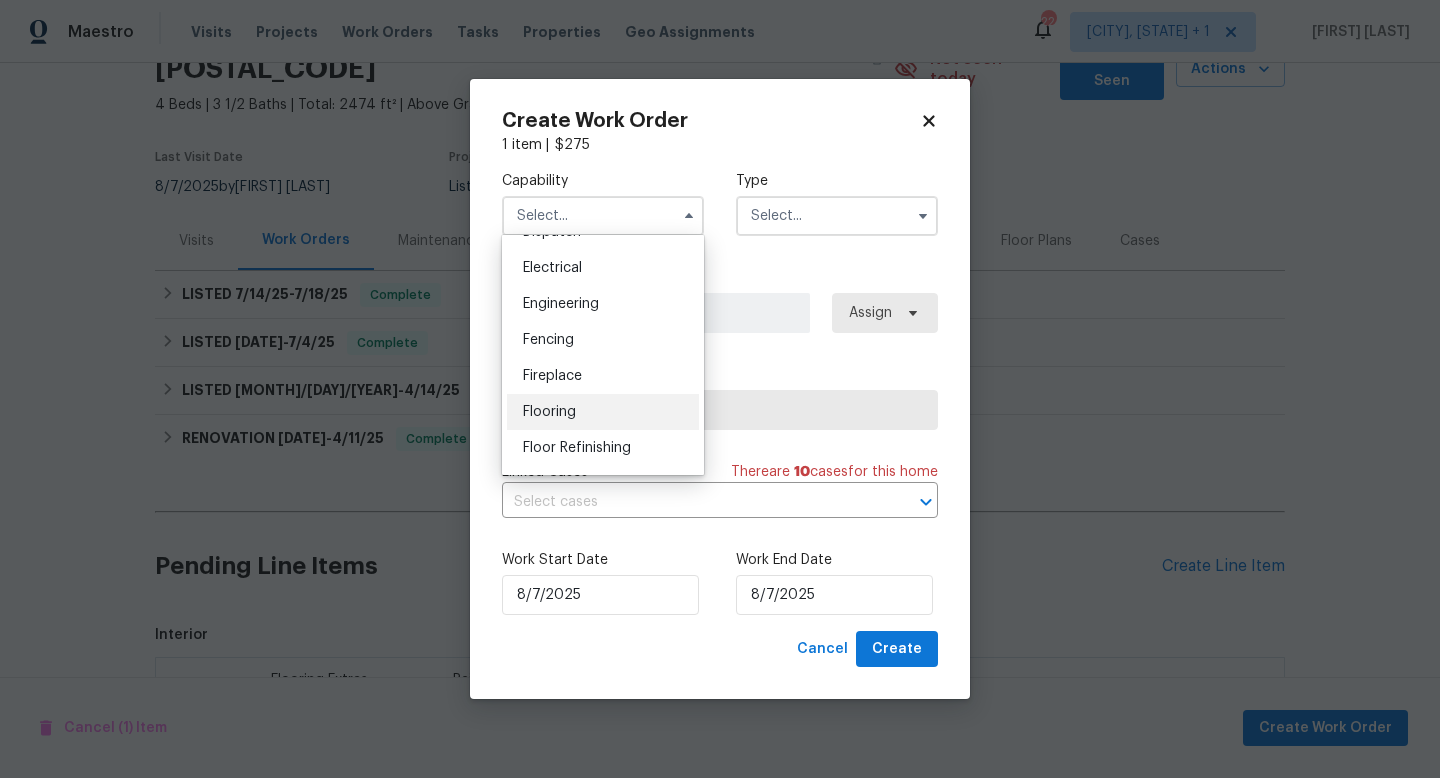 click on "Flooring" at bounding box center (549, 412) 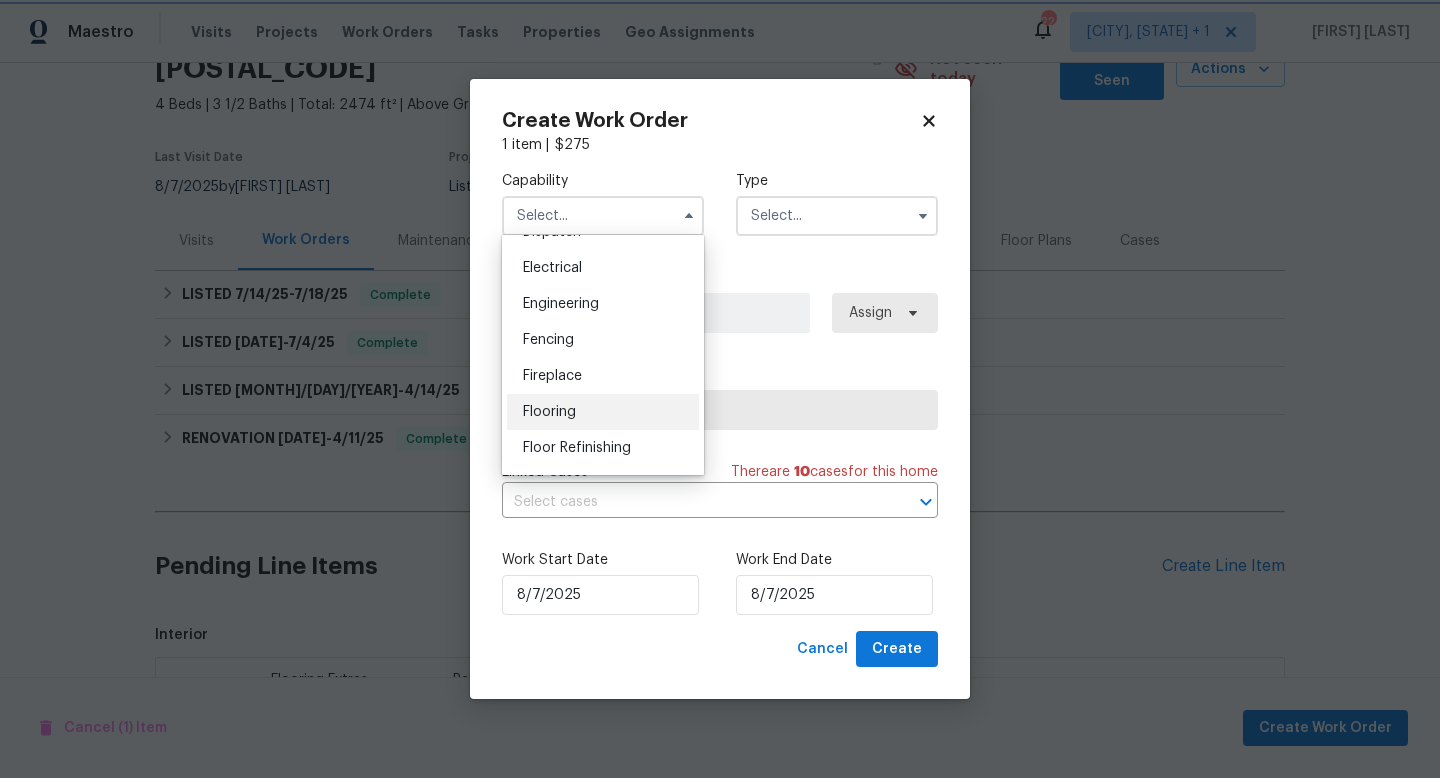 type on "Flooring" 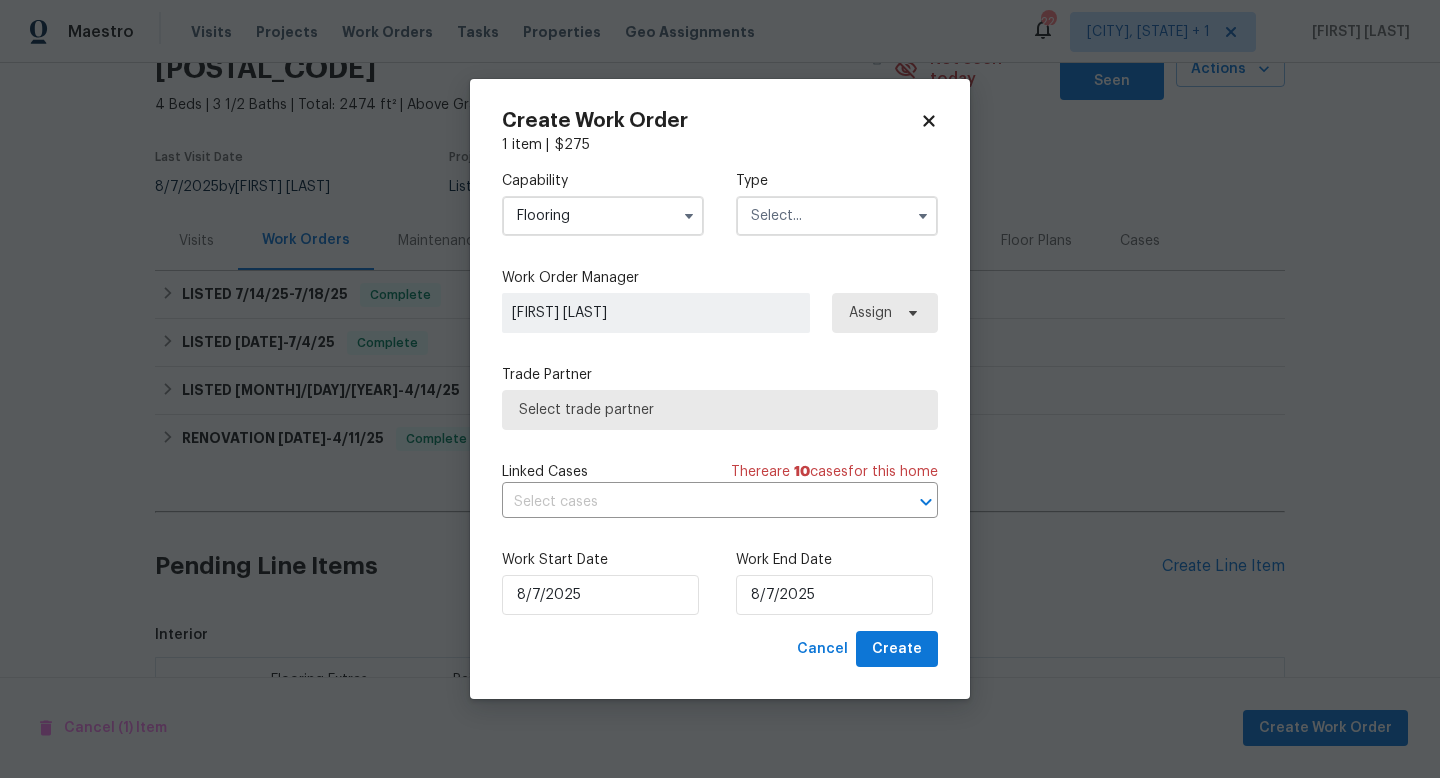 click at bounding box center [837, 216] 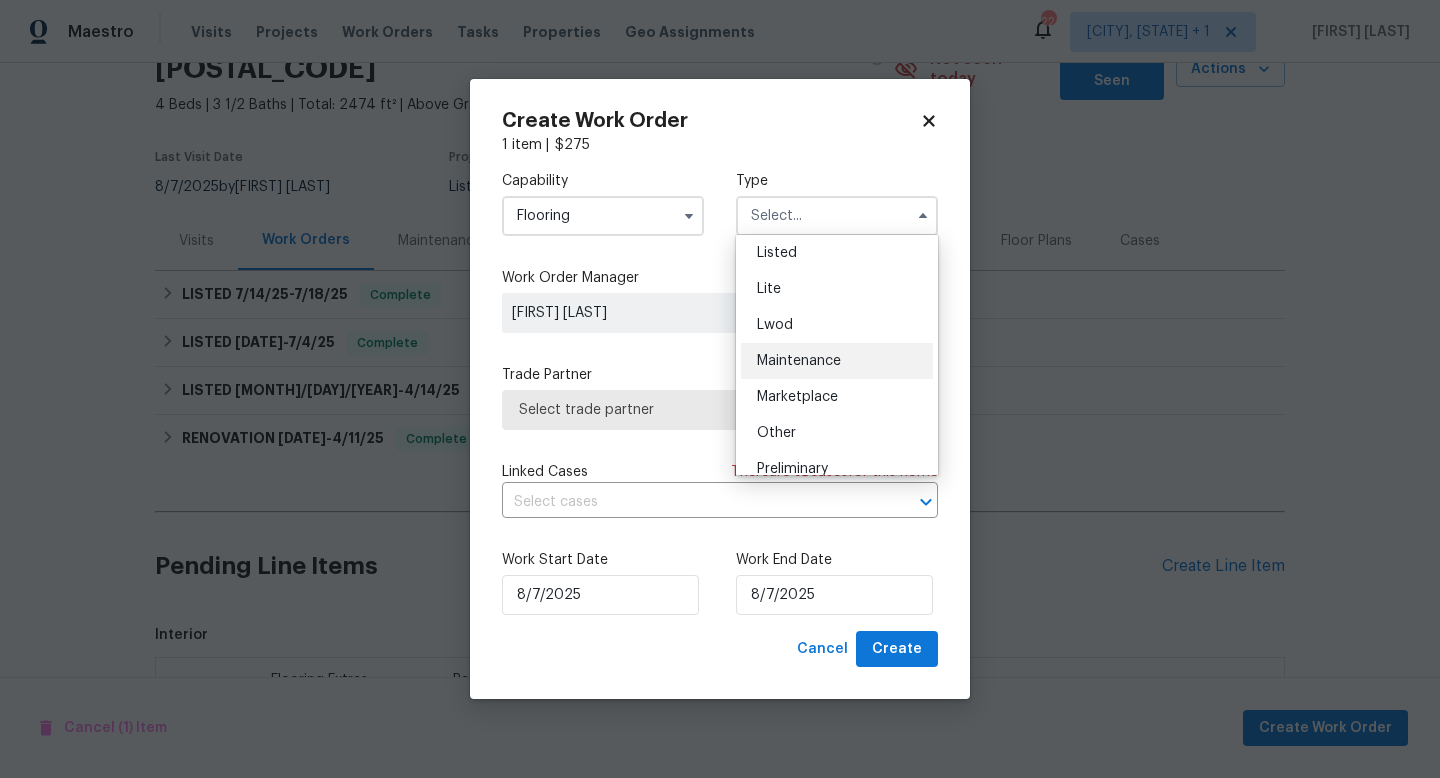 scroll, scrollTop: 216, scrollLeft: 0, axis: vertical 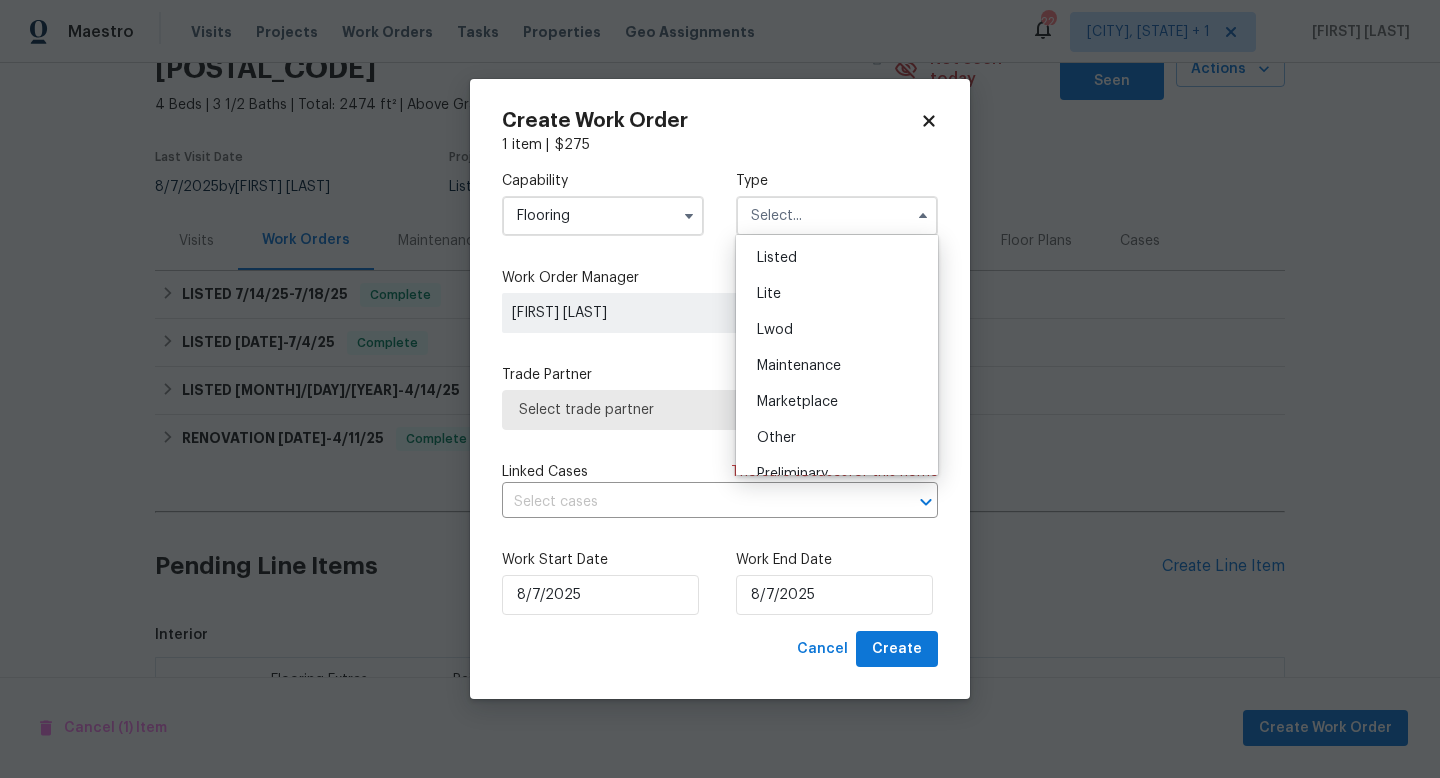 click on "Listed" at bounding box center (777, 258) 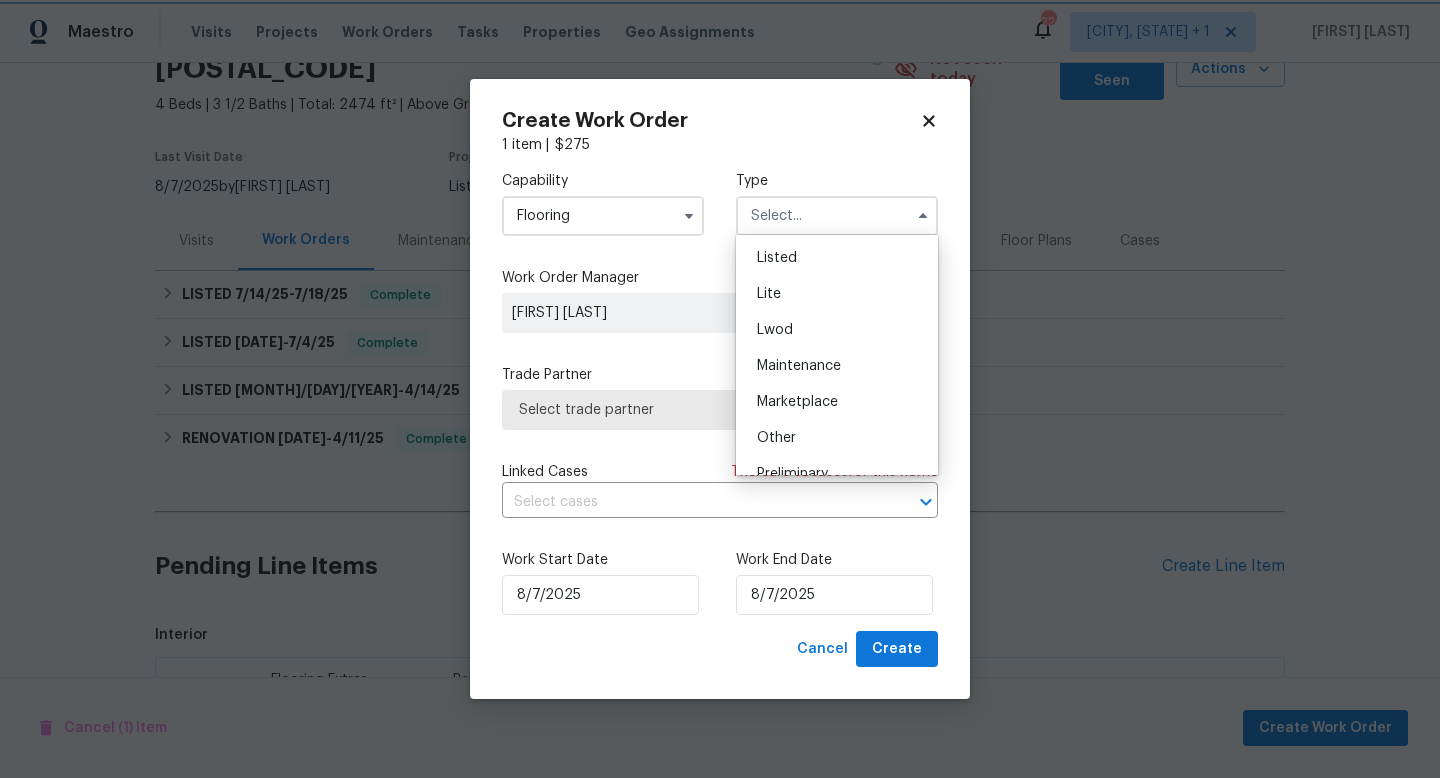 type on "Listed" 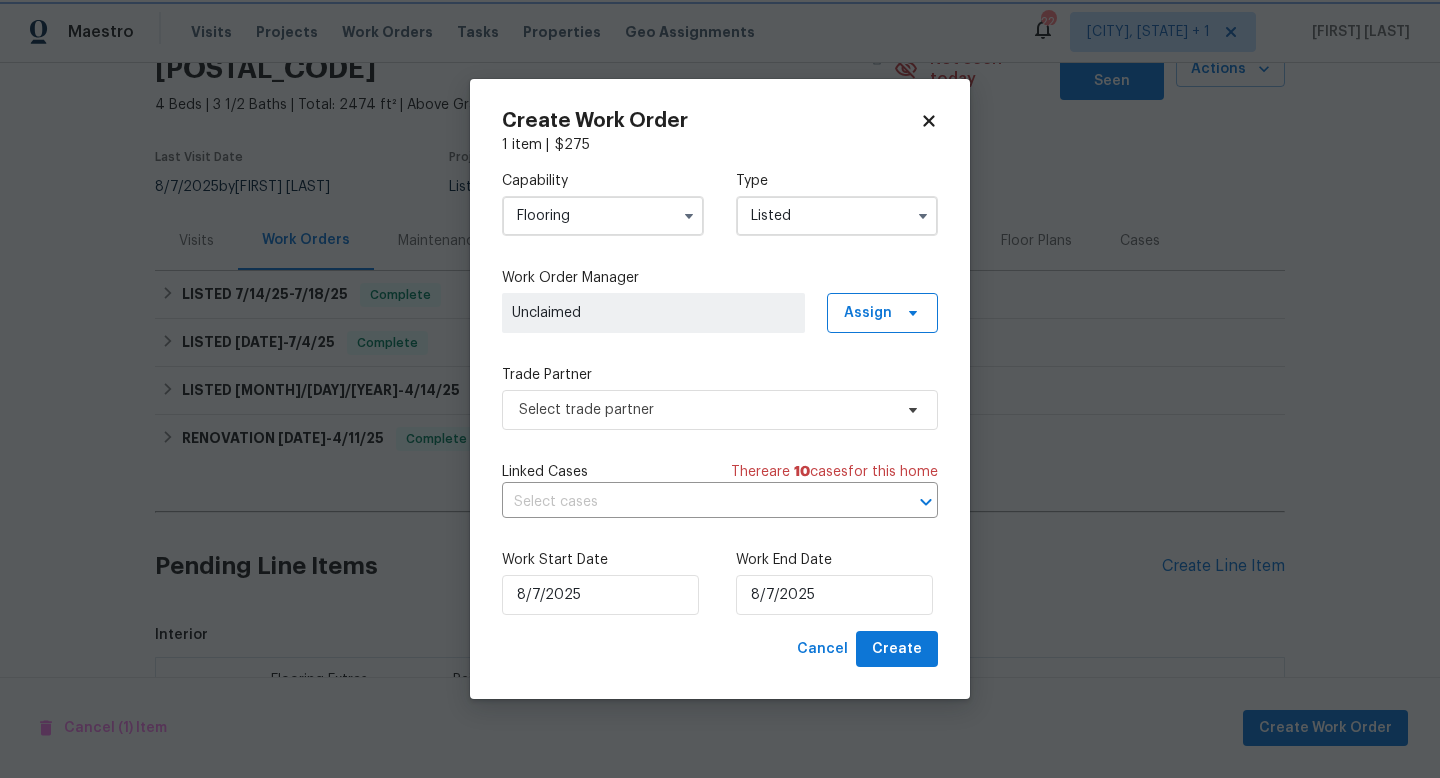 scroll, scrollTop: 0, scrollLeft: 0, axis: both 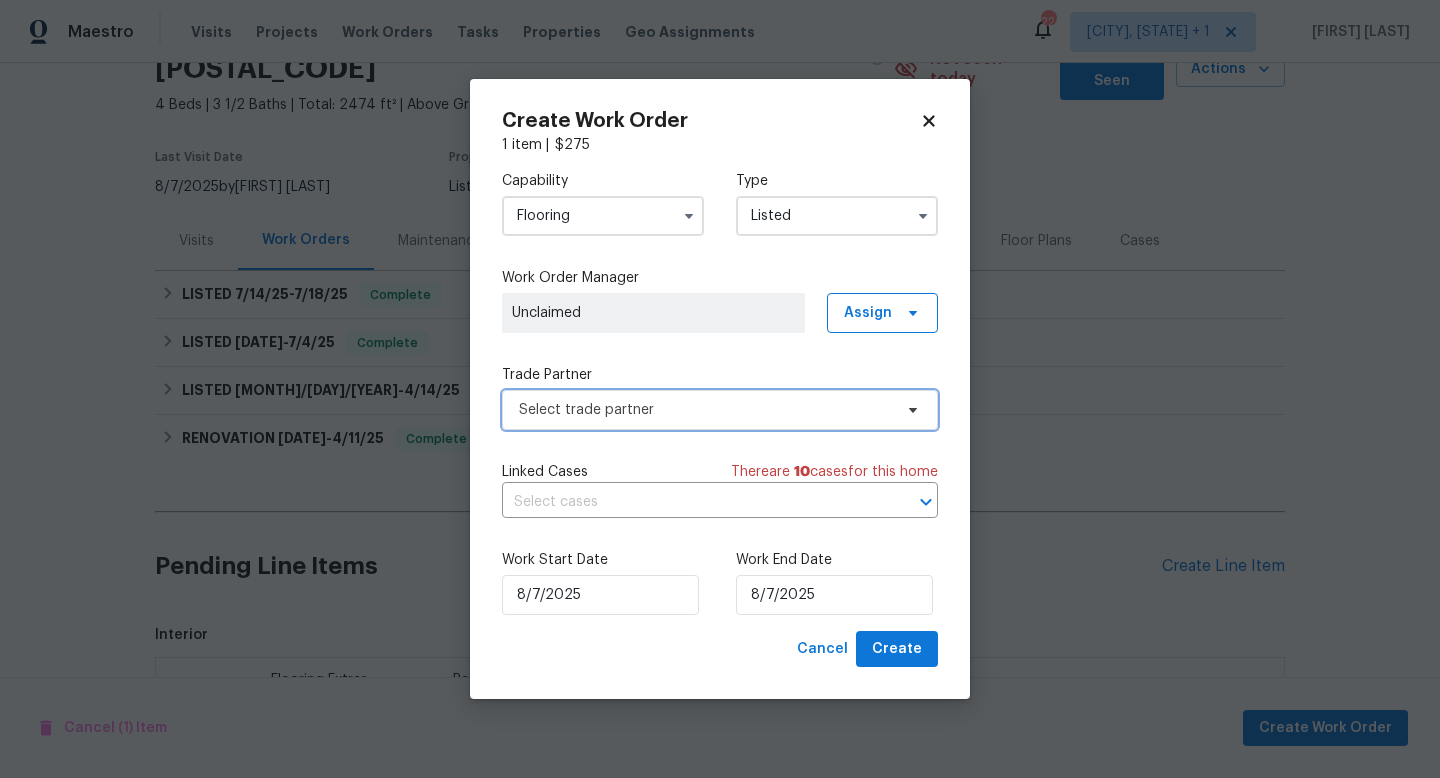 click on "Select trade partner" at bounding box center [705, 410] 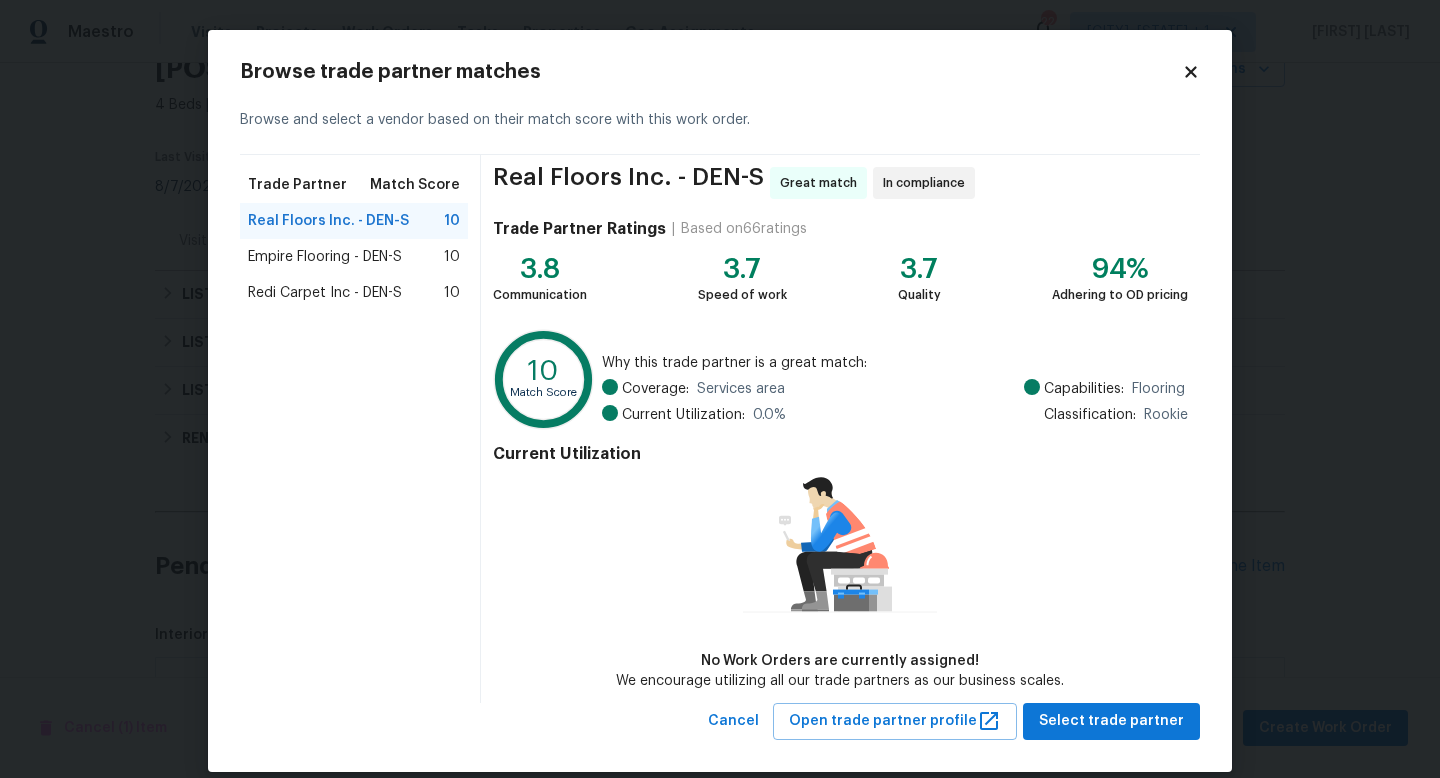 click on "Redi Carpet Inc - DEN-S" at bounding box center (325, 293) 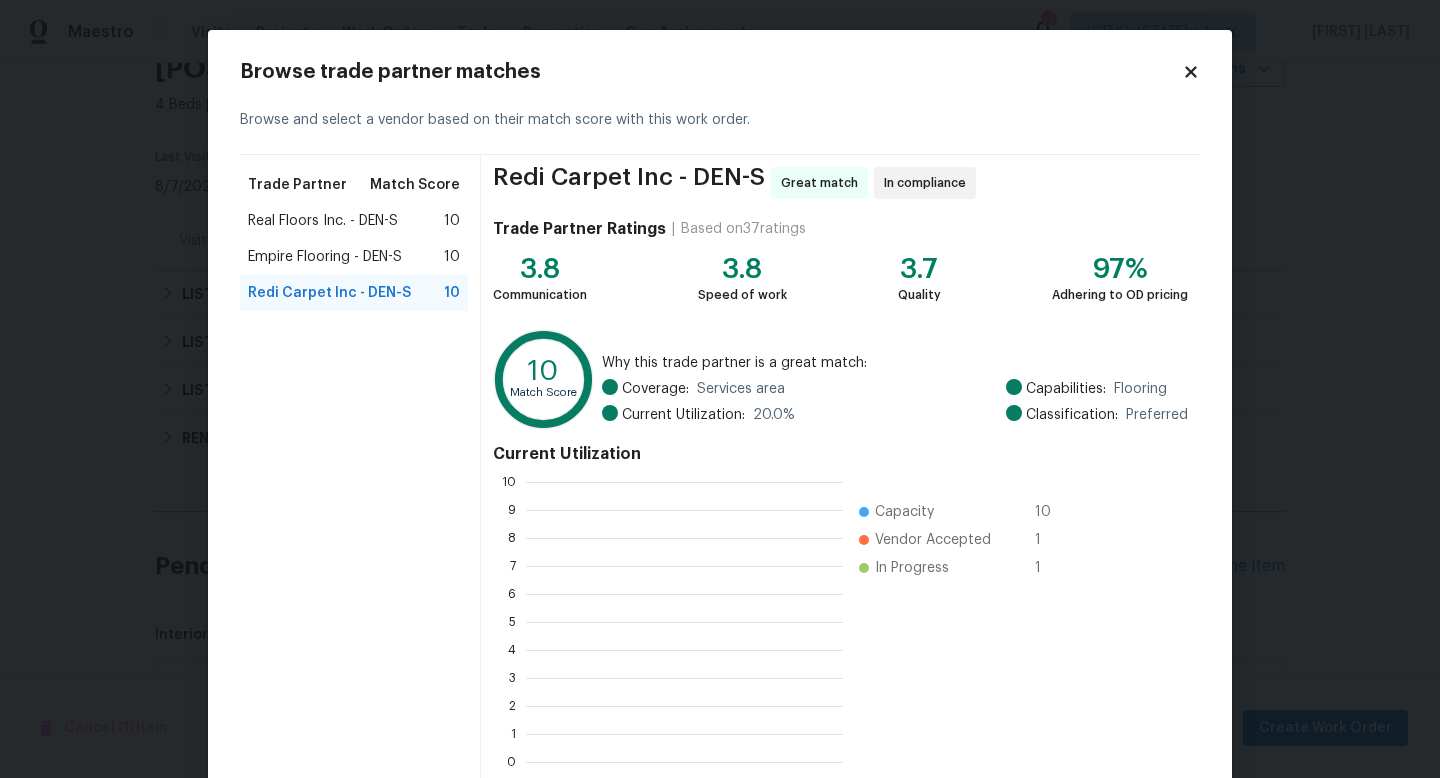 scroll, scrollTop: 2, scrollLeft: 2, axis: both 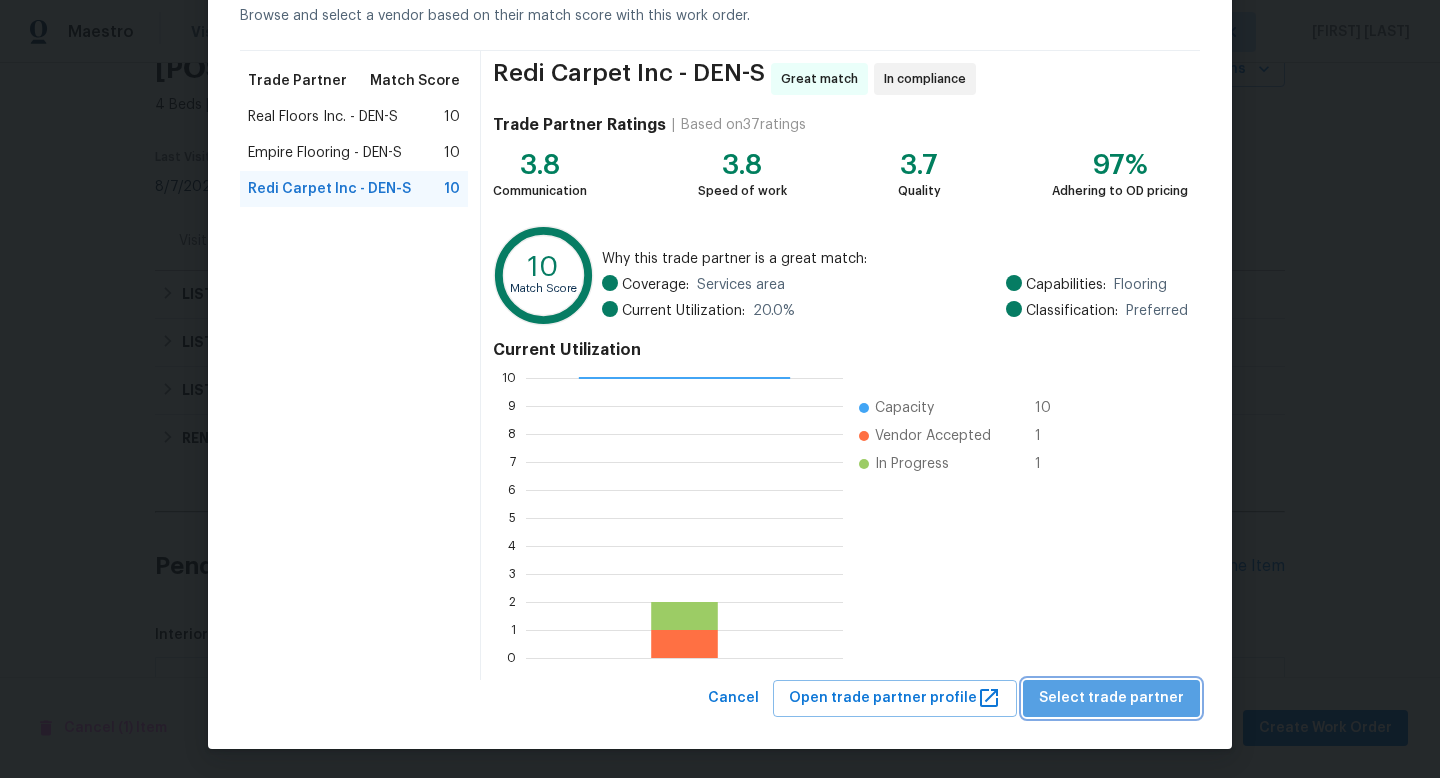 click on "Select trade partner" at bounding box center [1111, 698] 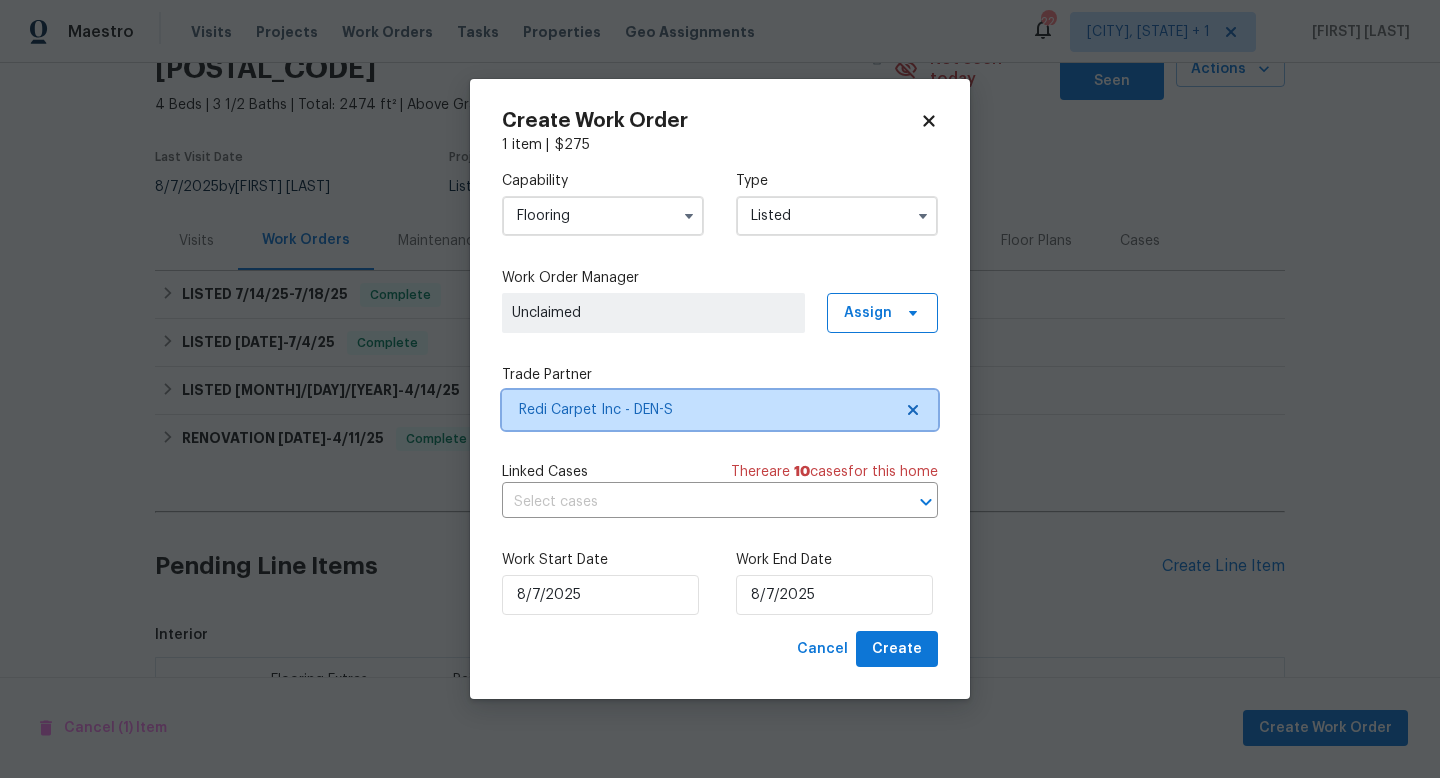 scroll, scrollTop: 0, scrollLeft: 0, axis: both 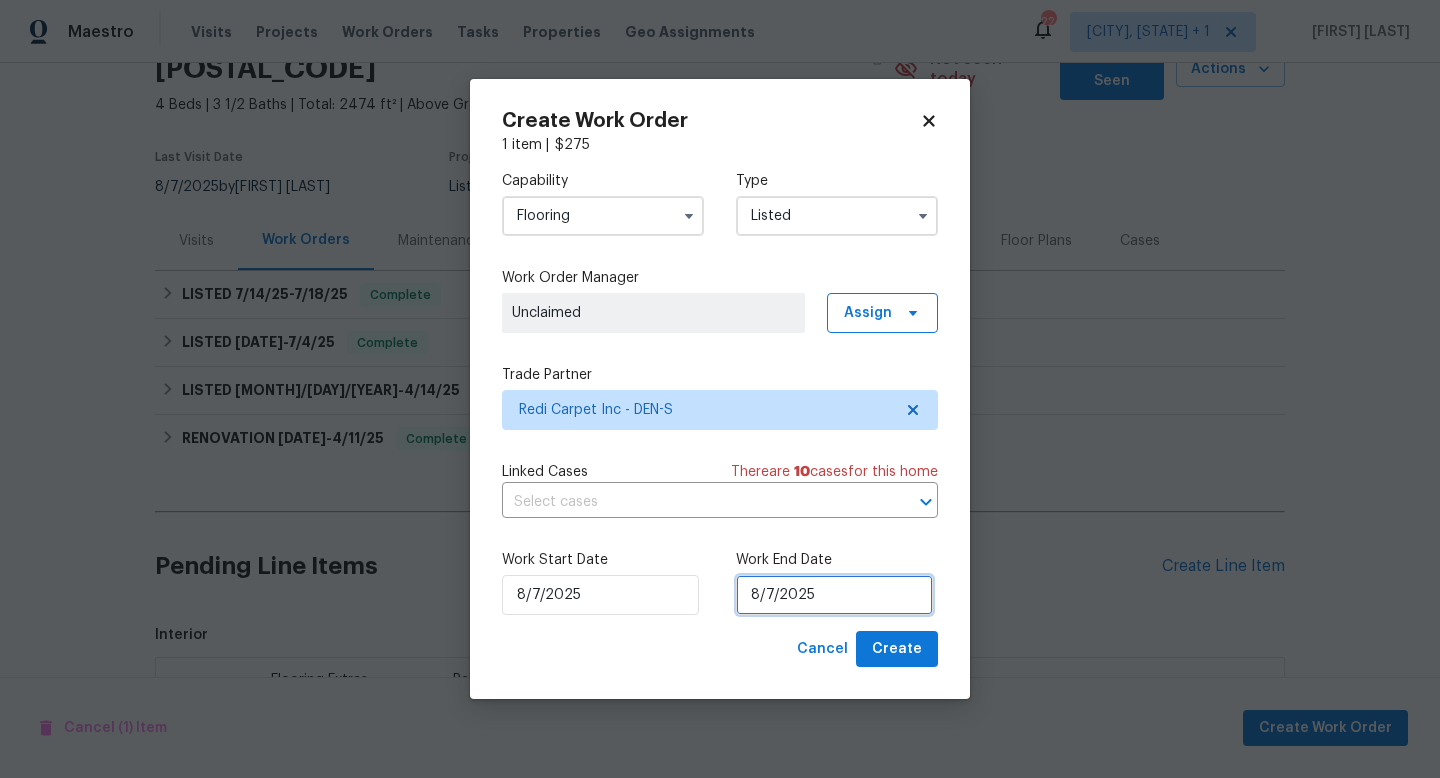 click on "8/7/2025" at bounding box center (834, 595) 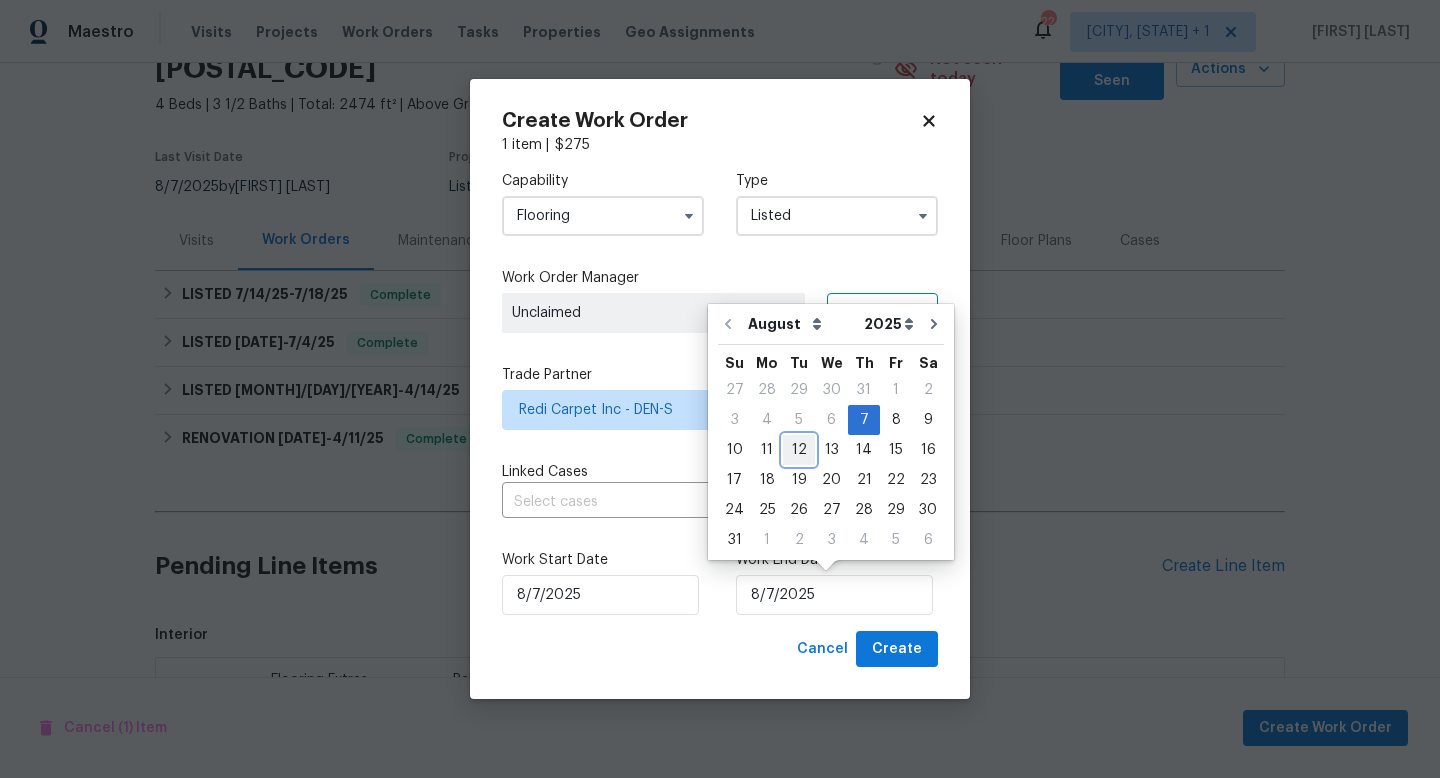 click on "12" at bounding box center (799, 450) 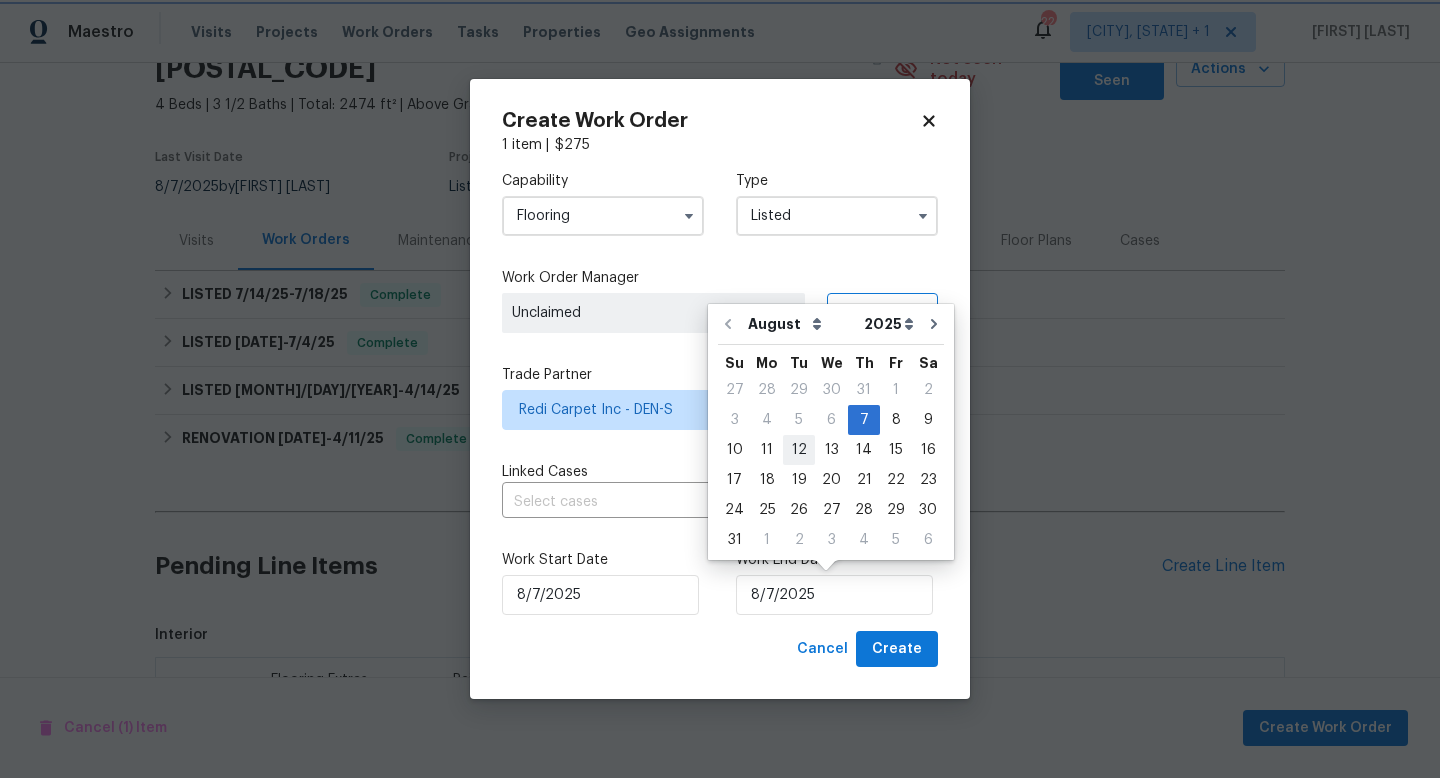 type on "8/12/2025" 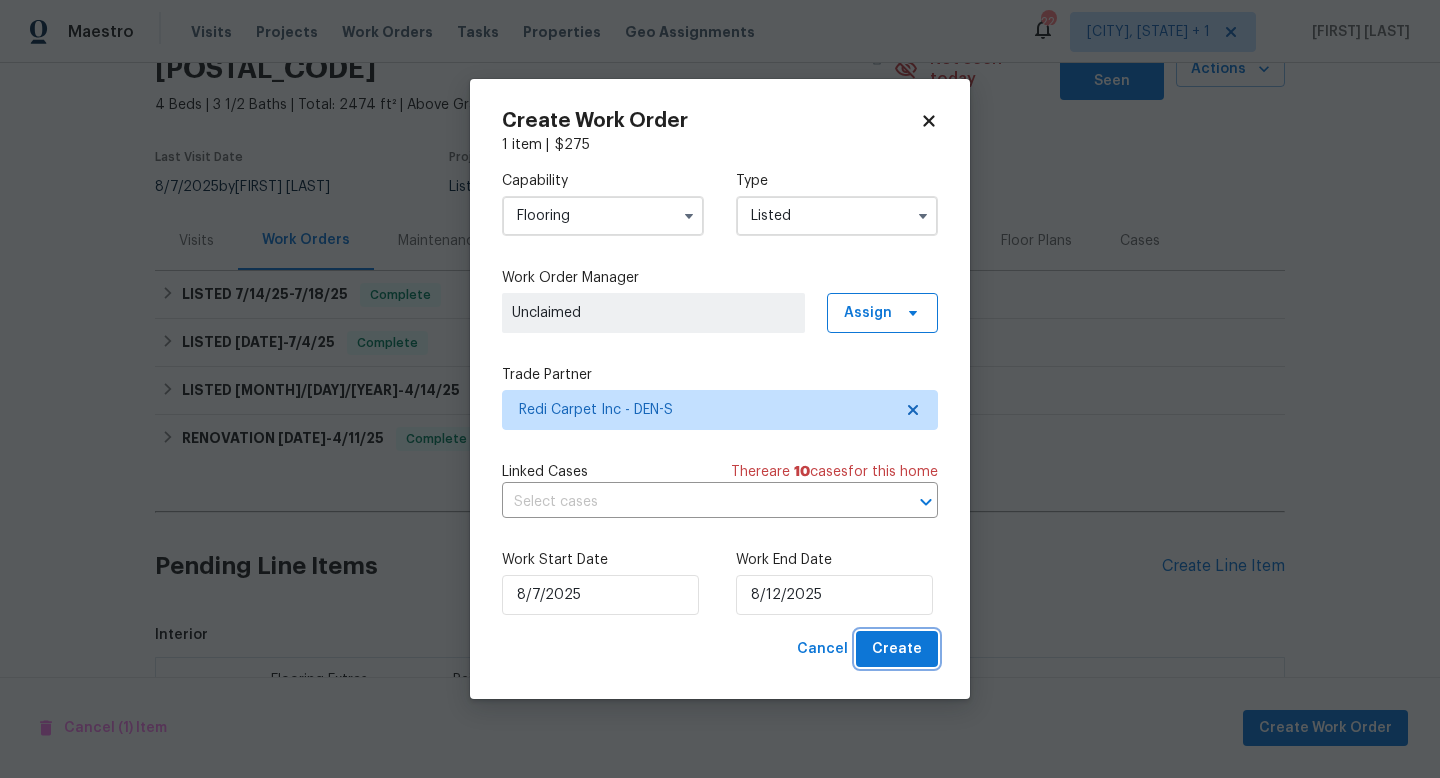 click on "Create" at bounding box center (897, 649) 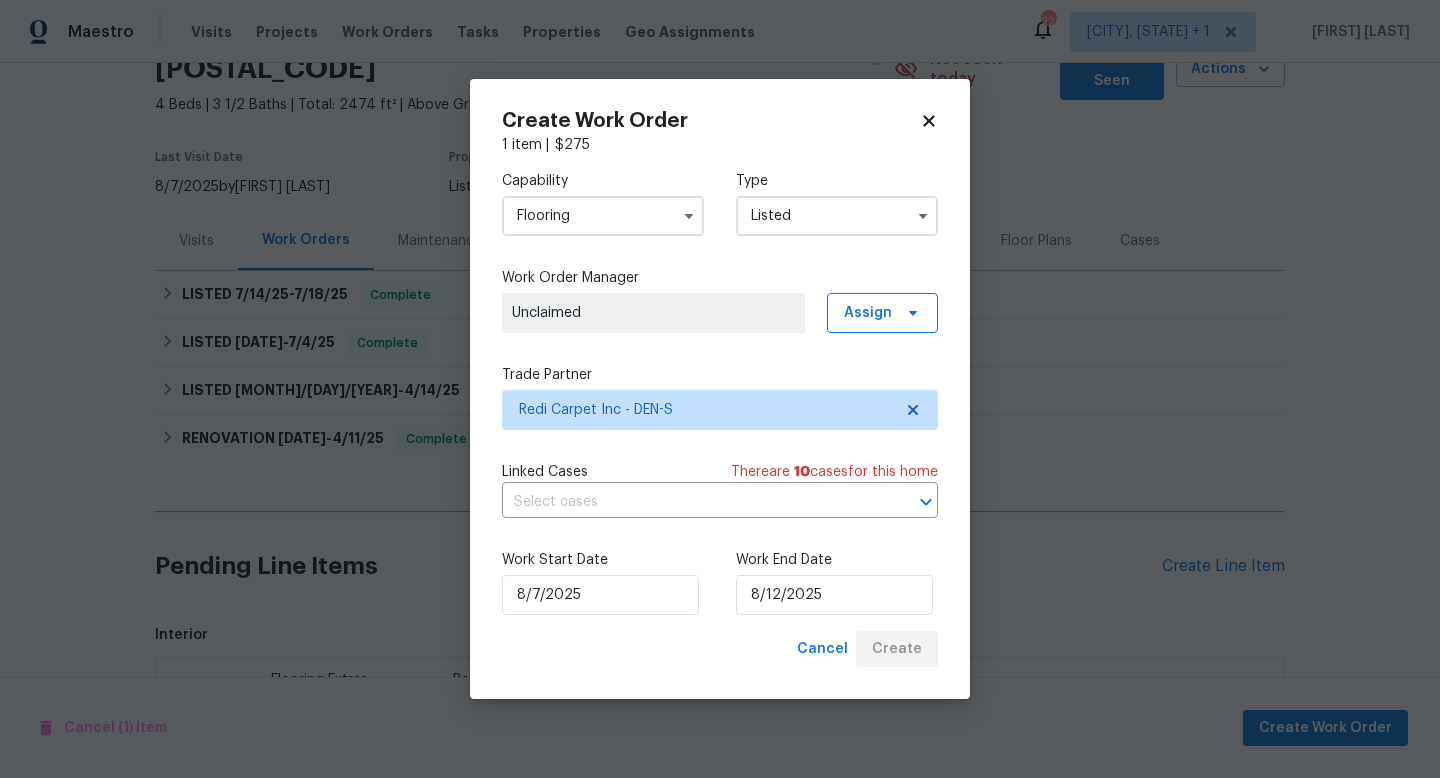 checkbox on "false" 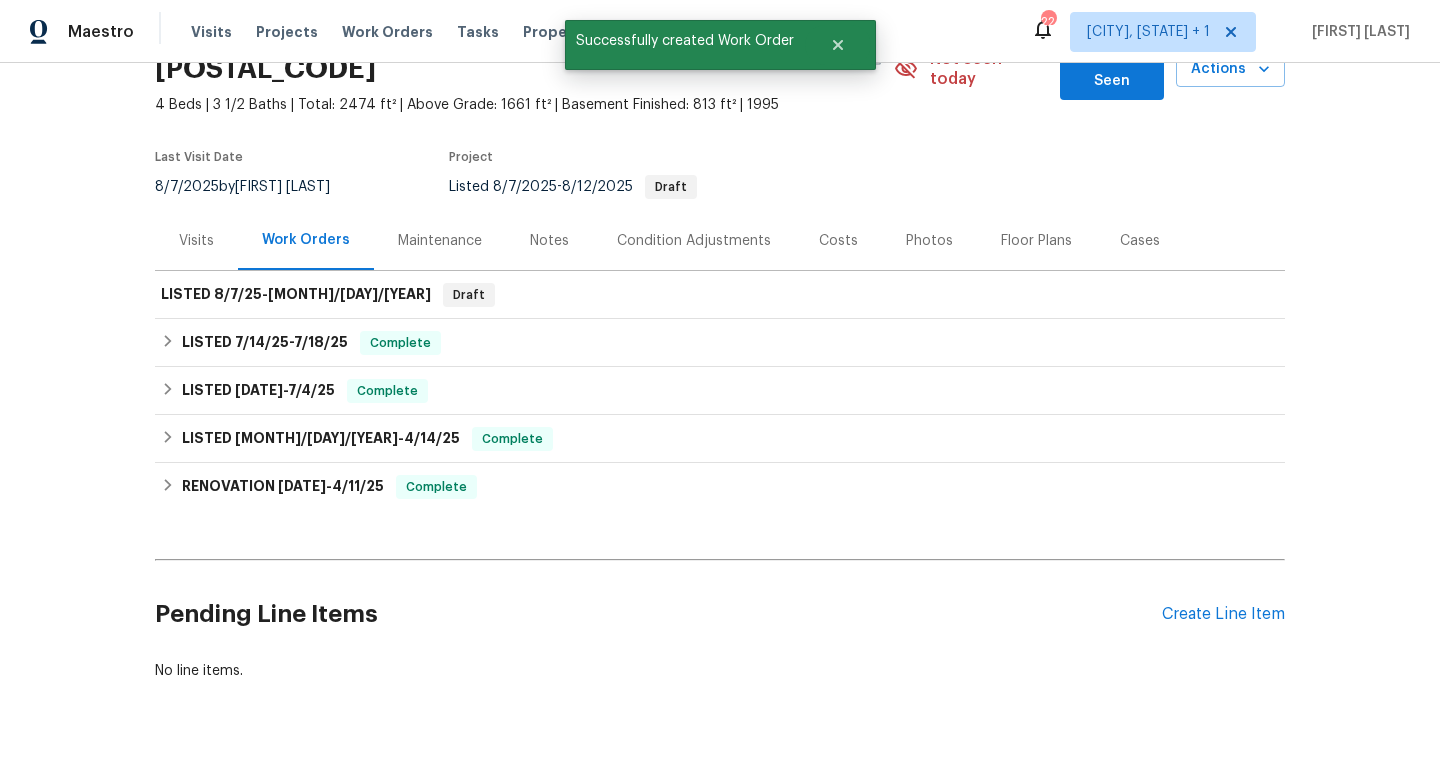 scroll, scrollTop: 131, scrollLeft: 0, axis: vertical 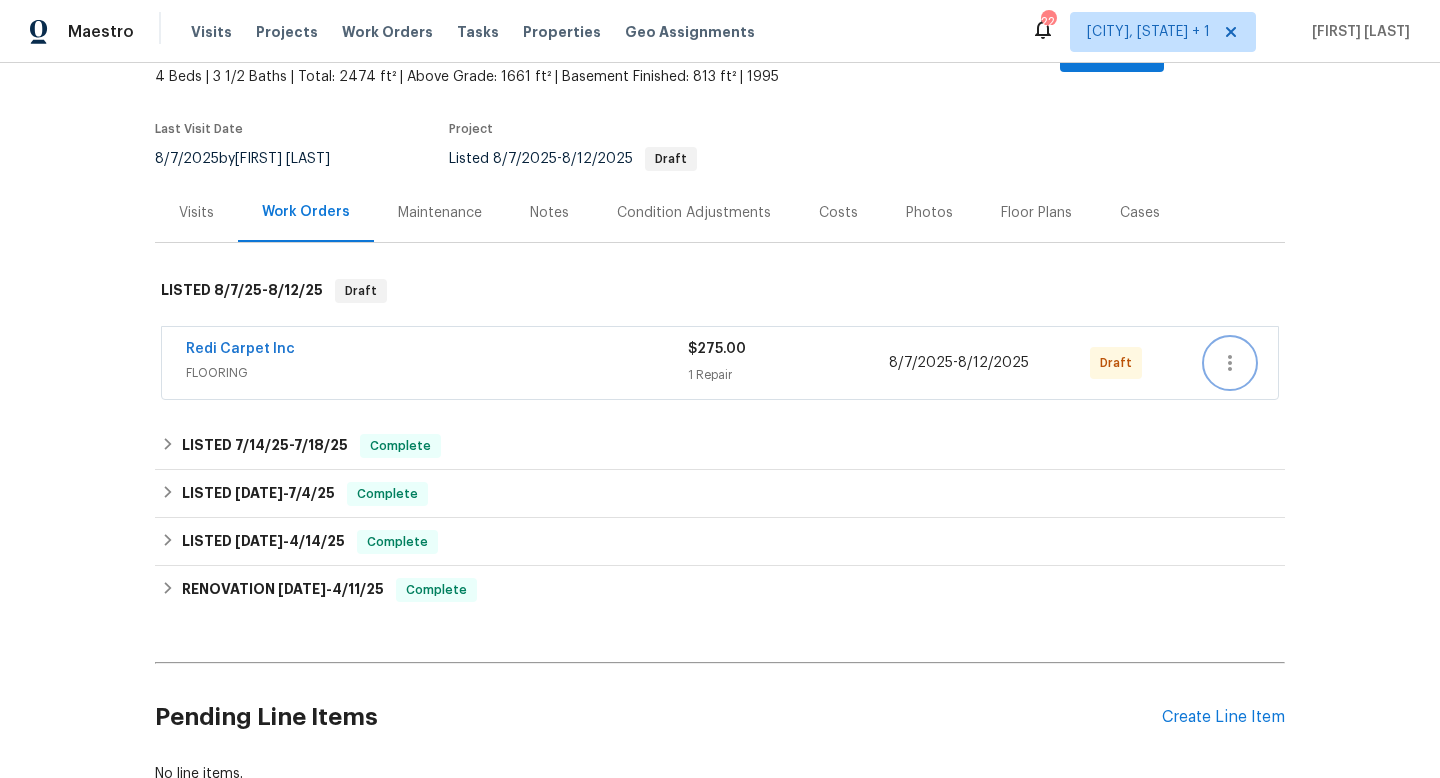 click 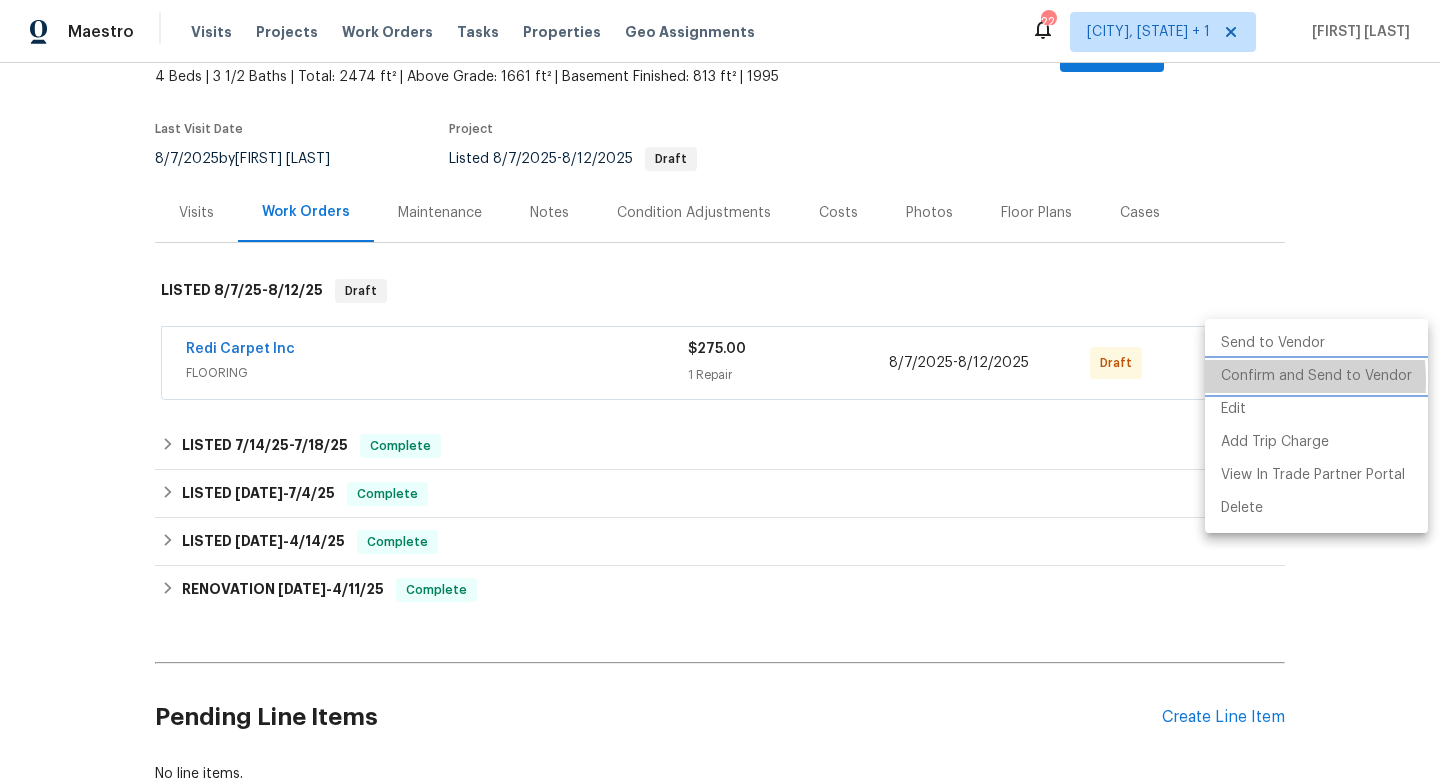 click on "Confirm and Send to Vendor" at bounding box center (1316, 376) 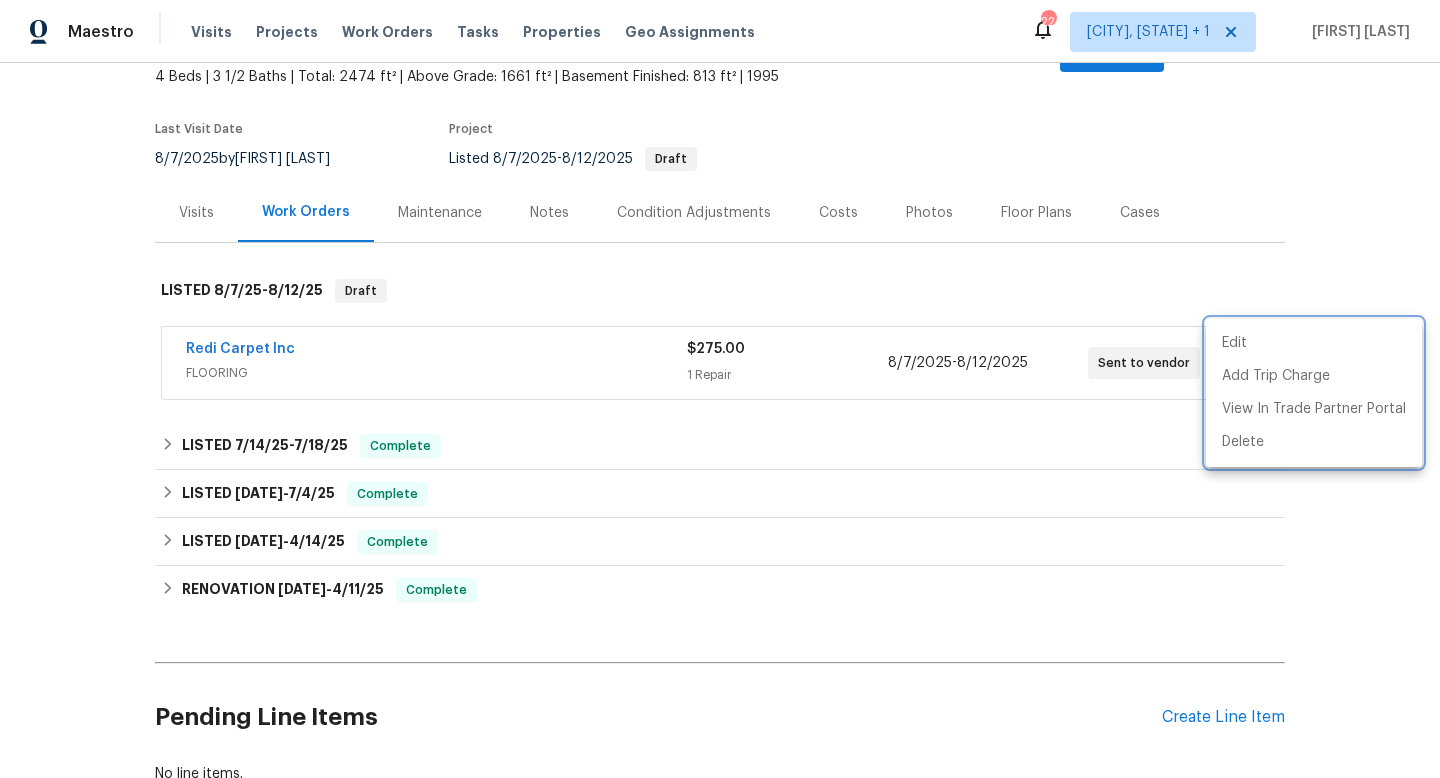 click at bounding box center [720, 389] 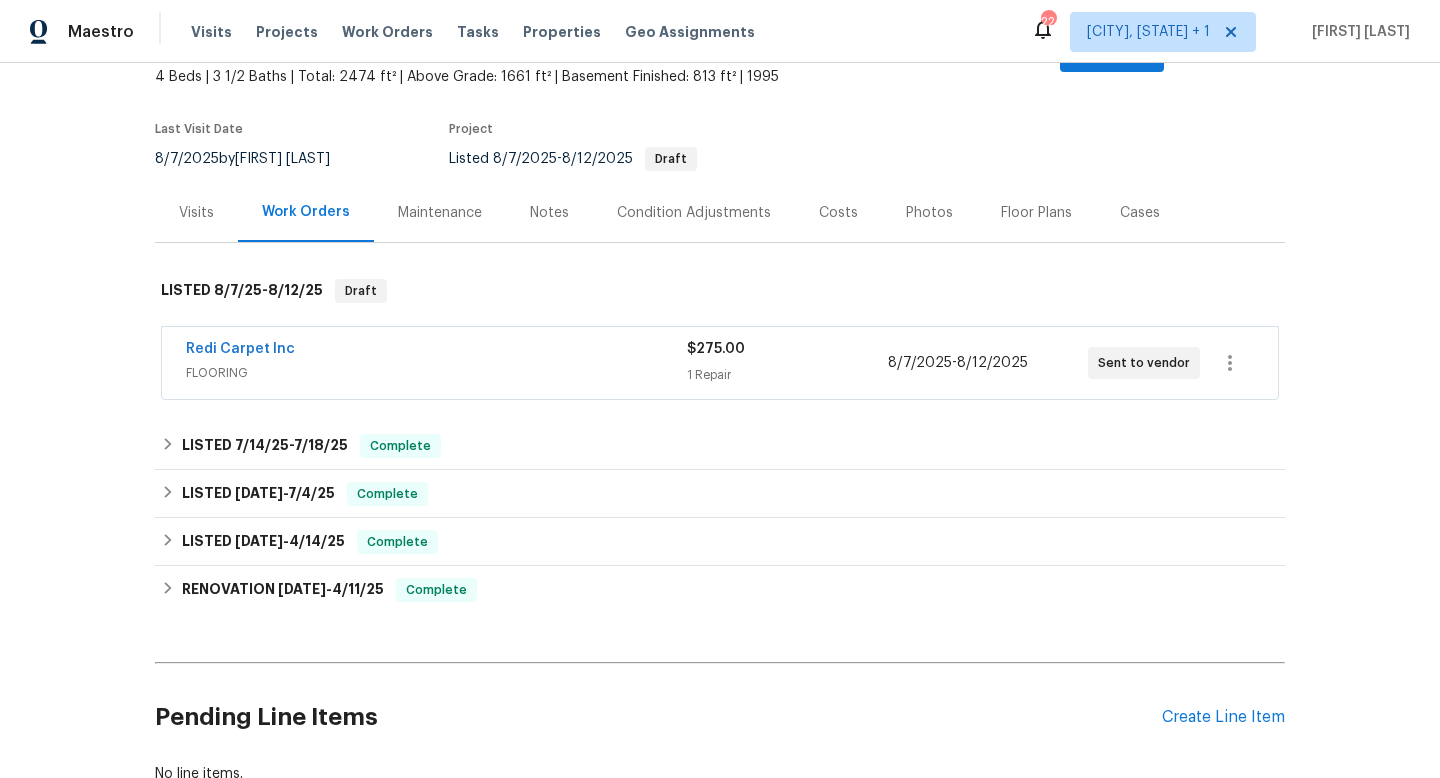 click on "Redi Carpet Inc" at bounding box center (436, 351) 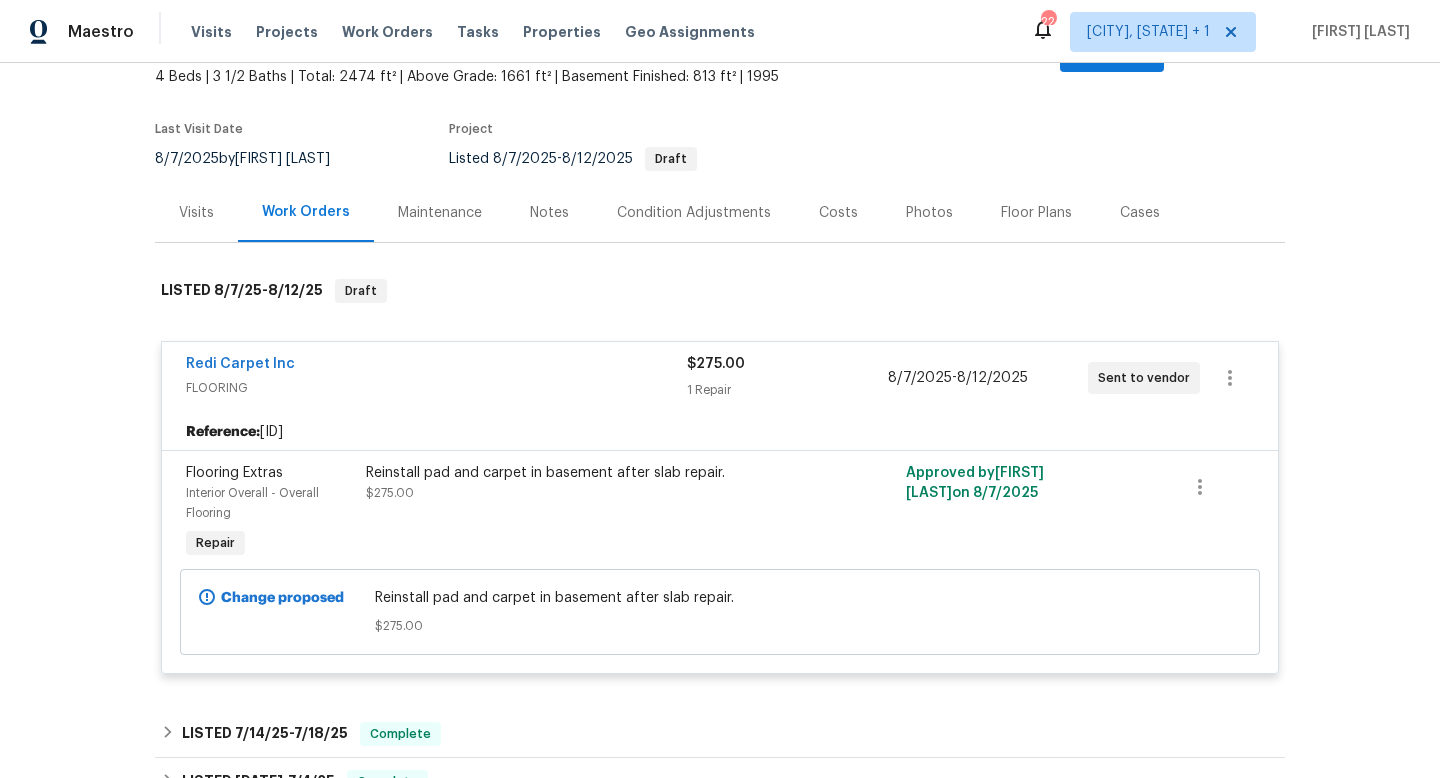 click on "FLOORING" at bounding box center (436, 388) 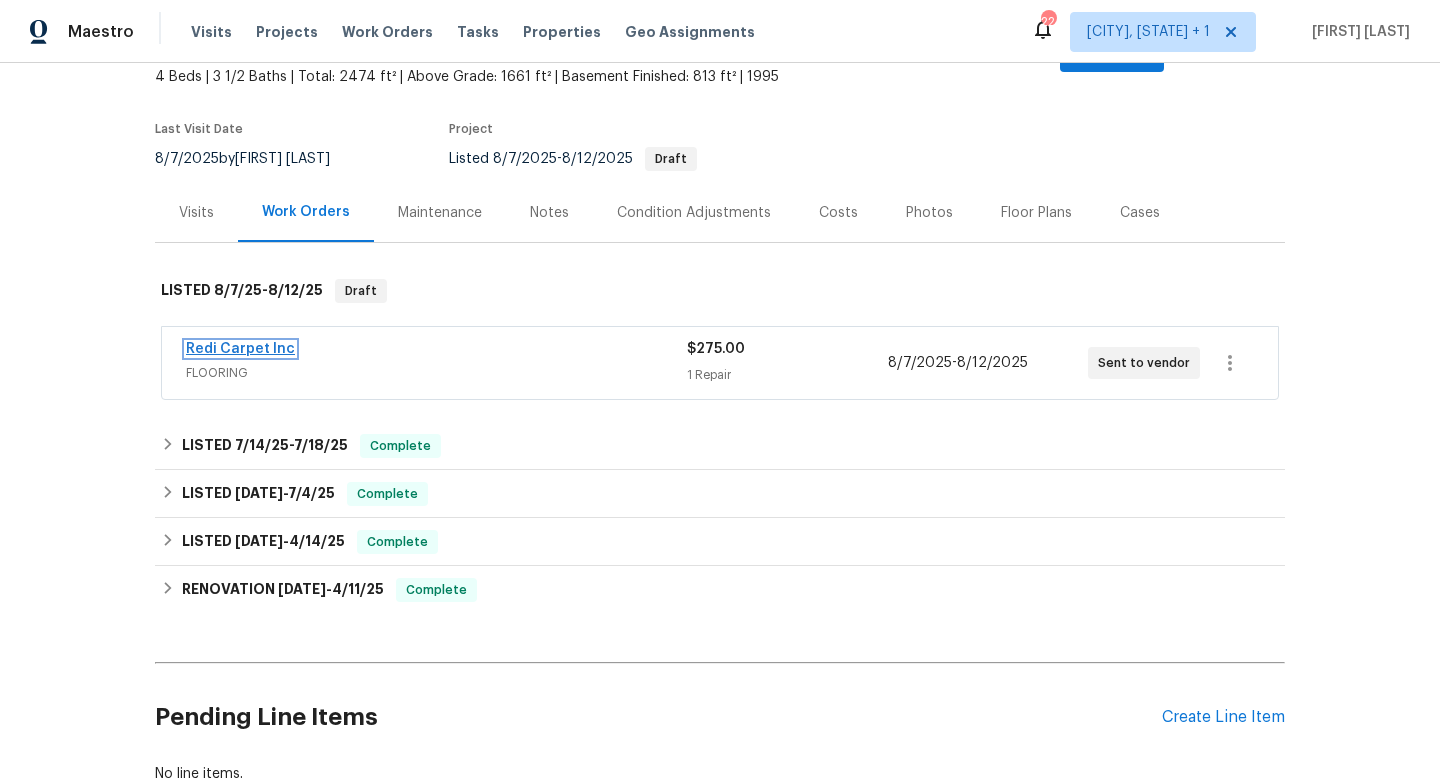 click on "Redi Carpet Inc" at bounding box center (240, 349) 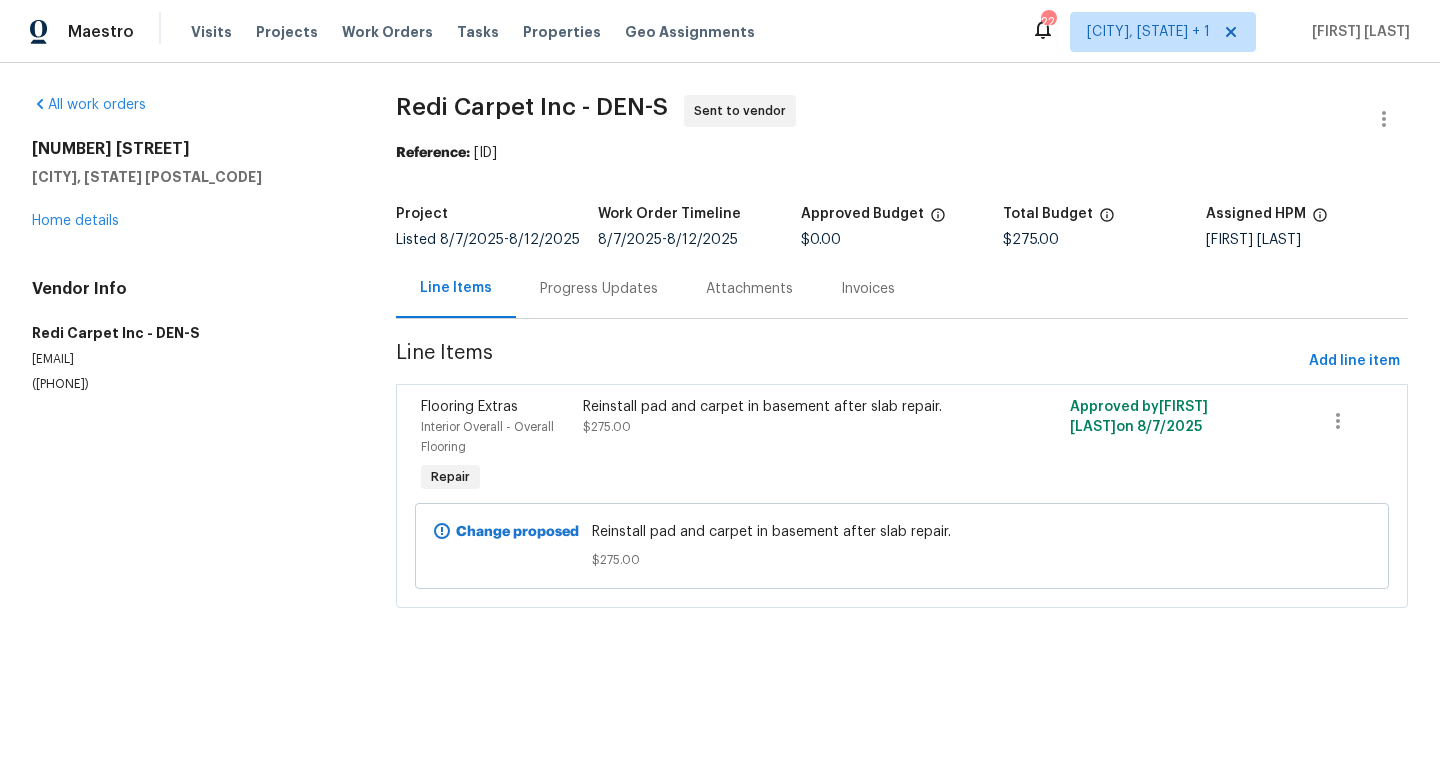 click on "Progress Updates" at bounding box center [599, 289] 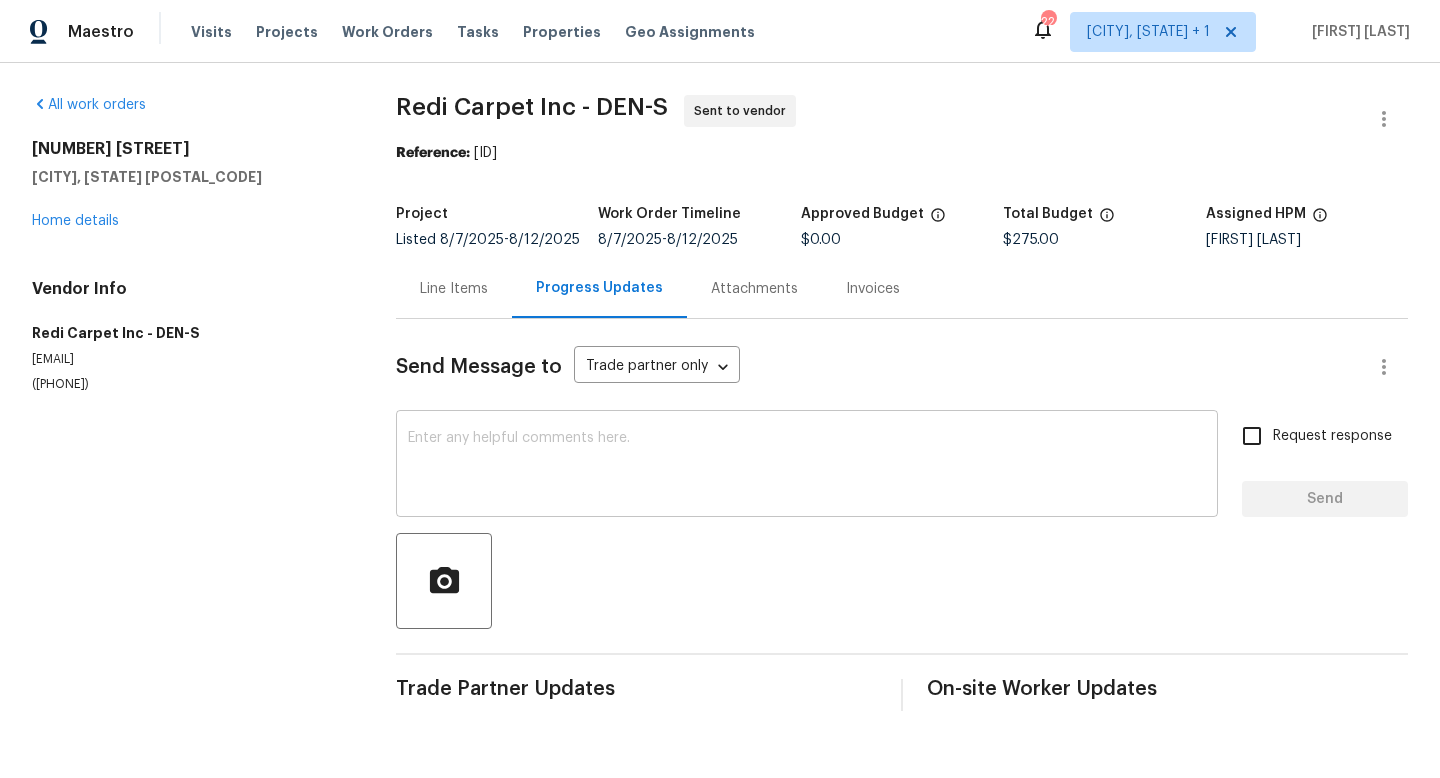 click at bounding box center [807, 466] 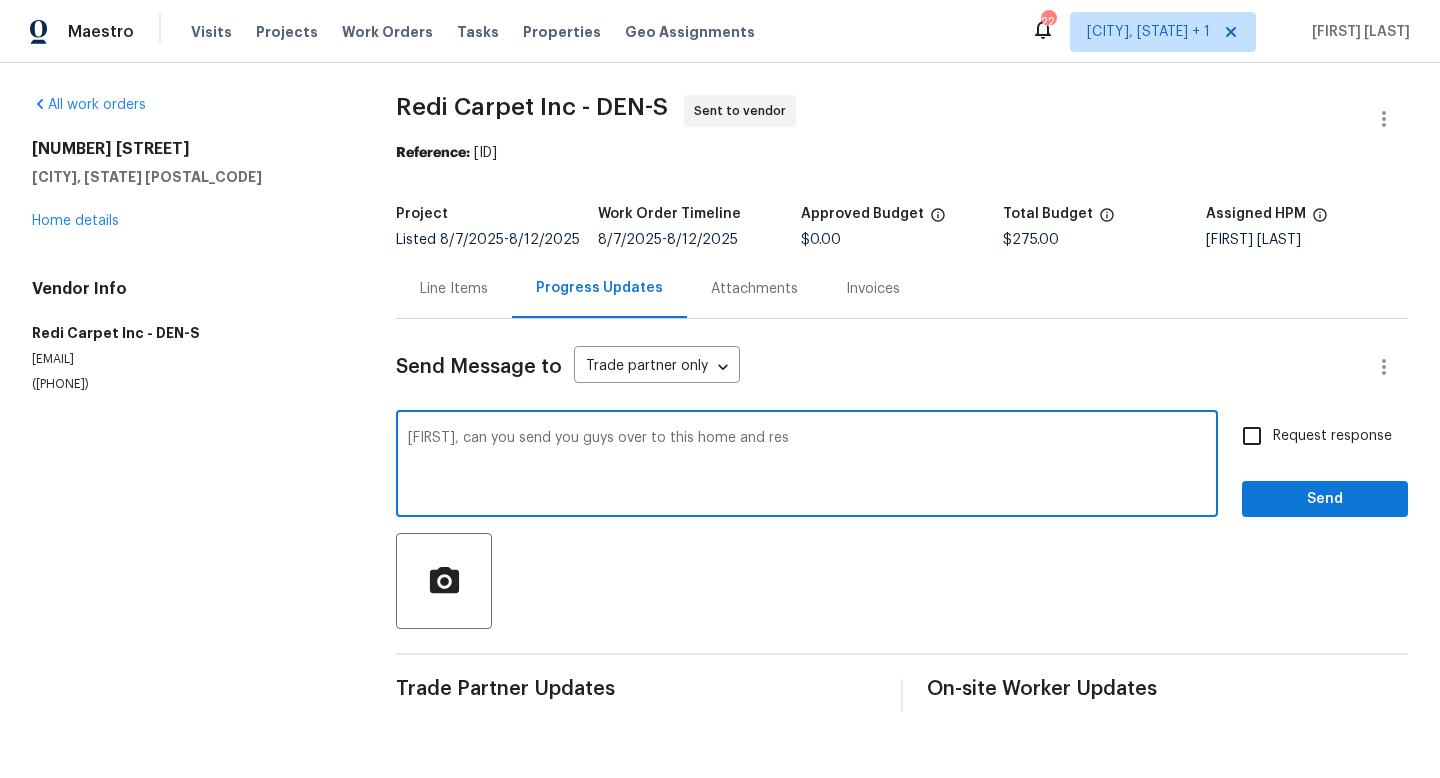 type on "[FIRST], can you send you guys over to this home and resc" 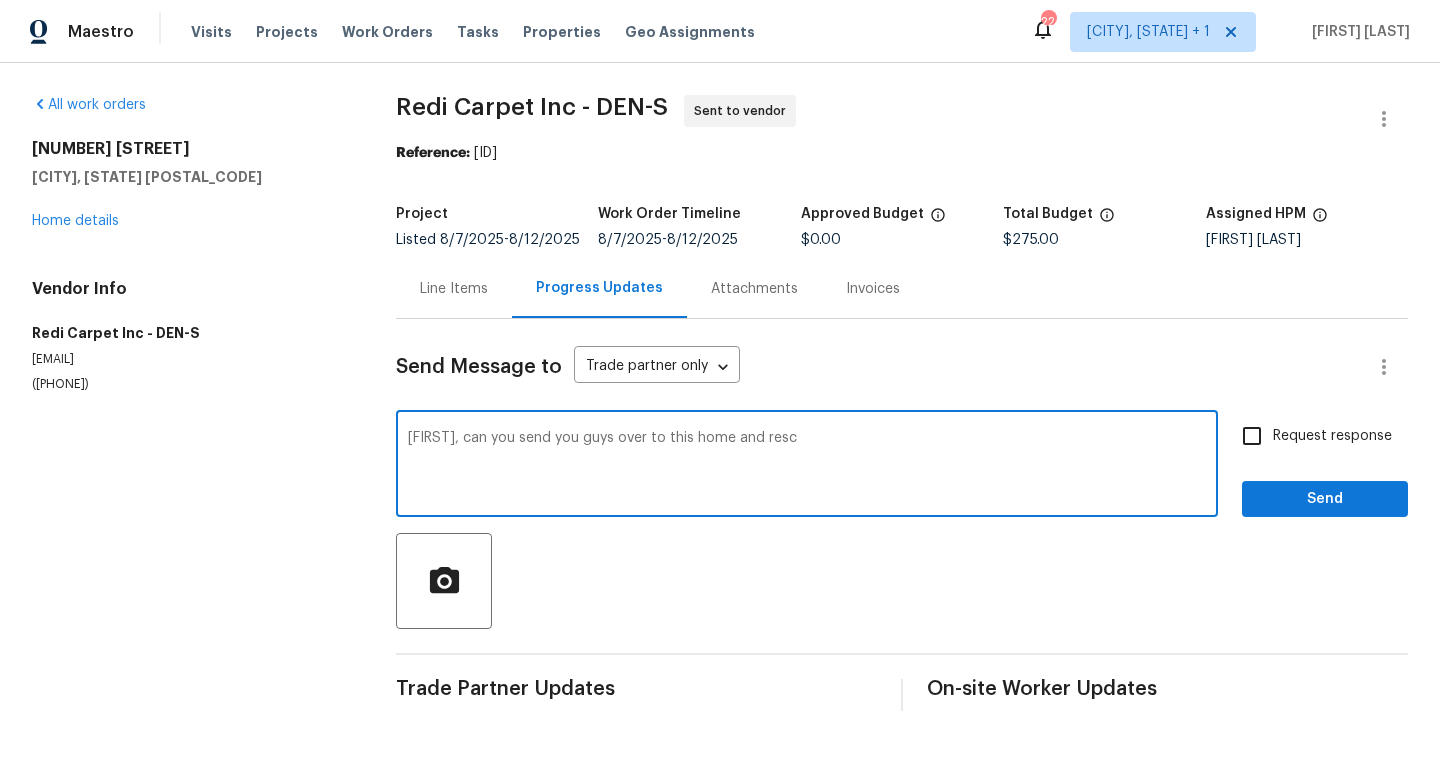 drag, startPoint x: 828, startPoint y: 443, endPoint x: 276, endPoint y: 415, distance: 552.7097 